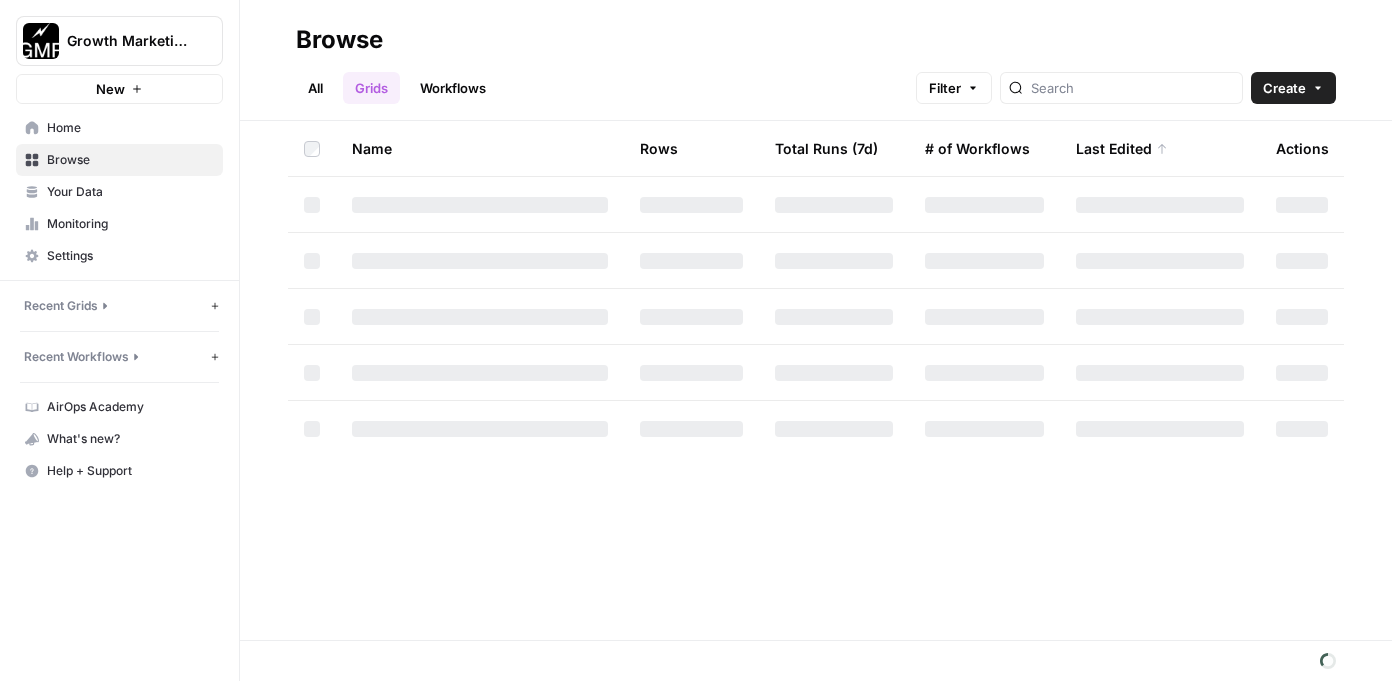 scroll, scrollTop: 0, scrollLeft: 0, axis: both 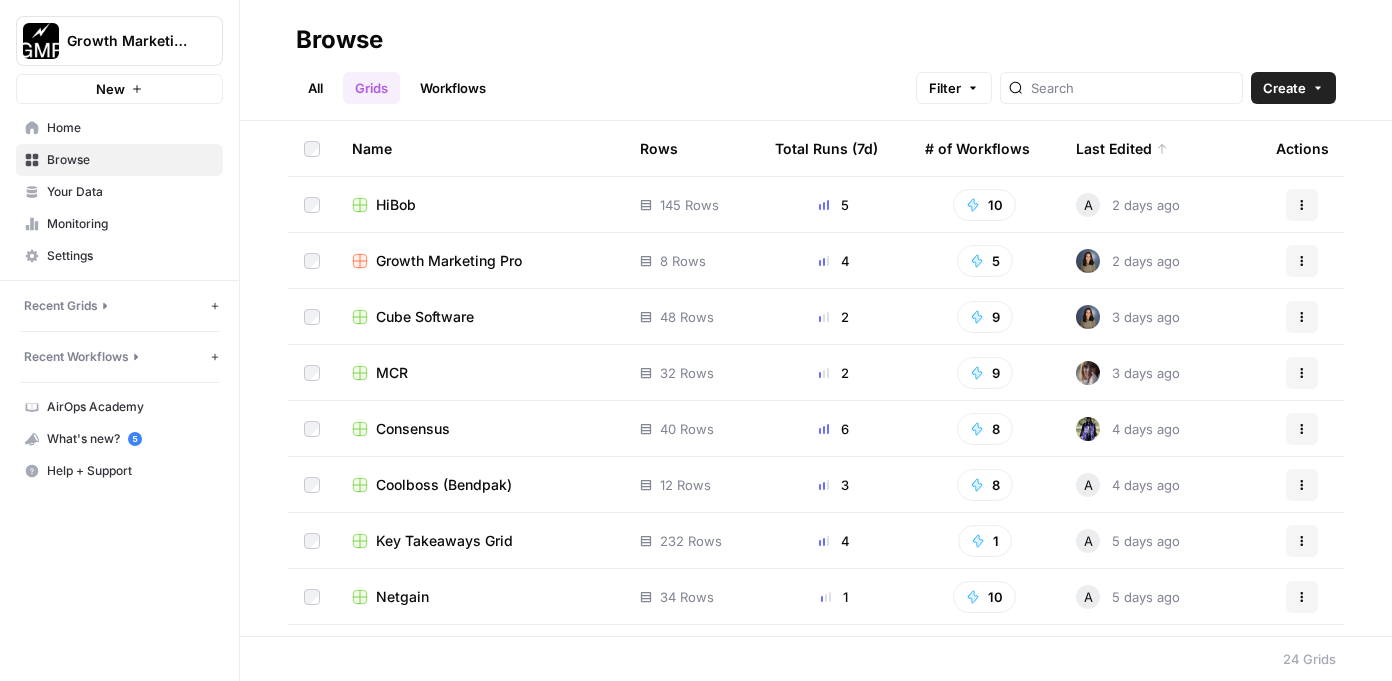 click on "All Grids Workflows Filter Create" at bounding box center (816, 80) 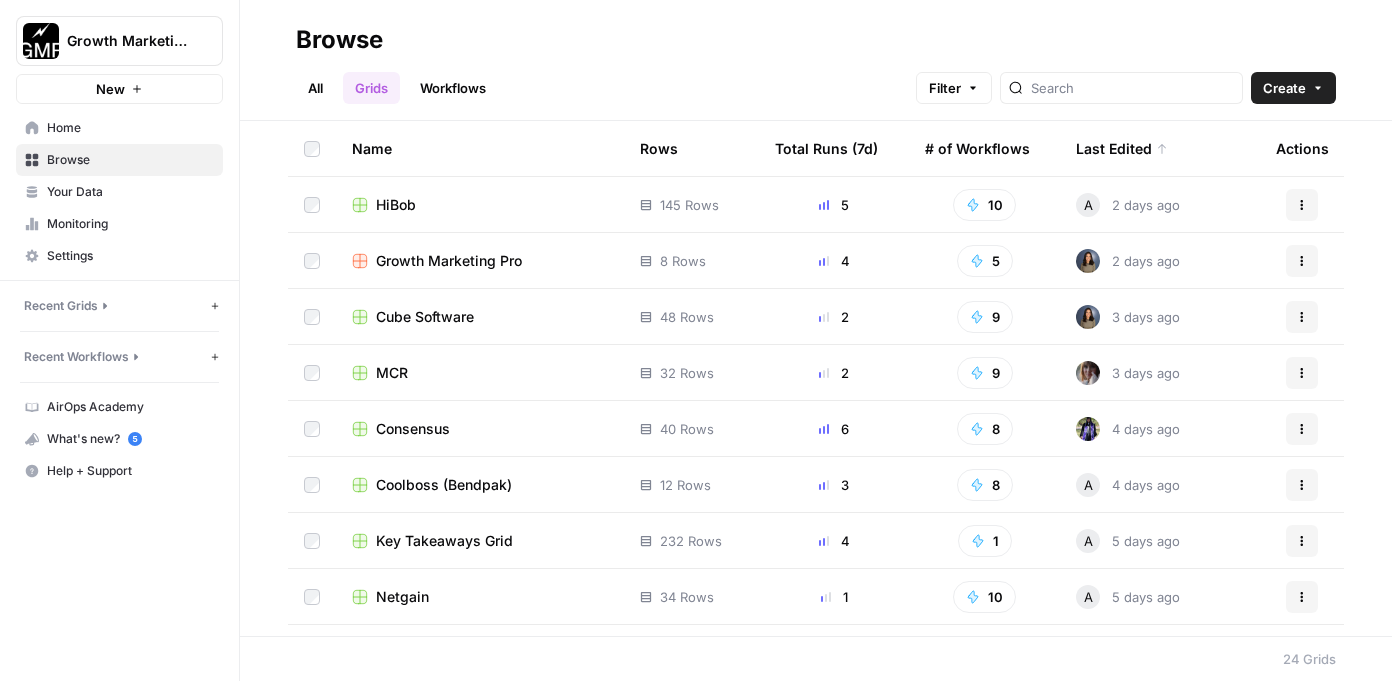click on "HiBob" at bounding box center [396, 205] 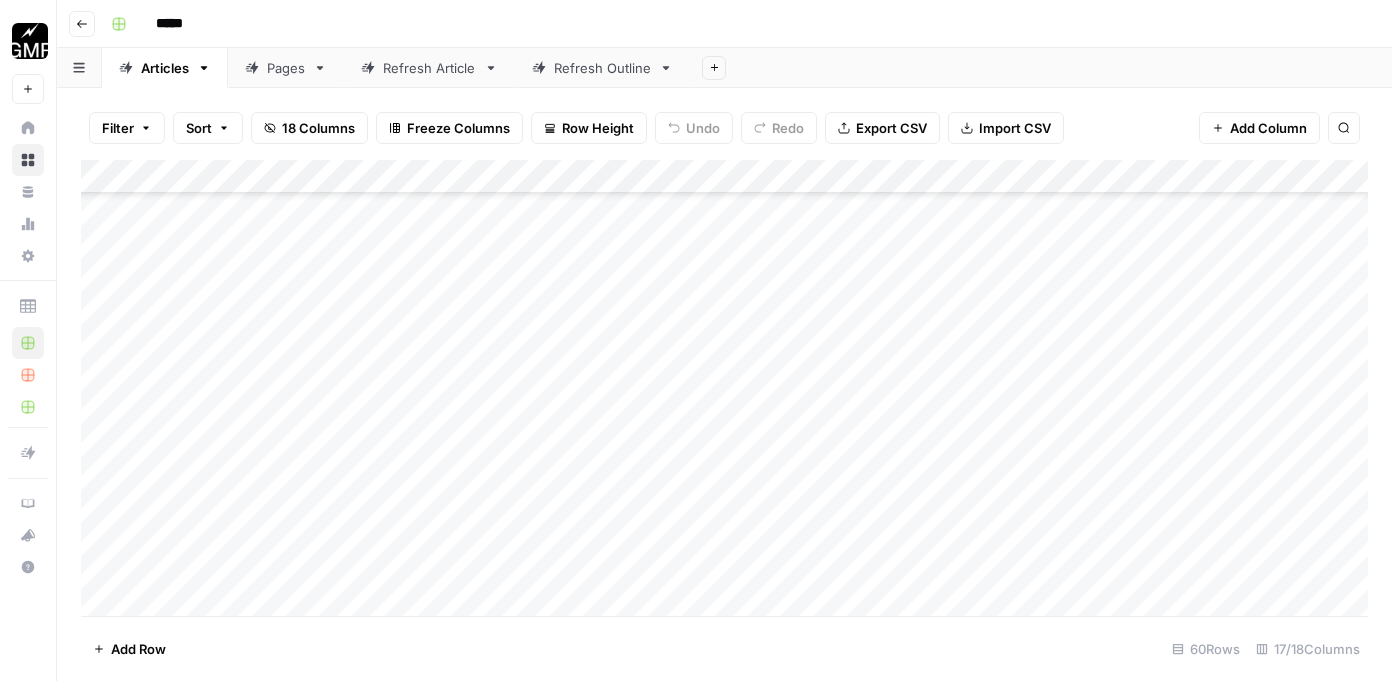 scroll, scrollTop: 4890, scrollLeft: 0, axis: vertical 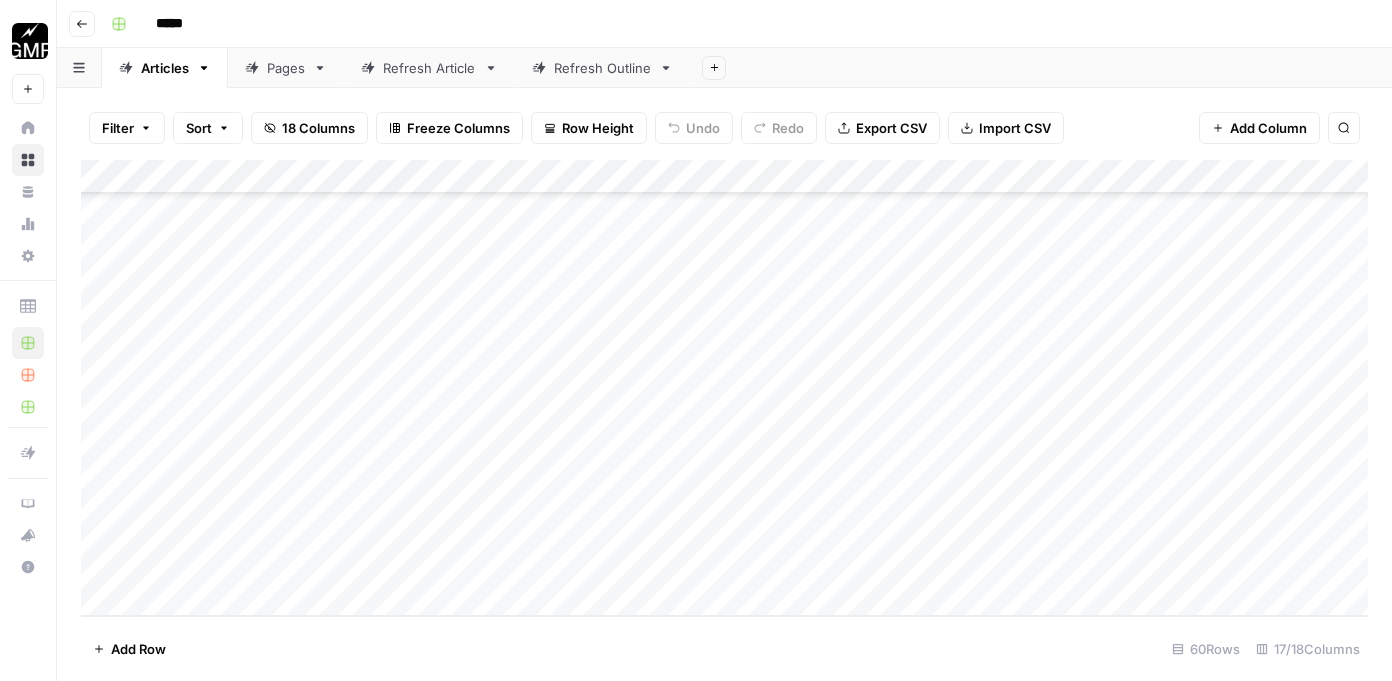 click on "Add Column" at bounding box center [724, 388] 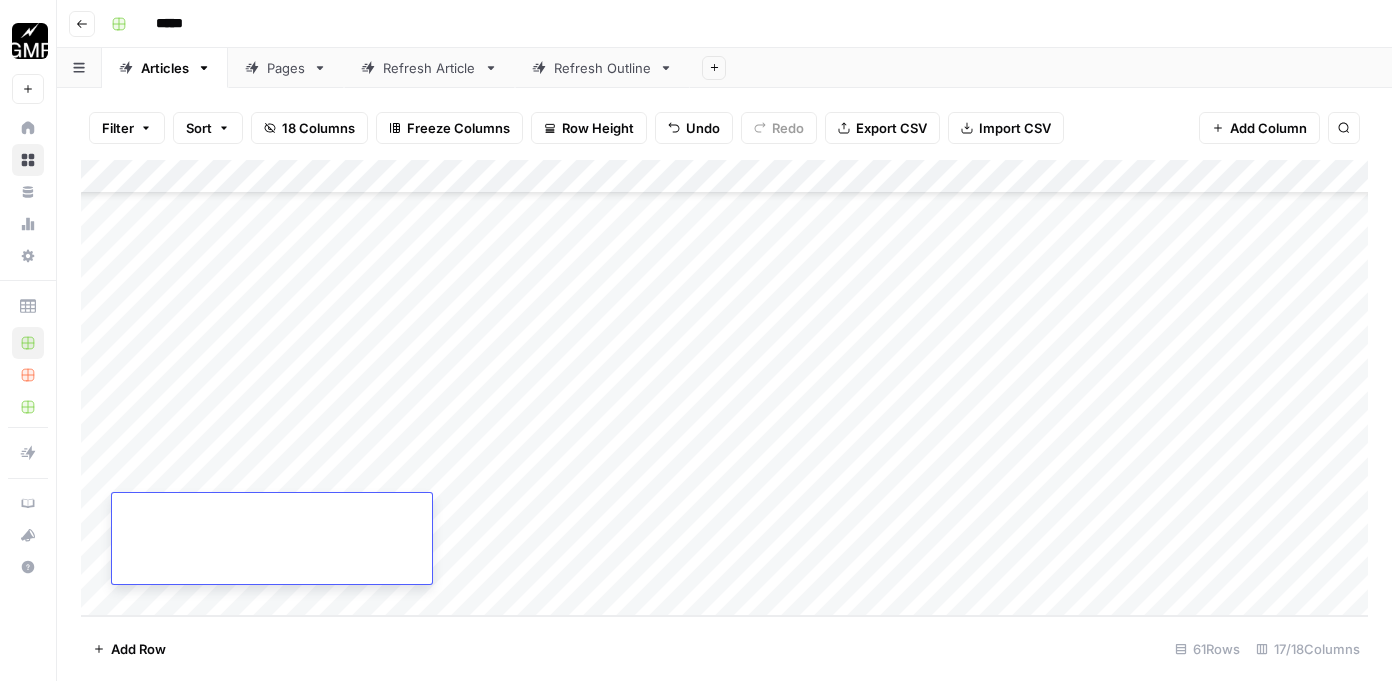 type on "**********" 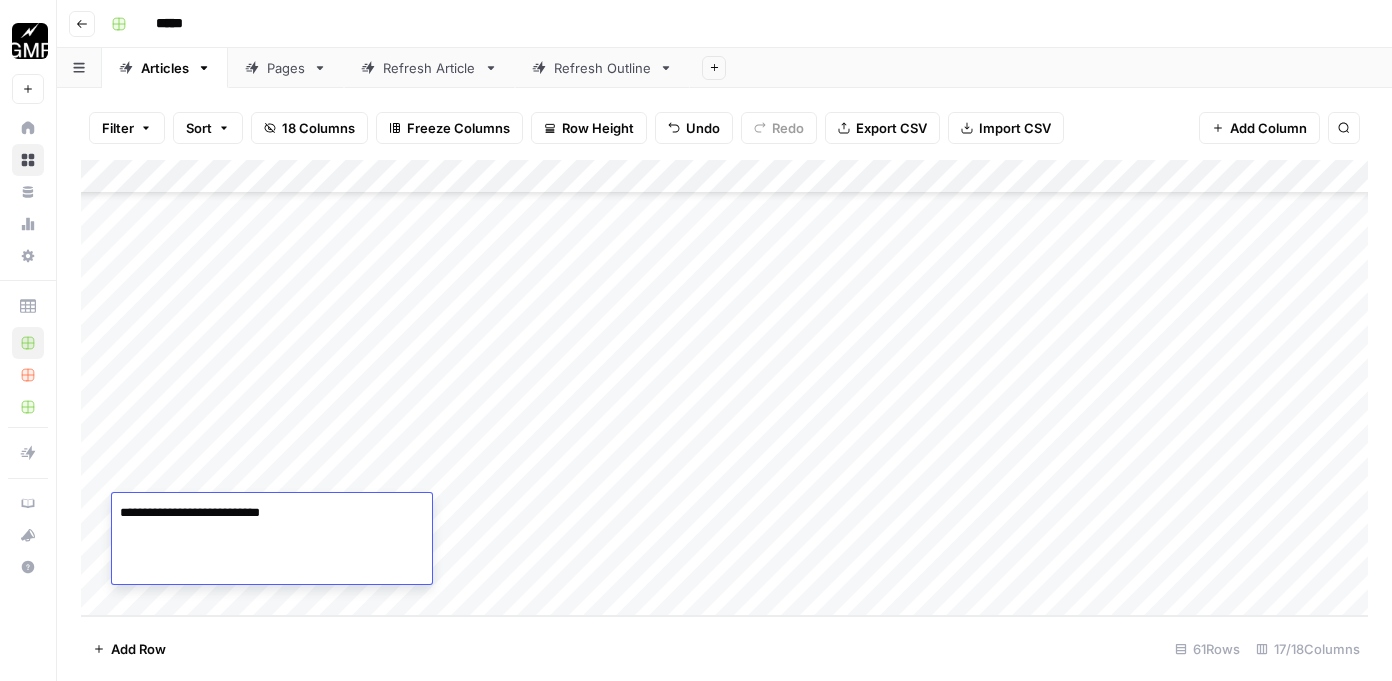 click on "Add Column" at bounding box center (724, 388) 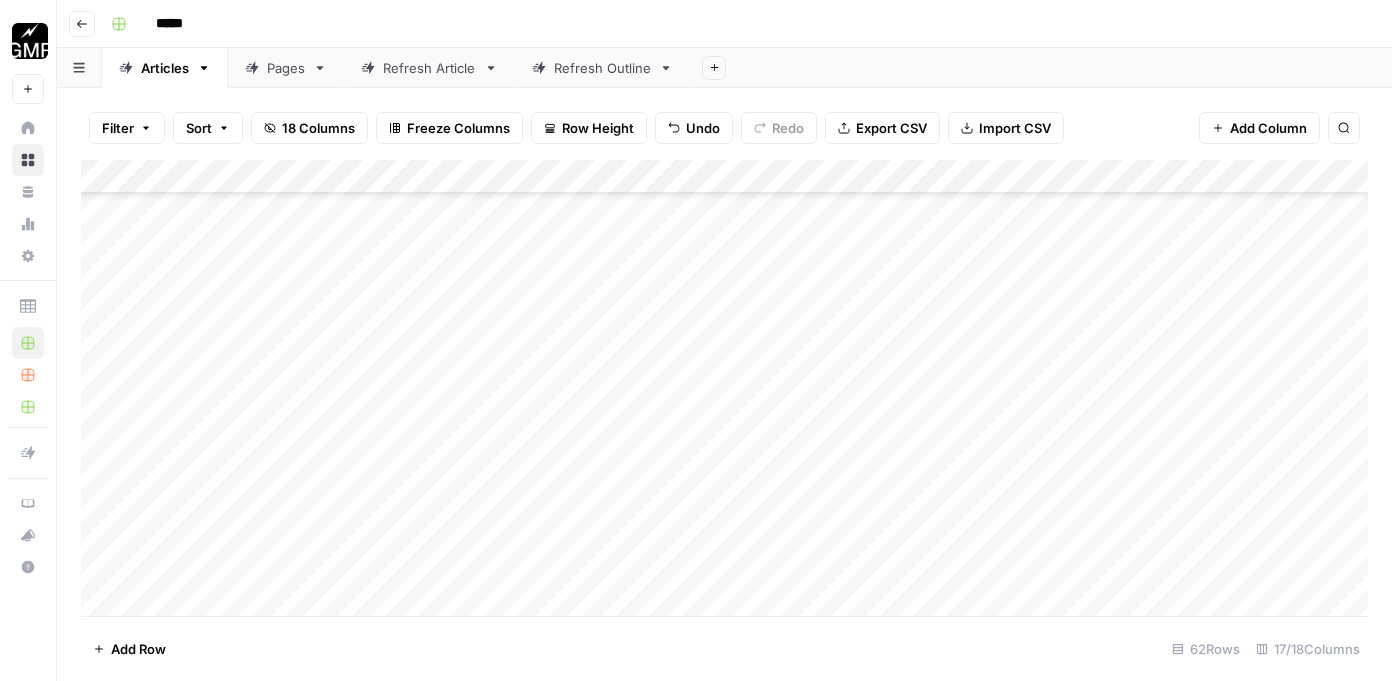 scroll, scrollTop: 5066, scrollLeft: 0, axis: vertical 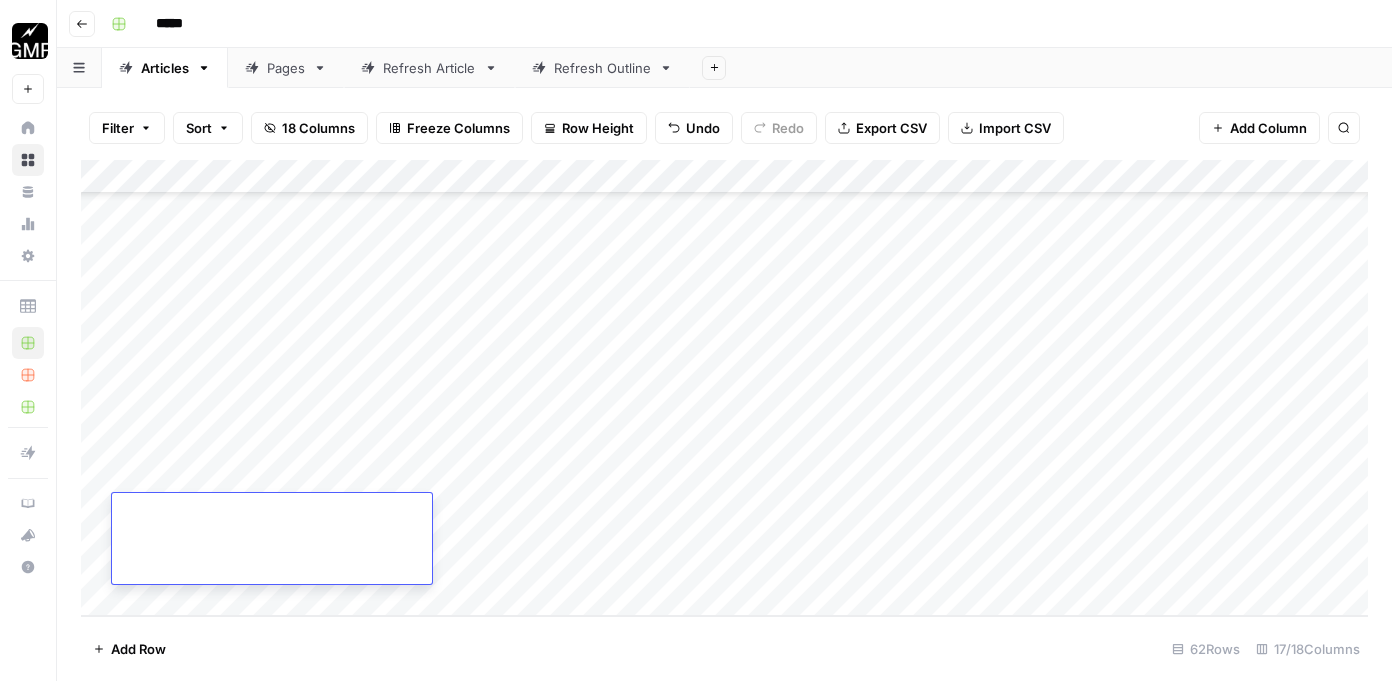 paste on "**********" 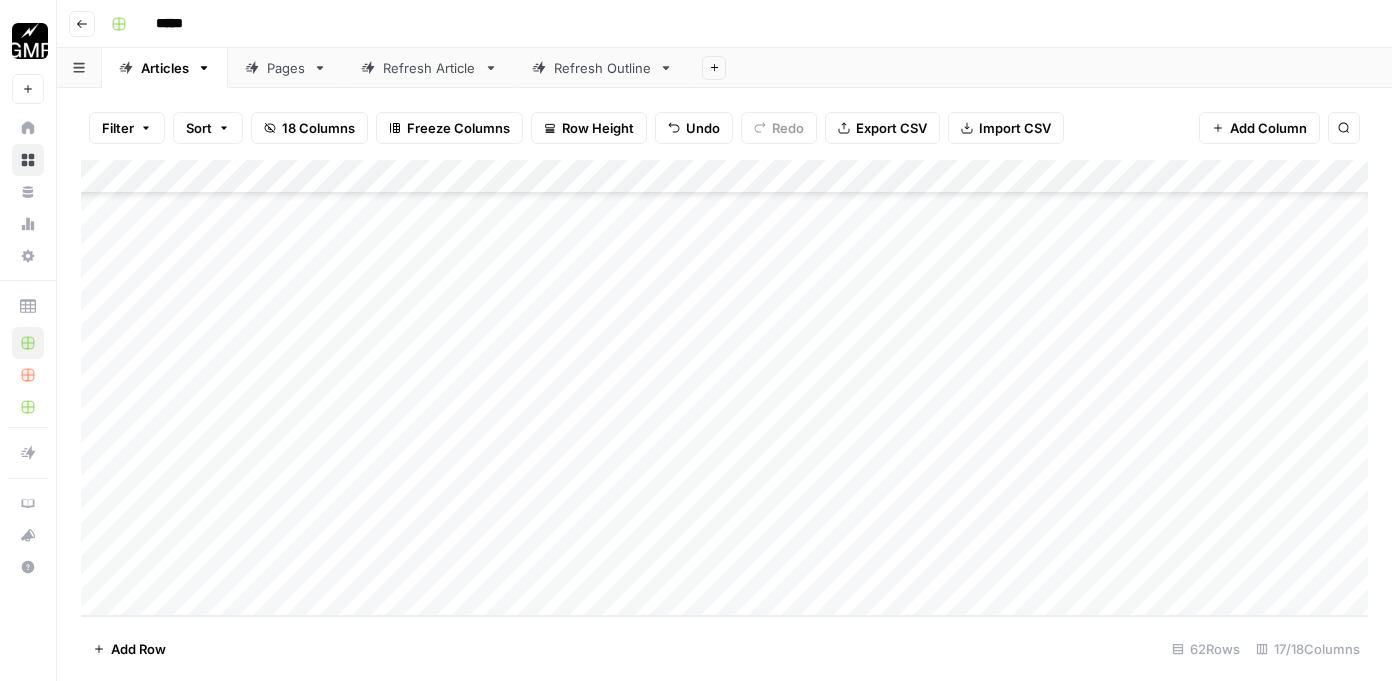 click on "Add Column" at bounding box center (724, 388) 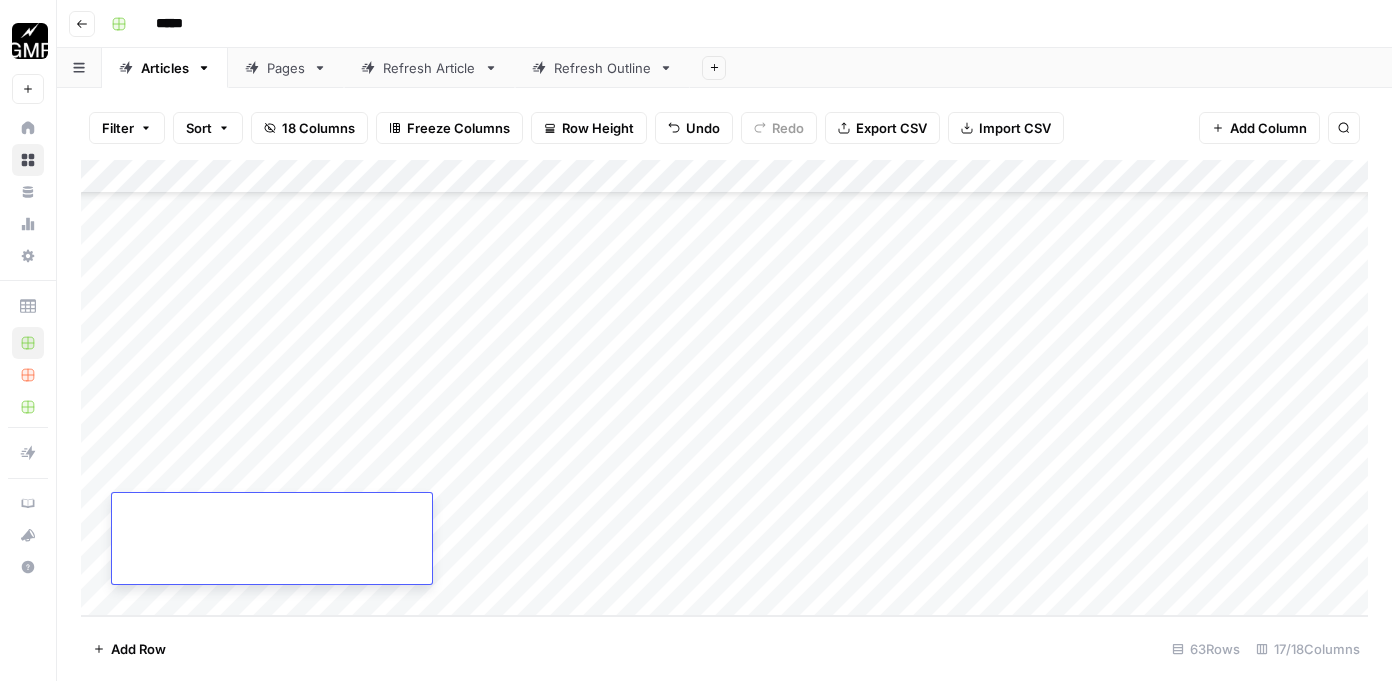 paste on "**********" 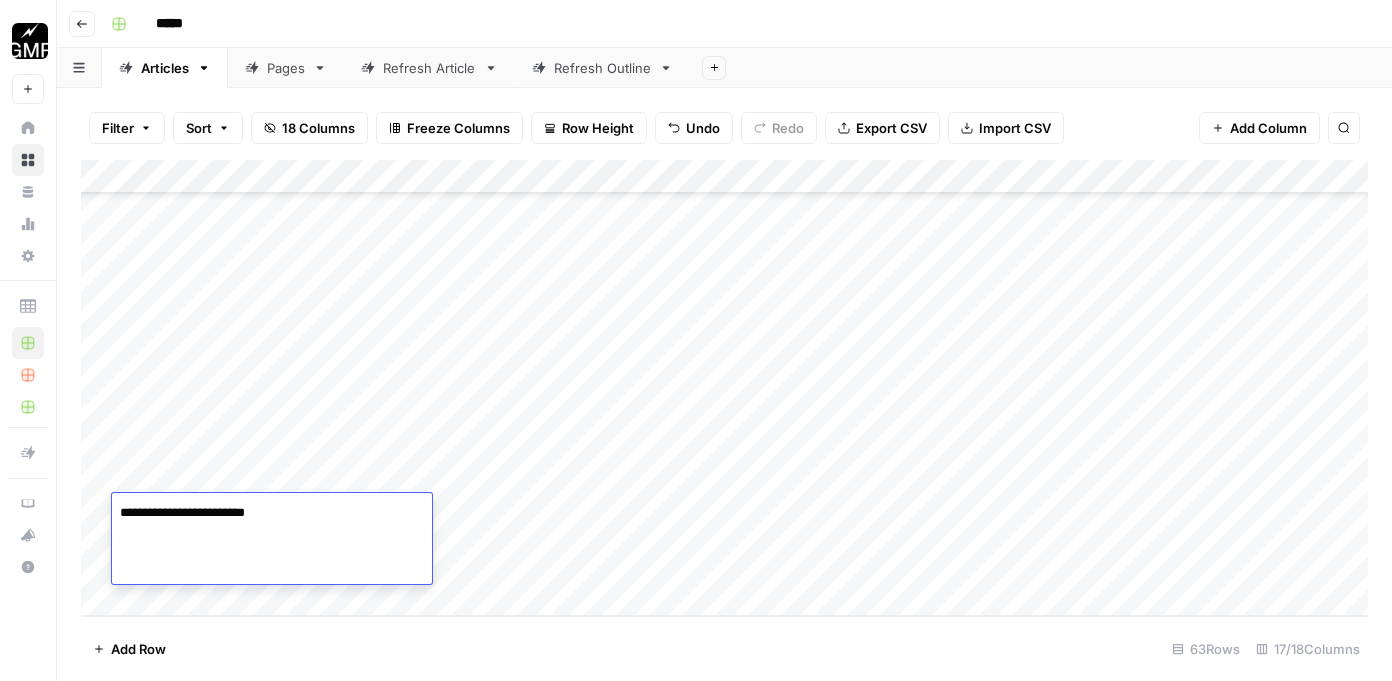 click on "Add Column" at bounding box center [724, 388] 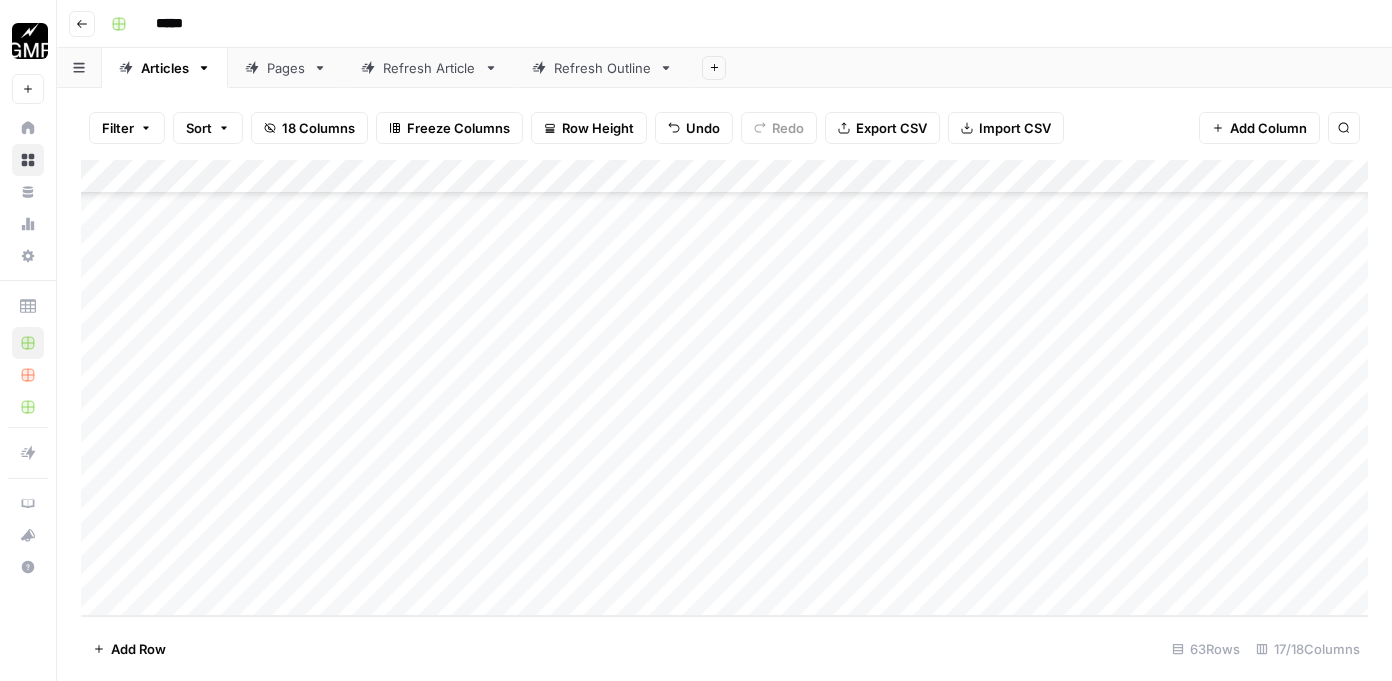 scroll, scrollTop: 5242, scrollLeft: 0, axis: vertical 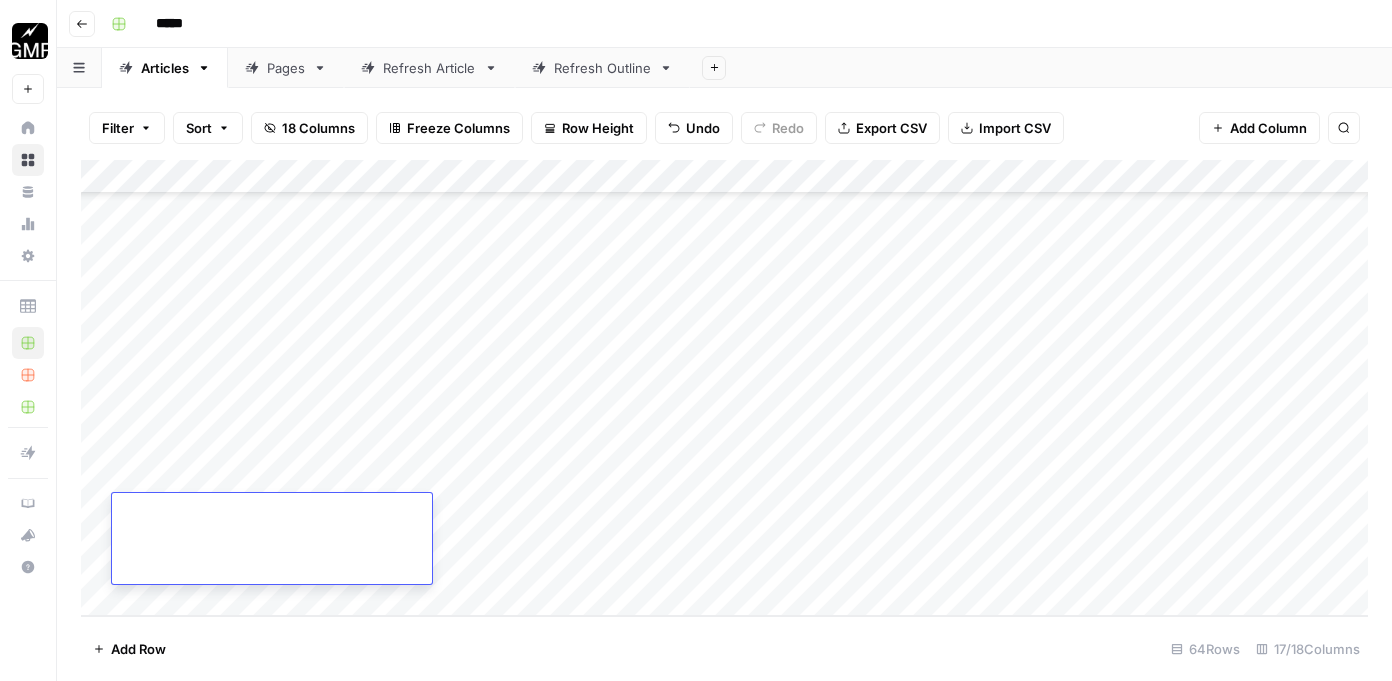 paste on "**********" 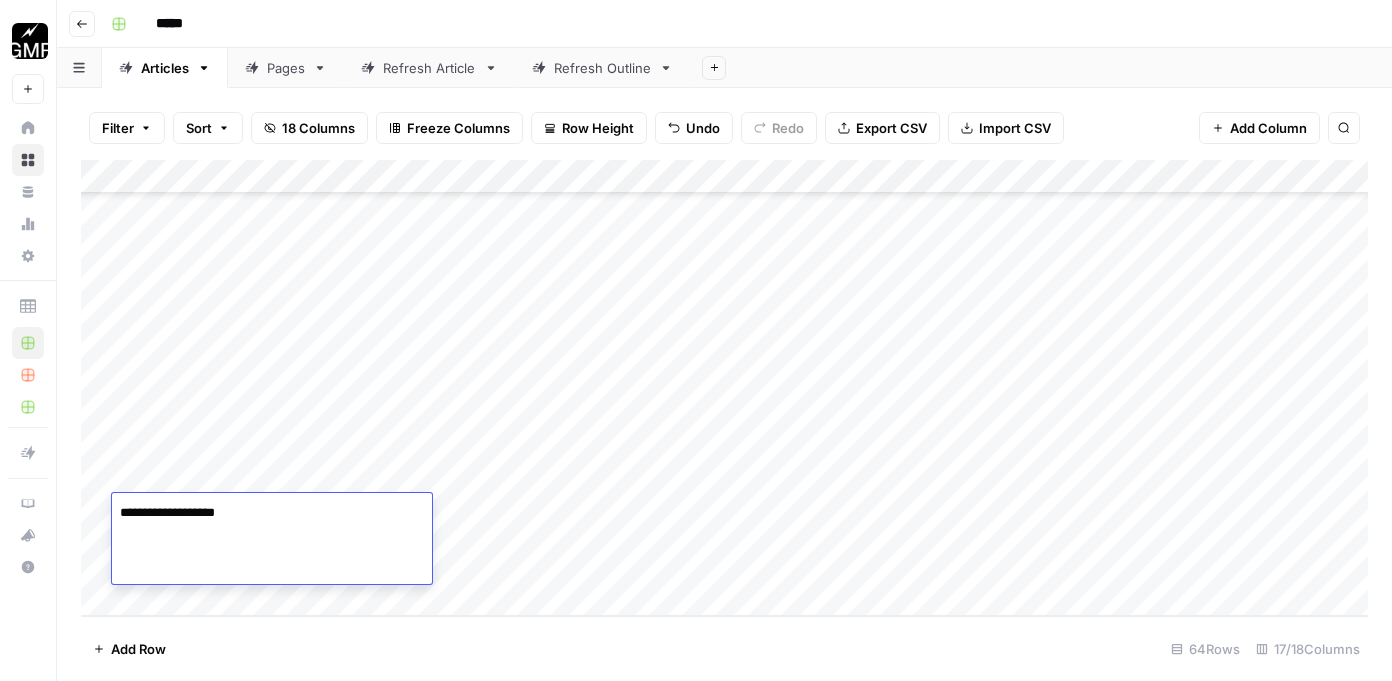 click on "Add Column" at bounding box center [724, 388] 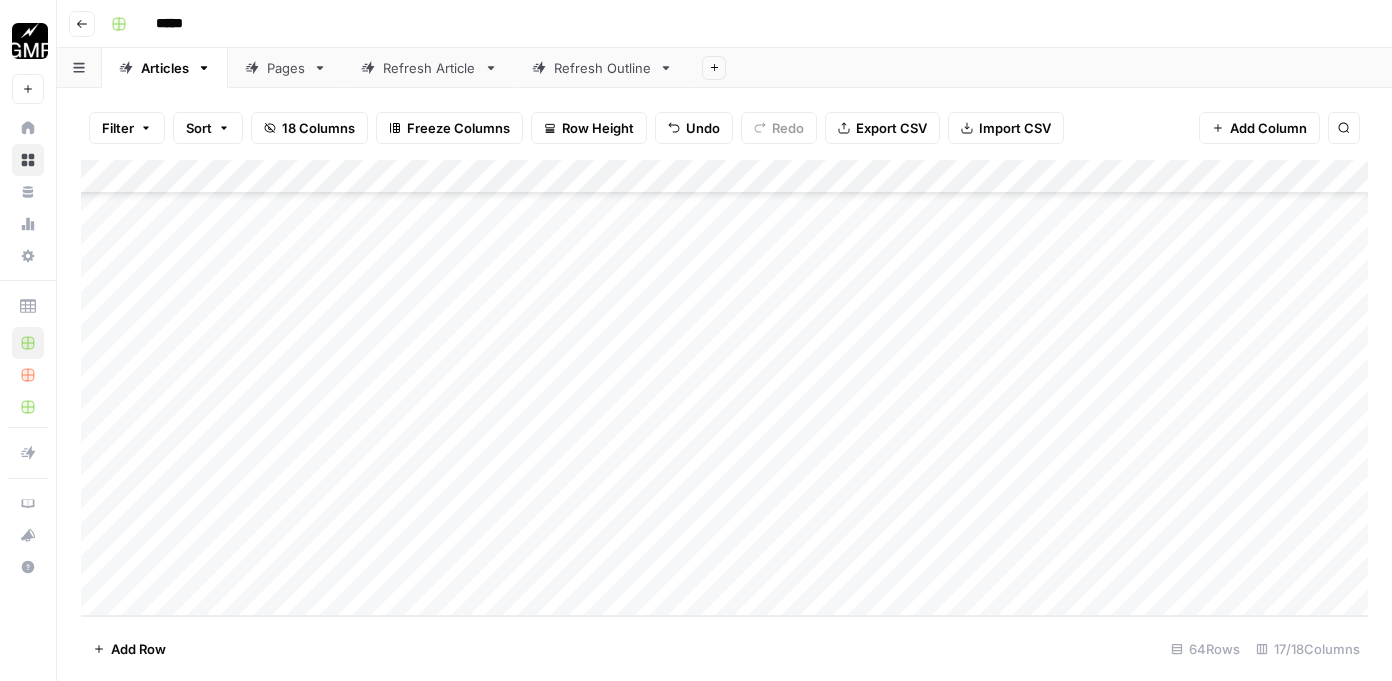 click on "Add Column" at bounding box center [724, 388] 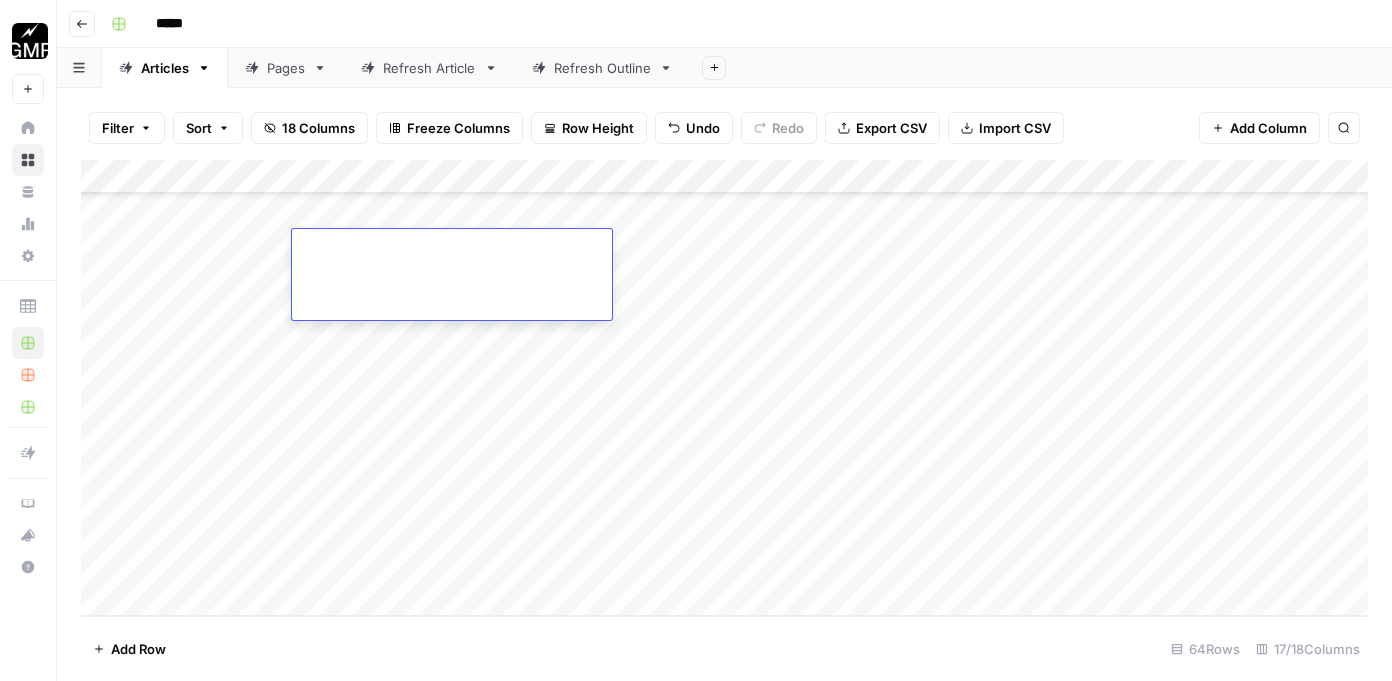 click at bounding box center (452, 274) 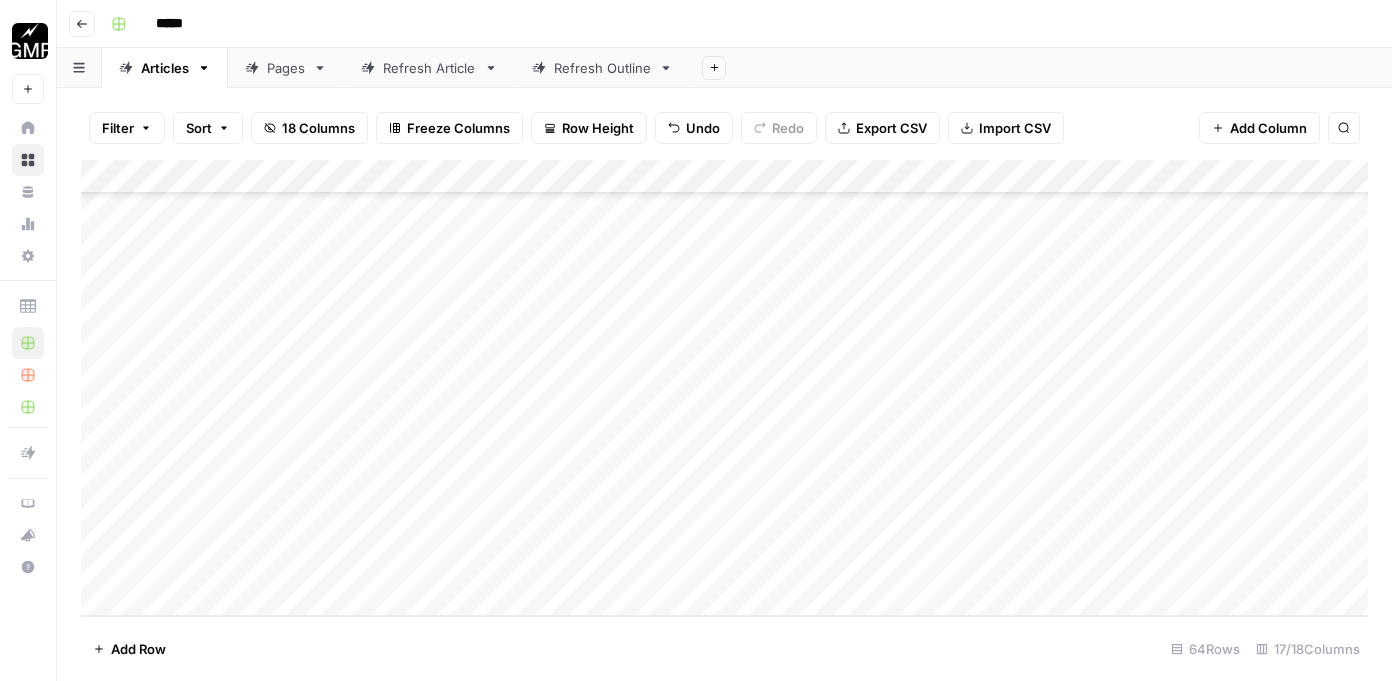 click on "Add Column" at bounding box center [724, 388] 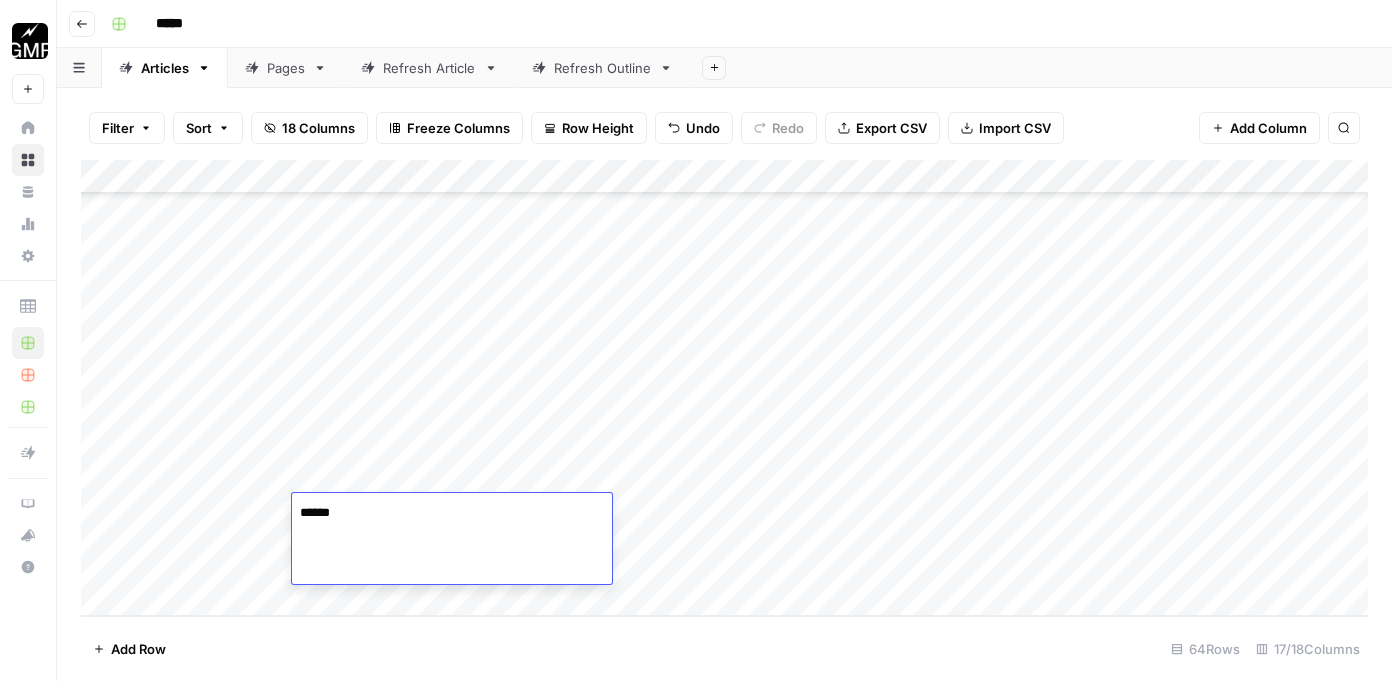 paste on "**********" 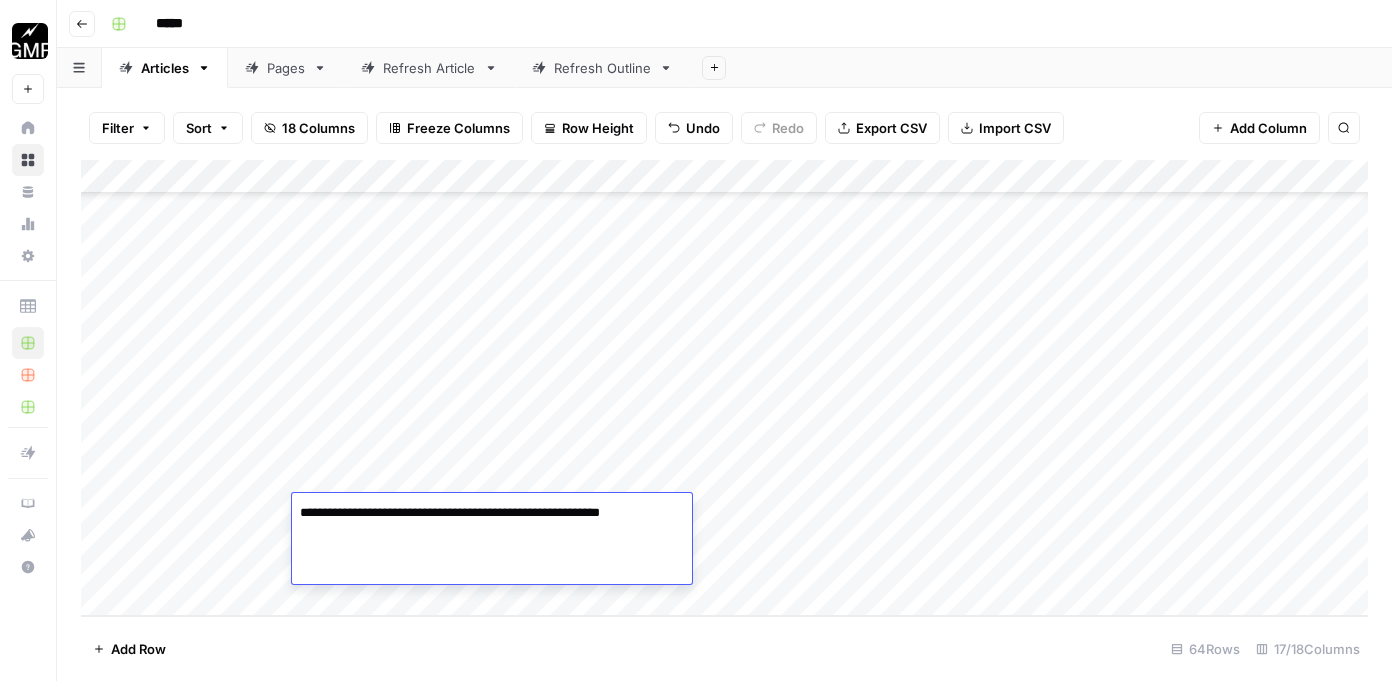 click on "Add Column" at bounding box center [724, 388] 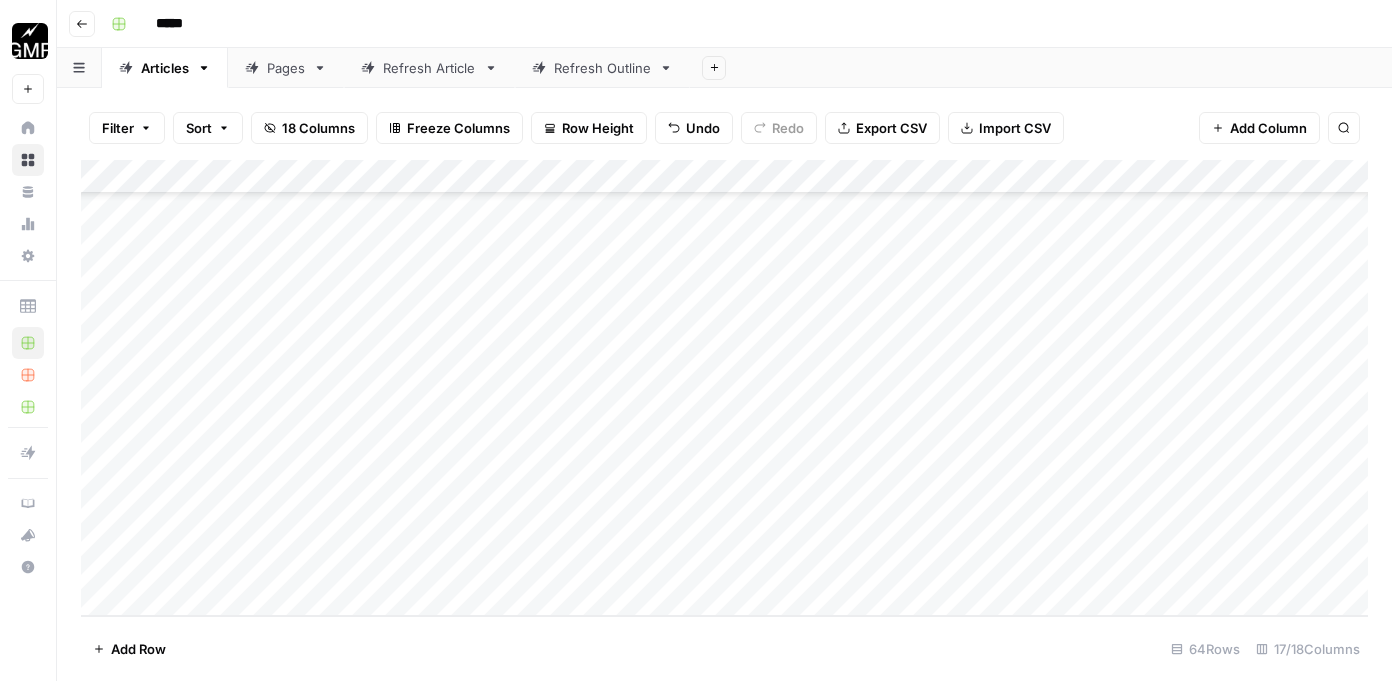 click on "Add Column" at bounding box center (724, 388) 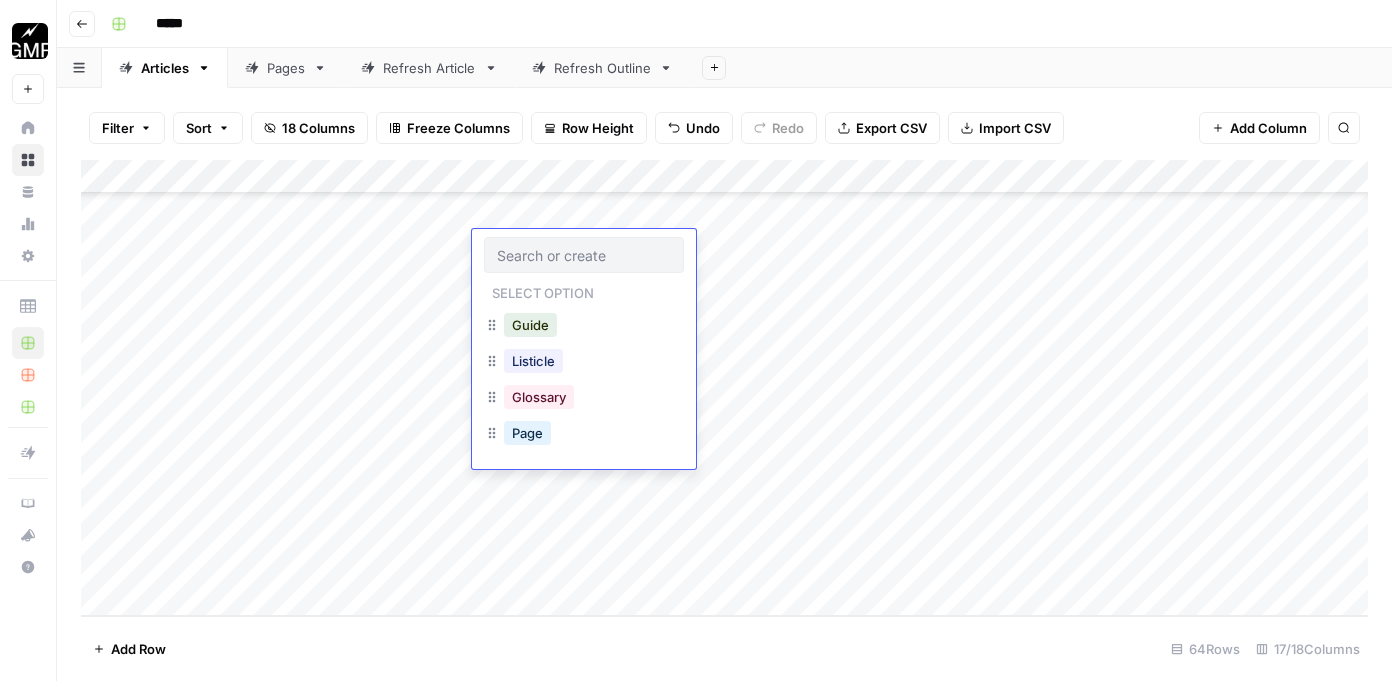 click on "Guide" at bounding box center (584, 327) 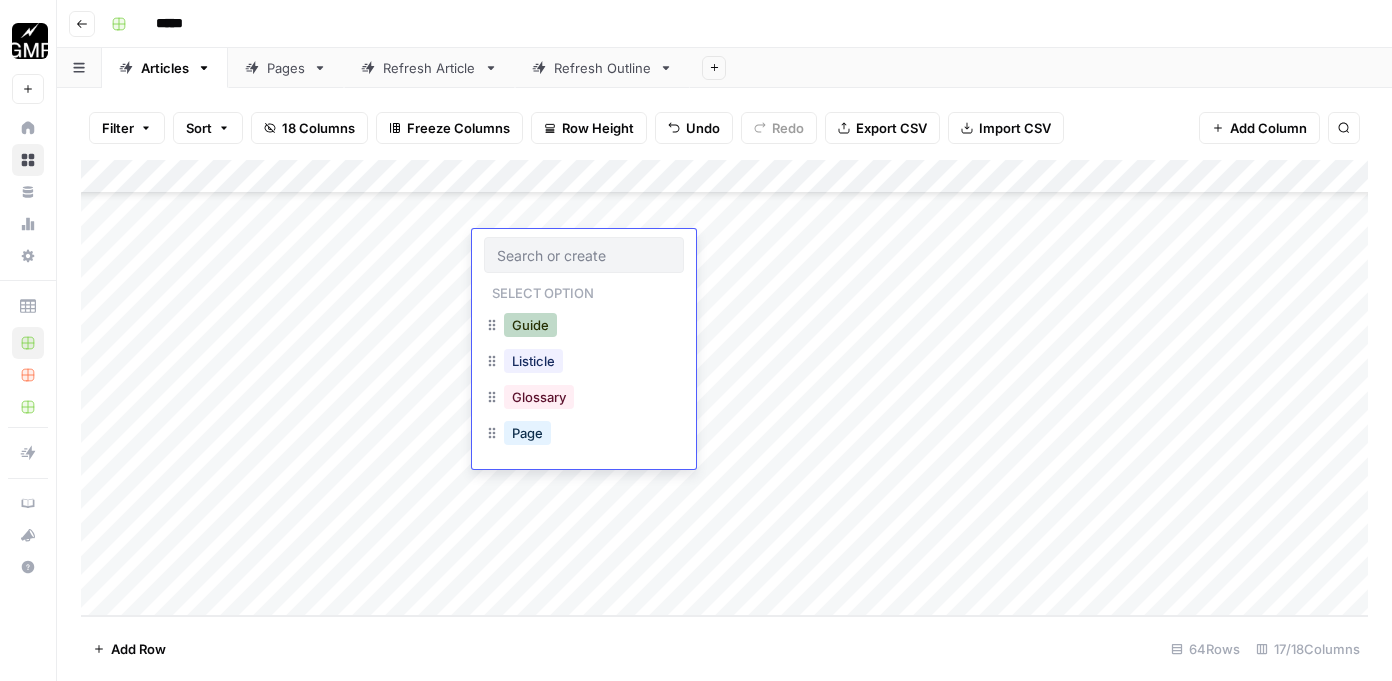 click on "Guide" at bounding box center (530, 325) 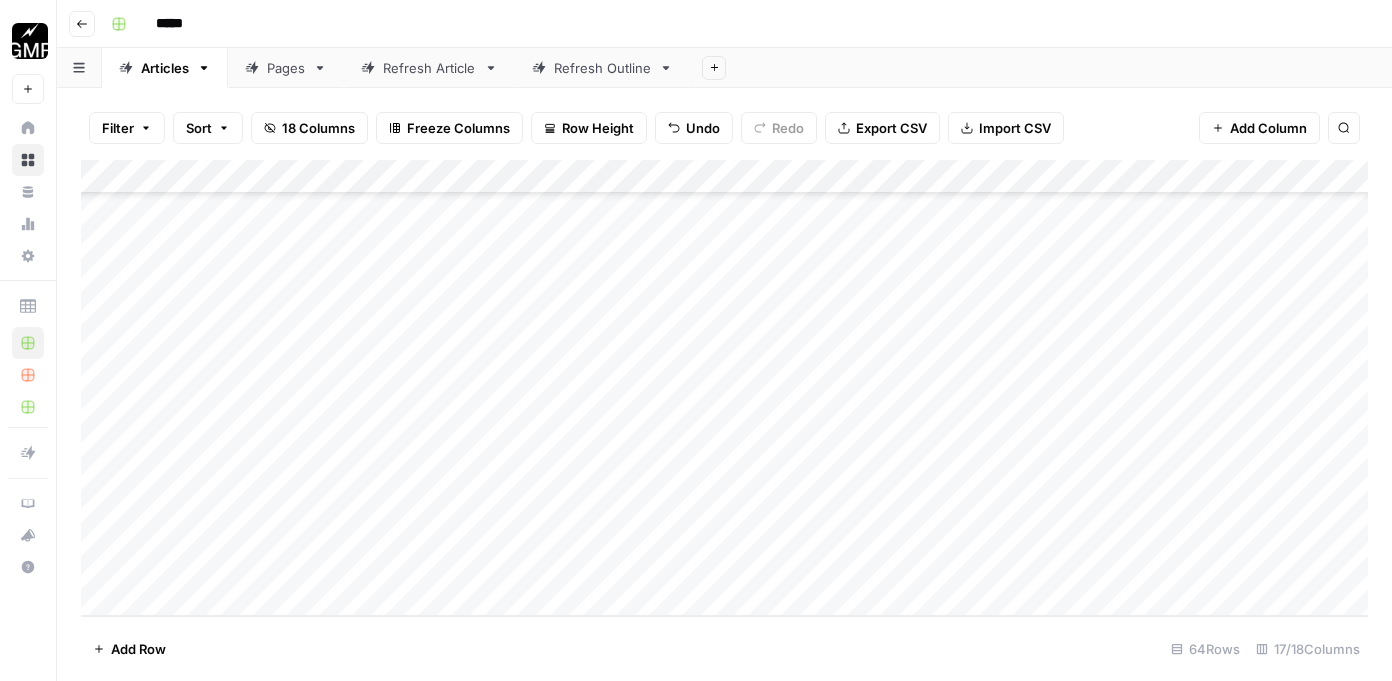click on "Add Column" at bounding box center [724, 388] 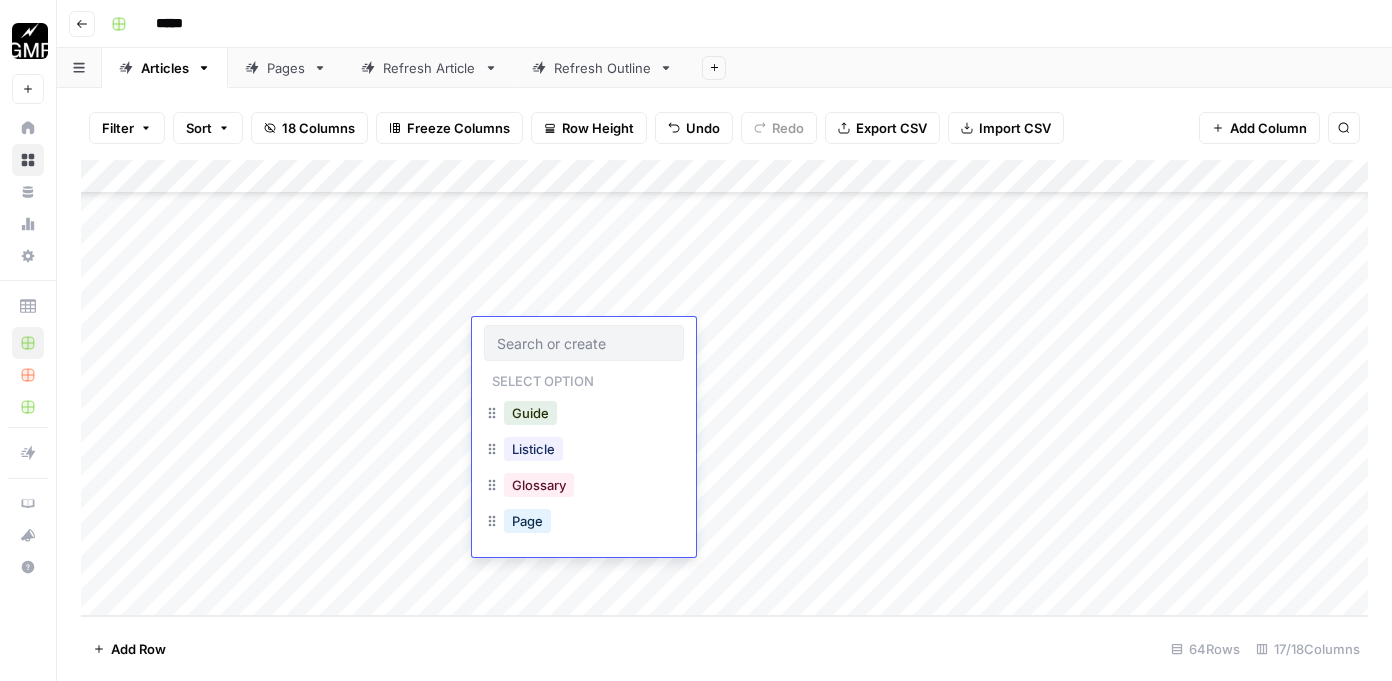 click on "Guide" at bounding box center (530, 413) 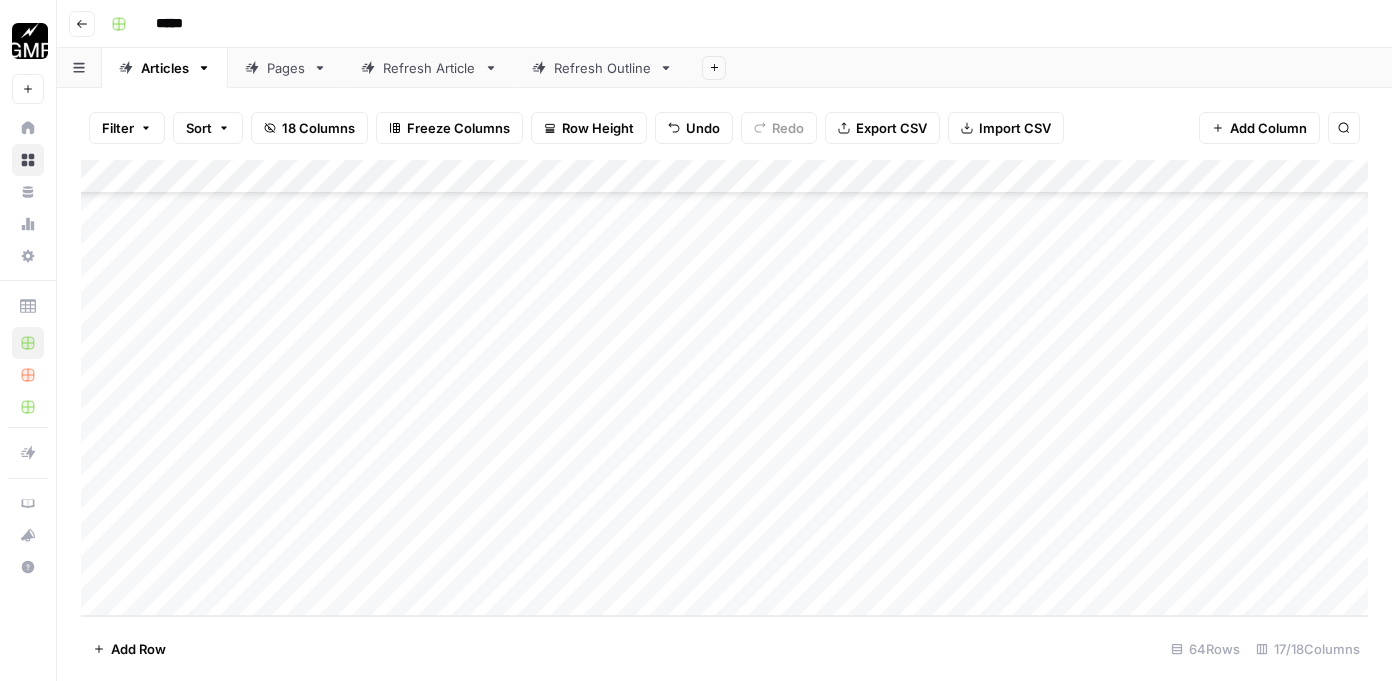 click on "Add Column" at bounding box center [724, 388] 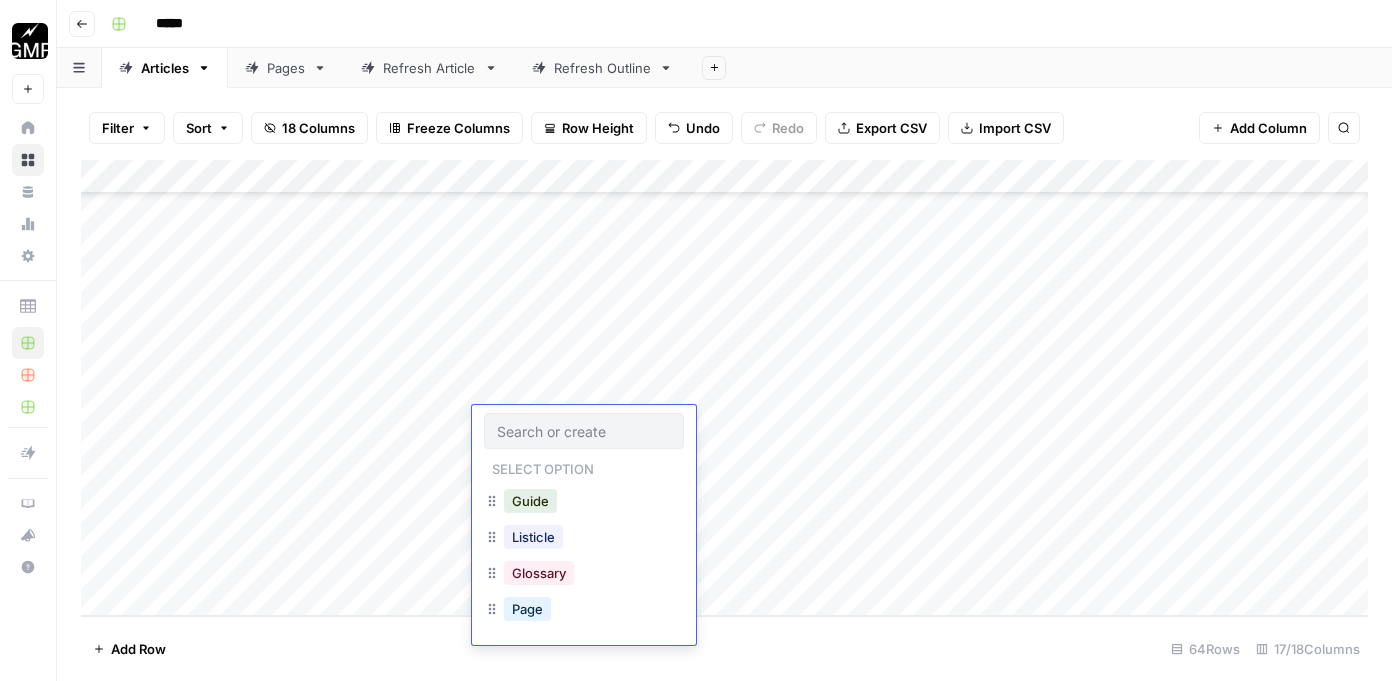 click on "Guide" at bounding box center [530, 501] 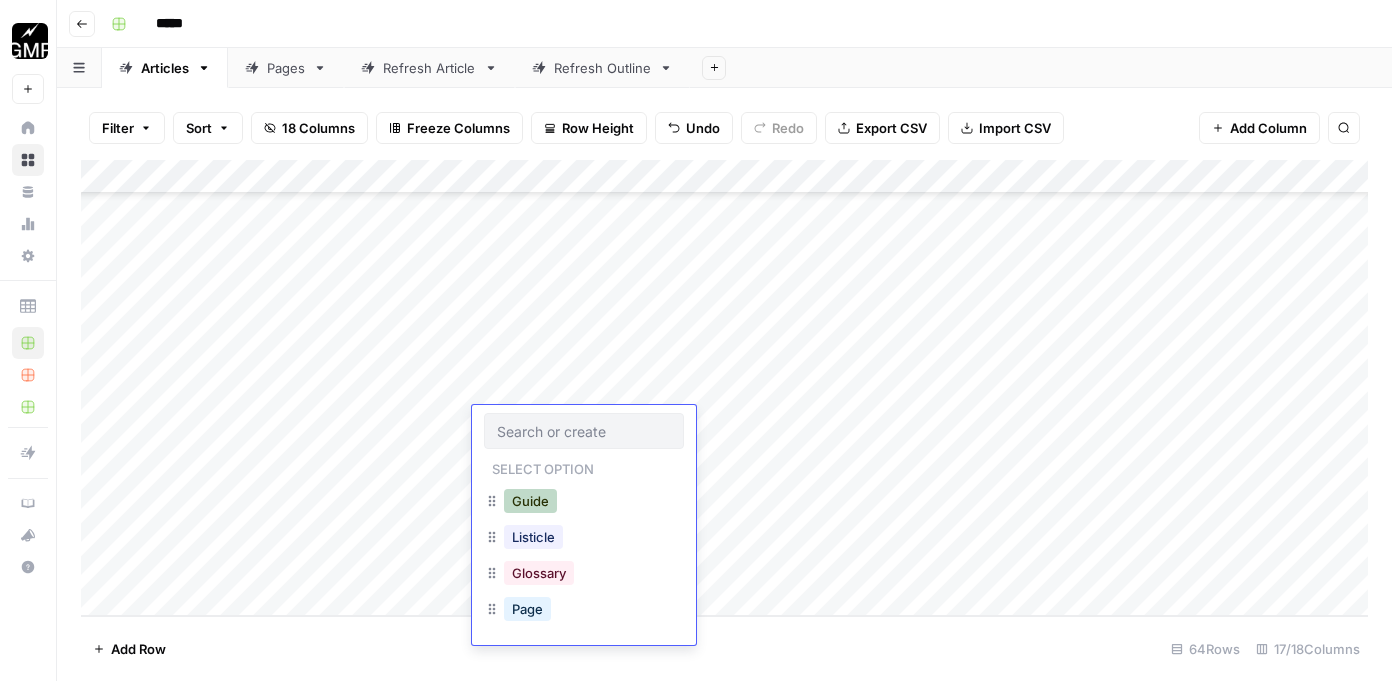 click on "Guide" at bounding box center [530, 501] 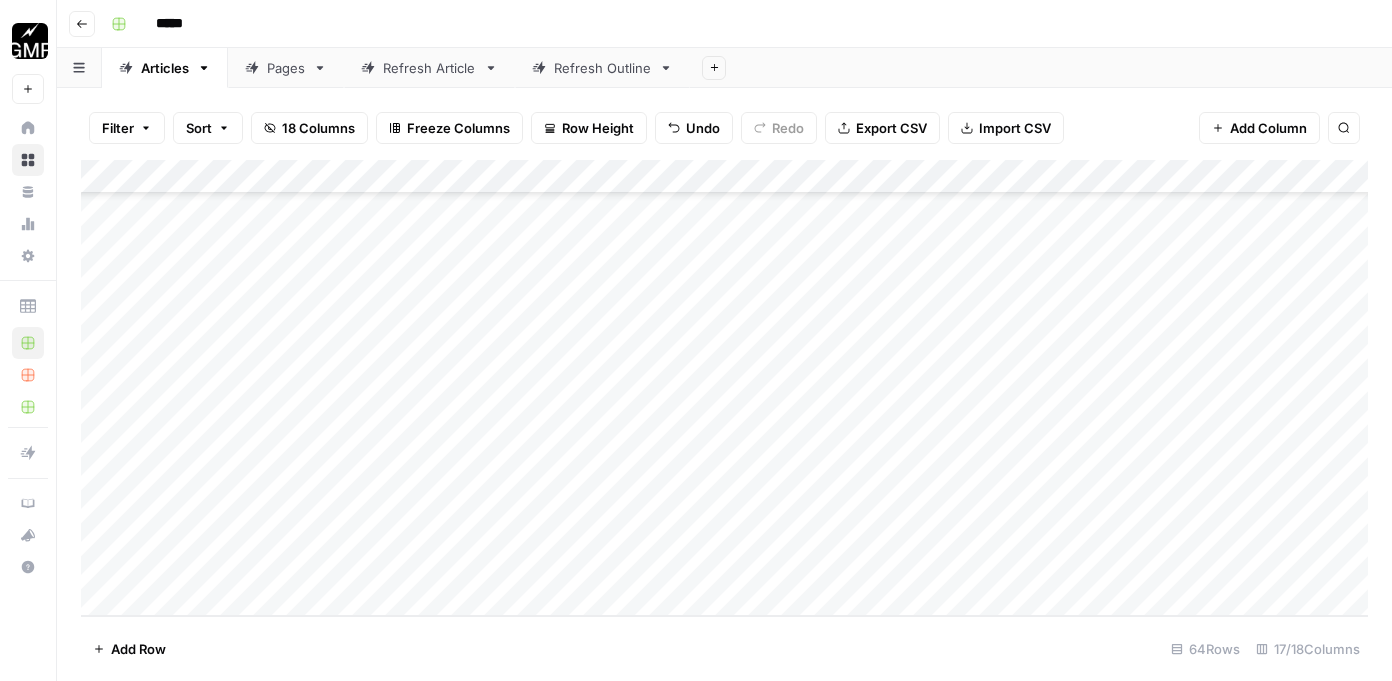 click on "Add Column" at bounding box center [724, 388] 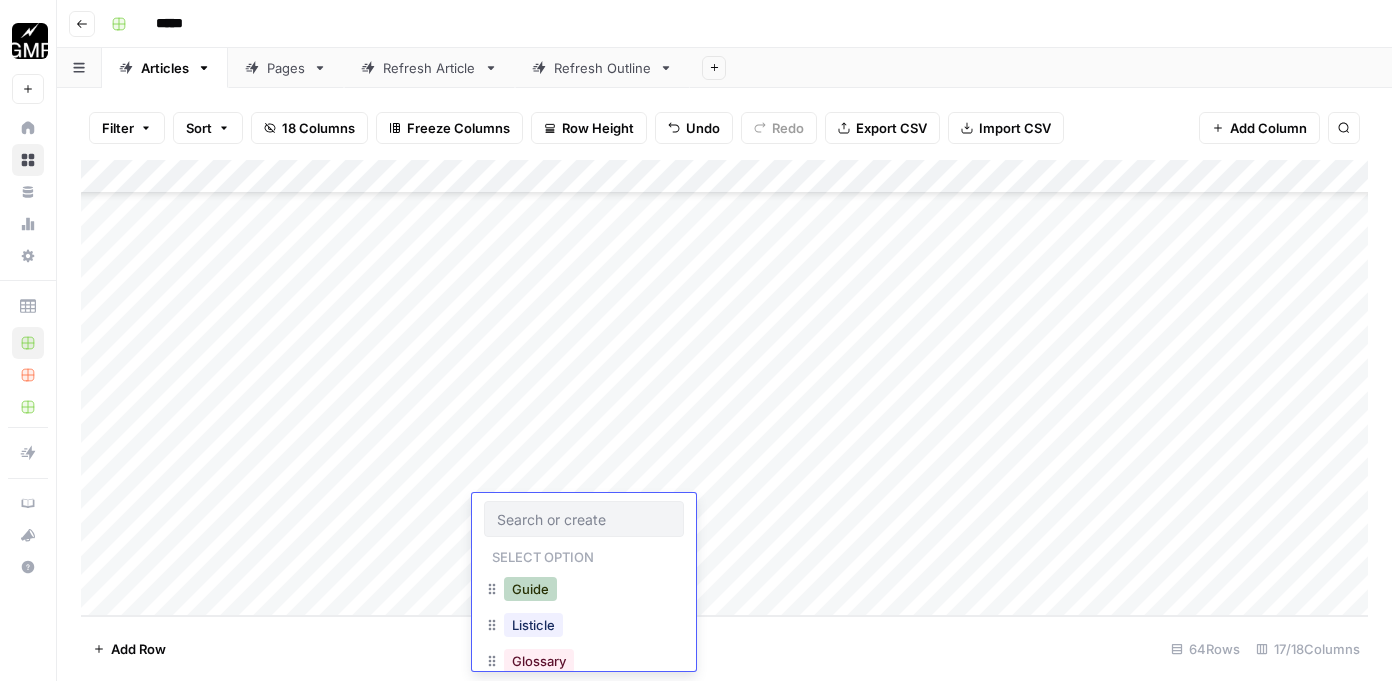 click on "Guide" at bounding box center [530, 589] 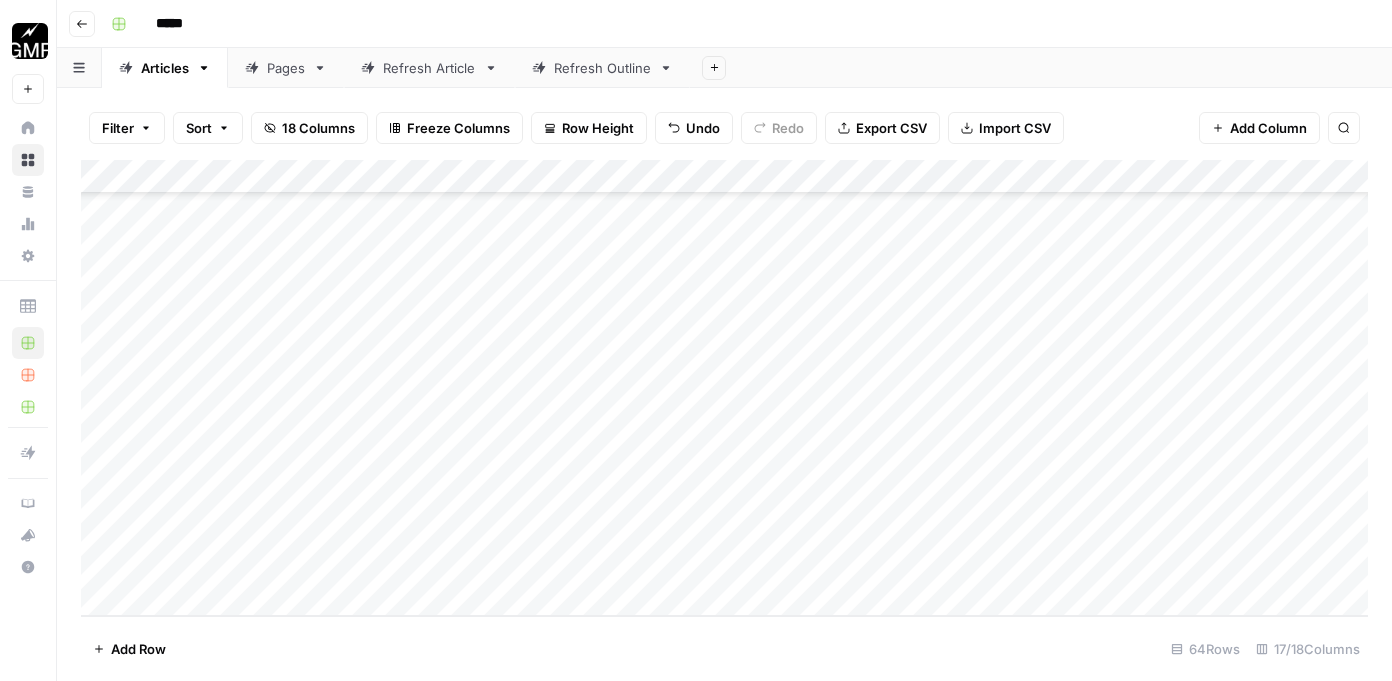 click on "Add Column" at bounding box center (724, 388) 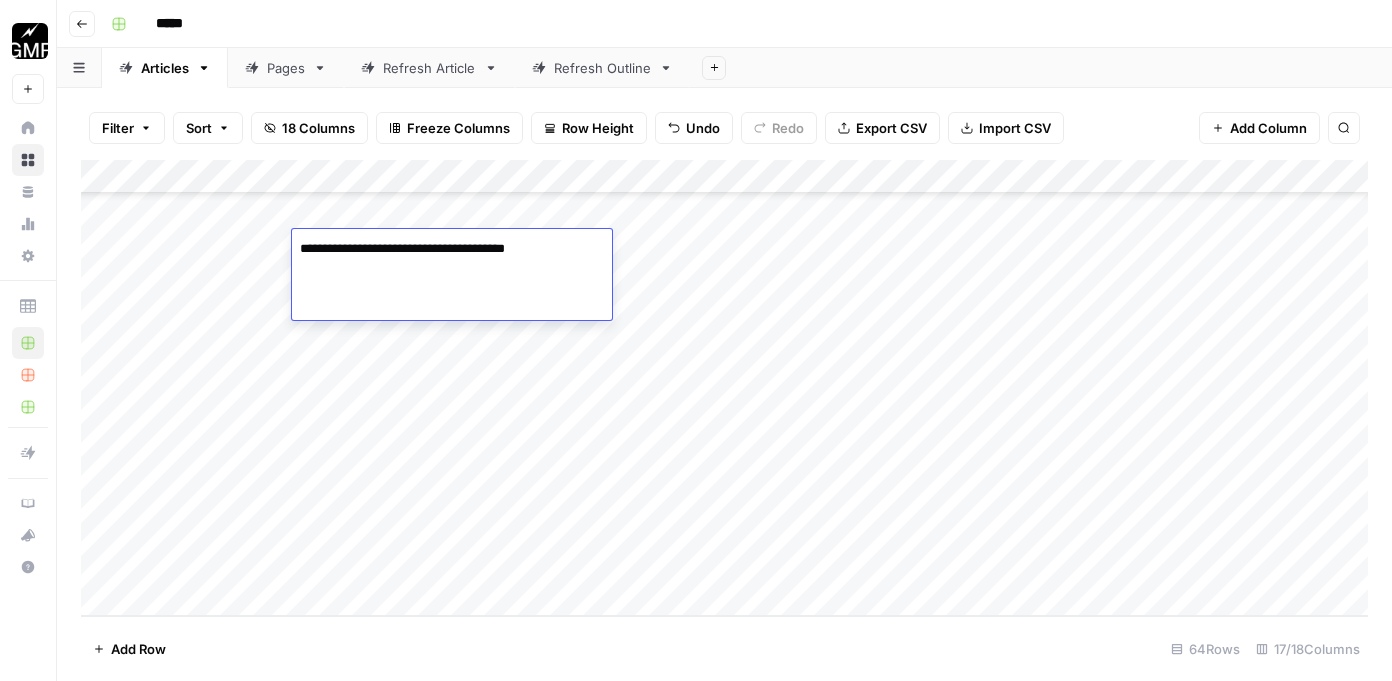 type on "**********" 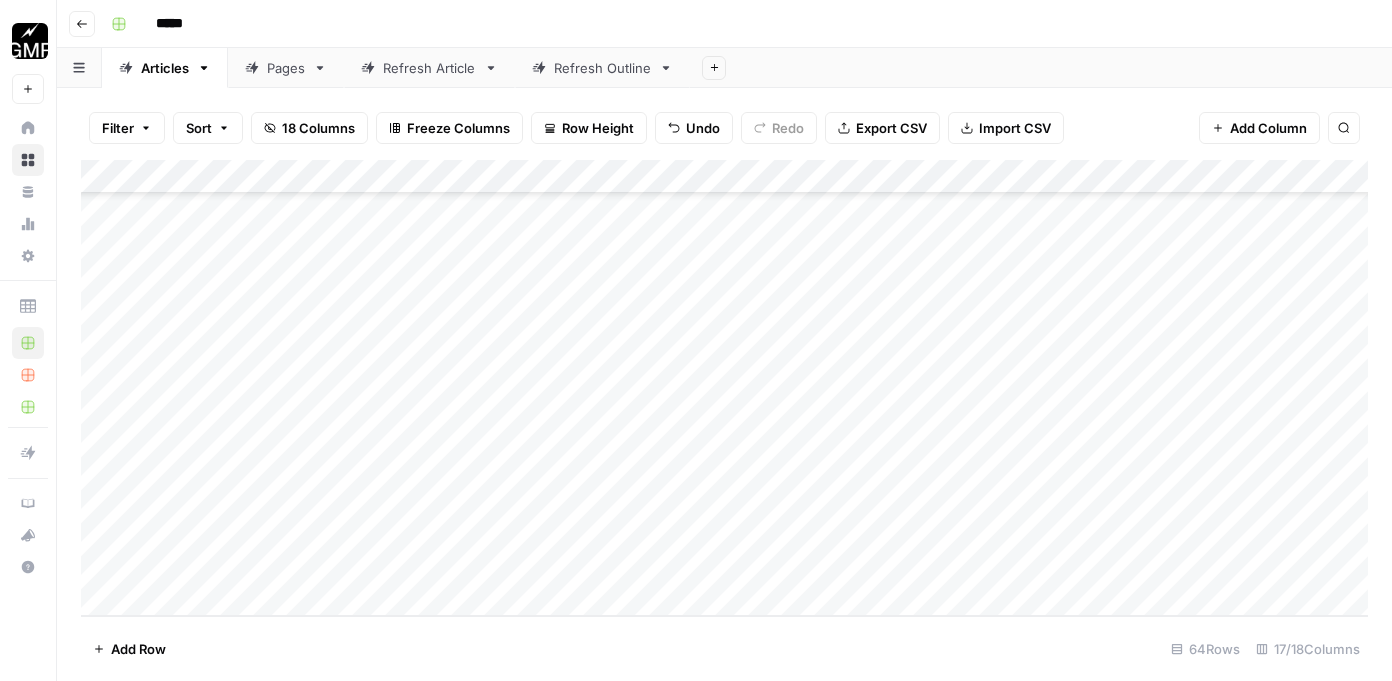 click on "Add Column" at bounding box center [724, 388] 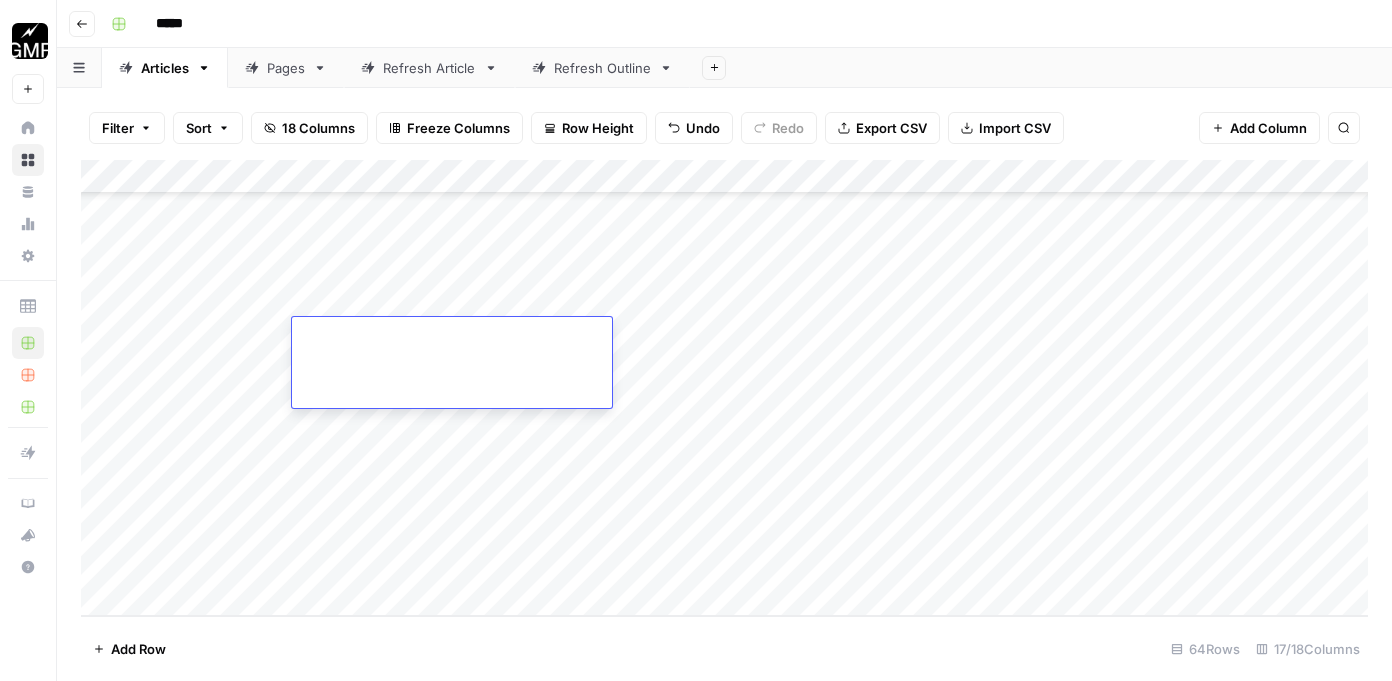 click at bounding box center (452, 362) 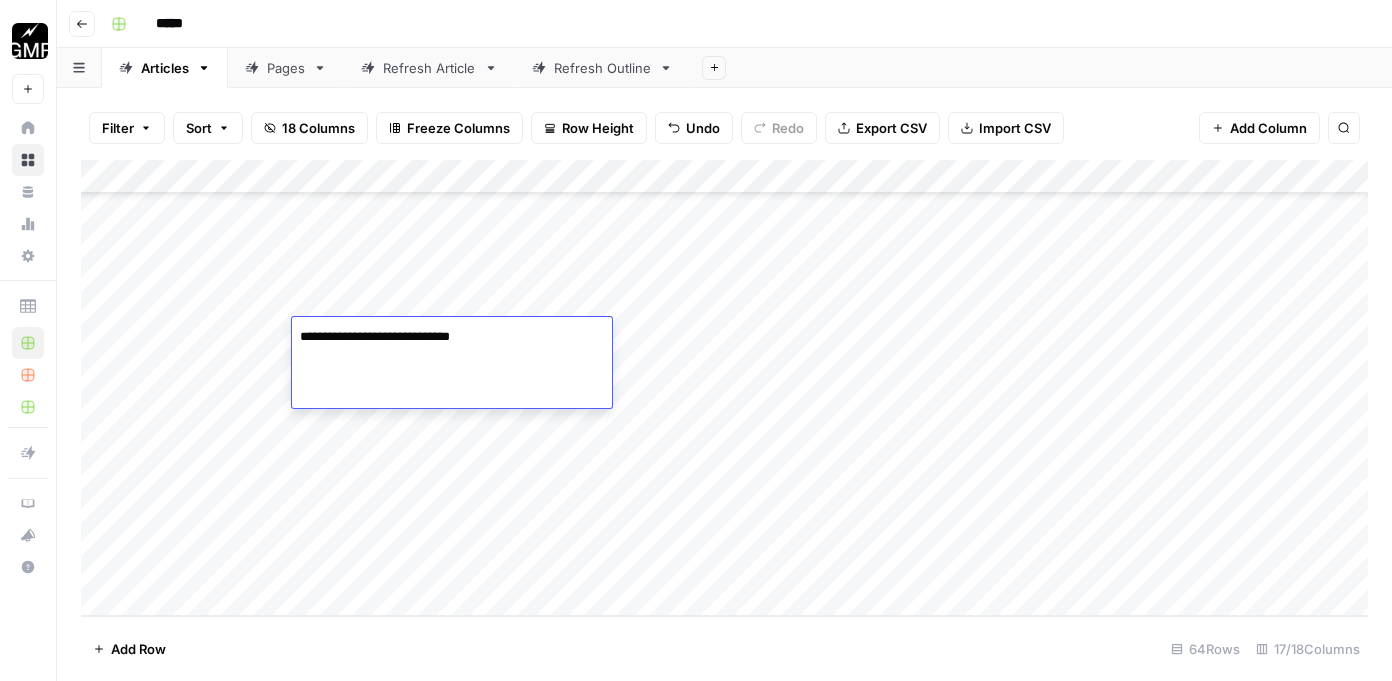 type on "**********" 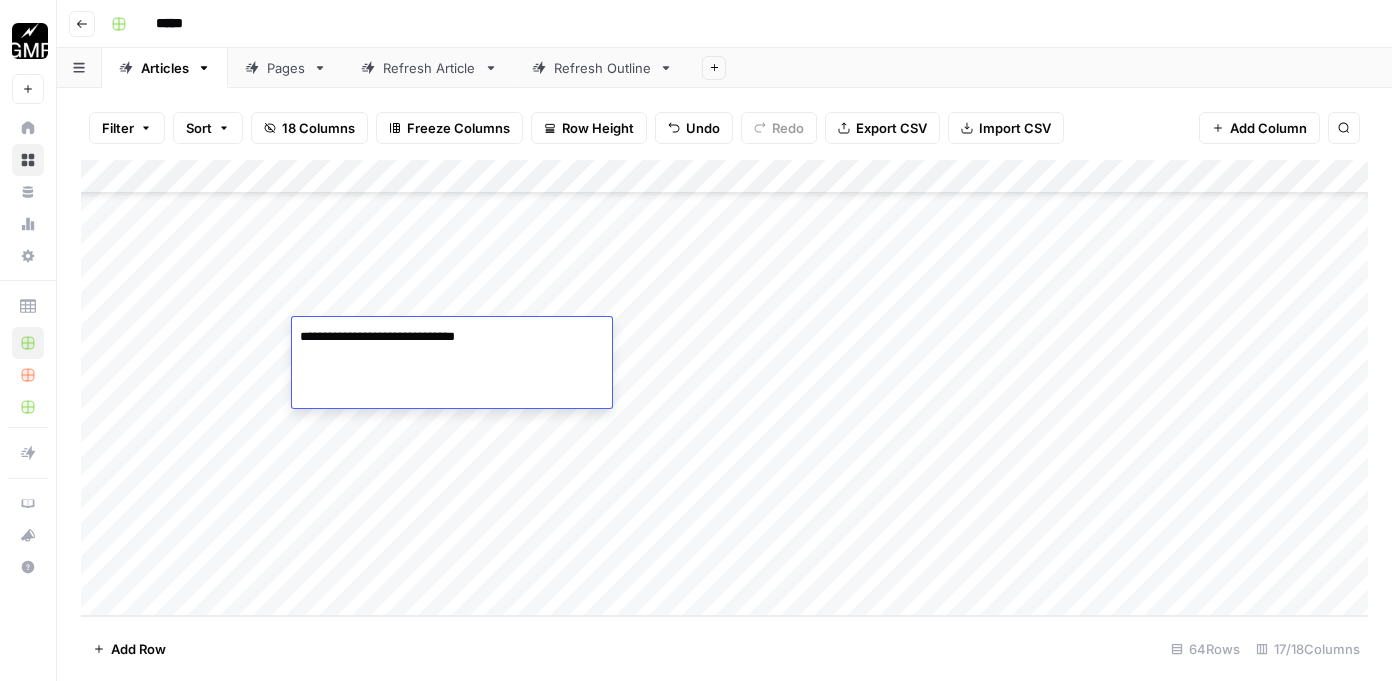drag, startPoint x: 520, startPoint y: 340, endPoint x: 270, endPoint y: 338, distance: 250.008 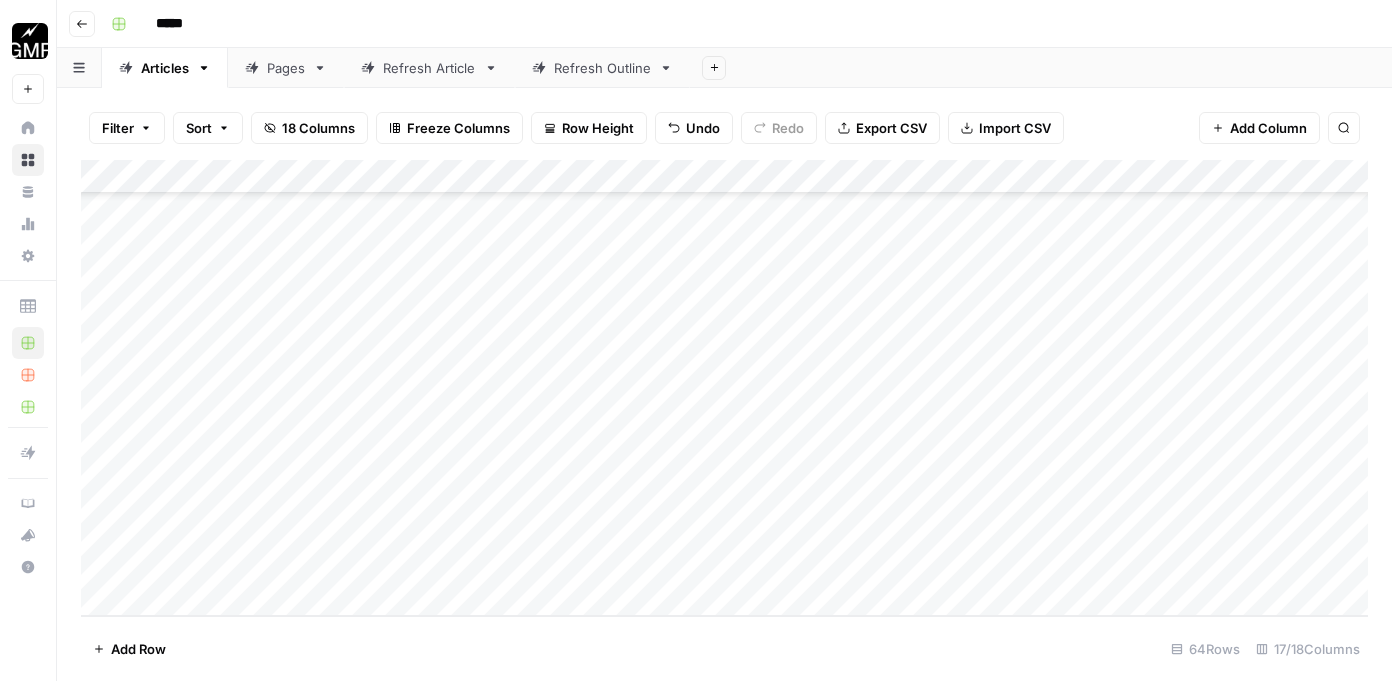 click on "Add Column" at bounding box center [724, 388] 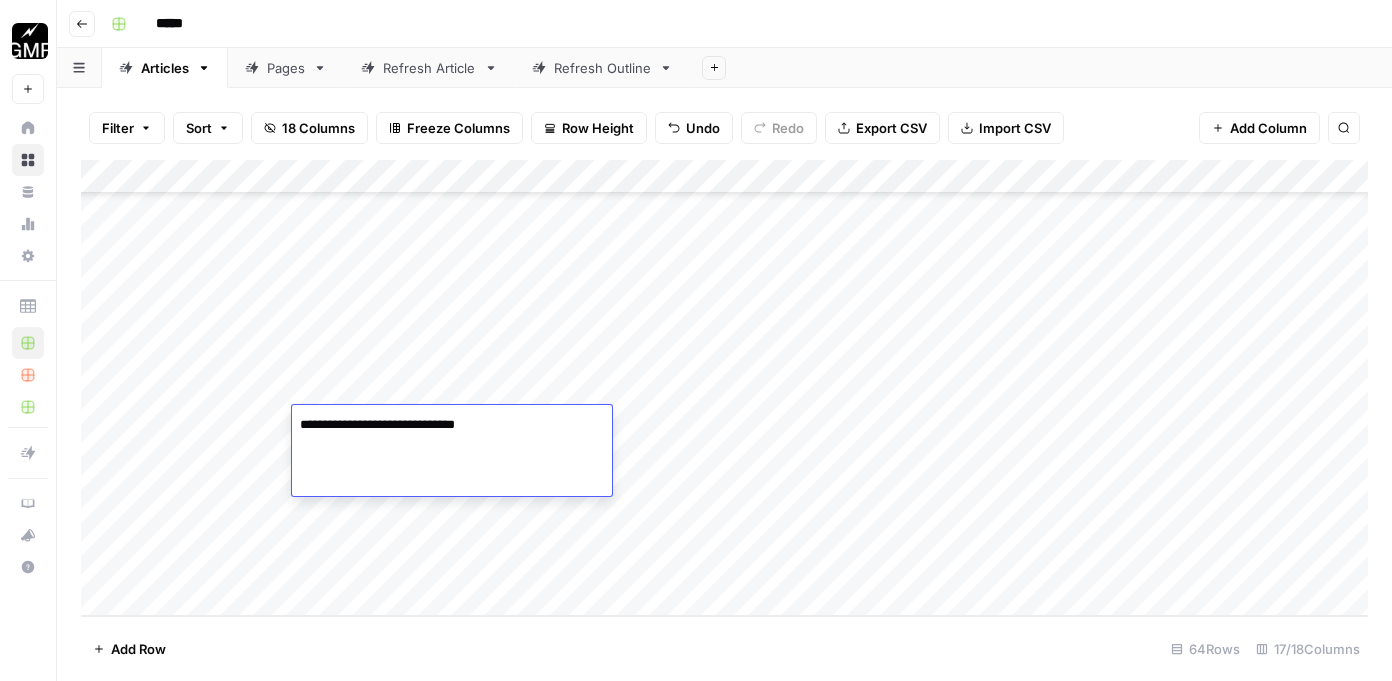click on "Add Column" at bounding box center (724, 388) 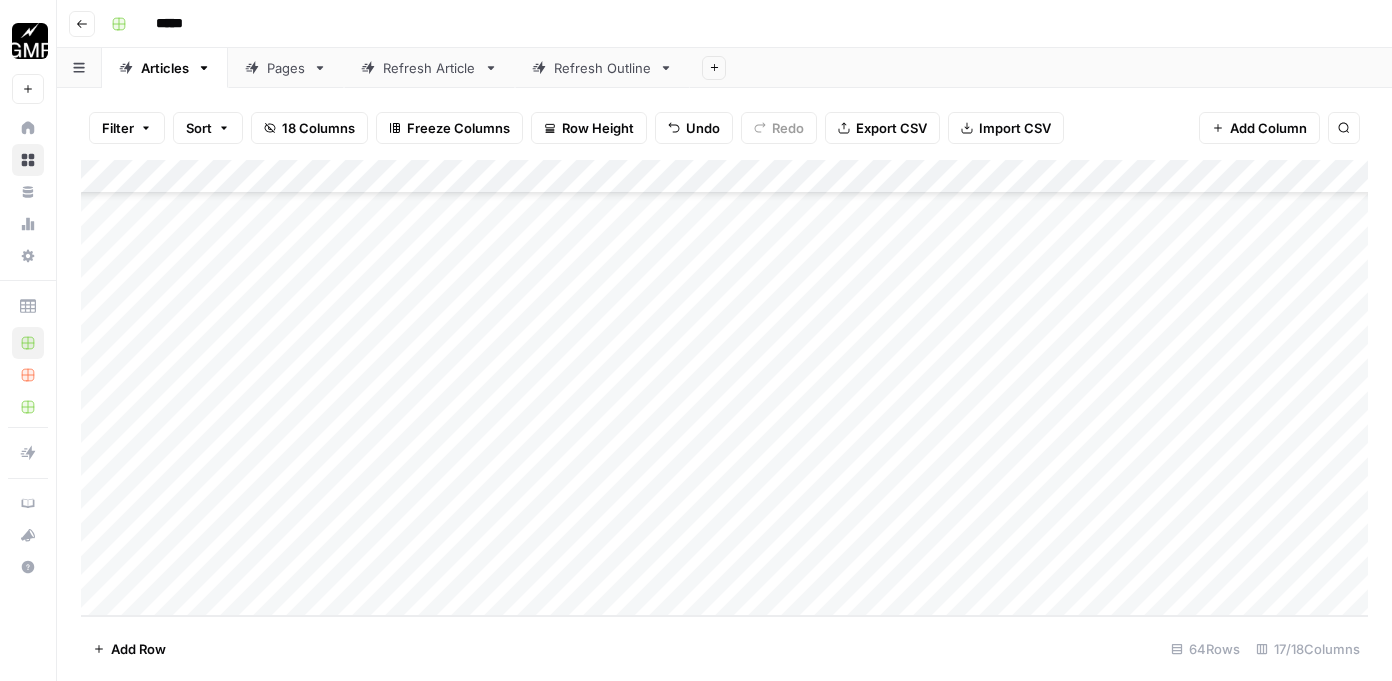 click on "Add Column" at bounding box center (724, 388) 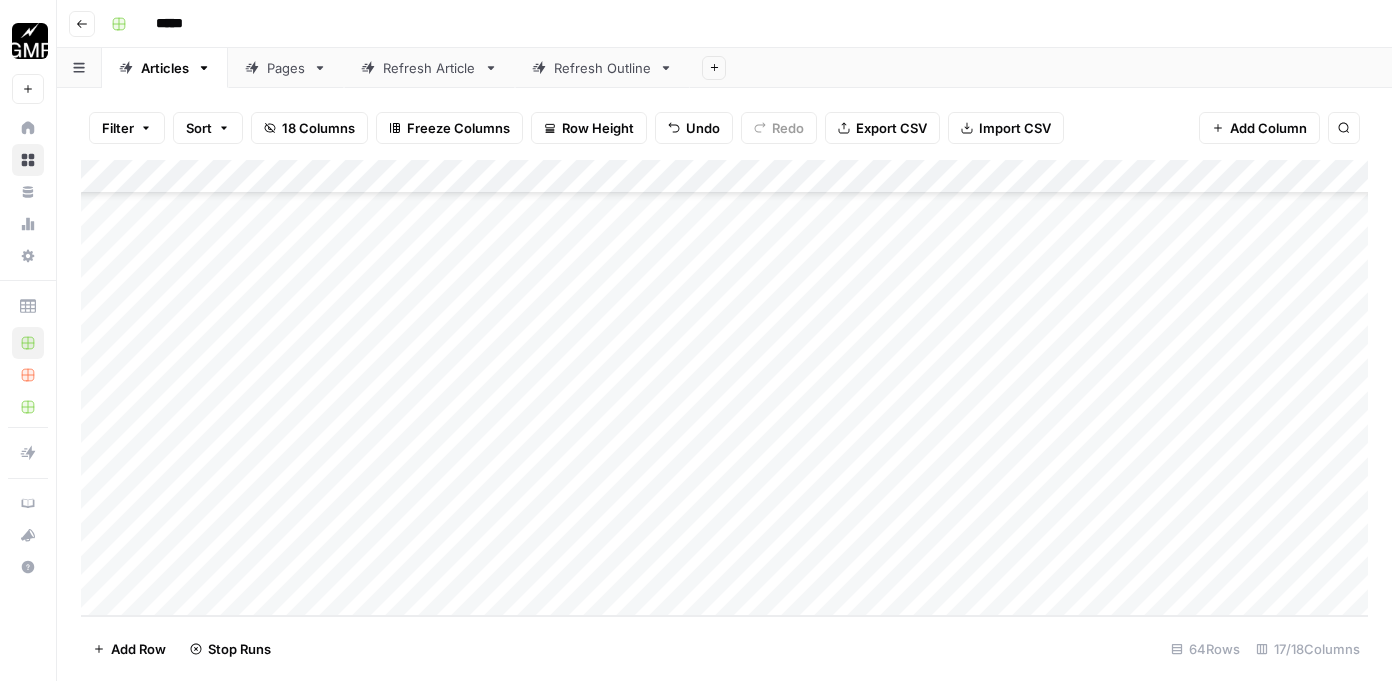 click on "Add Column" at bounding box center [724, 388] 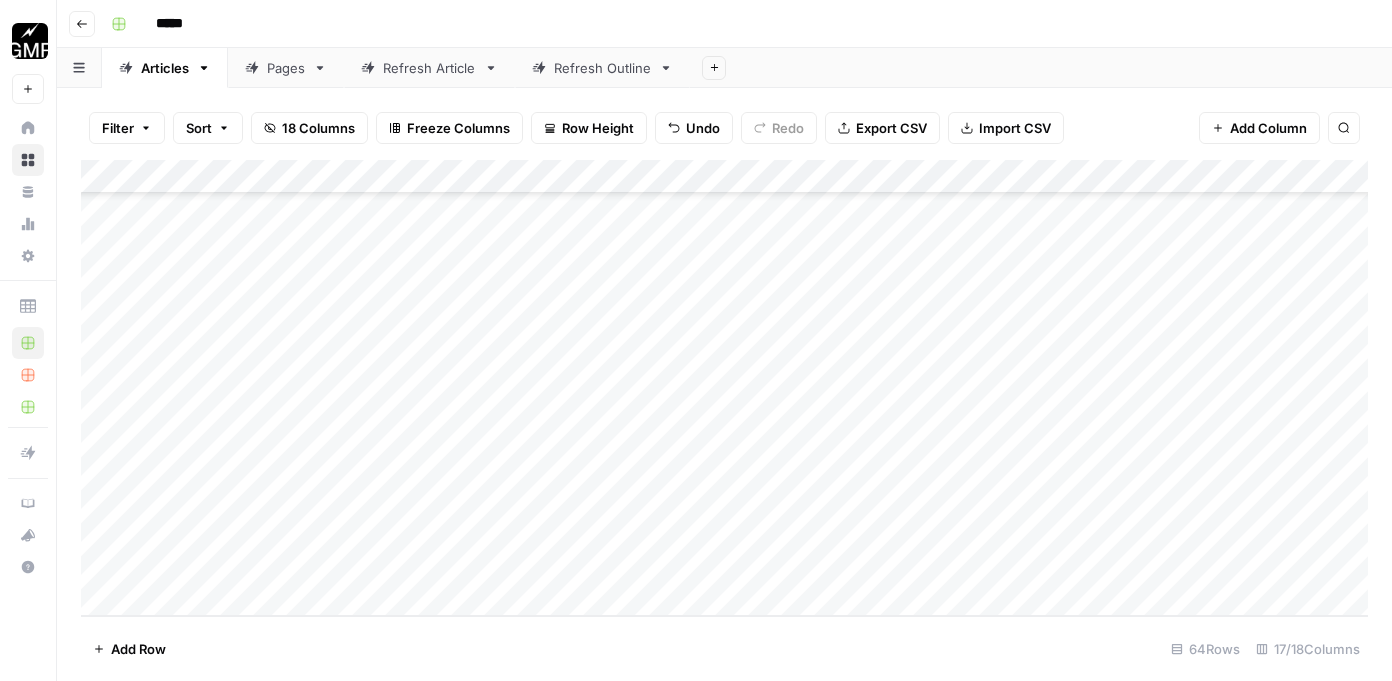 click on "Add Column" at bounding box center (724, 388) 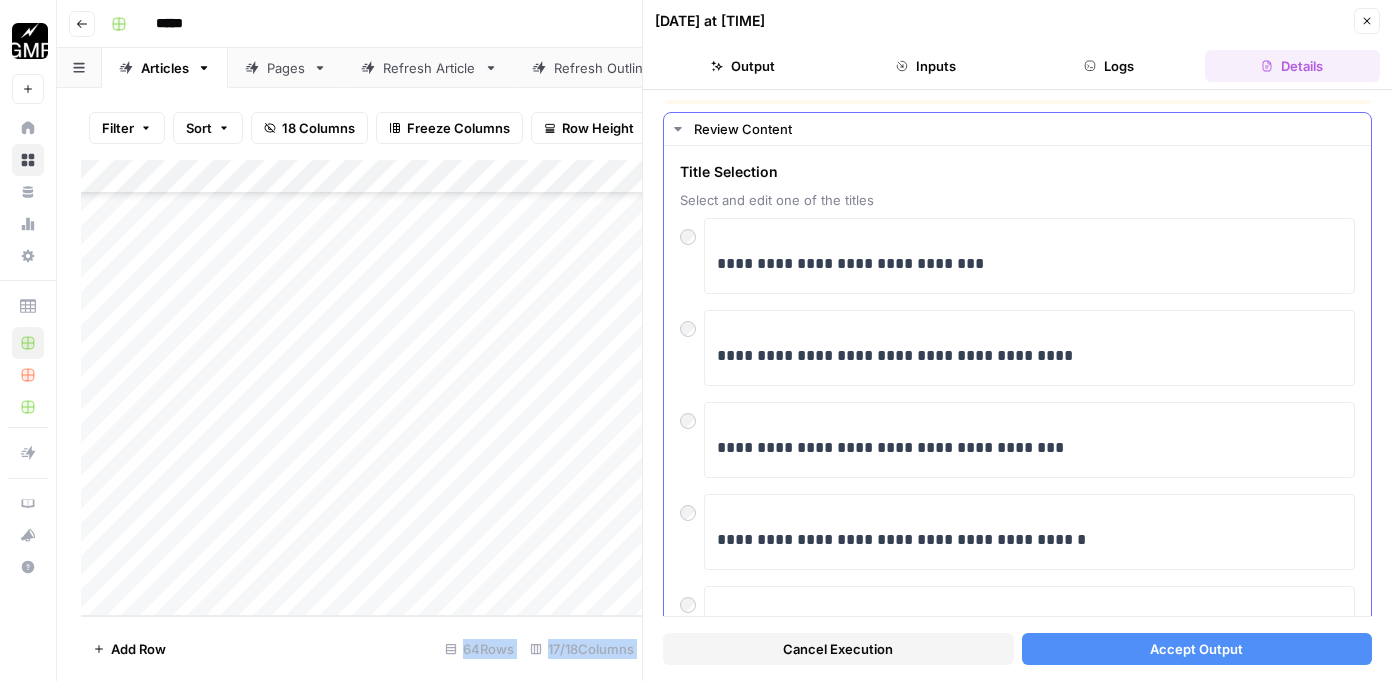 scroll, scrollTop: 73, scrollLeft: 0, axis: vertical 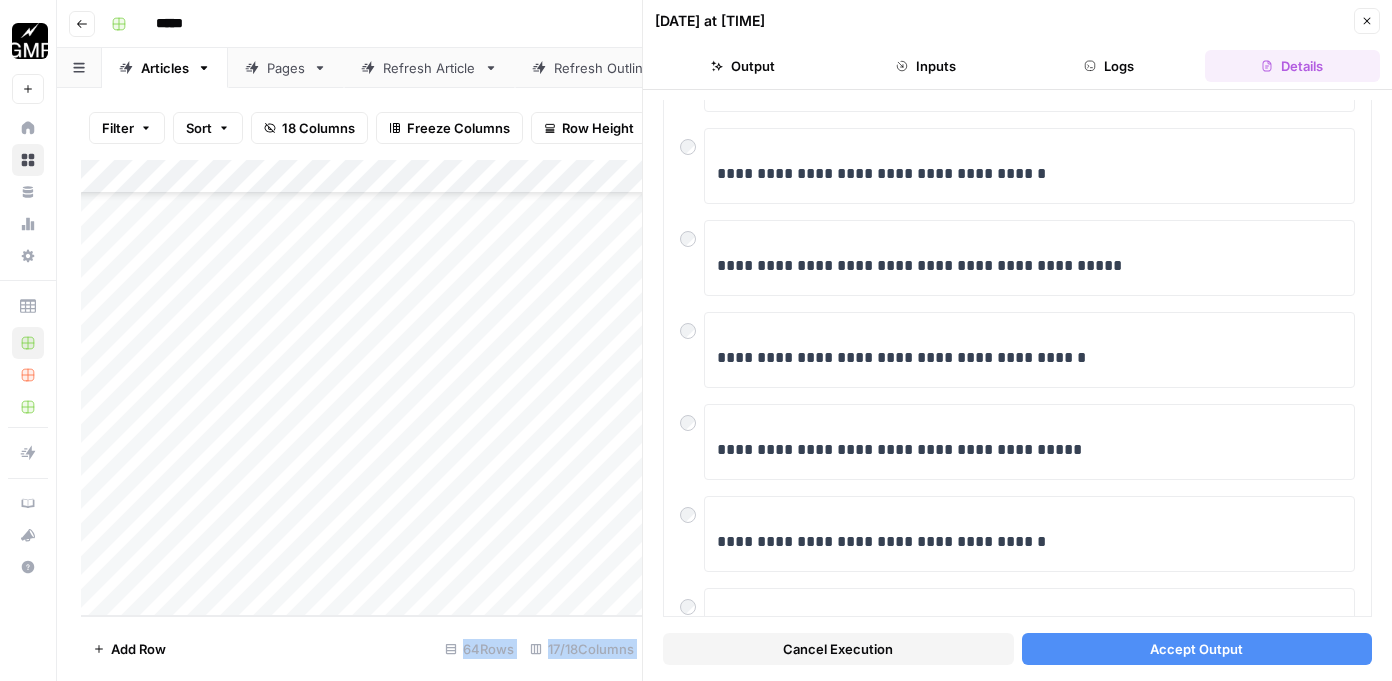 click on "Accept Output" at bounding box center (1196, 649) 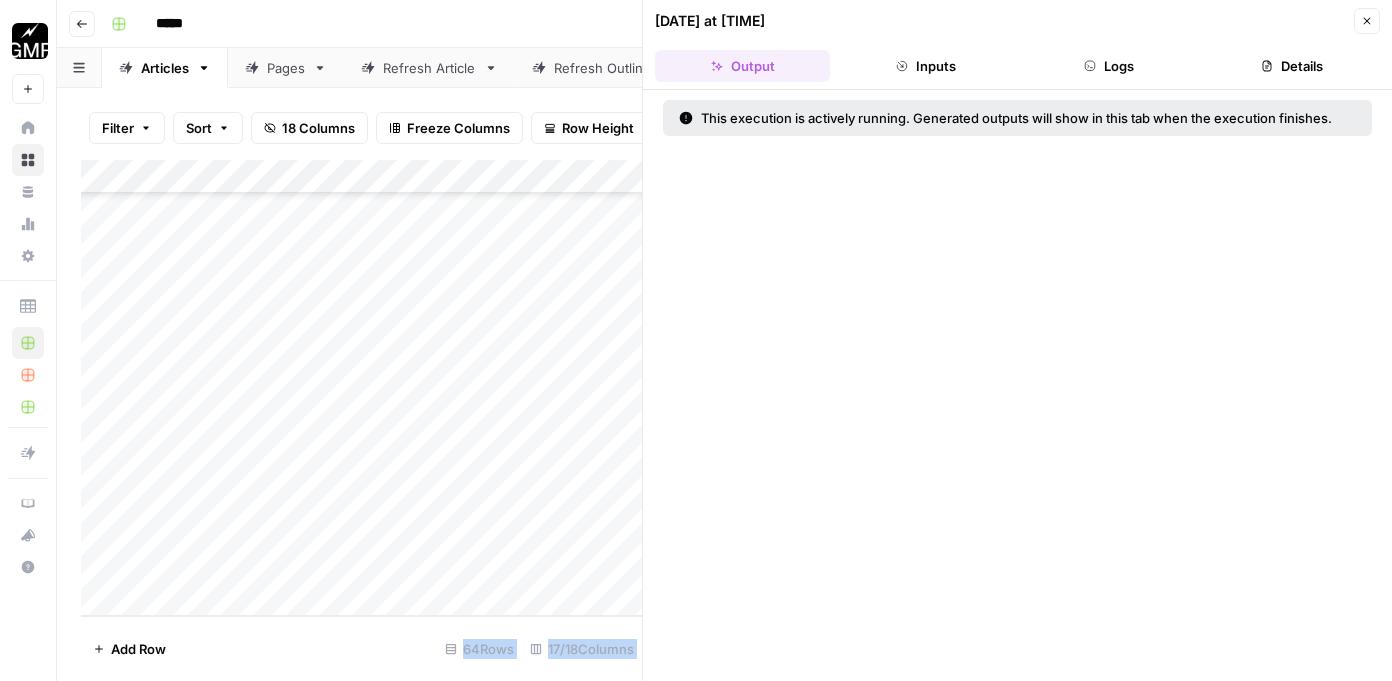 click on "Add Column" at bounding box center [361, 388] 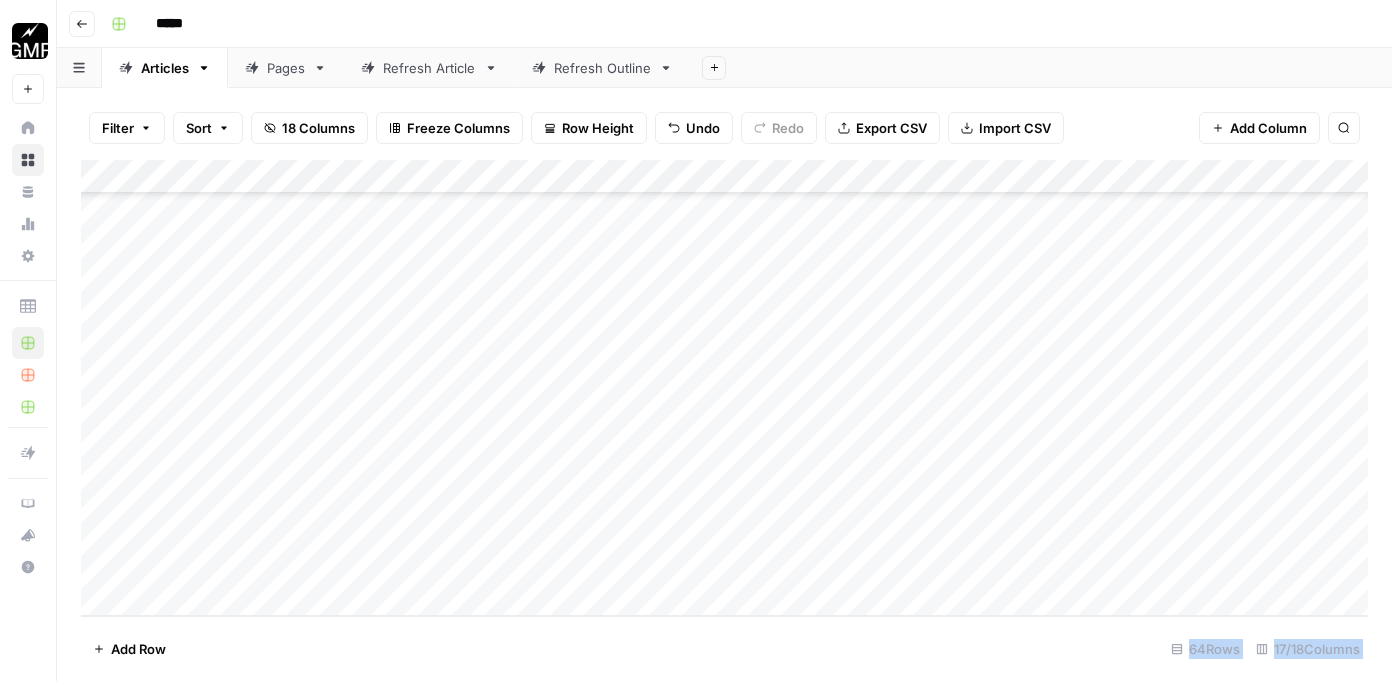 click on "Add Column" at bounding box center (724, 388) 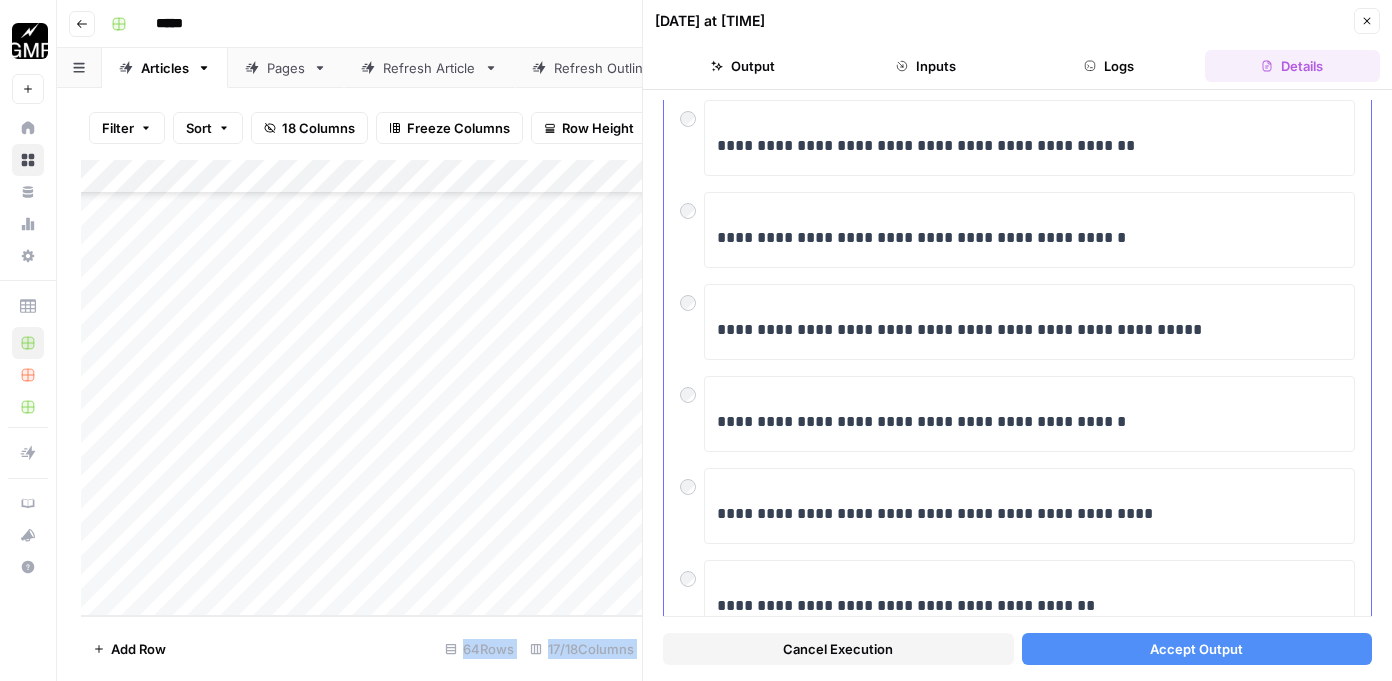 scroll, scrollTop: 158, scrollLeft: 0, axis: vertical 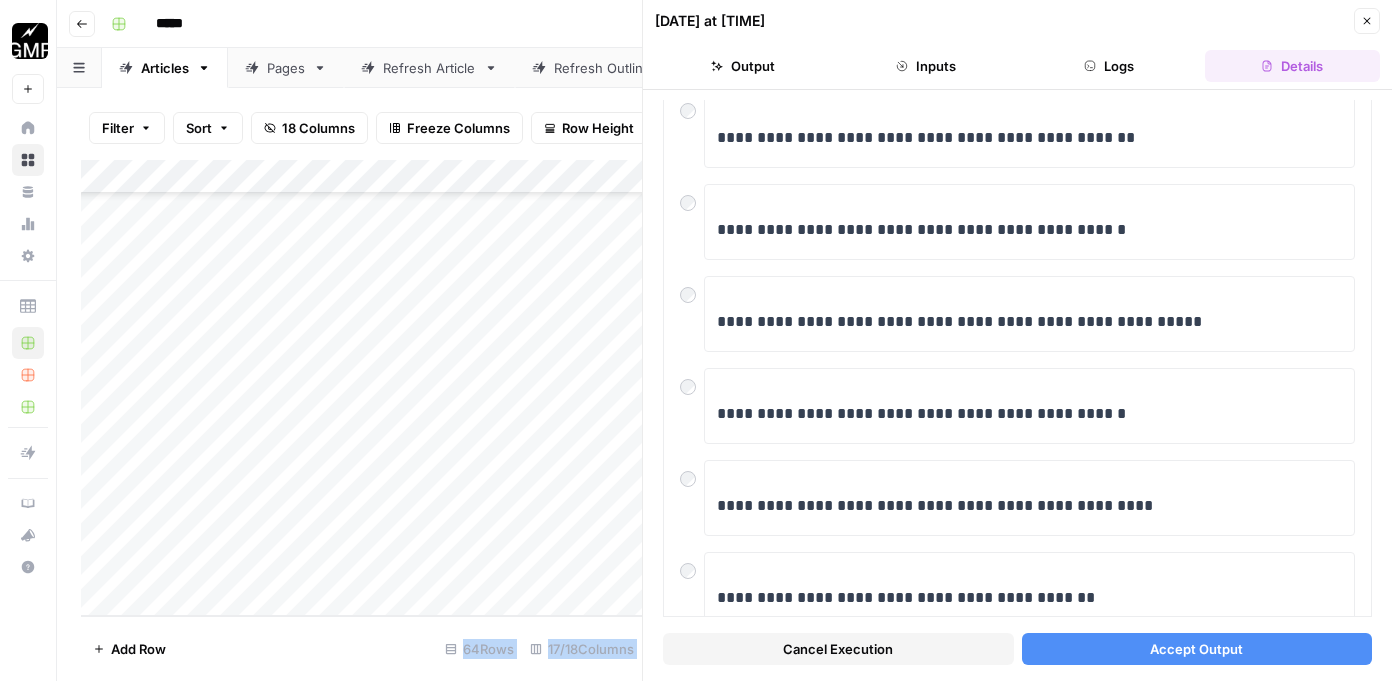 click on "Accept Output" at bounding box center [1196, 649] 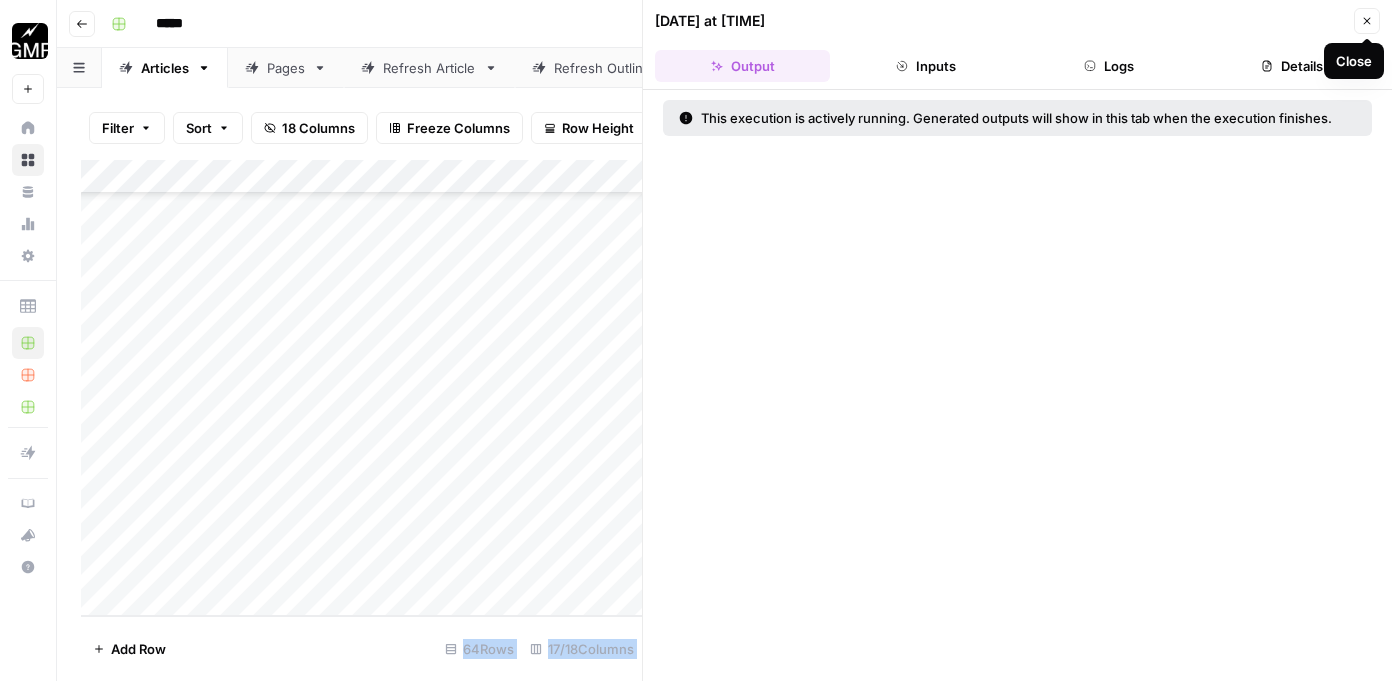 click on "Close" at bounding box center (1367, 21) 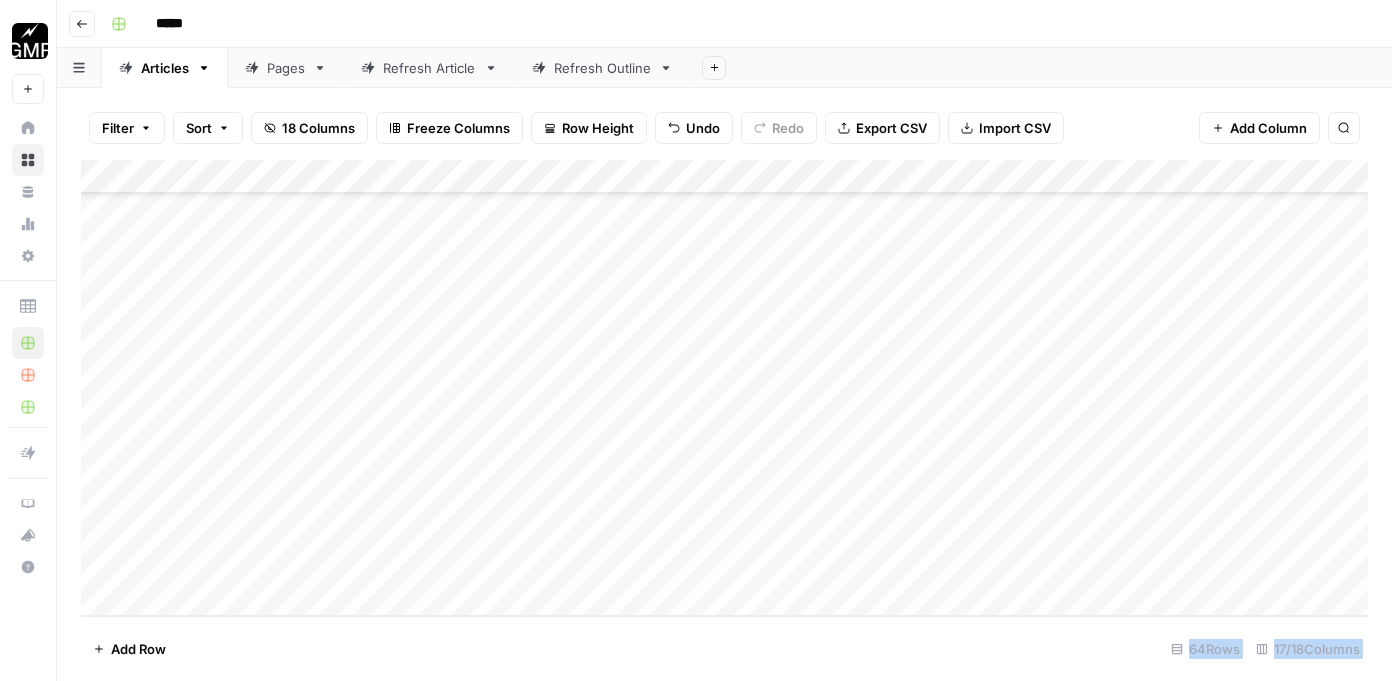 click on "Add Column" at bounding box center (724, 388) 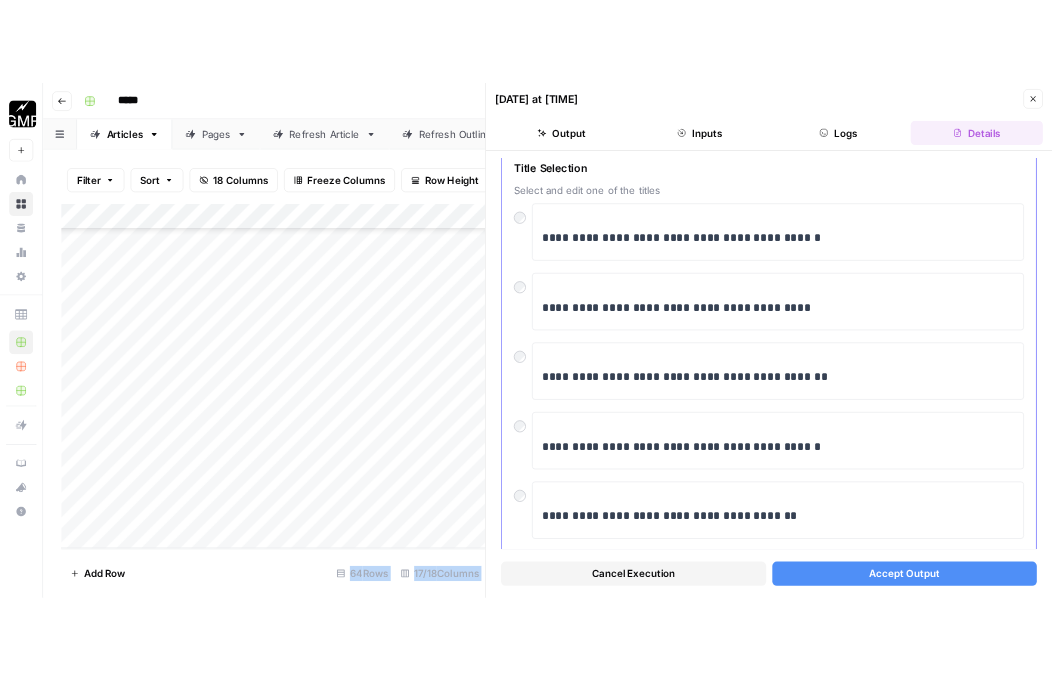 scroll, scrollTop: 92, scrollLeft: 0, axis: vertical 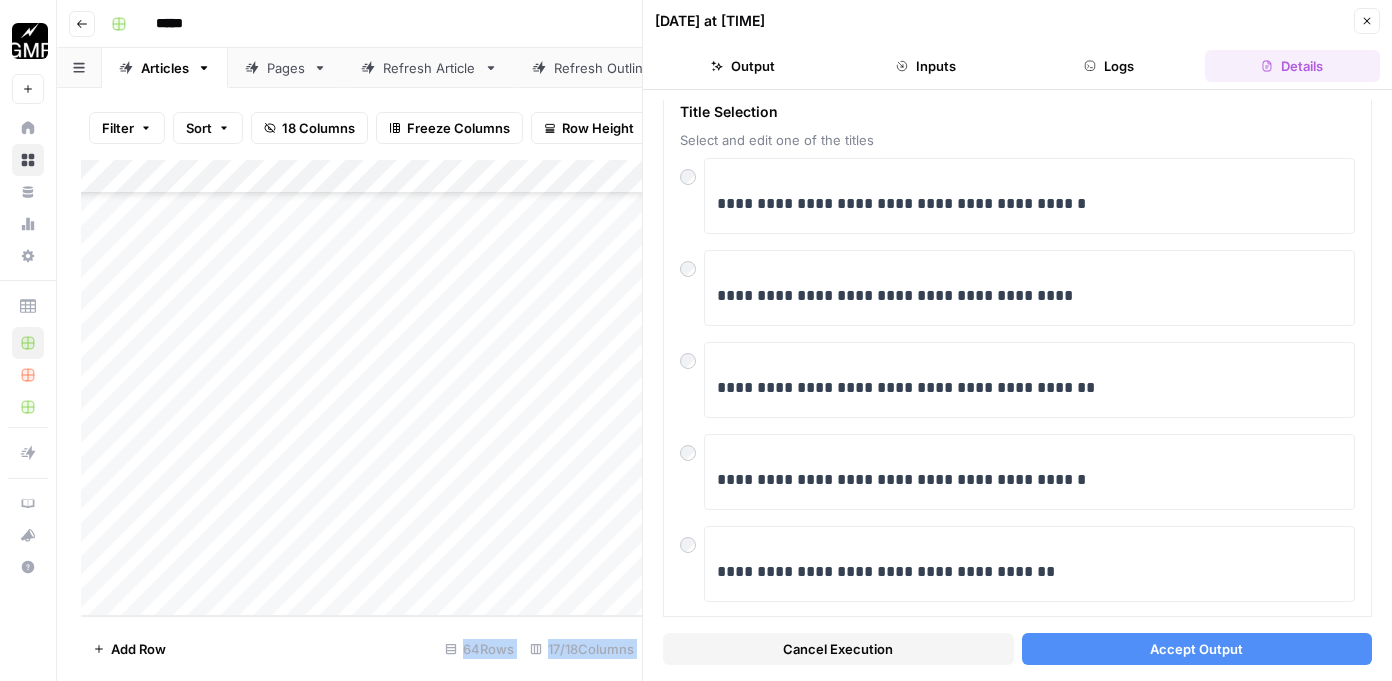 click on "Accept Output" at bounding box center [1196, 649] 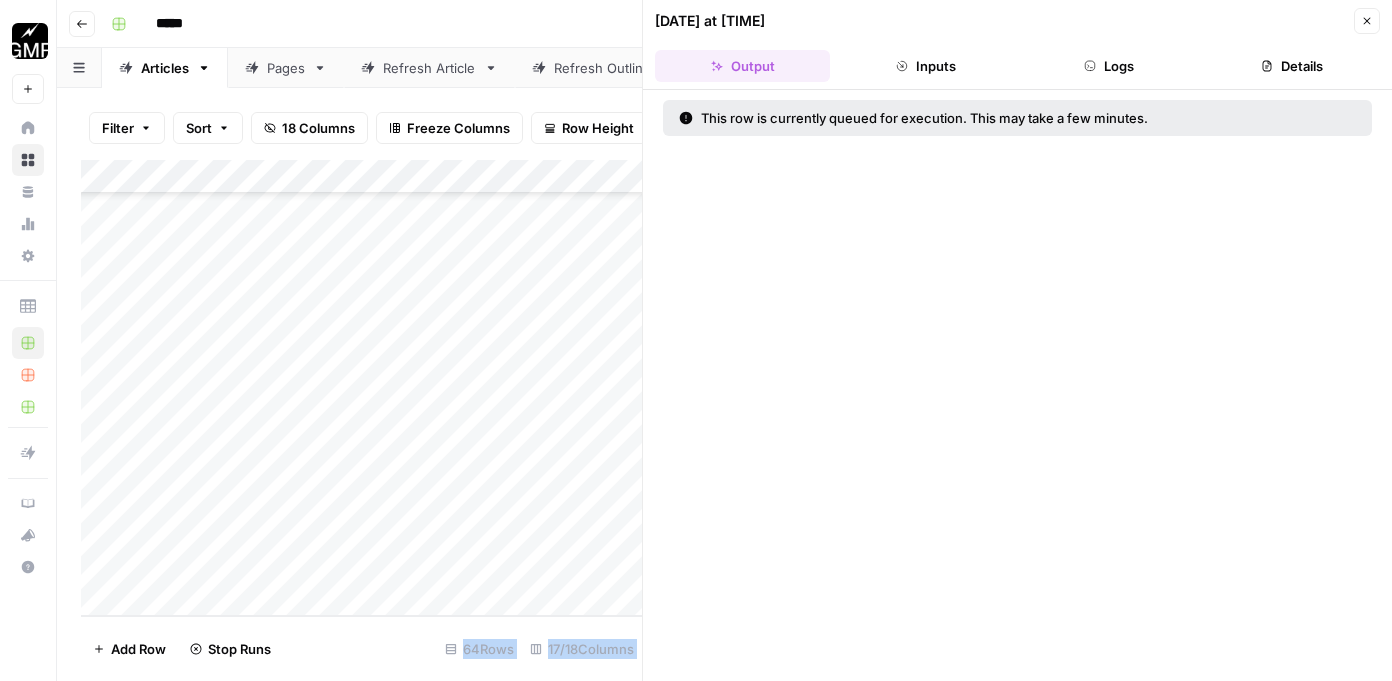 click on "Close" at bounding box center (1367, 21) 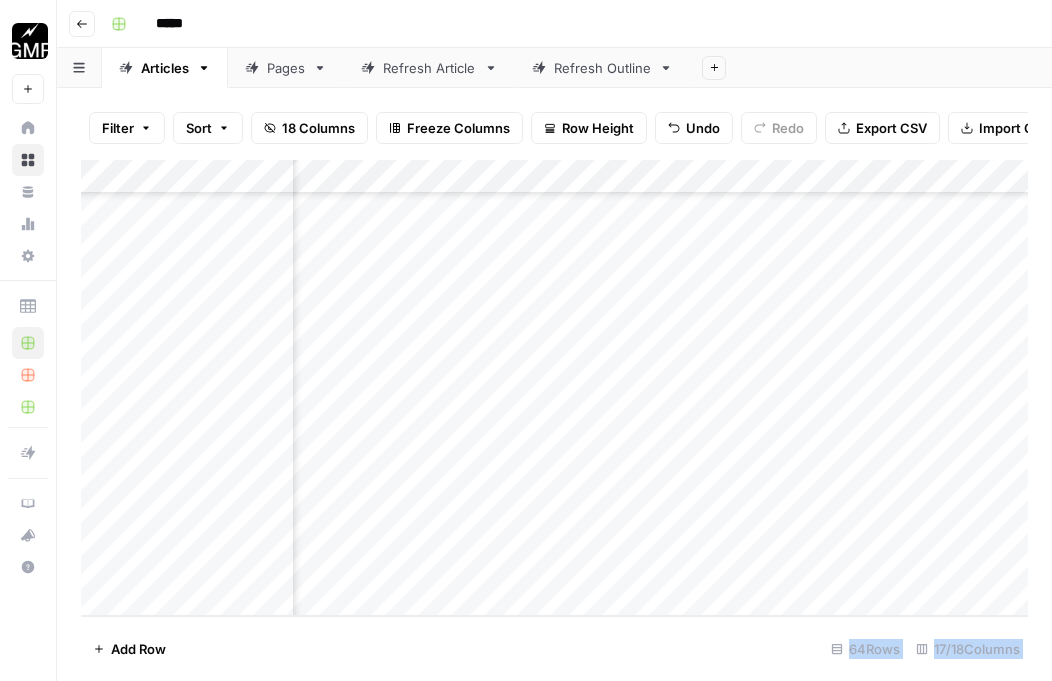 scroll, scrollTop: 5242, scrollLeft: 328, axis: both 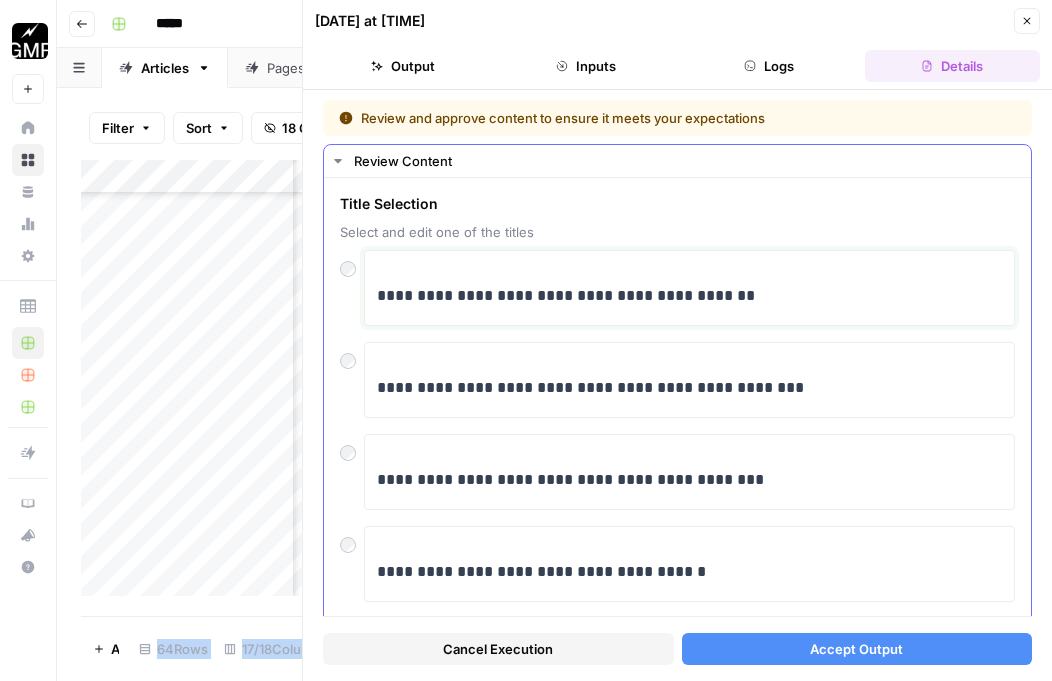 click on "**********" at bounding box center [689, 296] 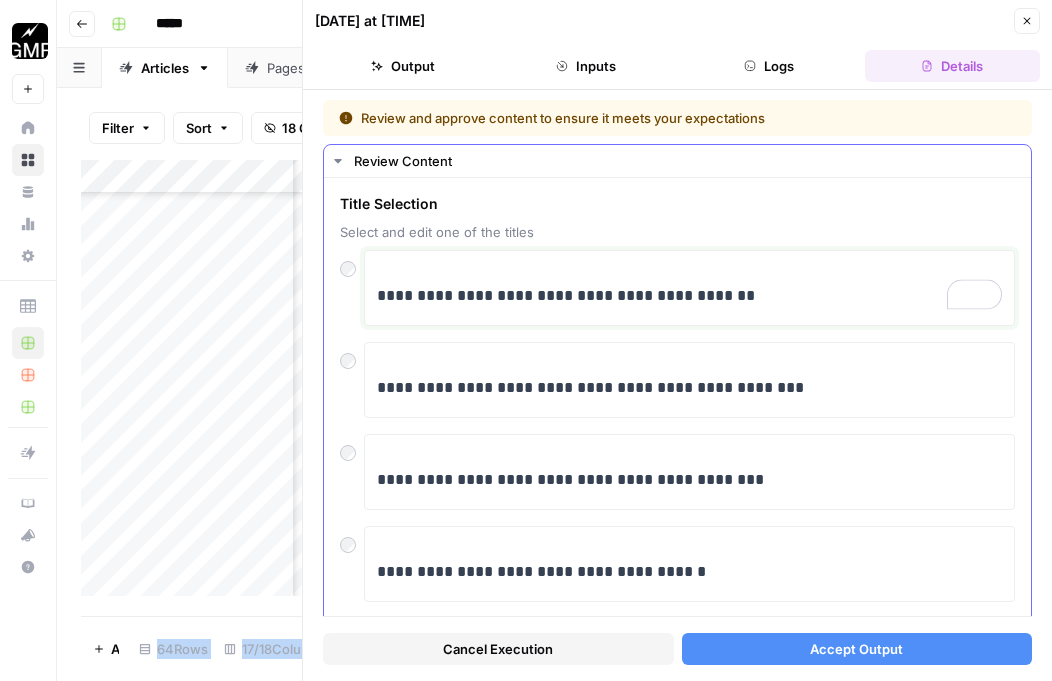 click on "**********" at bounding box center (689, 296) 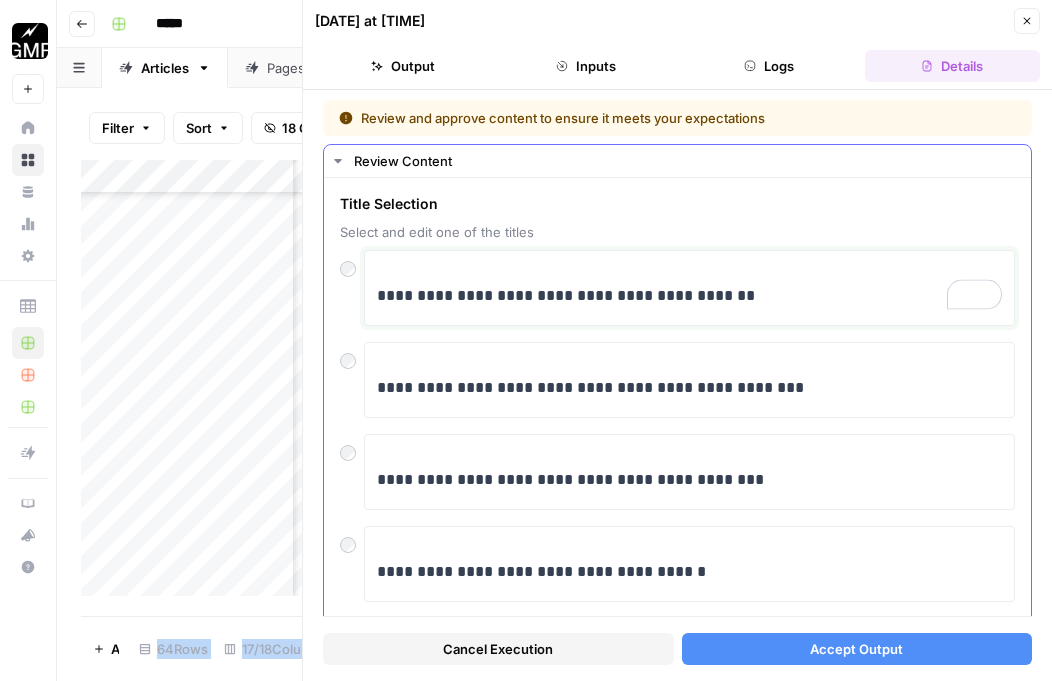 type 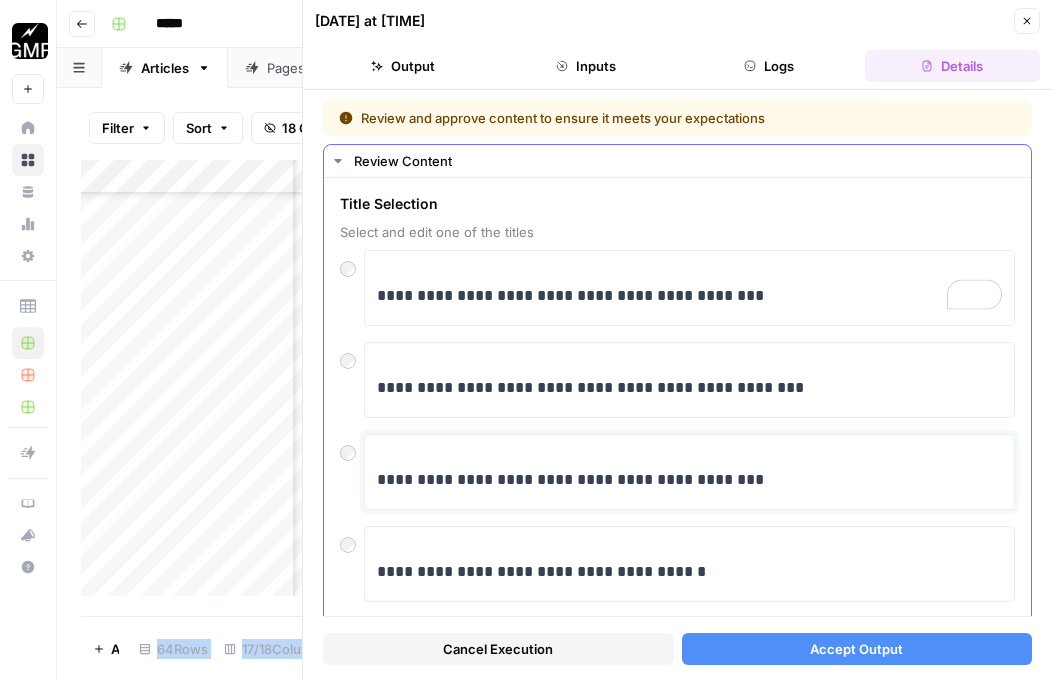 click on "**********" at bounding box center [689, 472] 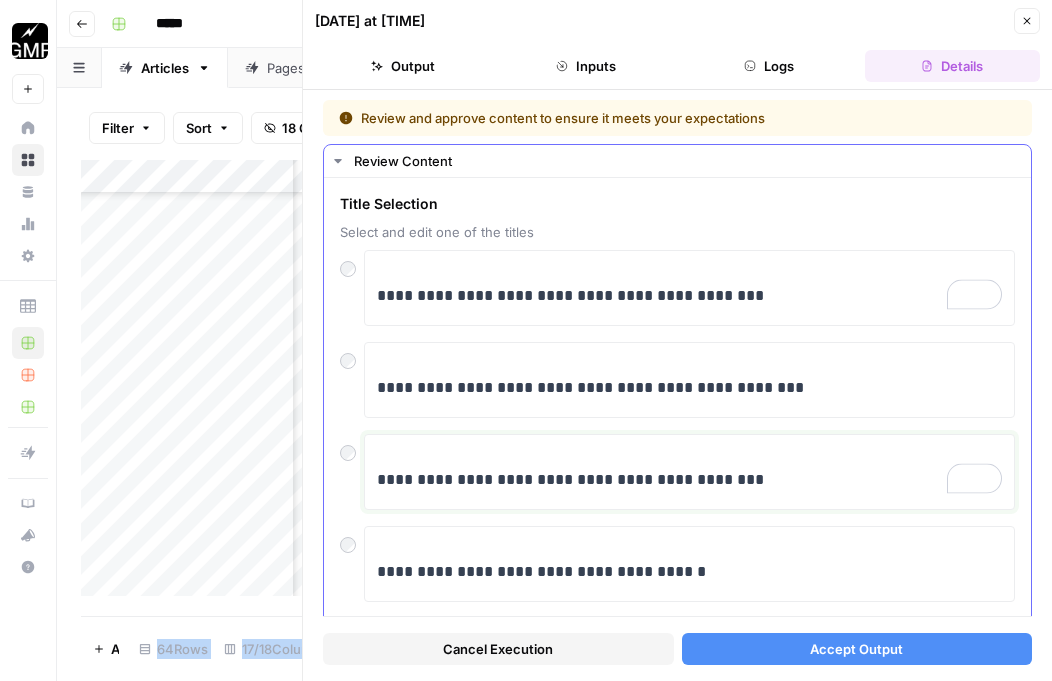 click on "**********" at bounding box center [689, 480] 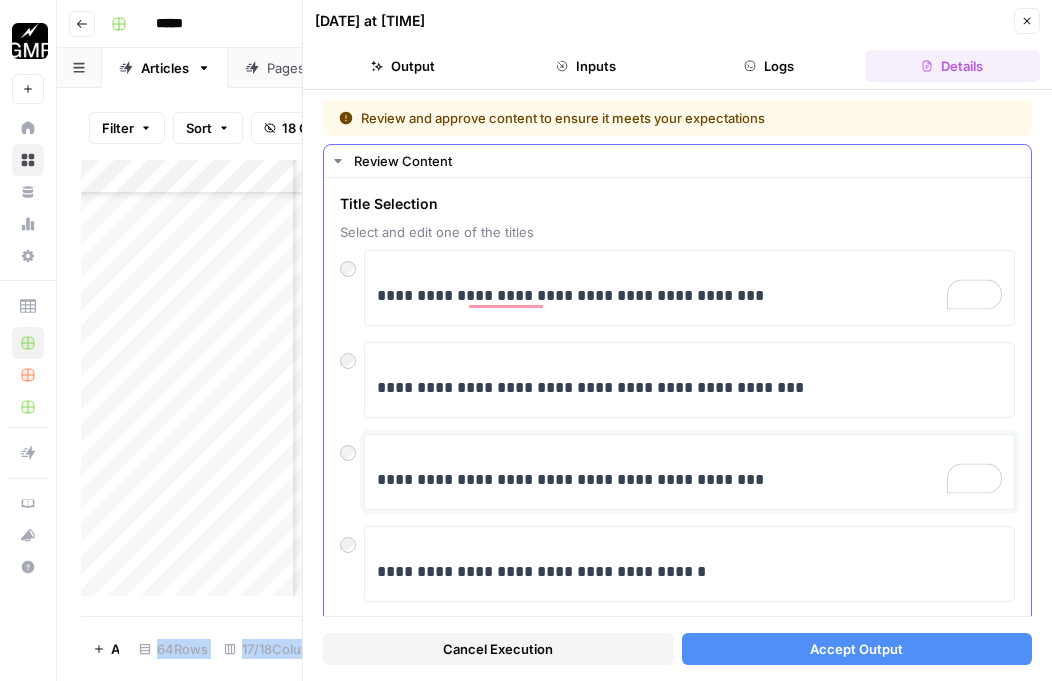 type 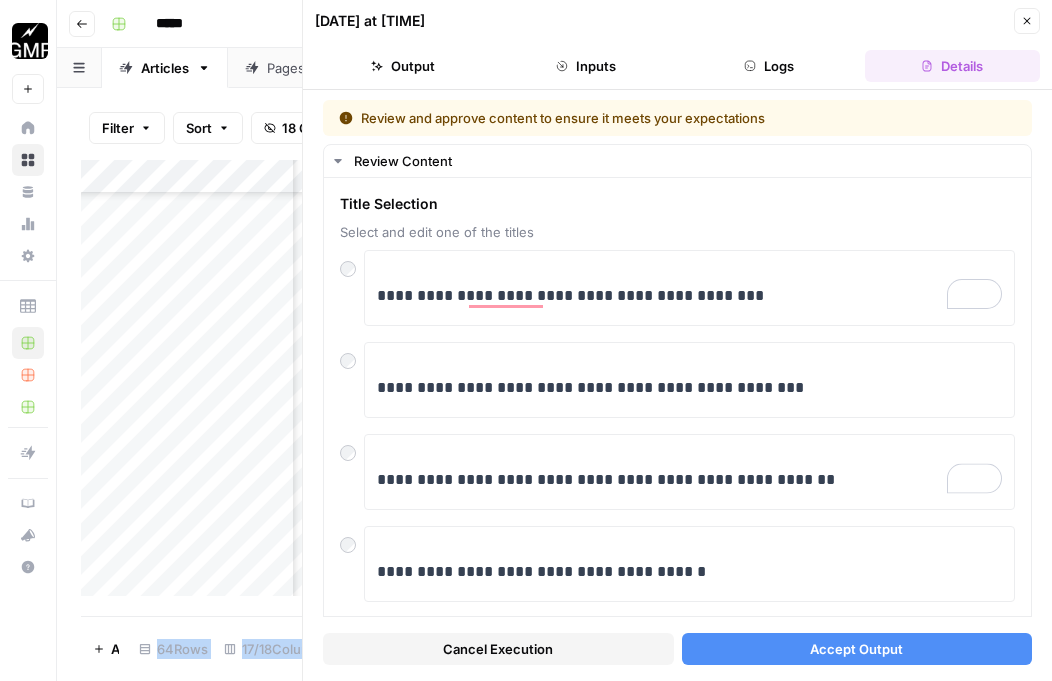 click on "Accept Output" at bounding box center (857, 649) 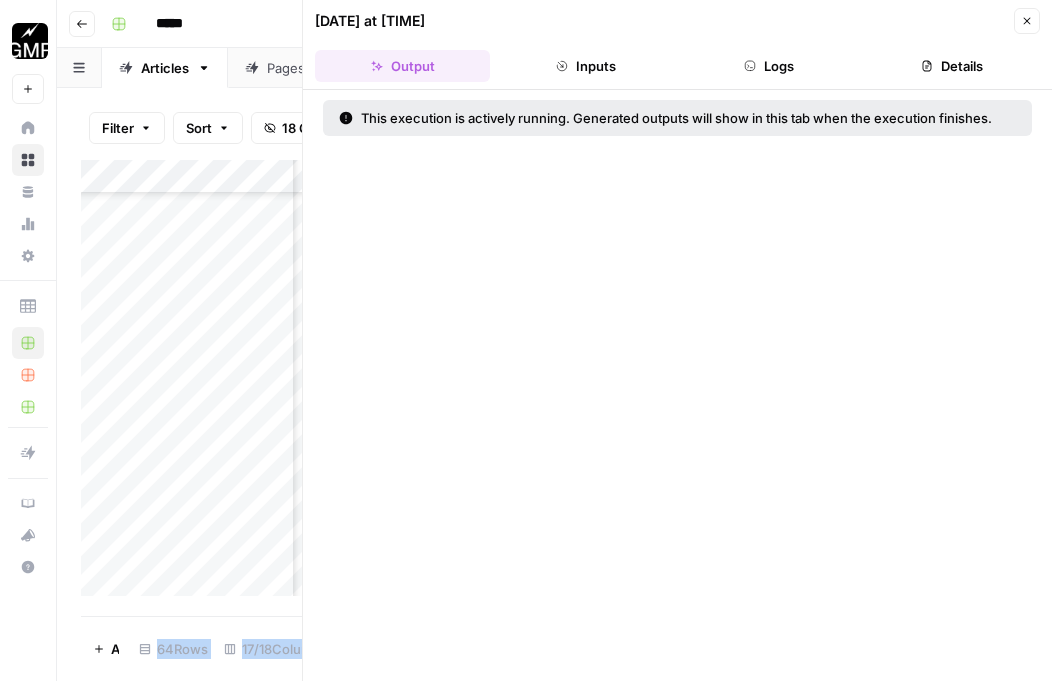 click 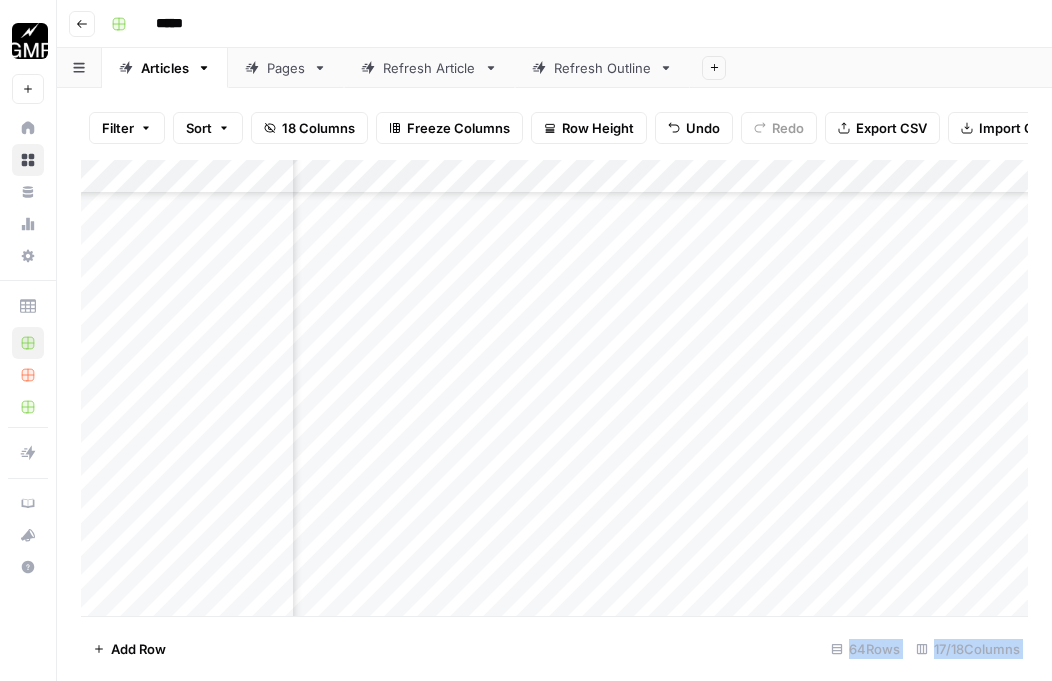 scroll, scrollTop: 5242, scrollLeft: 547, axis: both 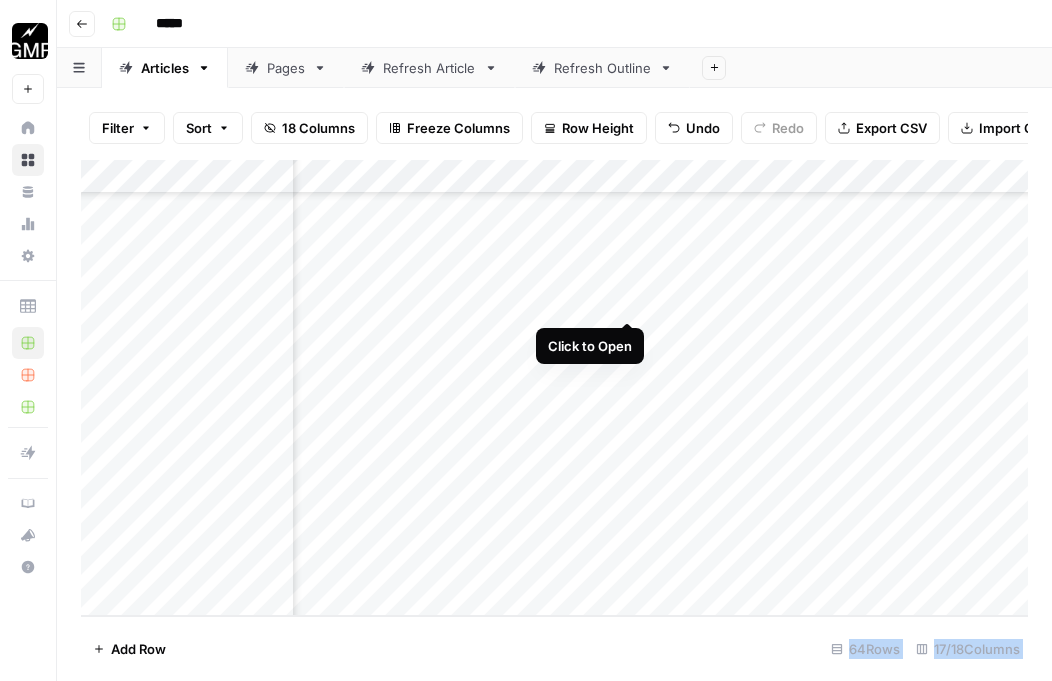 click on "Add Column" at bounding box center (554, 388) 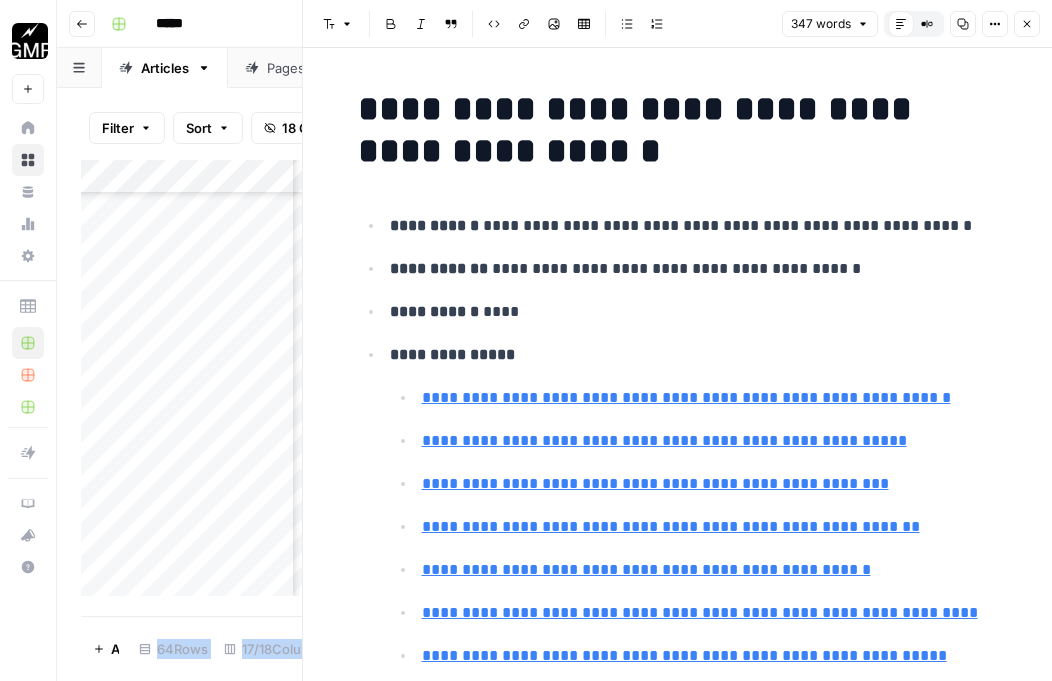 click on "**********" at bounding box center [694, 269] 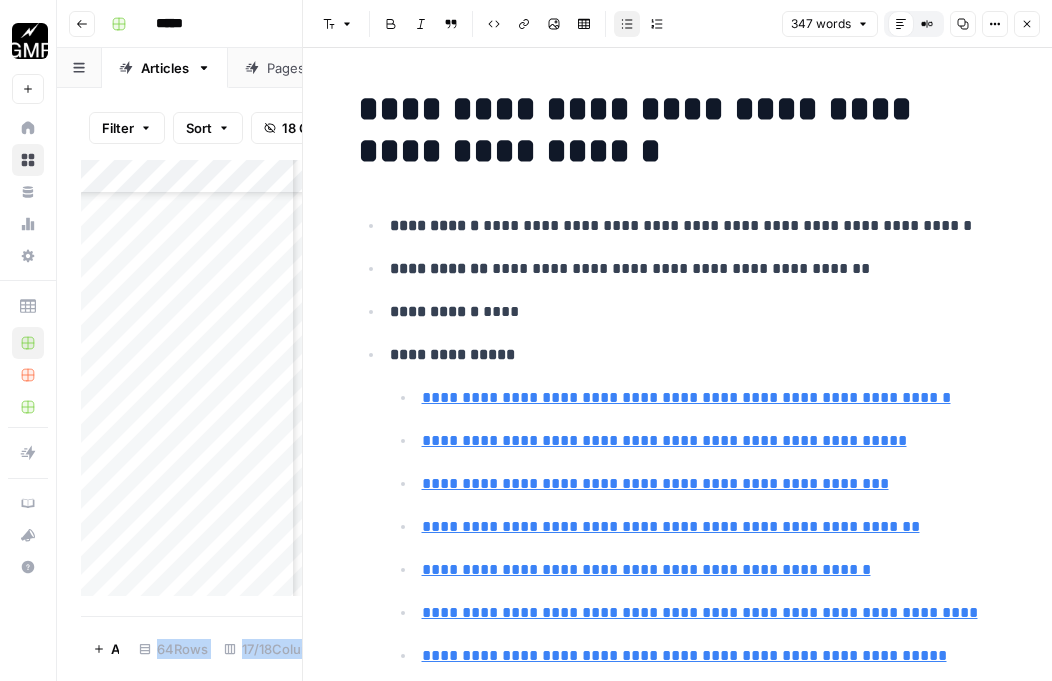 type 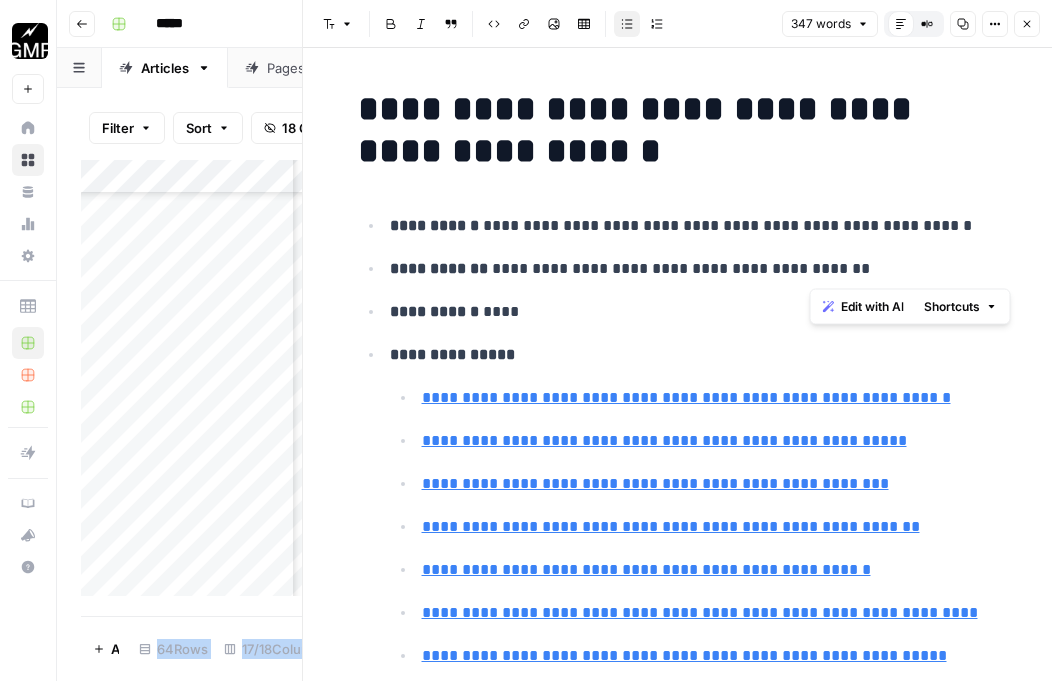 drag, startPoint x: 889, startPoint y: 276, endPoint x: 790, endPoint y: 275, distance: 99.00505 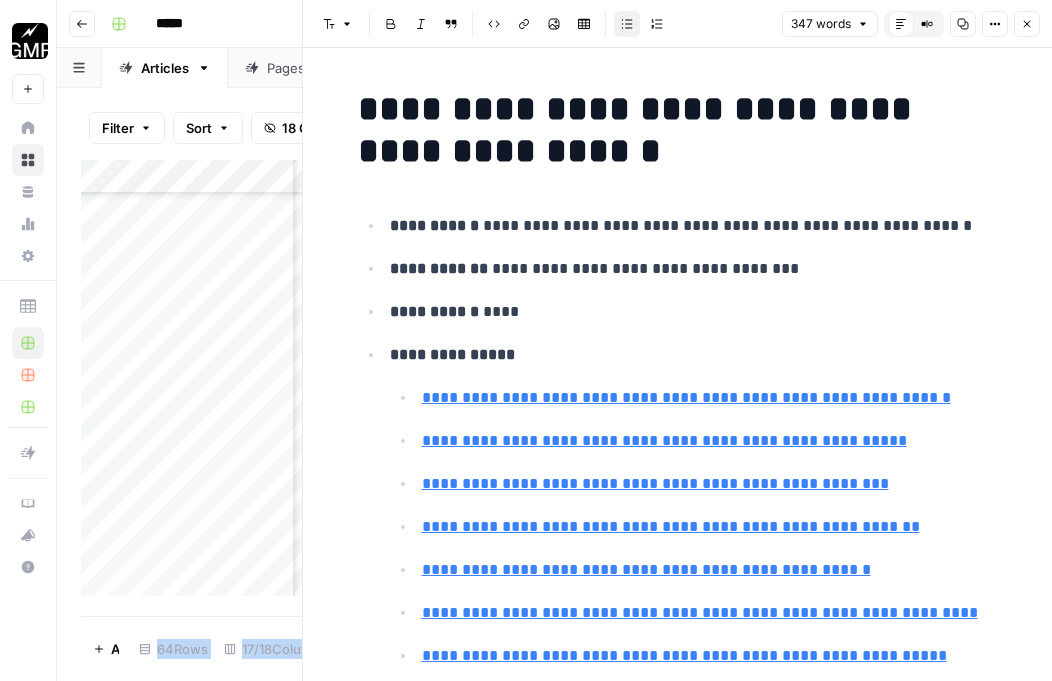 click on "**********" at bounding box center (694, 226) 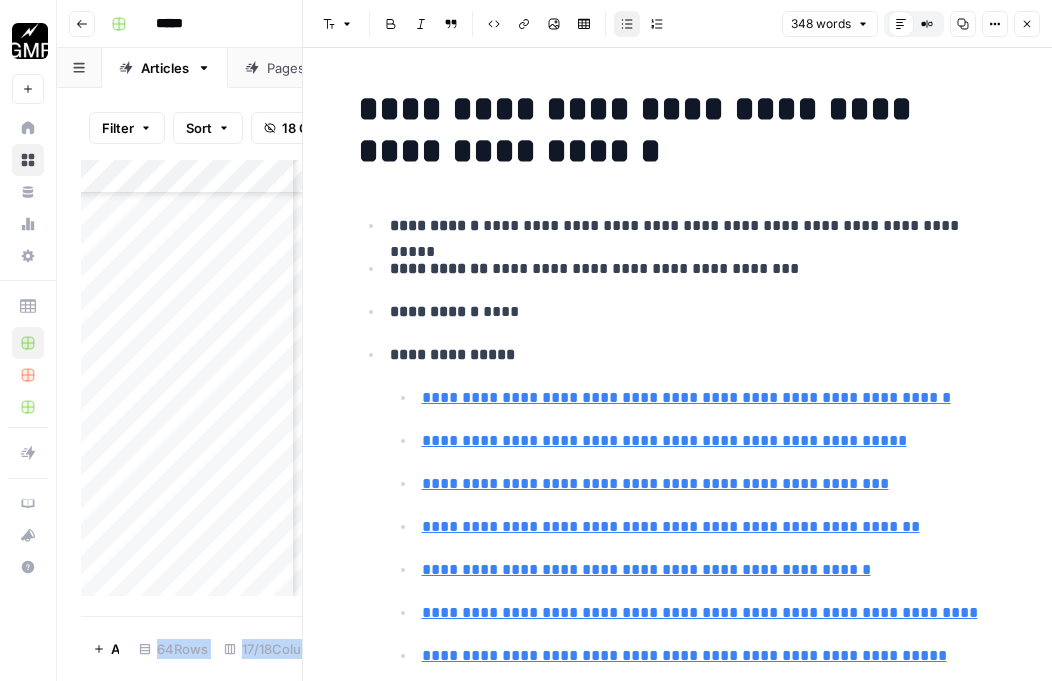 drag, startPoint x: 1020, startPoint y: 232, endPoint x: 910, endPoint y: 232, distance: 110 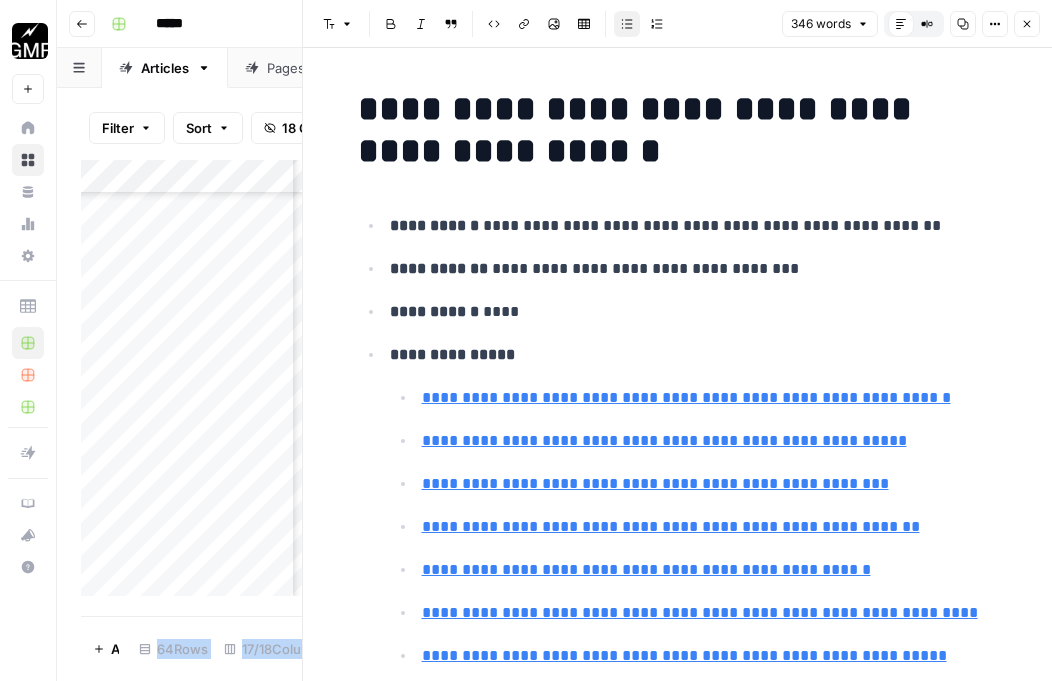 click on "**********" at bounding box center (694, 226) 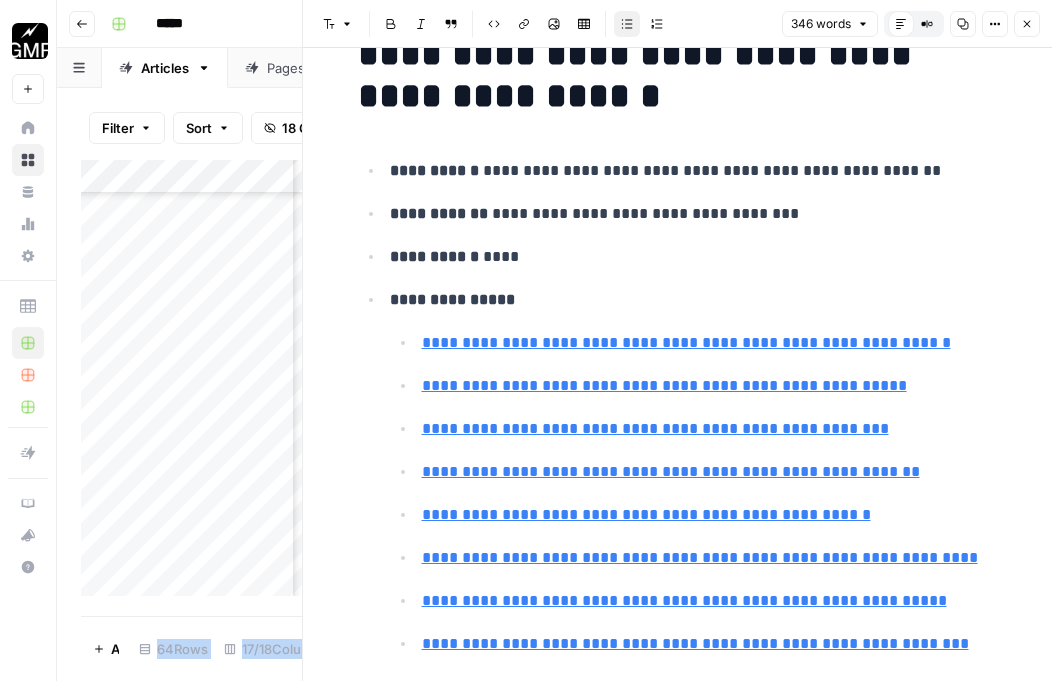 scroll, scrollTop: 70, scrollLeft: 0, axis: vertical 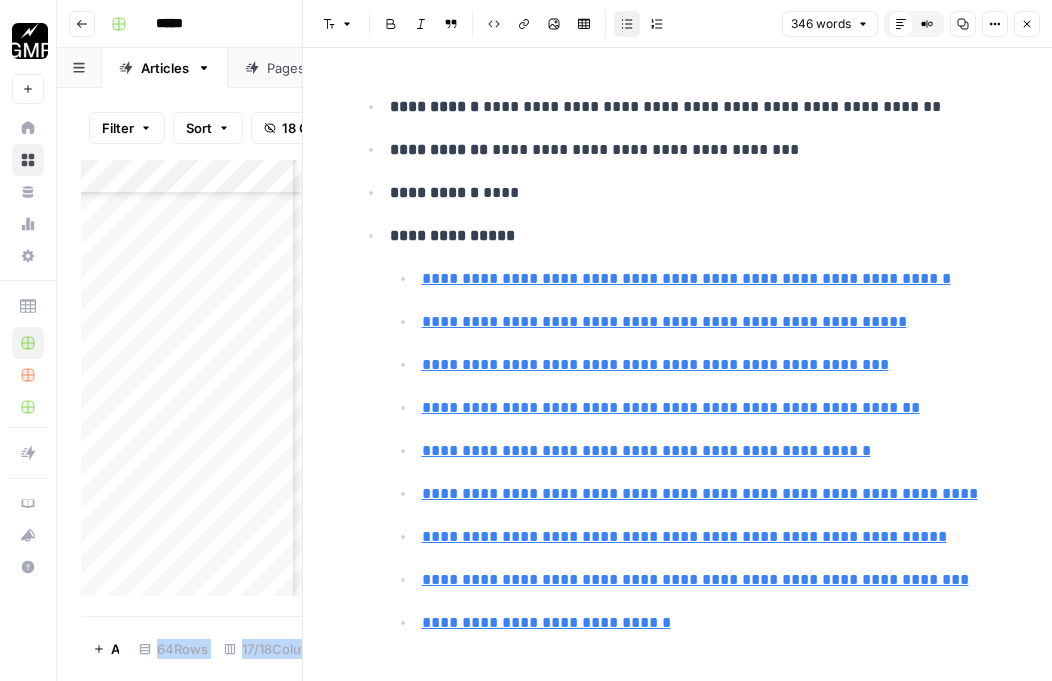 click on "**********" at bounding box center (694, 193) 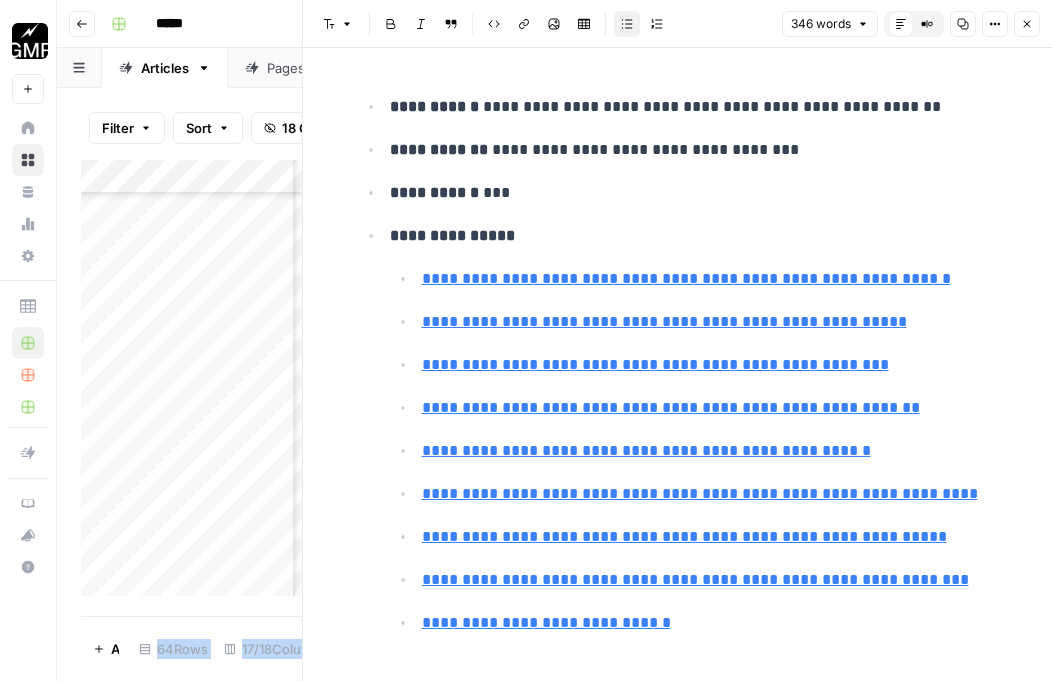 click on "**********" at bounding box center (694, 193) 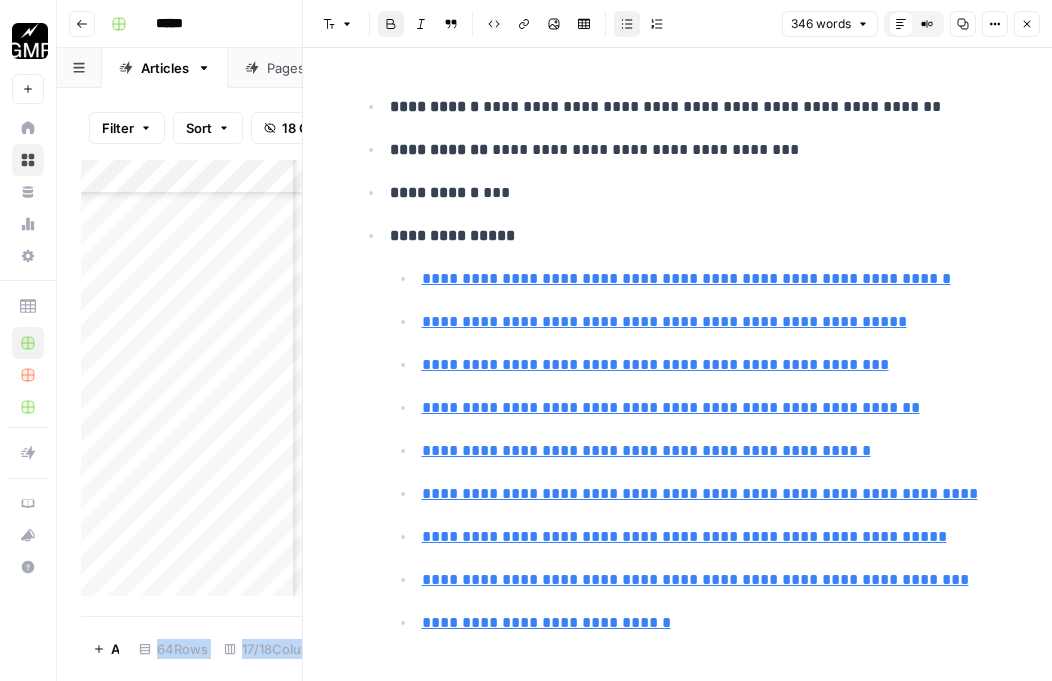 click on "**********" at bounding box center (694, 193) 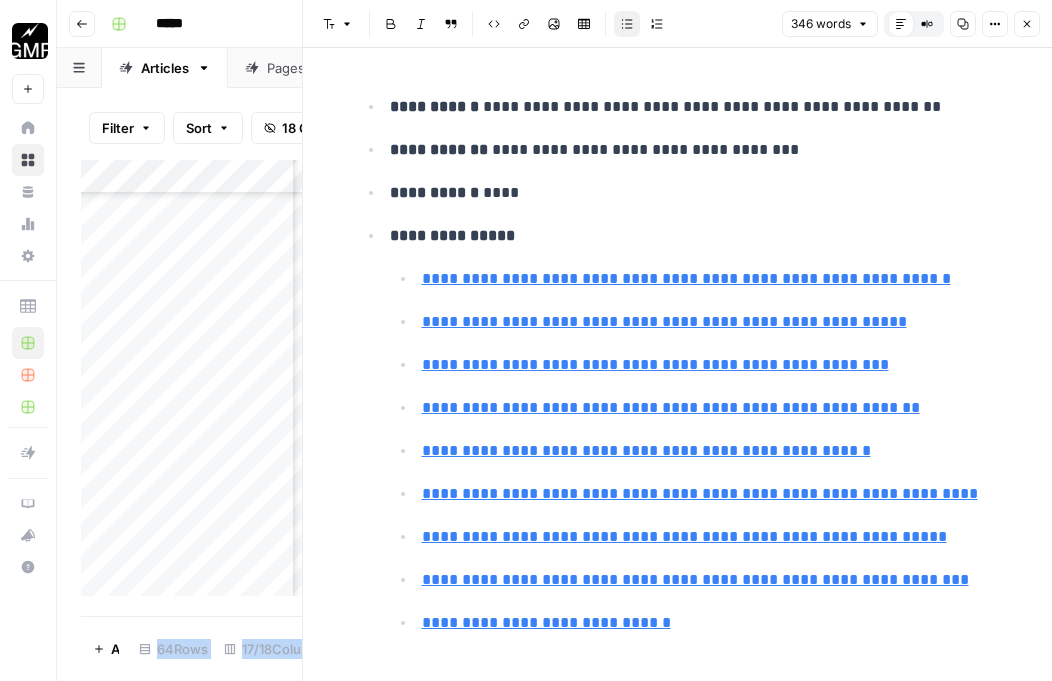 scroll, scrollTop: 329, scrollLeft: 0, axis: vertical 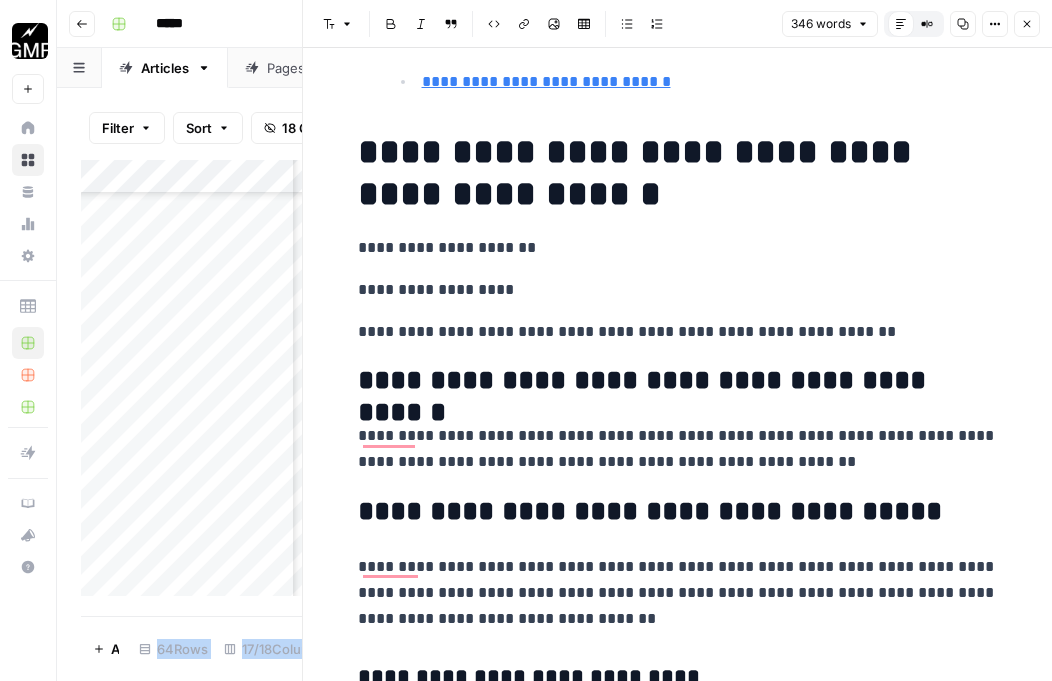 drag, startPoint x: 539, startPoint y: 283, endPoint x: 319, endPoint y: 283, distance: 220 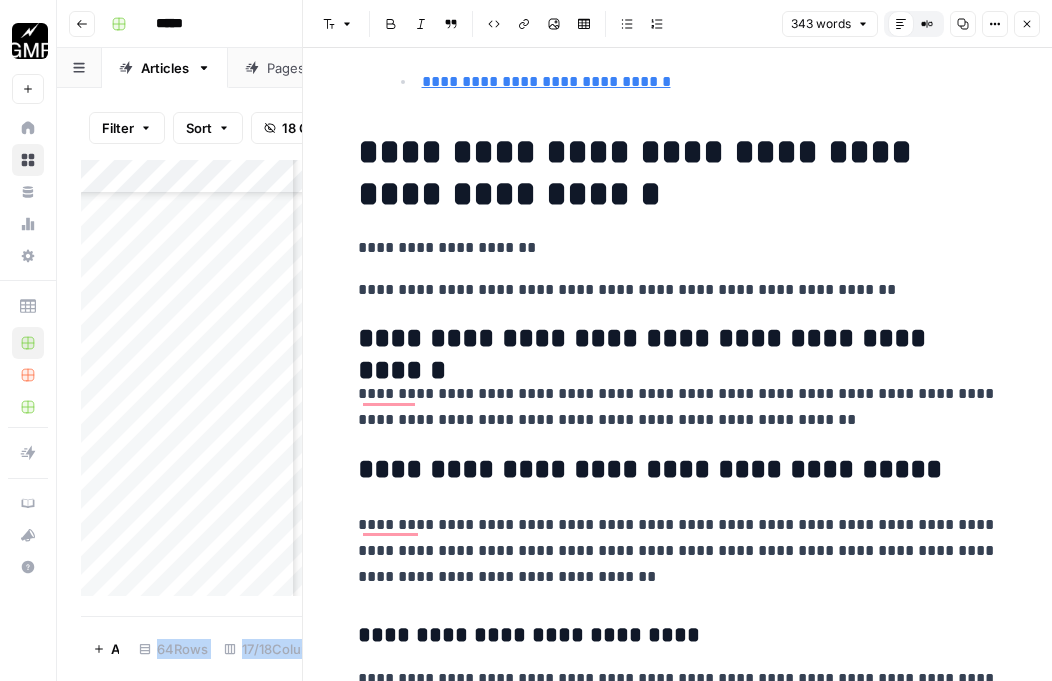scroll, scrollTop: 722, scrollLeft: 0, axis: vertical 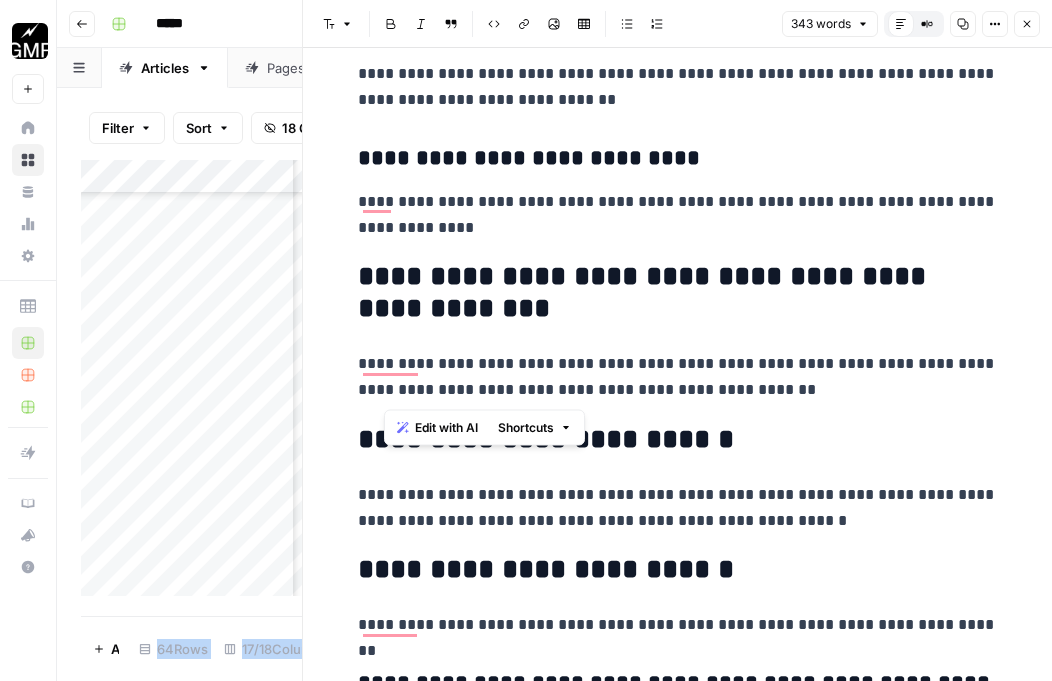 drag, startPoint x: 698, startPoint y: 393, endPoint x: 357, endPoint y: 276, distance: 360.51352 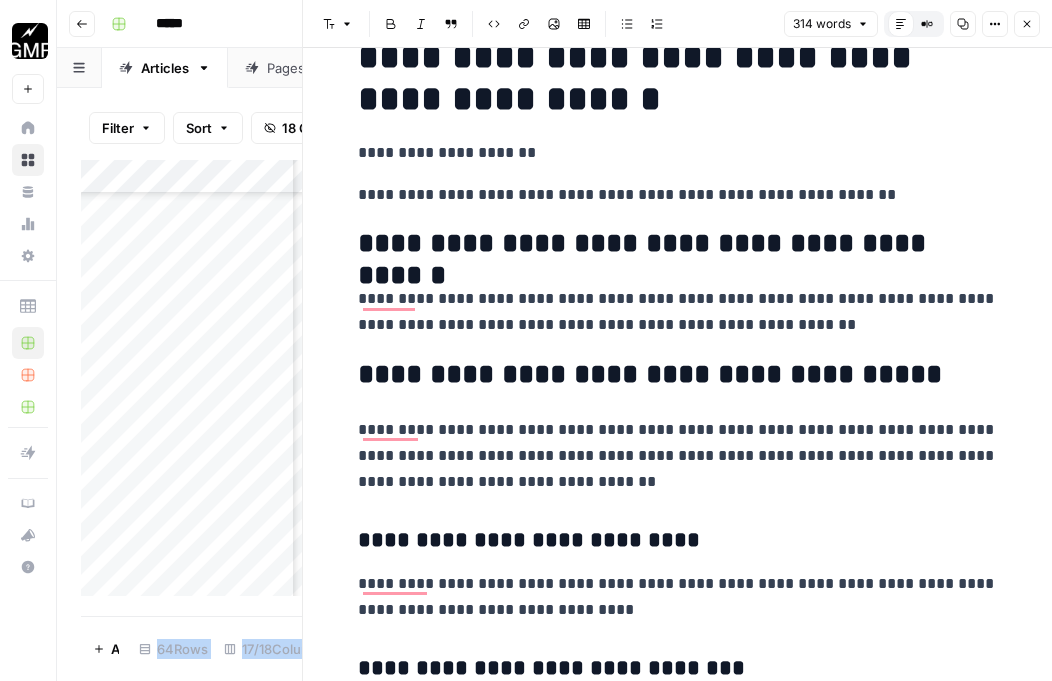 click on "**********" at bounding box center (678, 432) 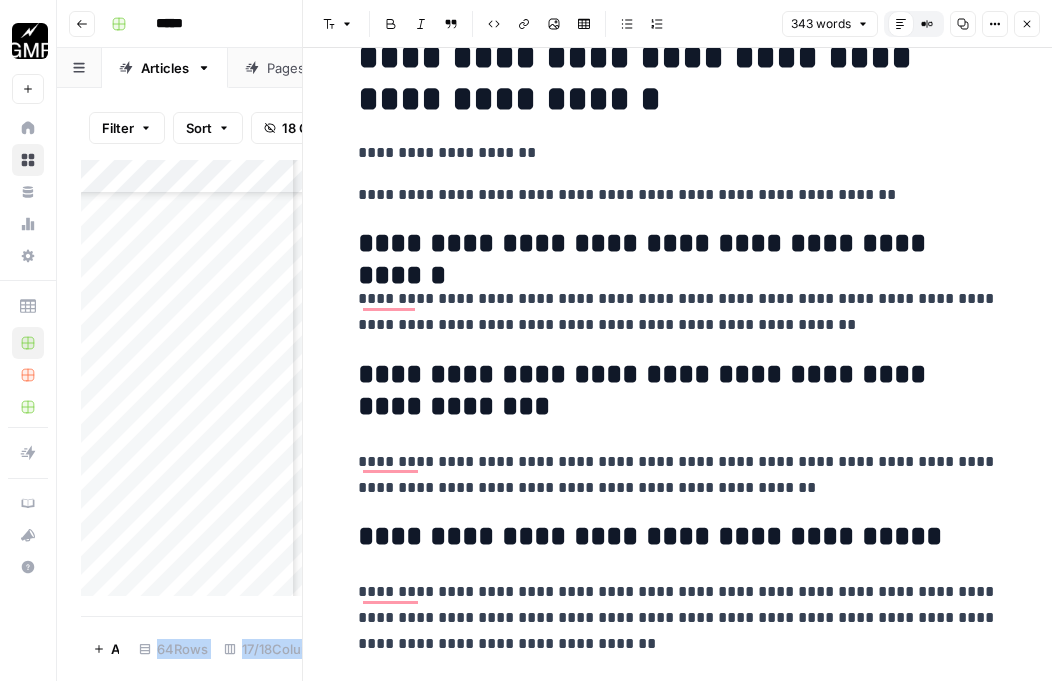 drag, startPoint x: 588, startPoint y: 392, endPoint x: 353, endPoint y: 387, distance: 235.05319 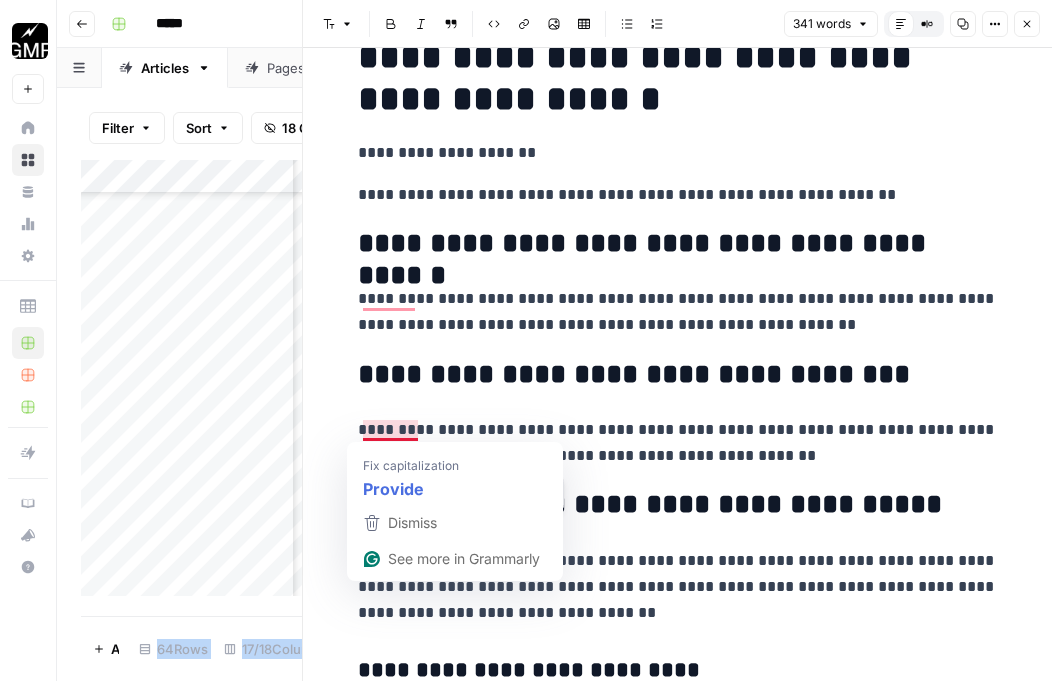 drag, startPoint x: 688, startPoint y: 457, endPoint x: 355, endPoint y: 432, distance: 333.93713 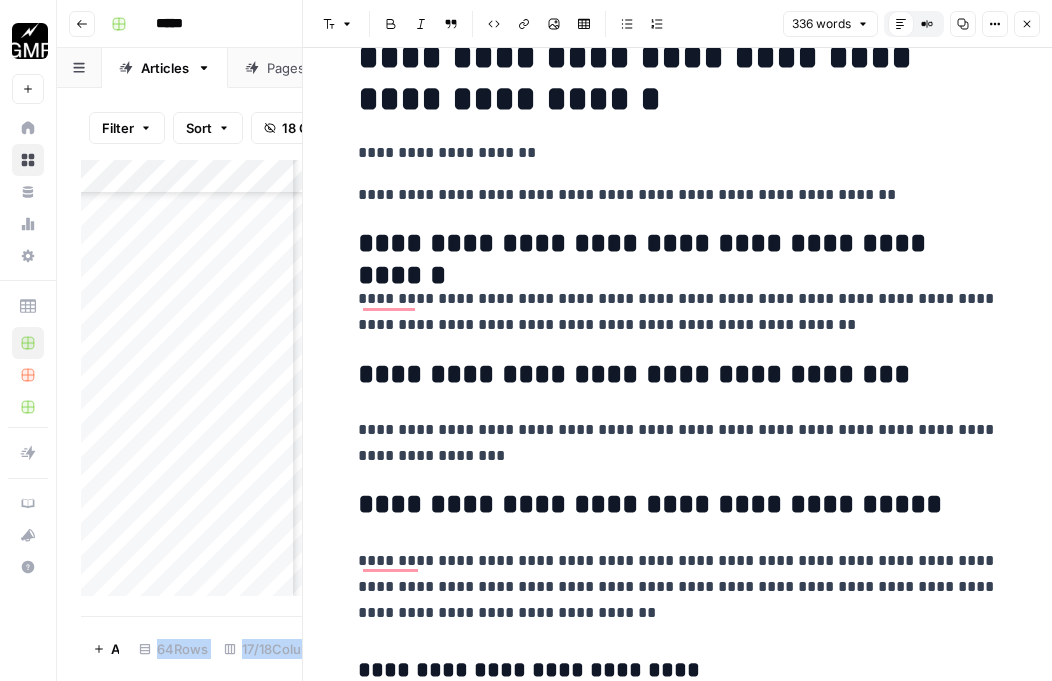 click on "**********" at bounding box center (678, 443) 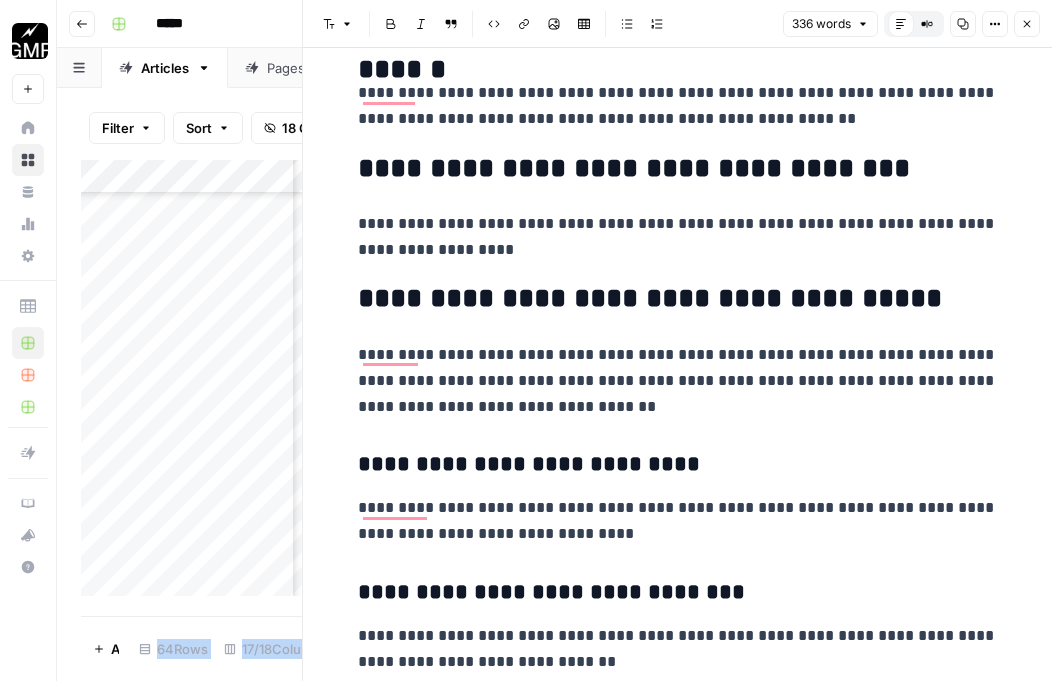 click on "**********" at bounding box center [678, 292] 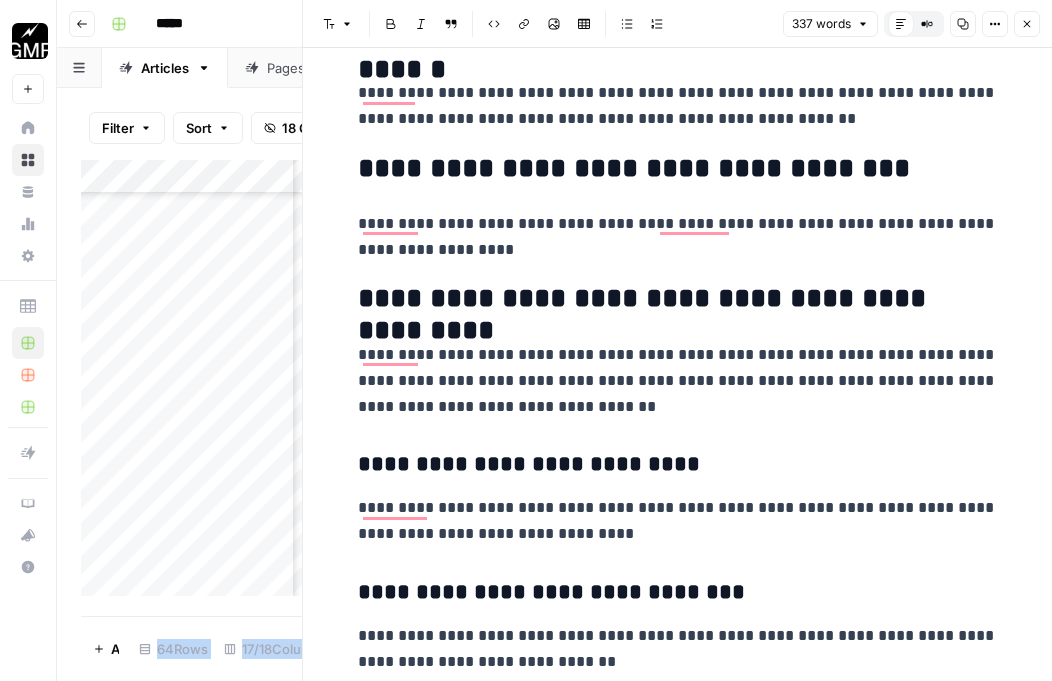 click on "**********" at bounding box center (678, 381) 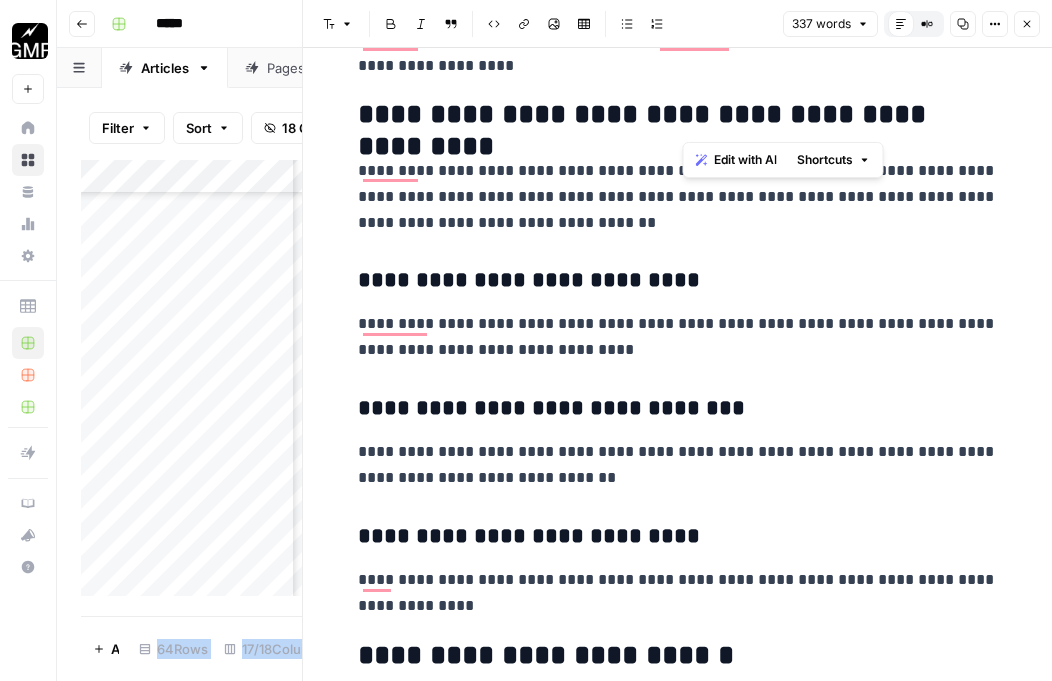 drag, startPoint x: 710, startPoint y: 121, endPoint x: 655, endPoint y: 121, distance: 55 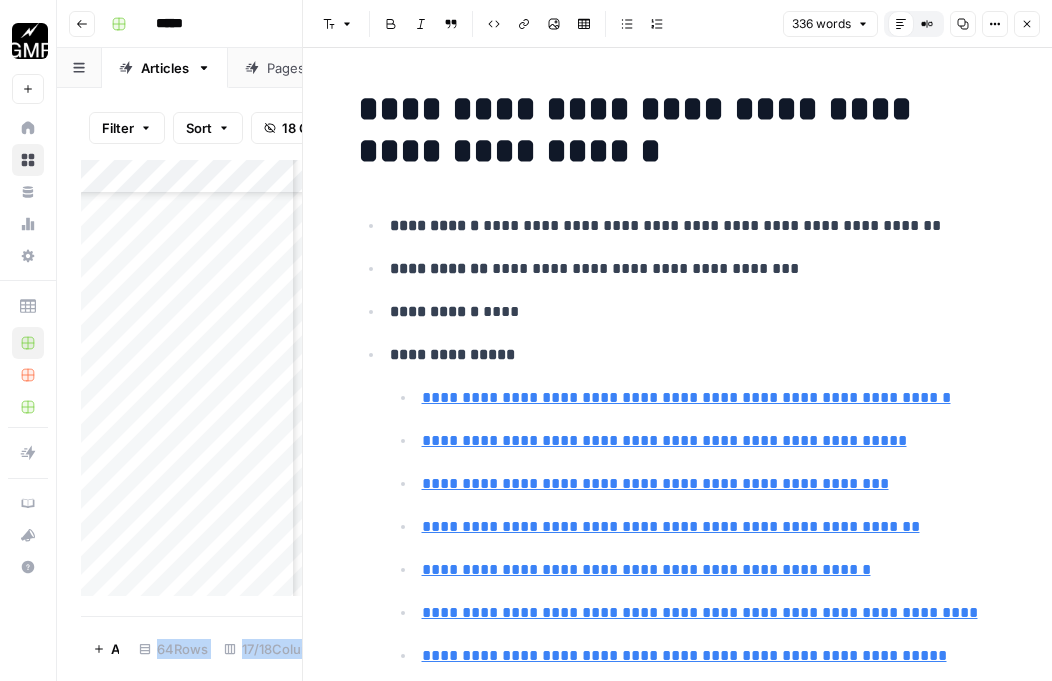 click on "**********" at bounding box center (678, 483) 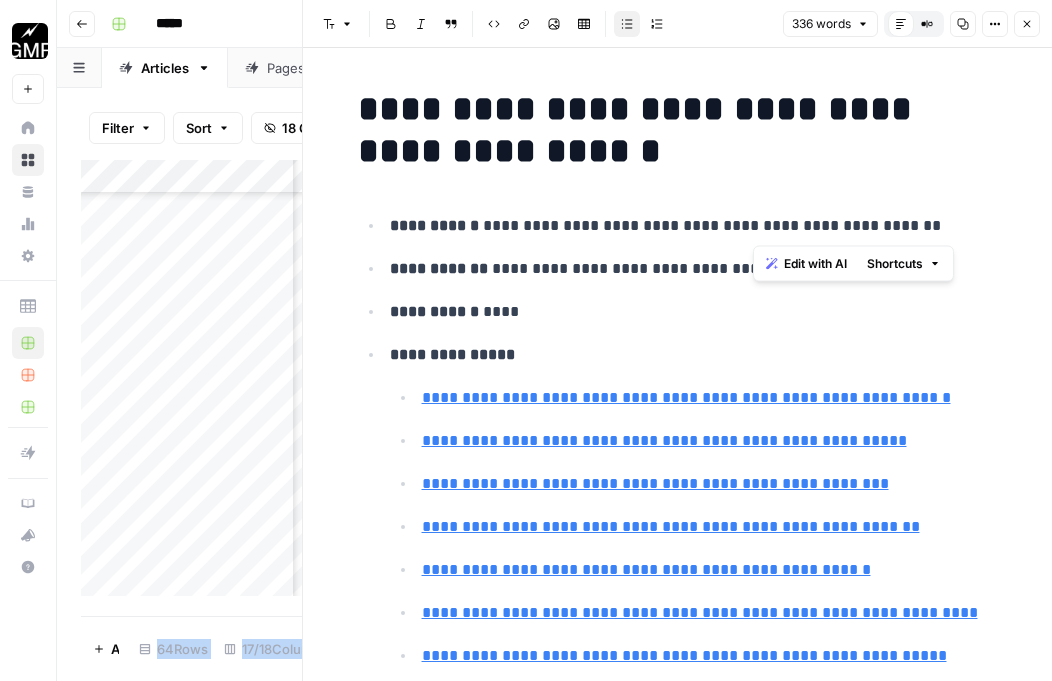 drag, startPoint x: 776, startPoint y: 225, endPoint x: 741, endPoint y: 225, distance: 35 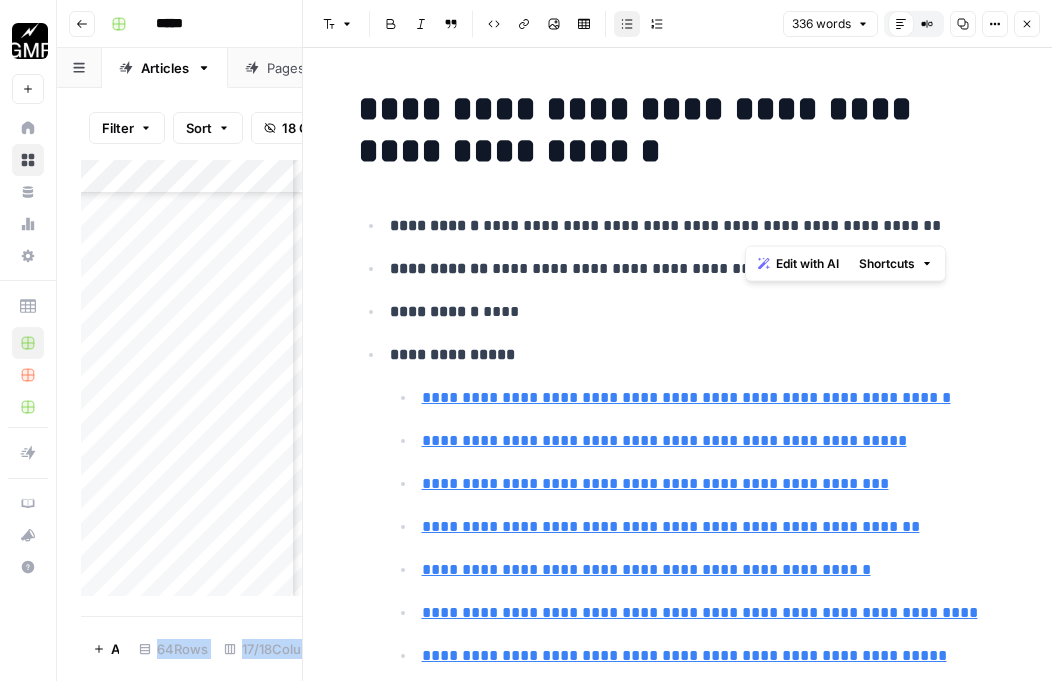 click on "**********" at bounding box center [694, 226] 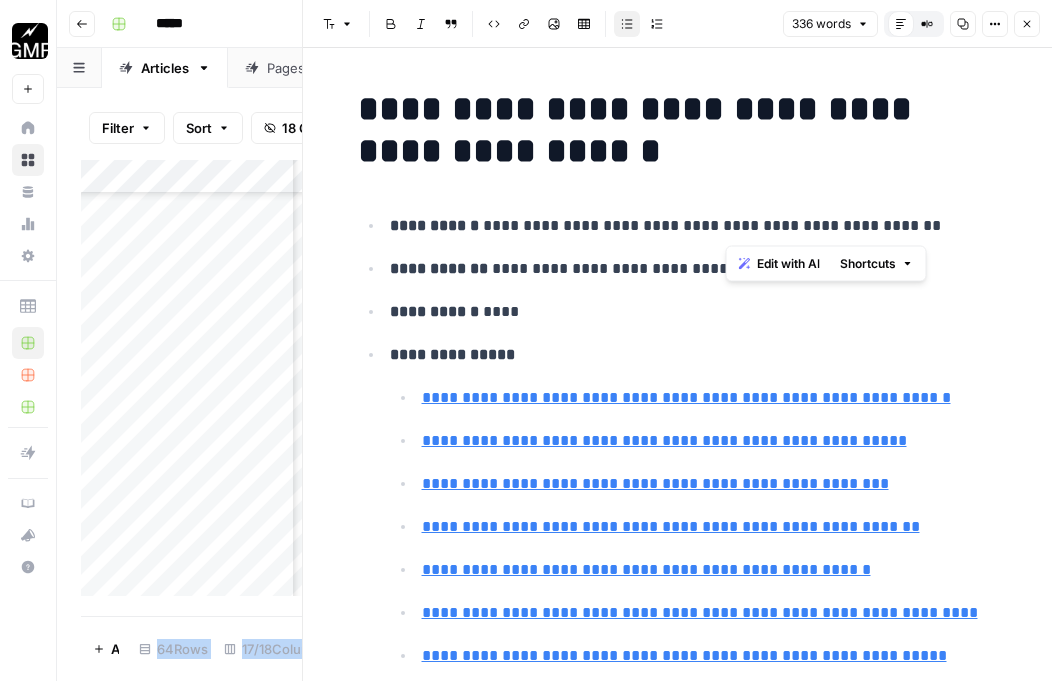 drag, startPoint x: 830, startPoint y: 229, endPoint x: 710, endPoint y: 229, distance: 120 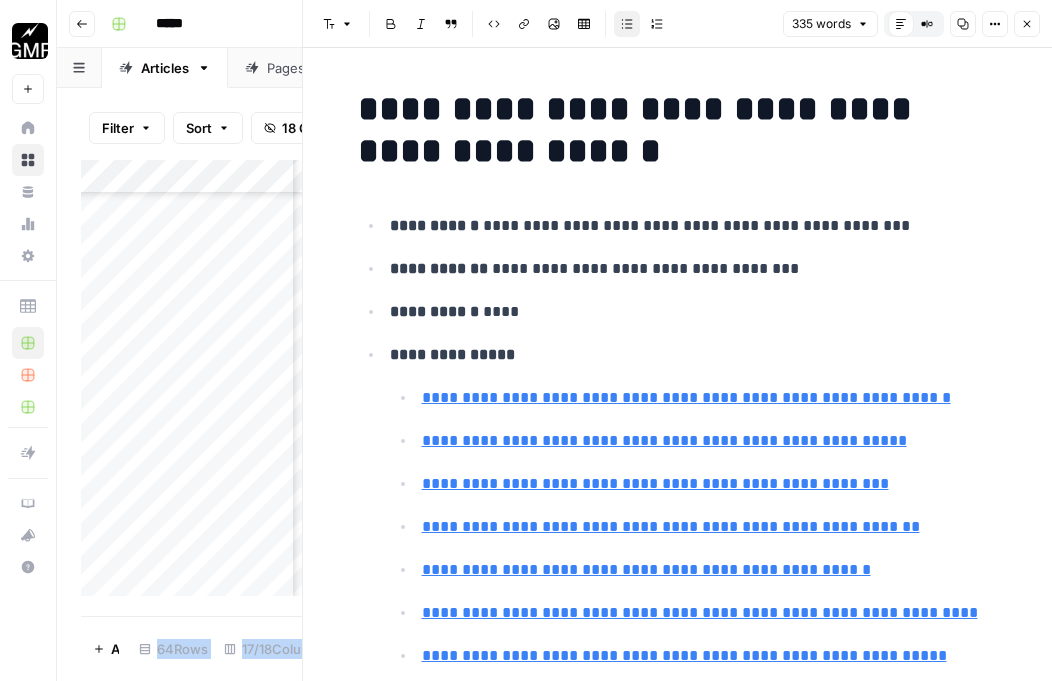 click on "**********" at bounding box center (678, 130) 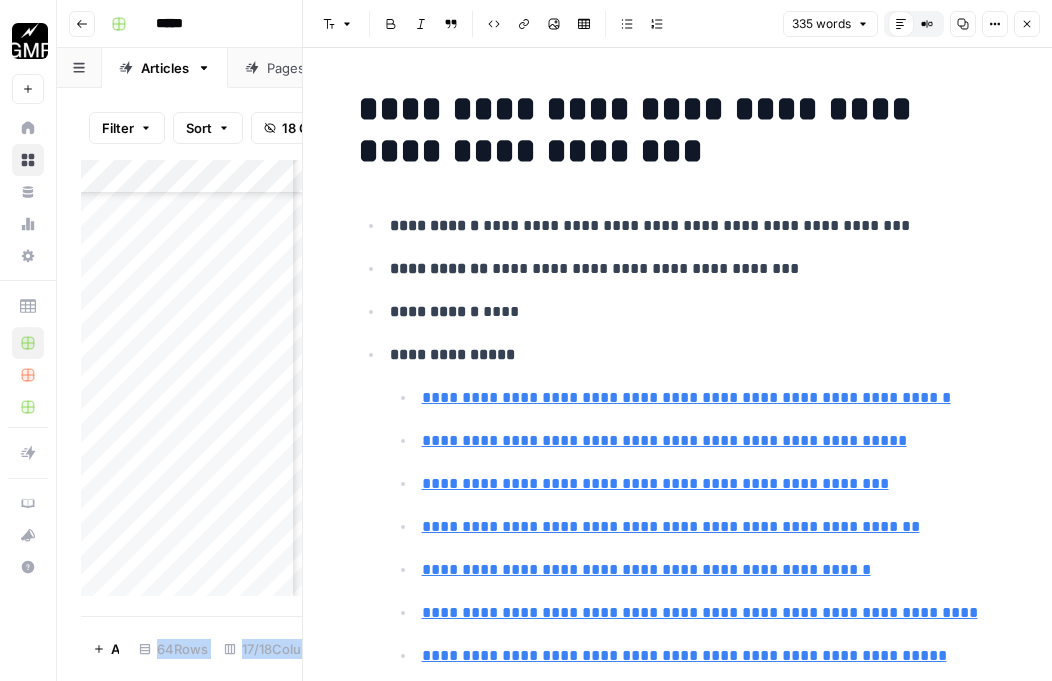 click on "**********" at bounding box center [678, 130] 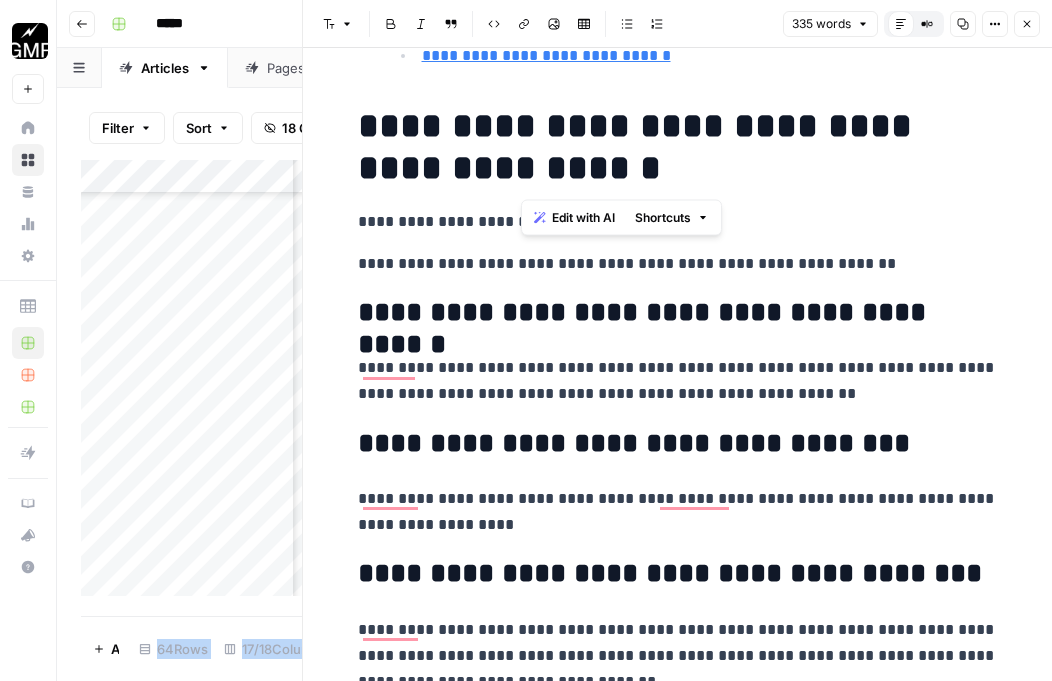 drag, startPoint x: 802, startPoint y: 173, endPoint x: 900, endPoint y: 140, distance: 103.40696 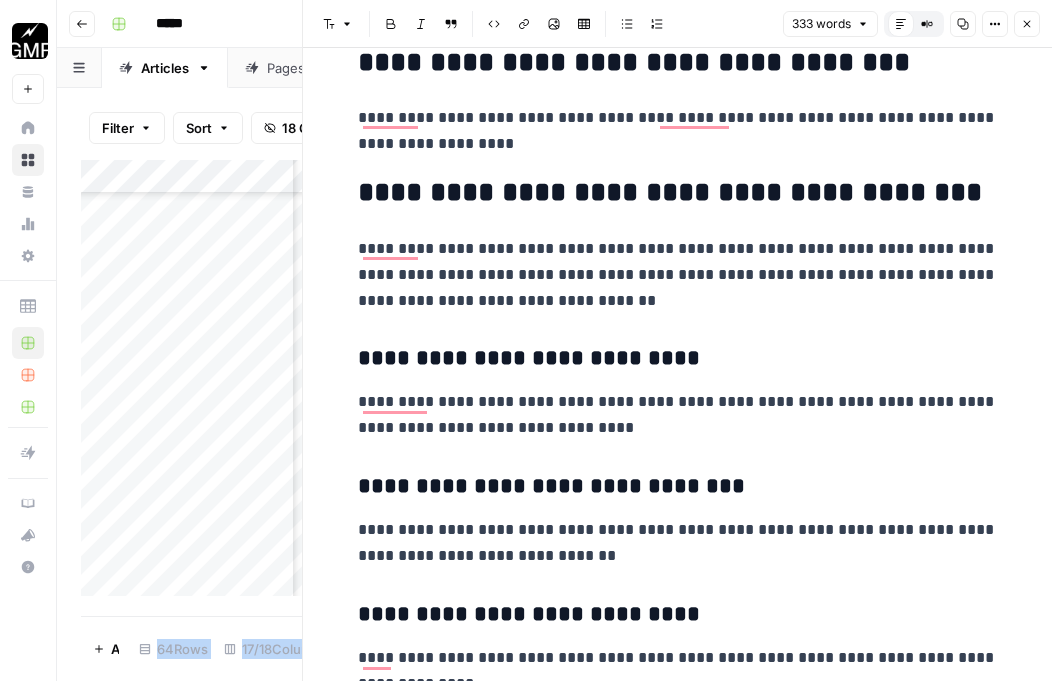 click on "**********" at bounding box center (678, 131) 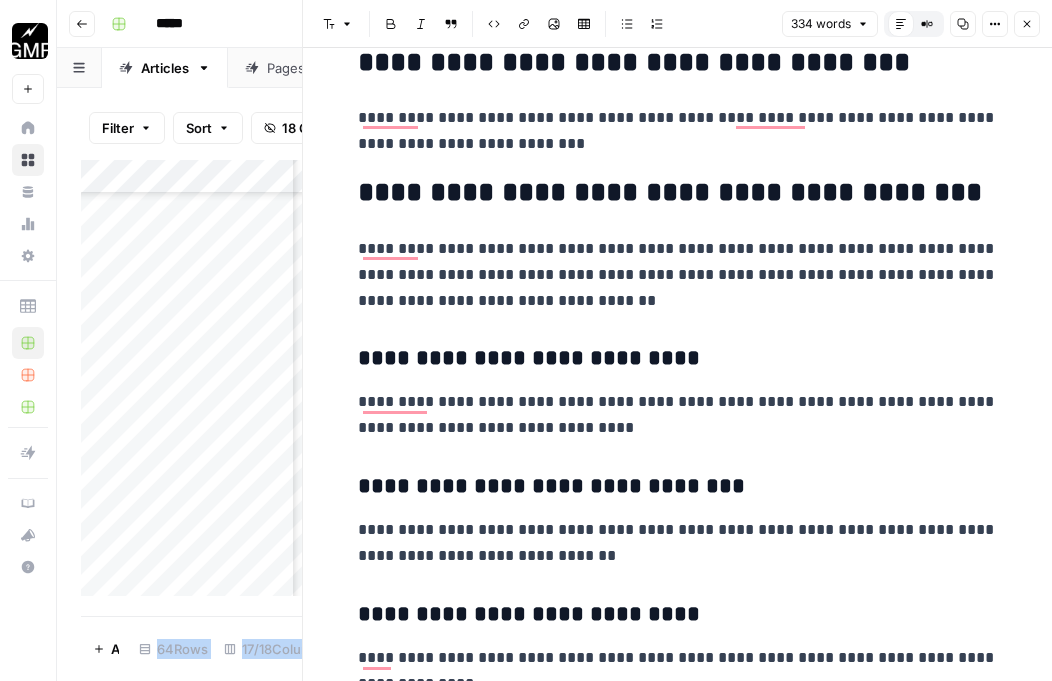 click on "**********" at bounding box center (678, 131) 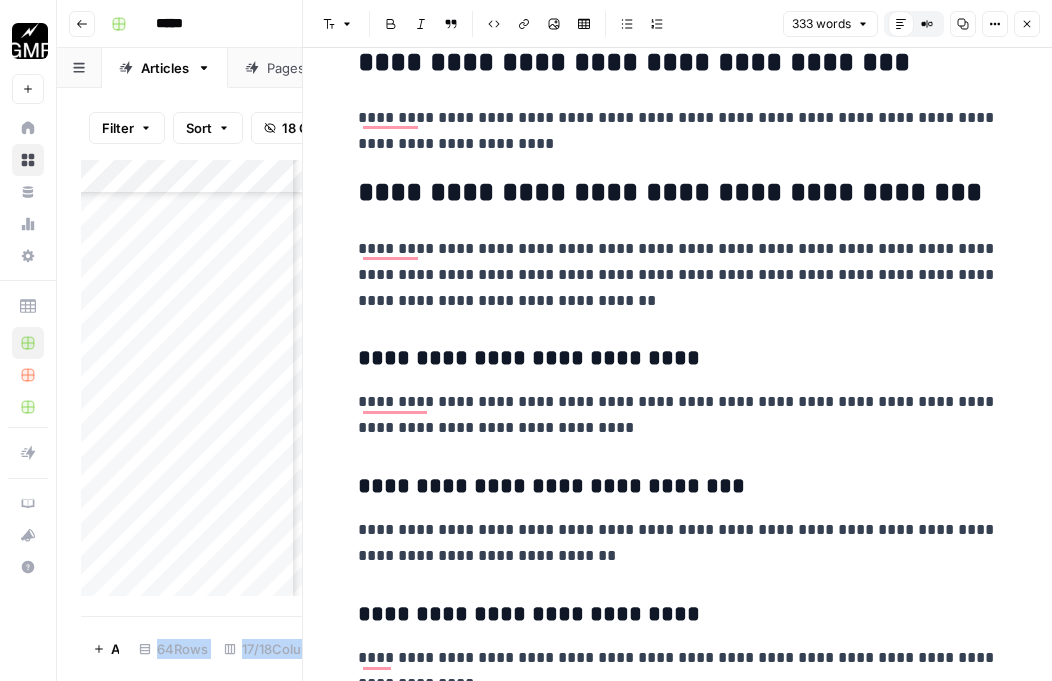 click on "**********" at bounding box center [678, 275] 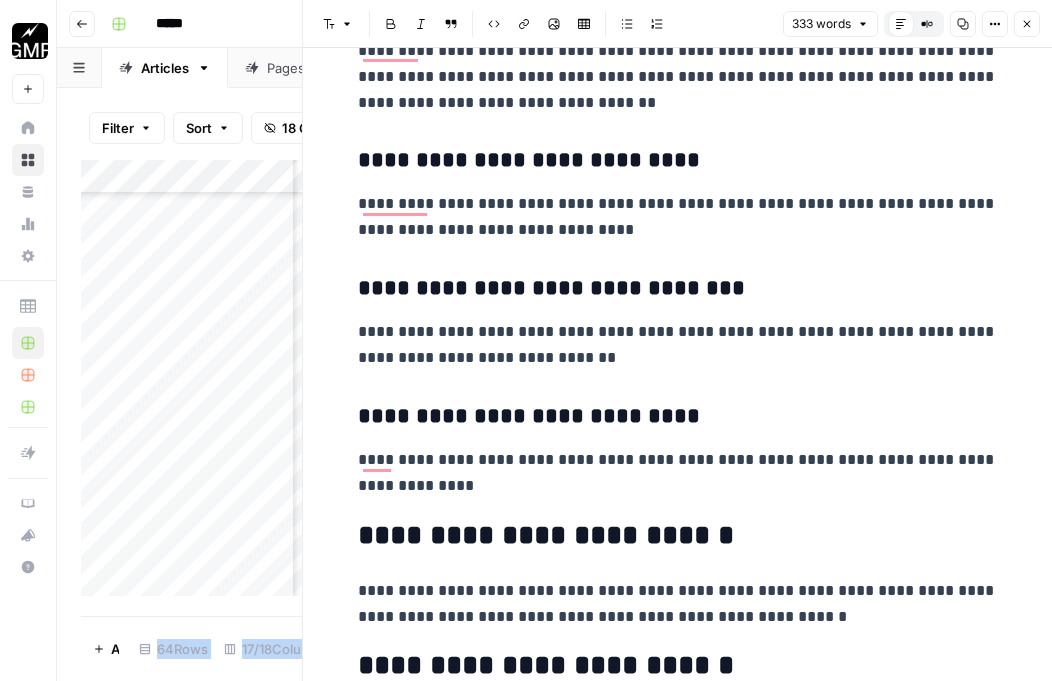 click on "**********" at bounding box center (678, 473) 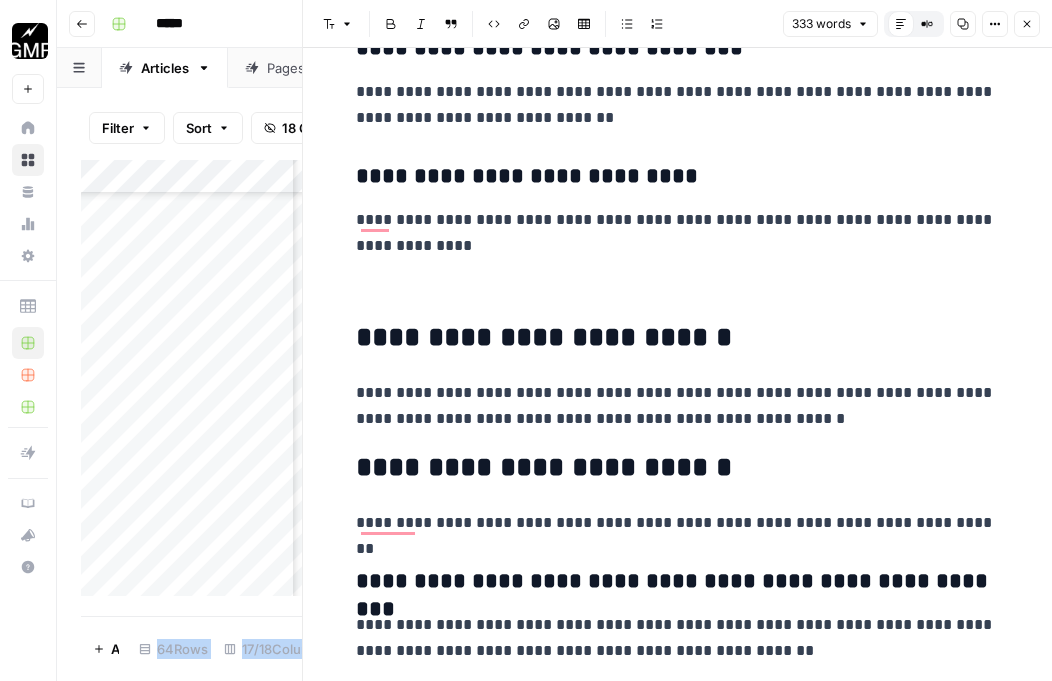 click on "**********" at bounding box center [676, 406] 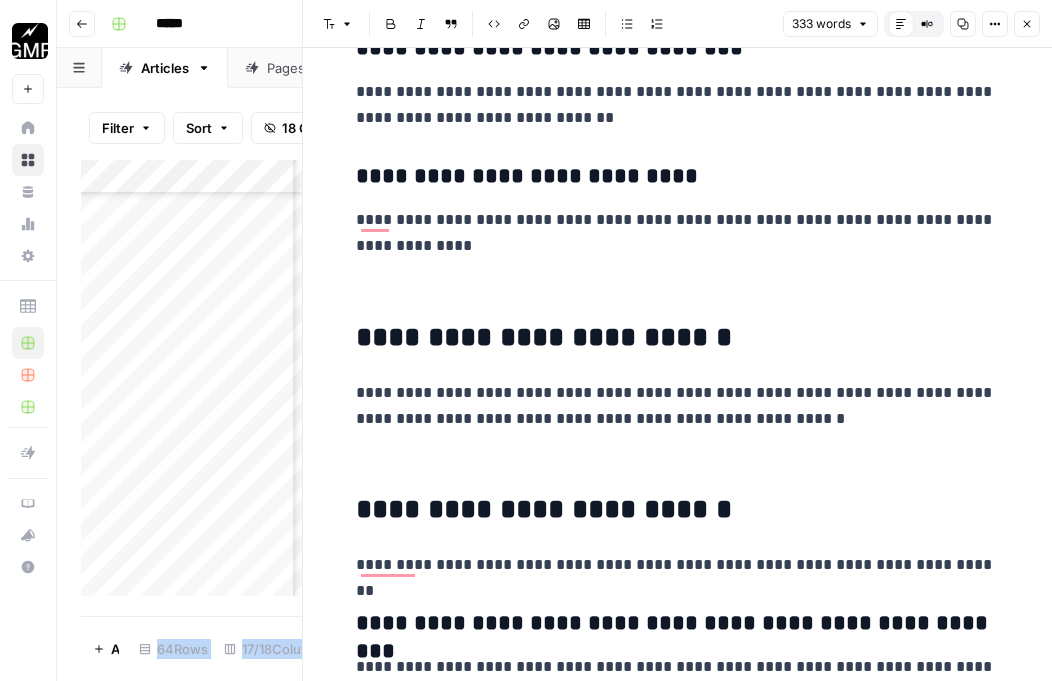 drag, startPoint x: 861, startPoint y: 390, endPoint x: 831, endPoint y: 390, distance: 30 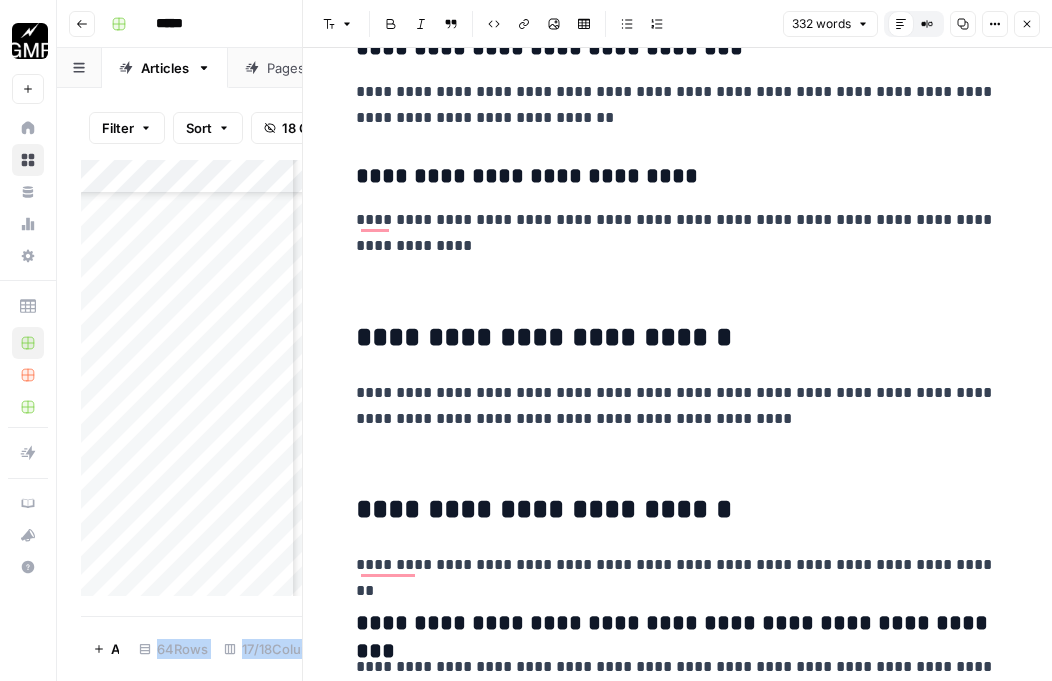 click on "**********" at bounding box center [676, 338] 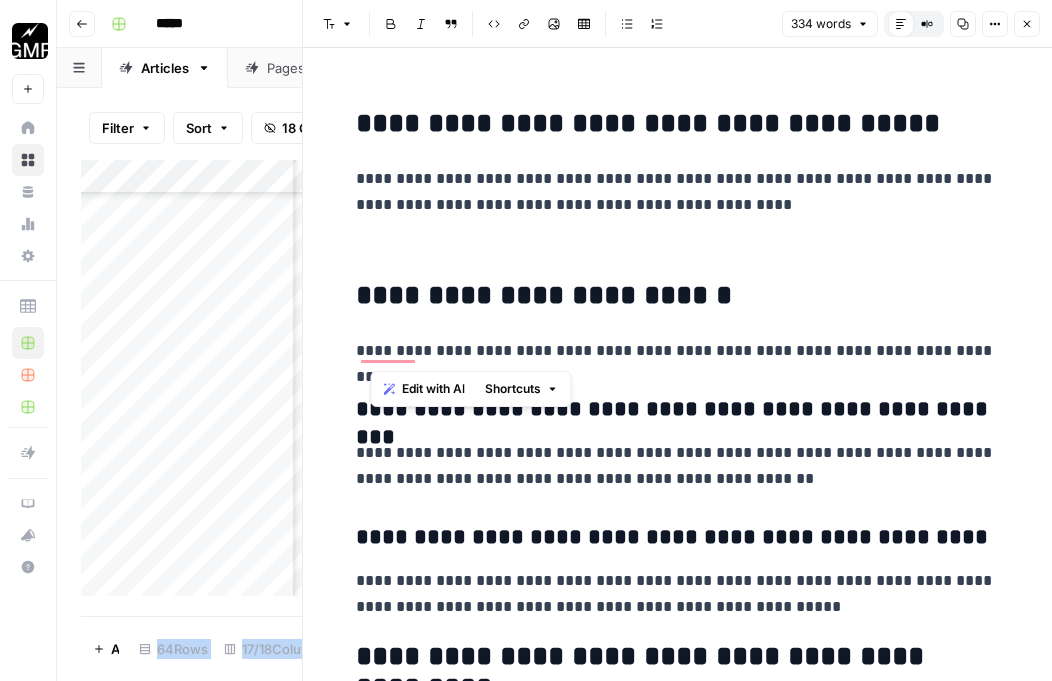 drag, startPoint x: 1001, startPoint y: 358, endPoint x: 355, endPoint y: 297, distance: 648.87366 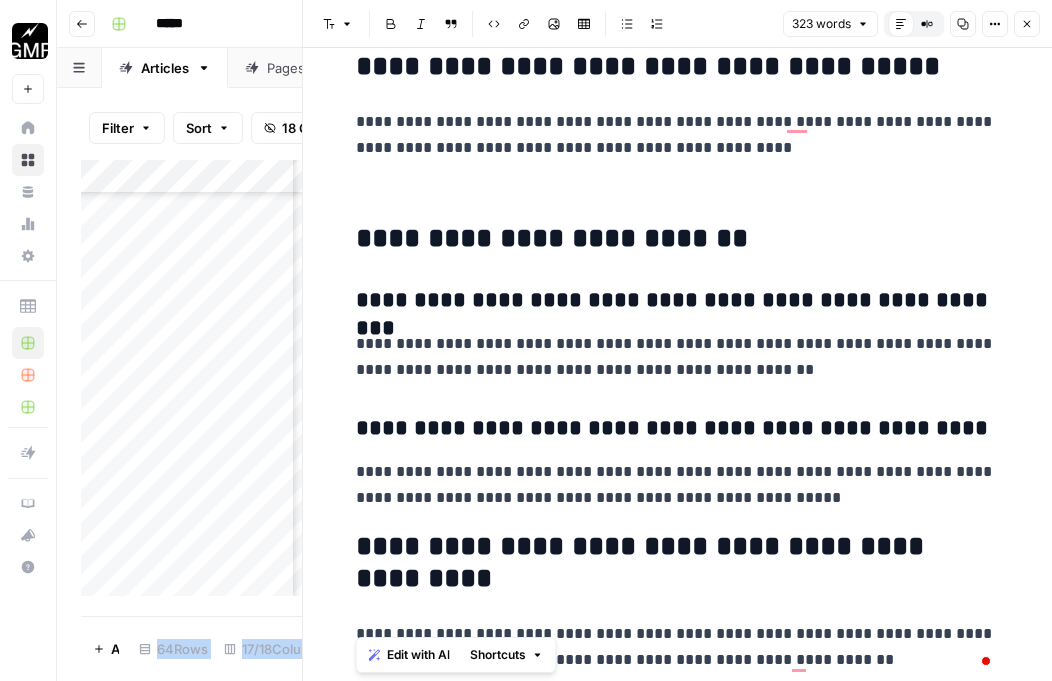 drag, startPoint x: 828, startPoint y: 665, endPoint x: 322, endPoint y: 545, distance: 520.0346 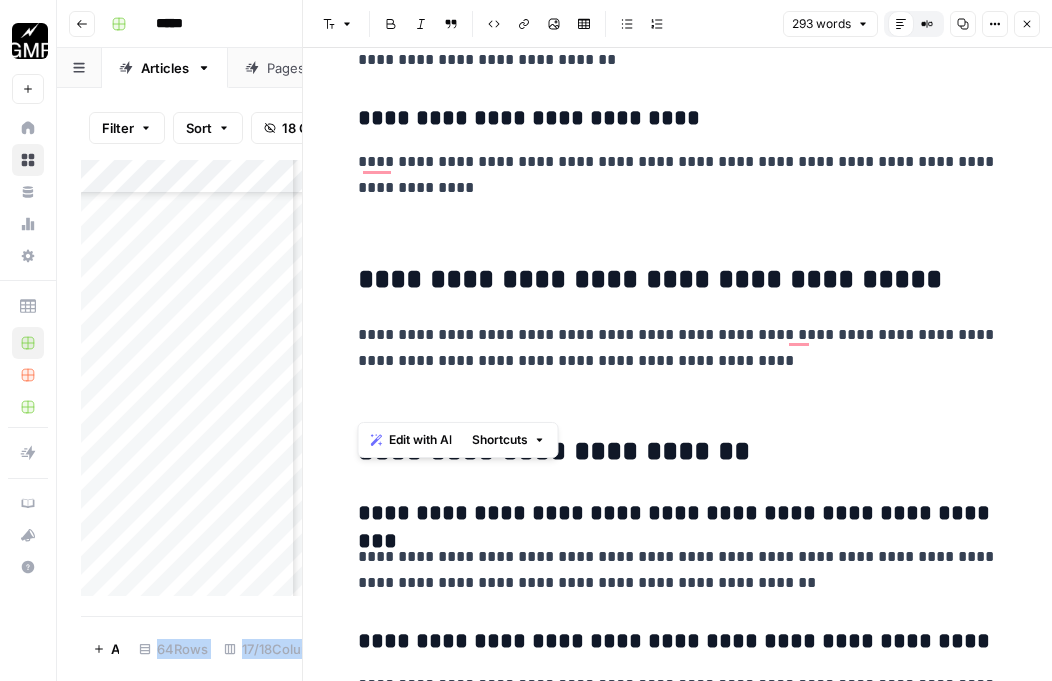 drag, startPoint x: 730, startPoint y: 379, endPoint x: 309, endPoint y: 286, distance: 431.14963 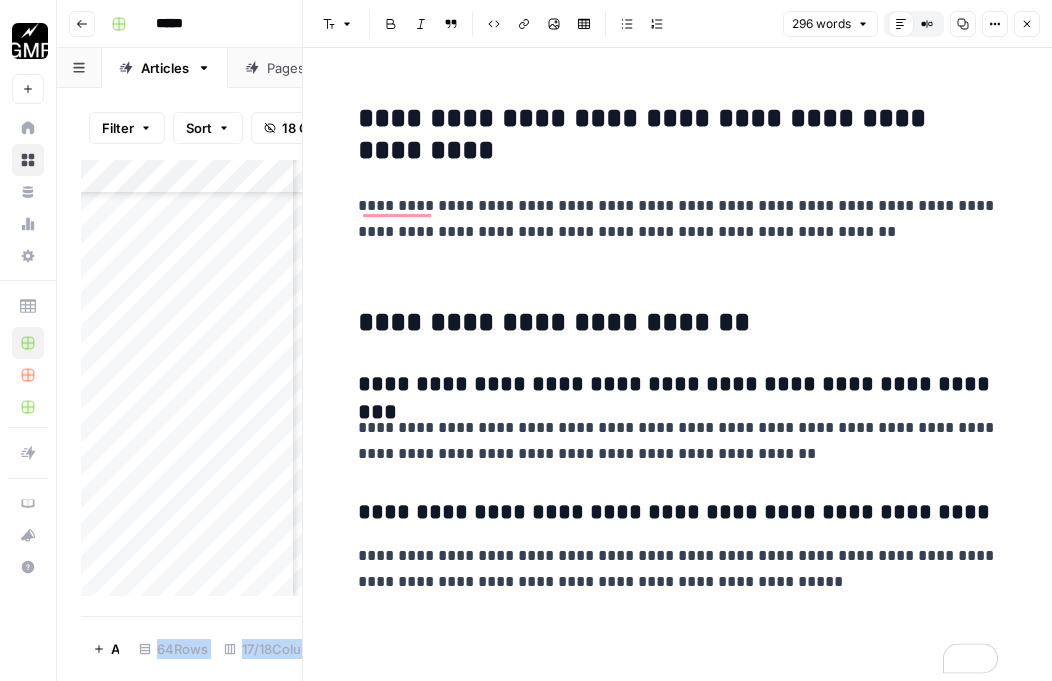 click on "**********" at bounding box center [678, 219] 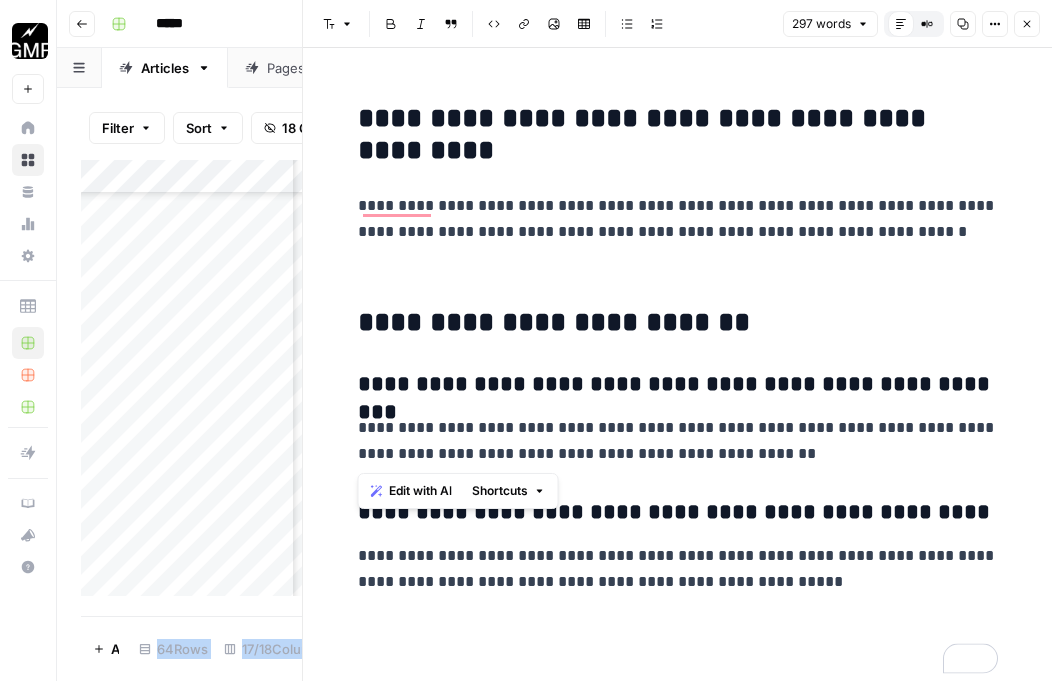 drag, startPoint x: 698, startPoint y: 459, endPoint x: 350, endPoint y: 381, distance: 356.63428 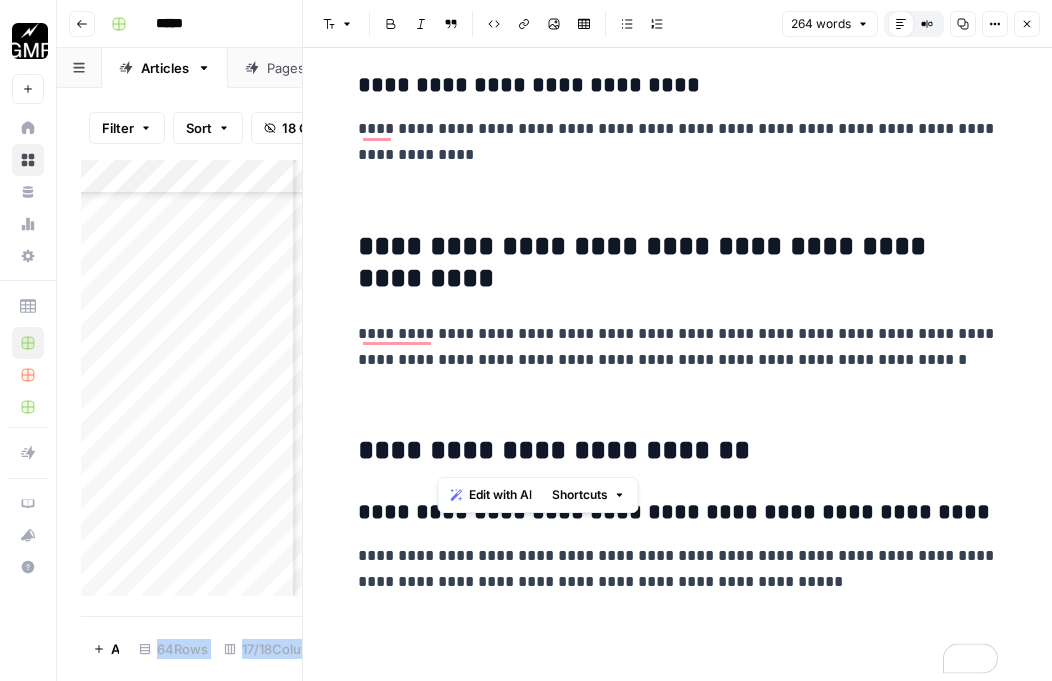 drag, startPoint x: 647, startPoint y: 453, endPoint x: 344, endPoint y: 452, distance: 303.00165 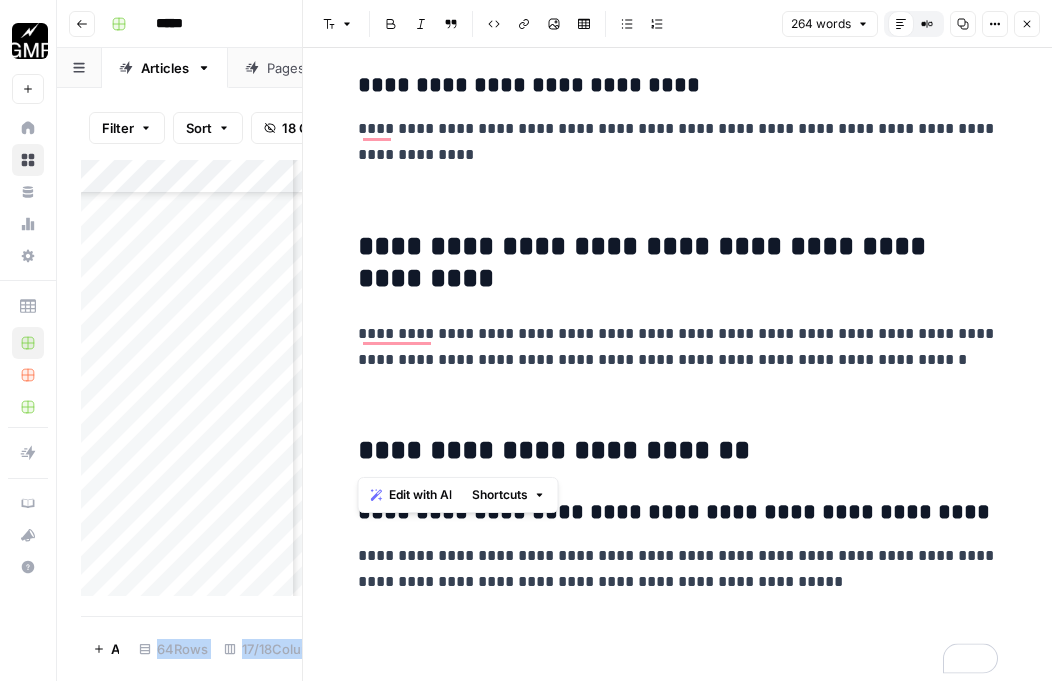 copy on "**********" 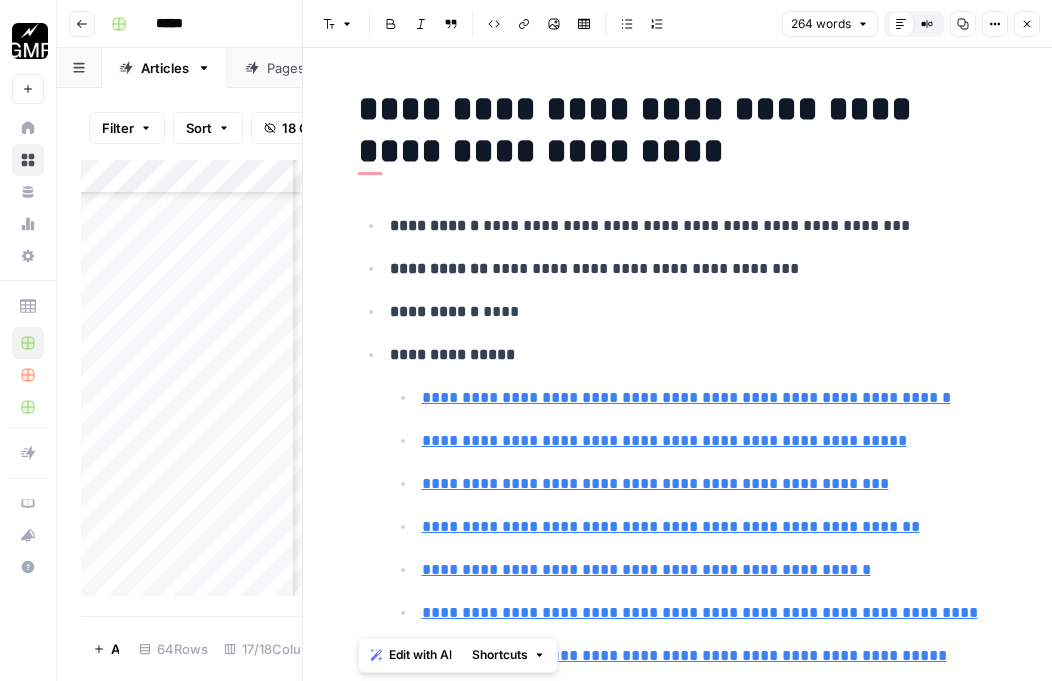 scroll, scrollTop: 0, scrollLeft: 0, axis: both 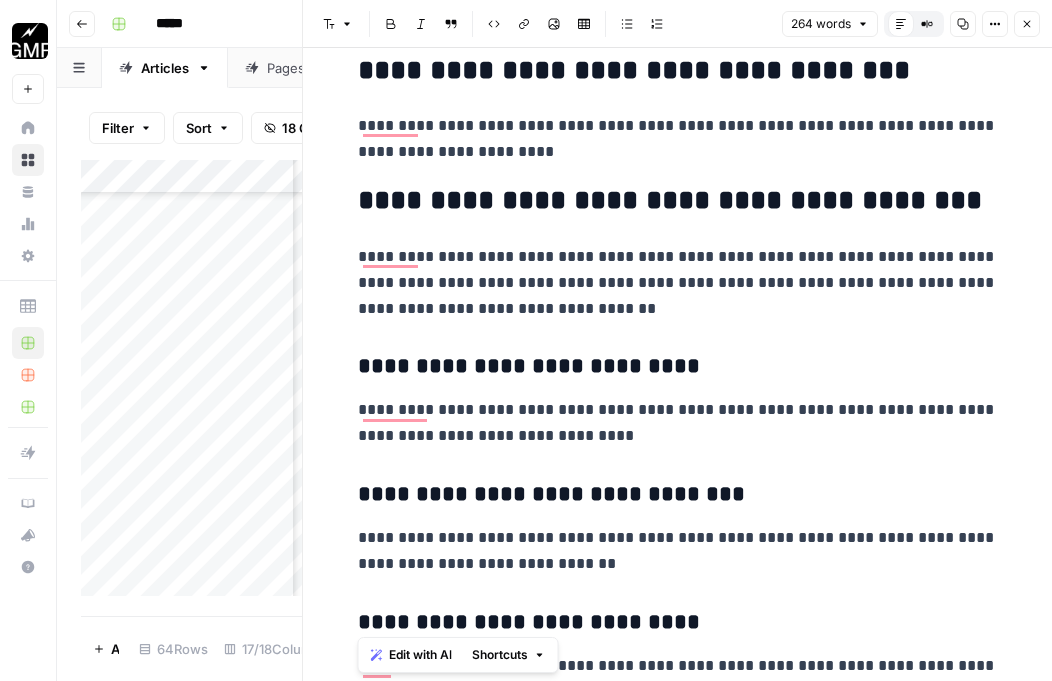 click on "**********" at bounding box center (678, 140) 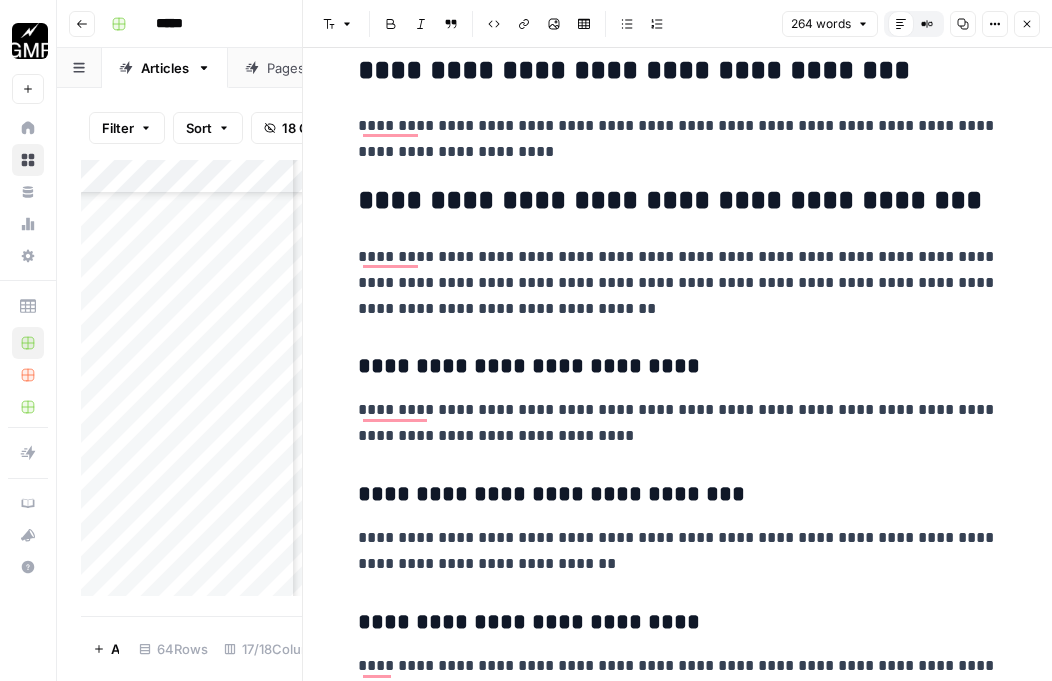 type 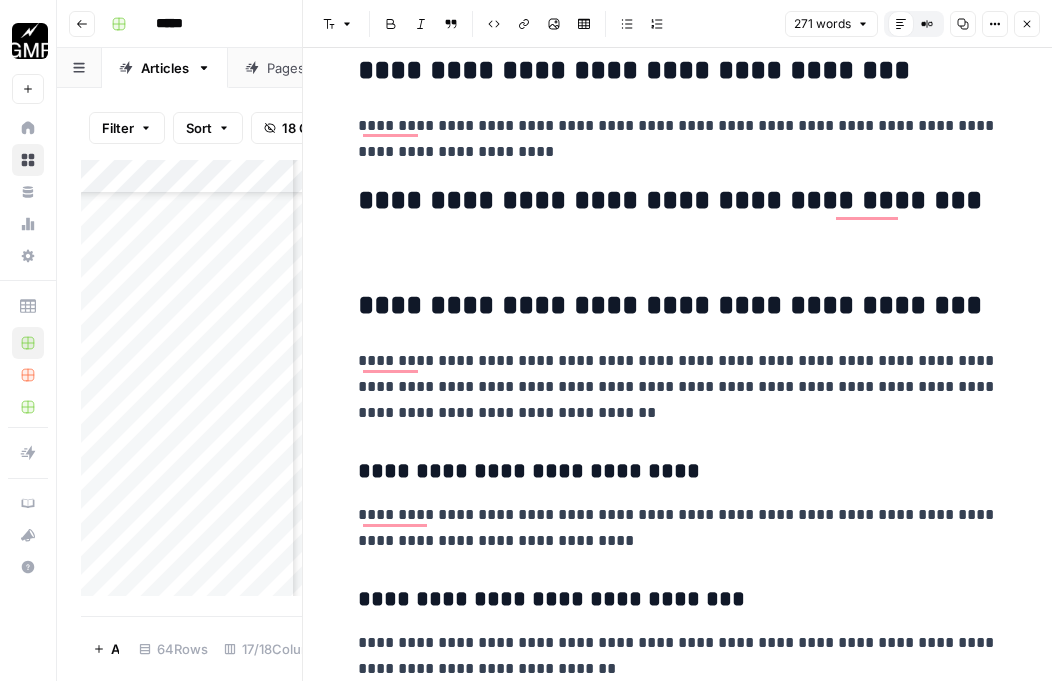 click on "**********" at bounding box center [678, 193] 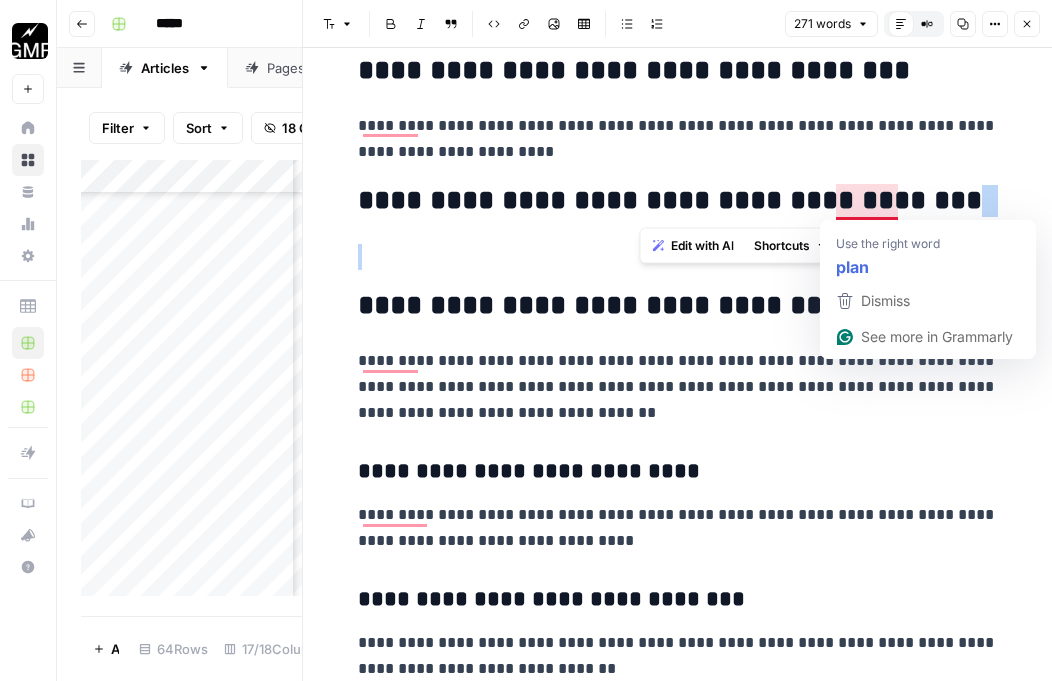 drag, startPoint x: 894, startPoint y: 212, endPoint x: 617, endPoint y: 210, distance: 277.00723 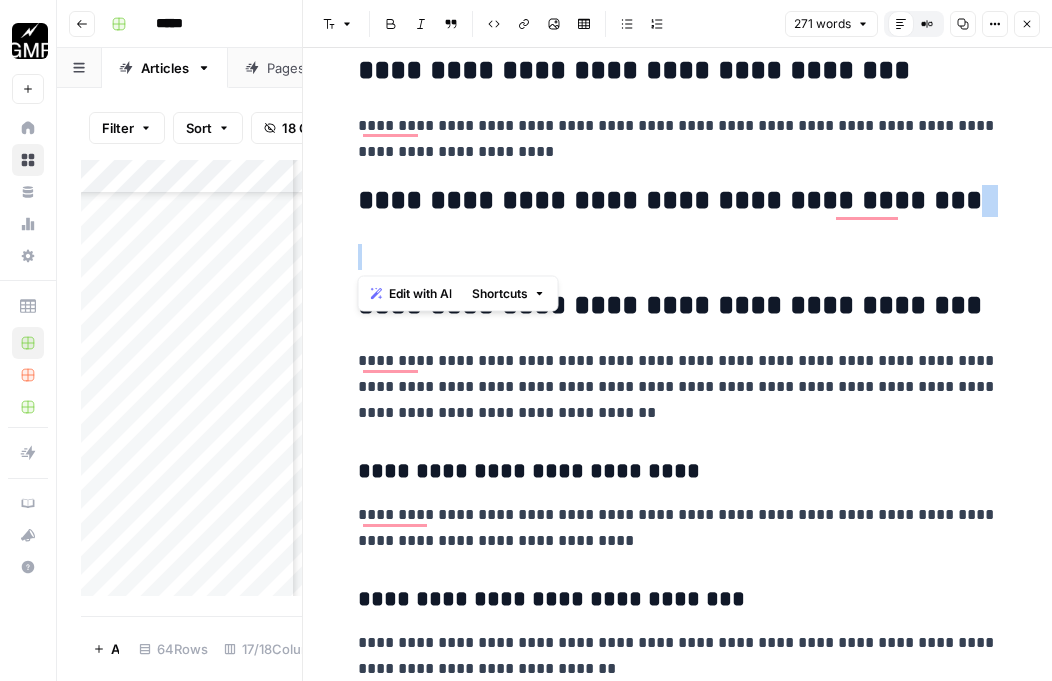 click on "**********" at bounding box center [678, 201] 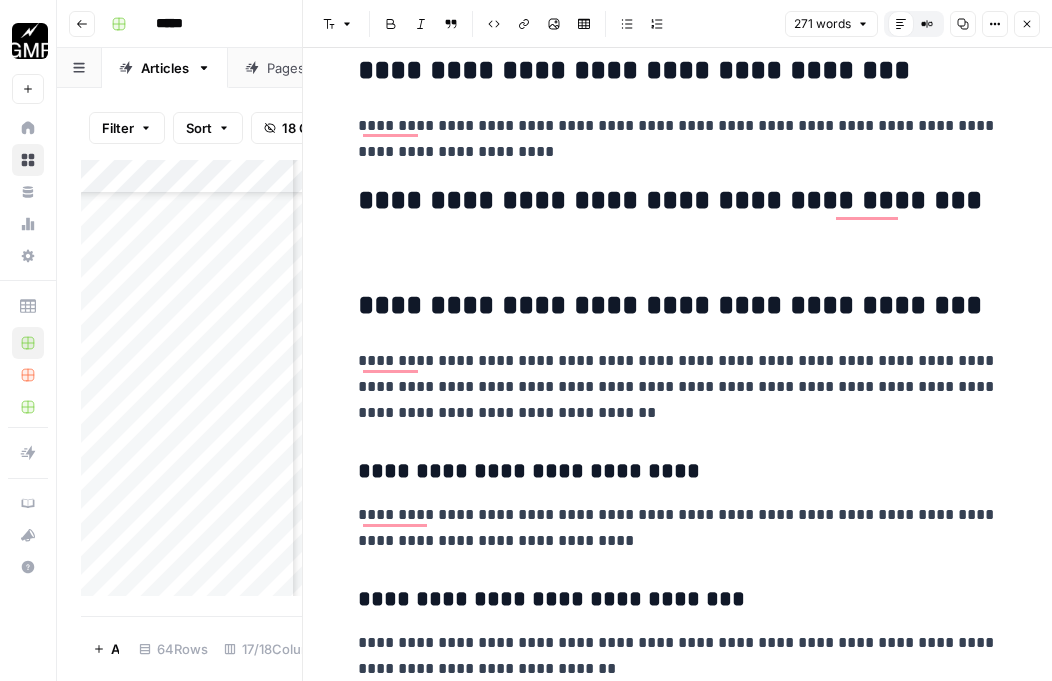 click on "**********" at bounding box center [678, 201] 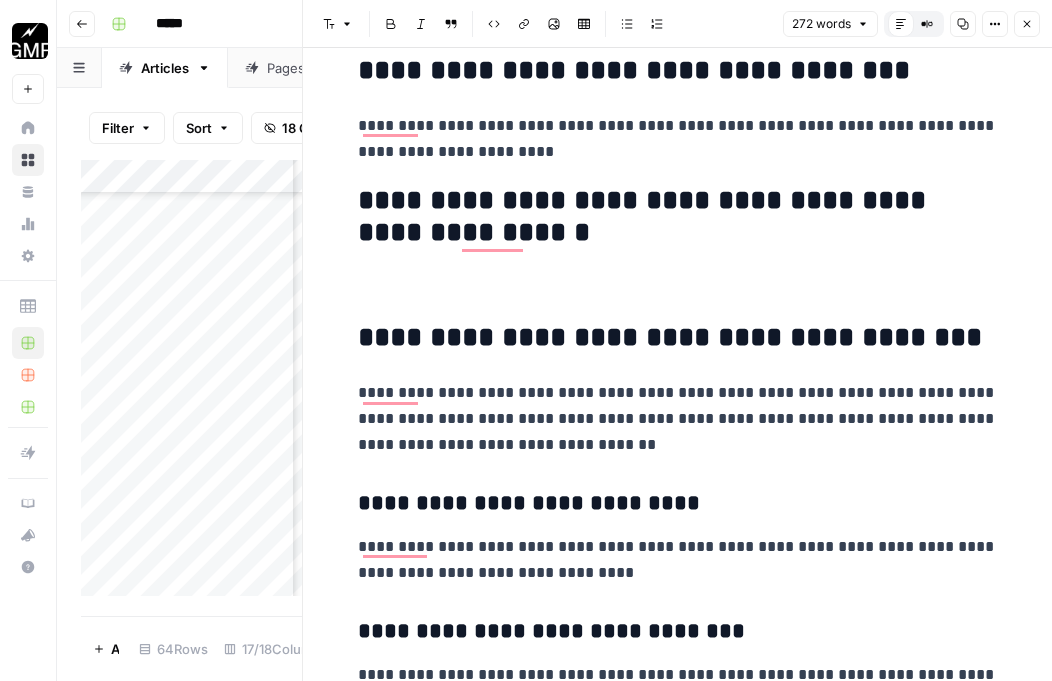 click on "**********" at bounding box center [678, 209] 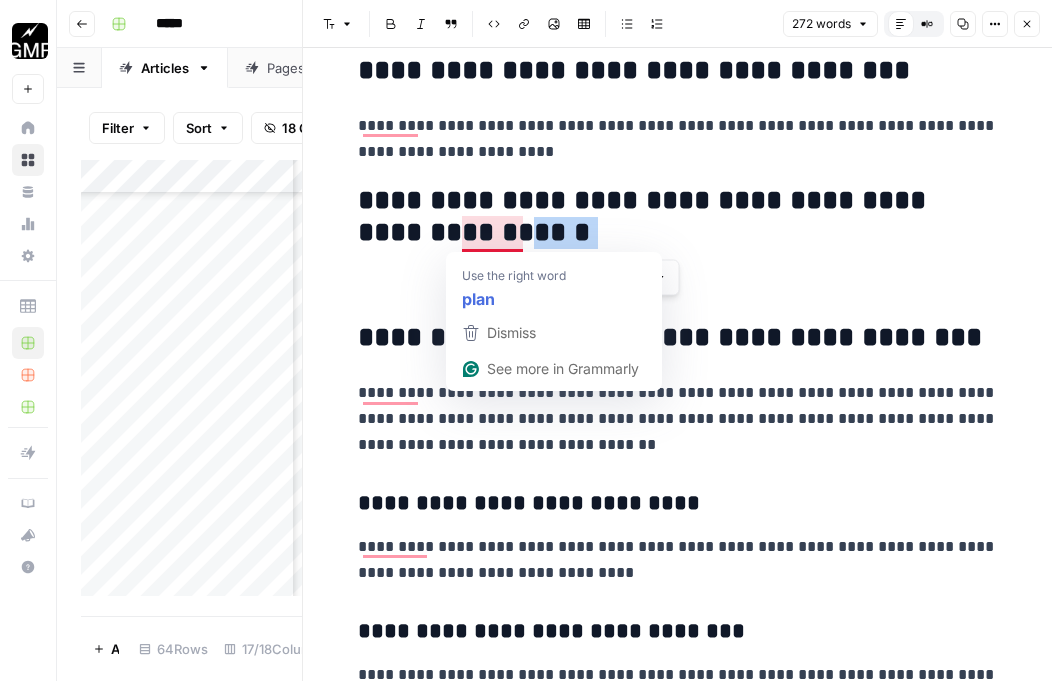 drag, startPoint x: 552, startPoint y: 233, endPoint x: 469, endPoint y: 232, distance: 83.00603 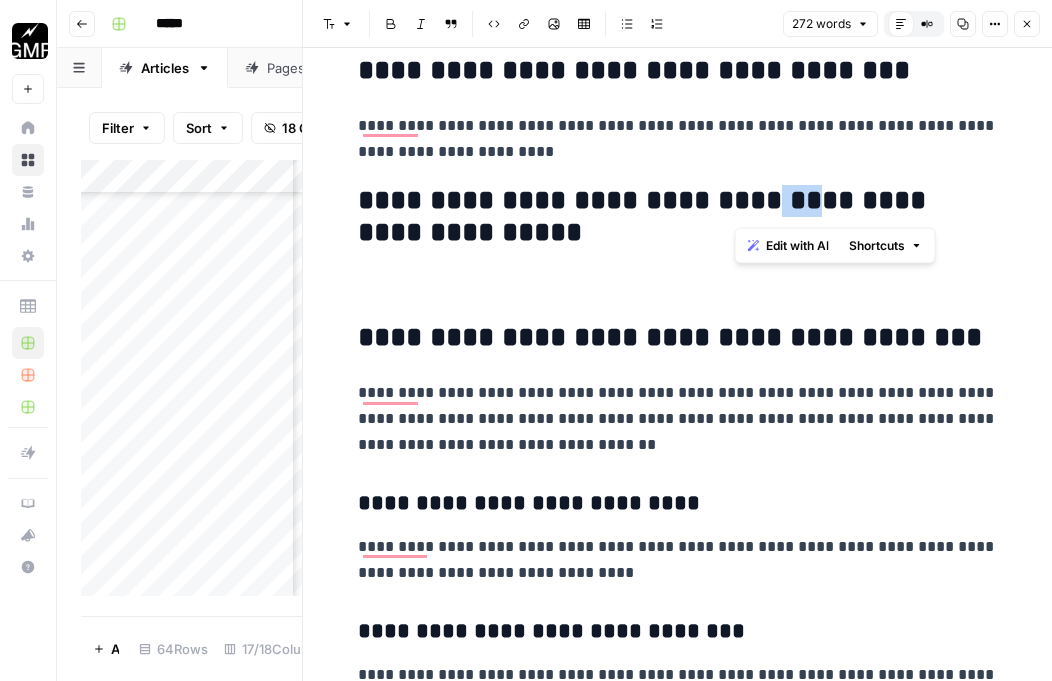 drag, startPoint x: 776, startPoint y: 199, endPoint x: 730, endPoint y: 199, distance: 46 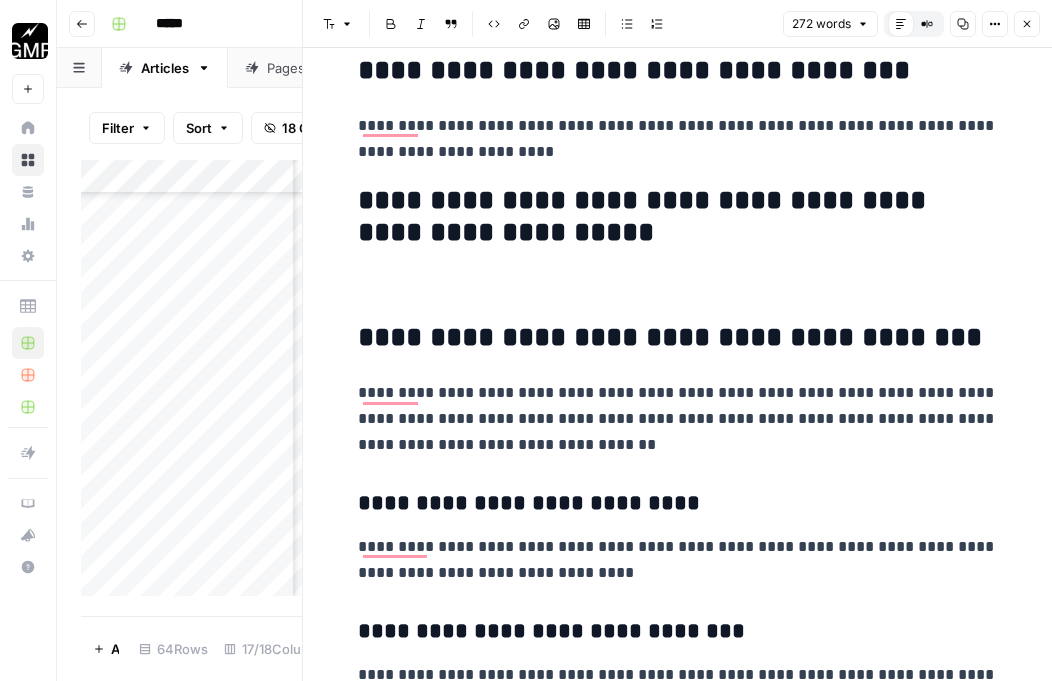 click on "**********" at bounding box center (678, 139) 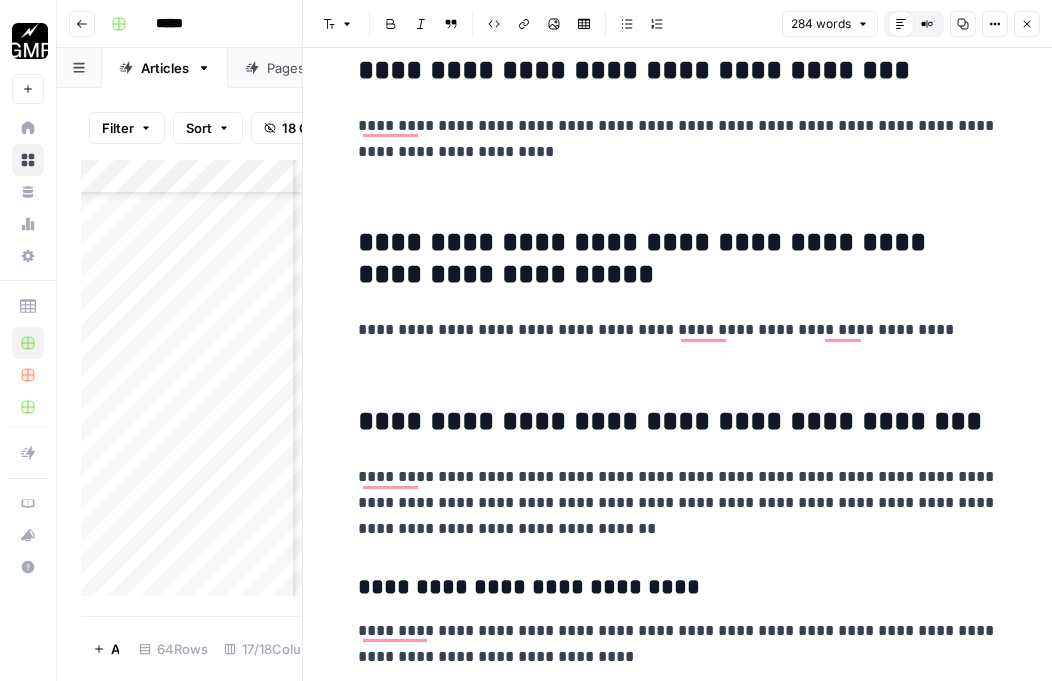 scroll, scrollTop: 661, scrollLeft: 0, axis: vertical 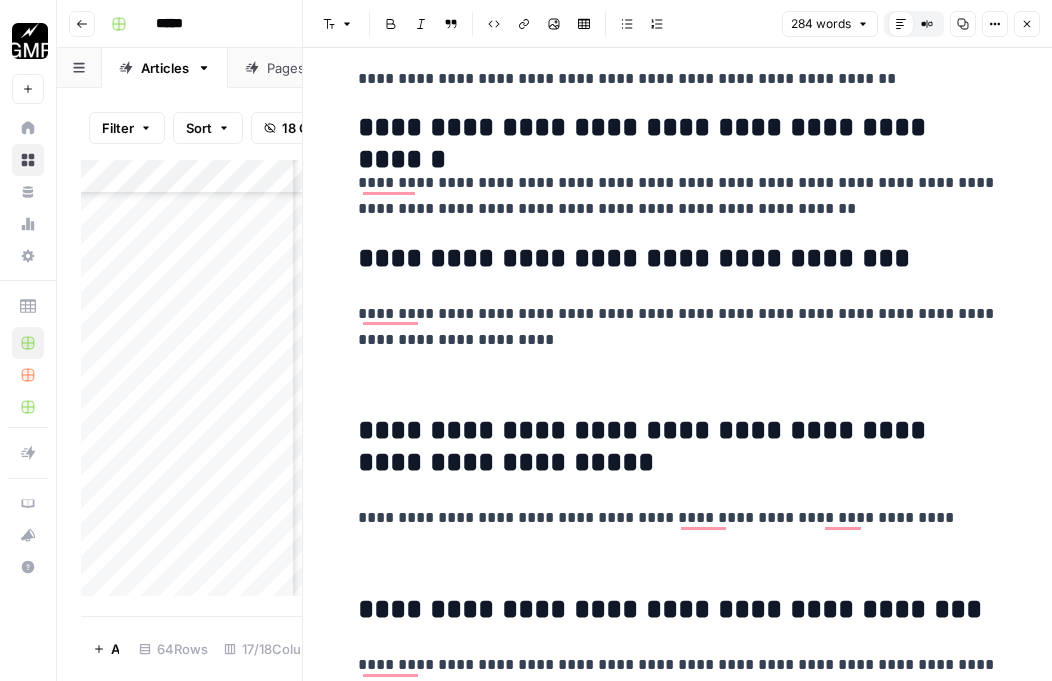 click at bounding box center (678, 382) 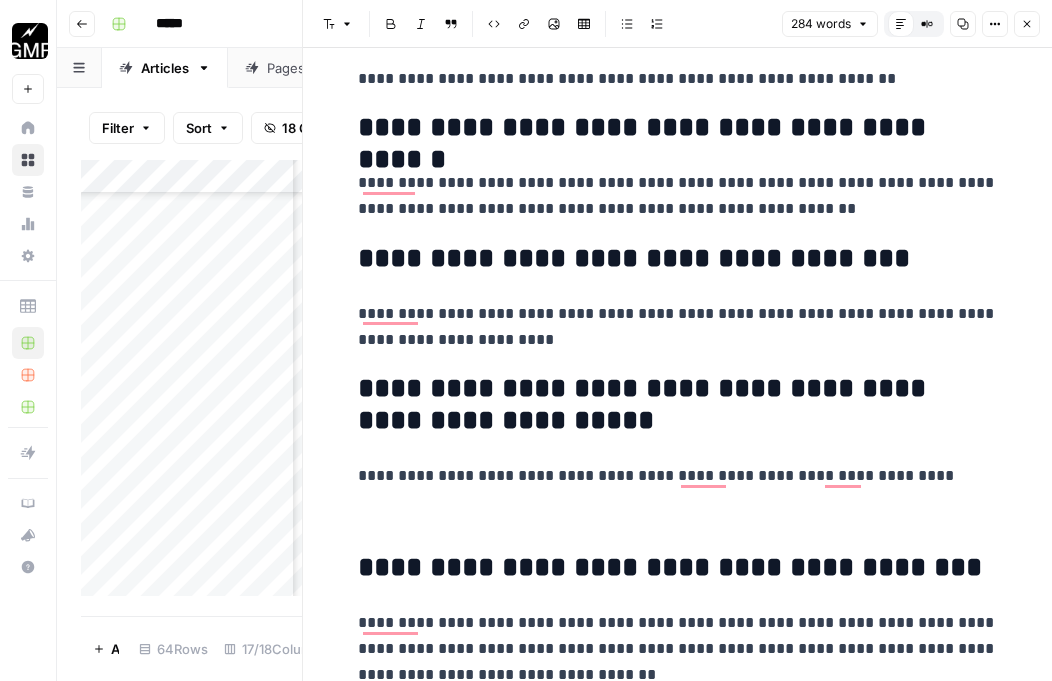 click on "**********" at bounding box center (677, 402) 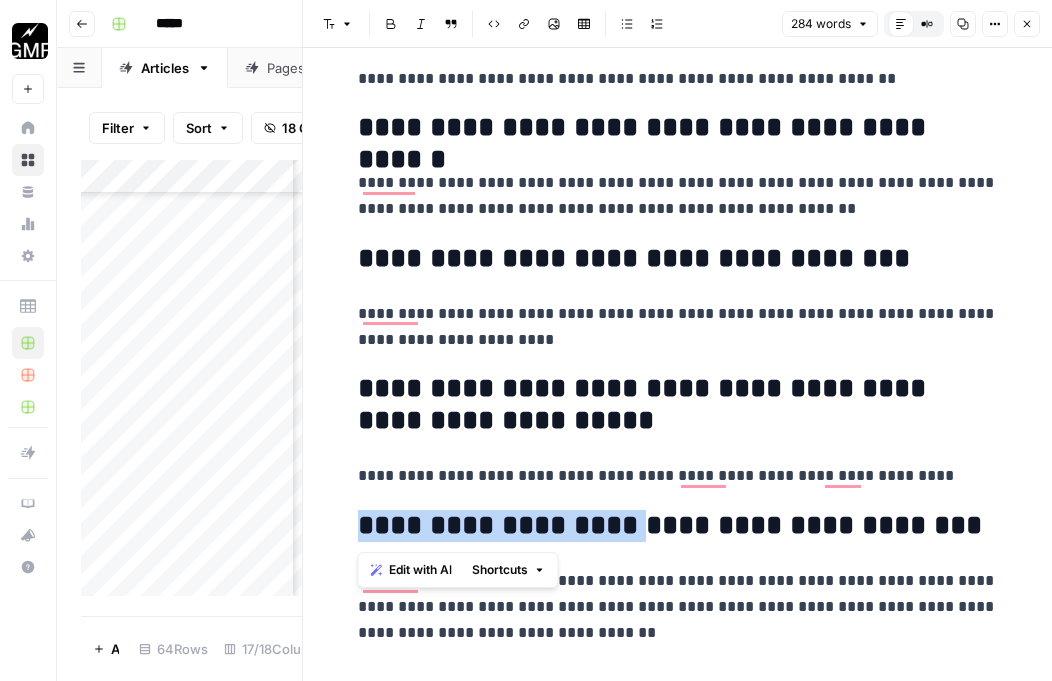 drag, startPoint x: 626, startPoint y: 525, endPoint x: 356, endPoint y: 525, distance: 270 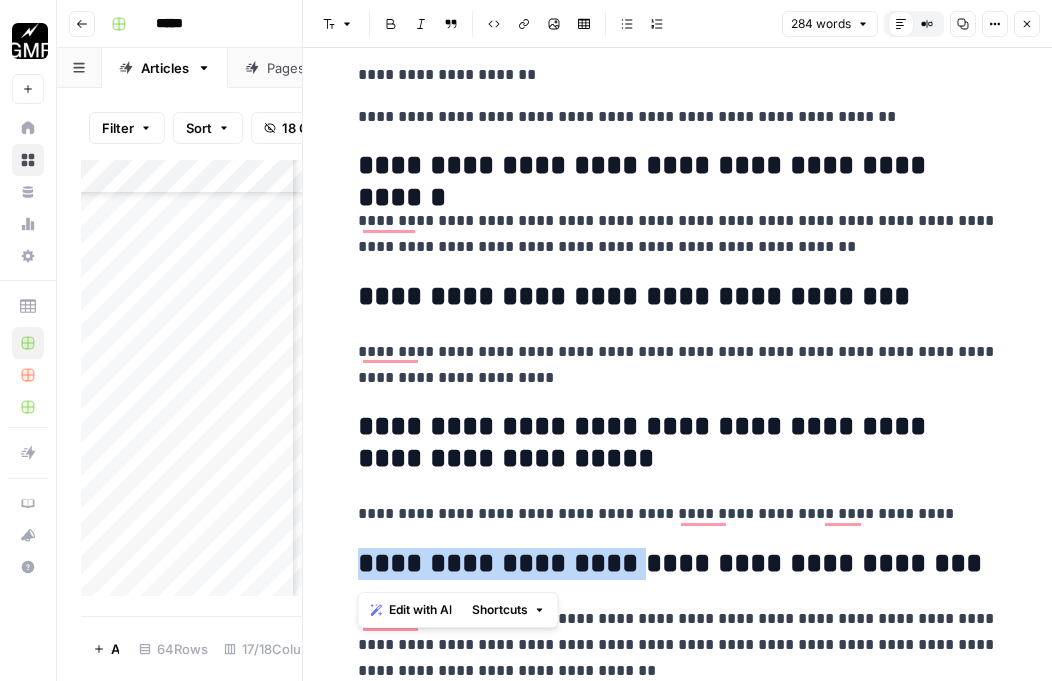 scroll, scrollTop: 789, scrollLeft: 0, axis: vertical 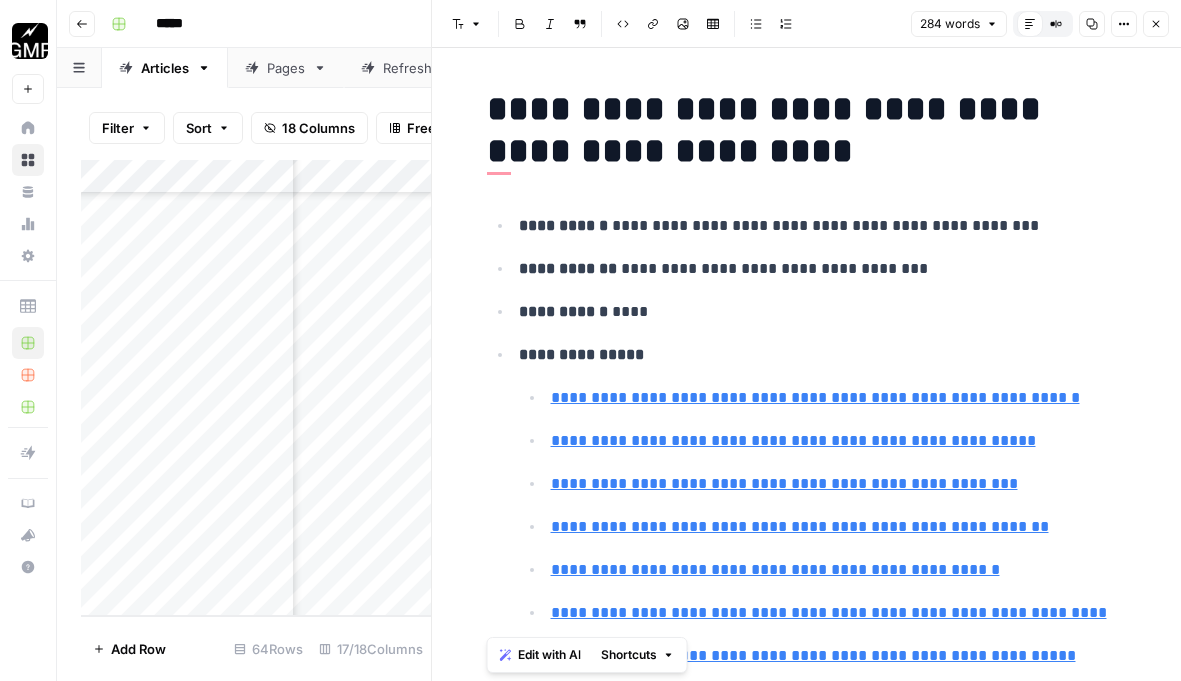 click on "**********" at bounding box center (807, 130) 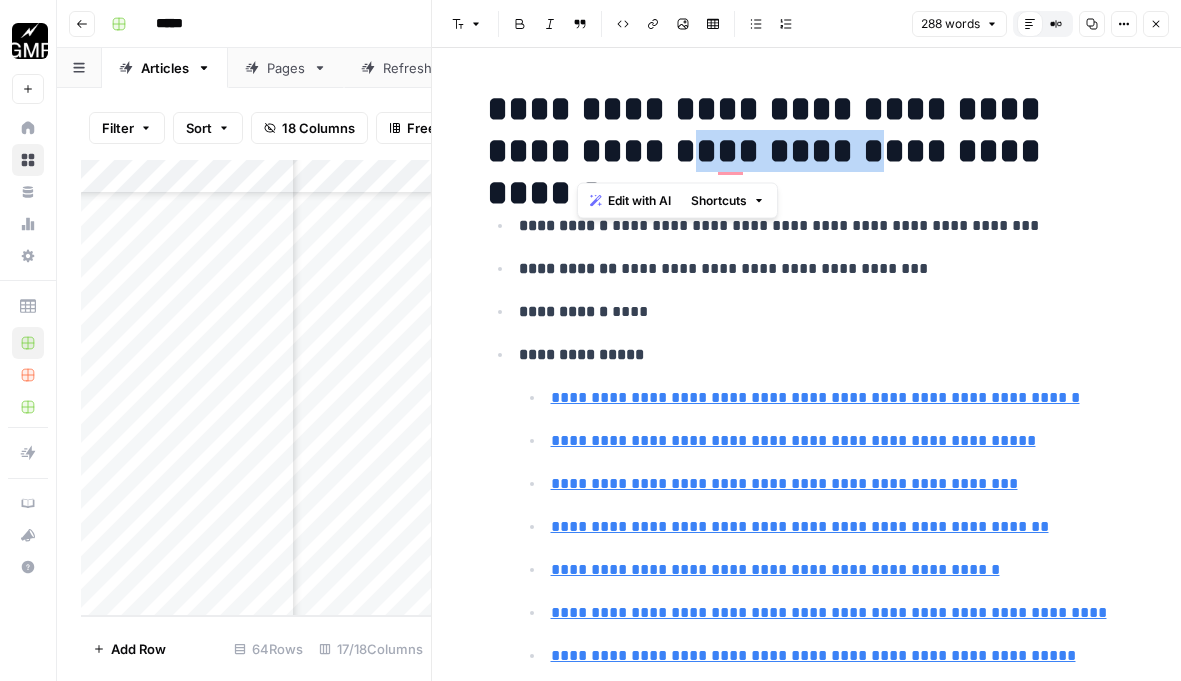 drag, startPoint x: 748, startPoint y: 151, endPoint x: 569, endPoint y: 154, distance: 179.02513 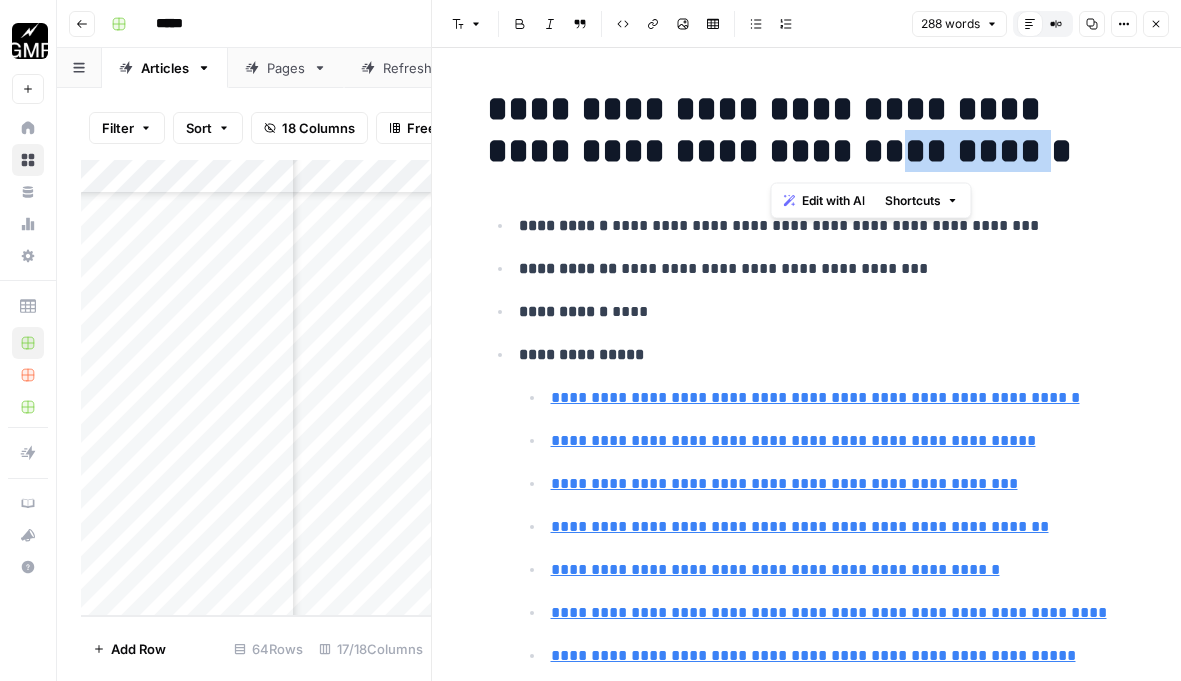 drag, startPoint x: 910, startPoint y: 148, endPoint x: 750, endPoint y: 148, distance: 160 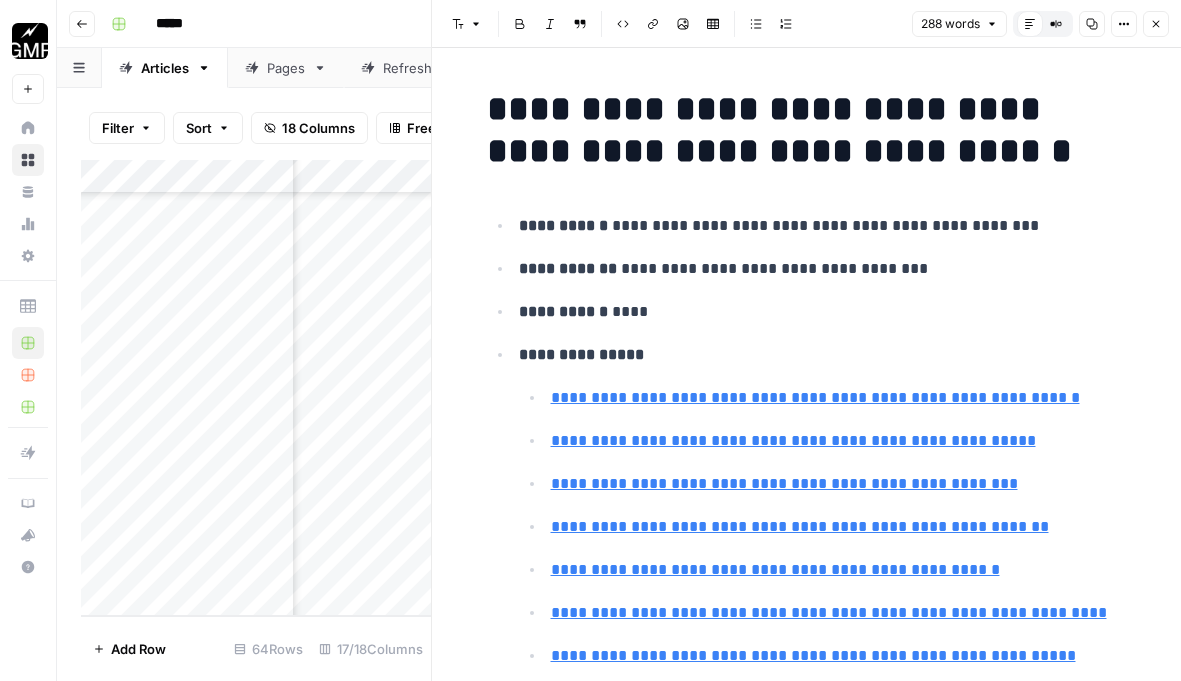 scroll, scrollTop: 457, scrollLeft: 0, axis: vertical 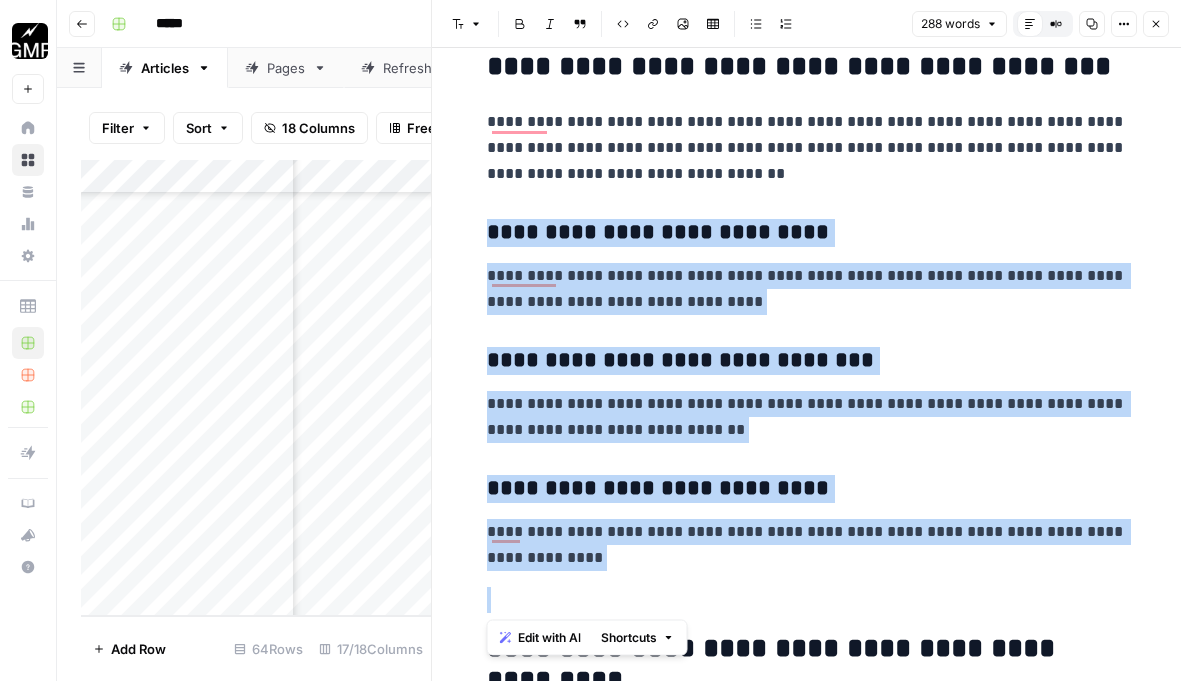 drag, startPoint x: 665, startPoint y: 571, endPoint x: 480, endPoint y: 241, distance: 378.31863 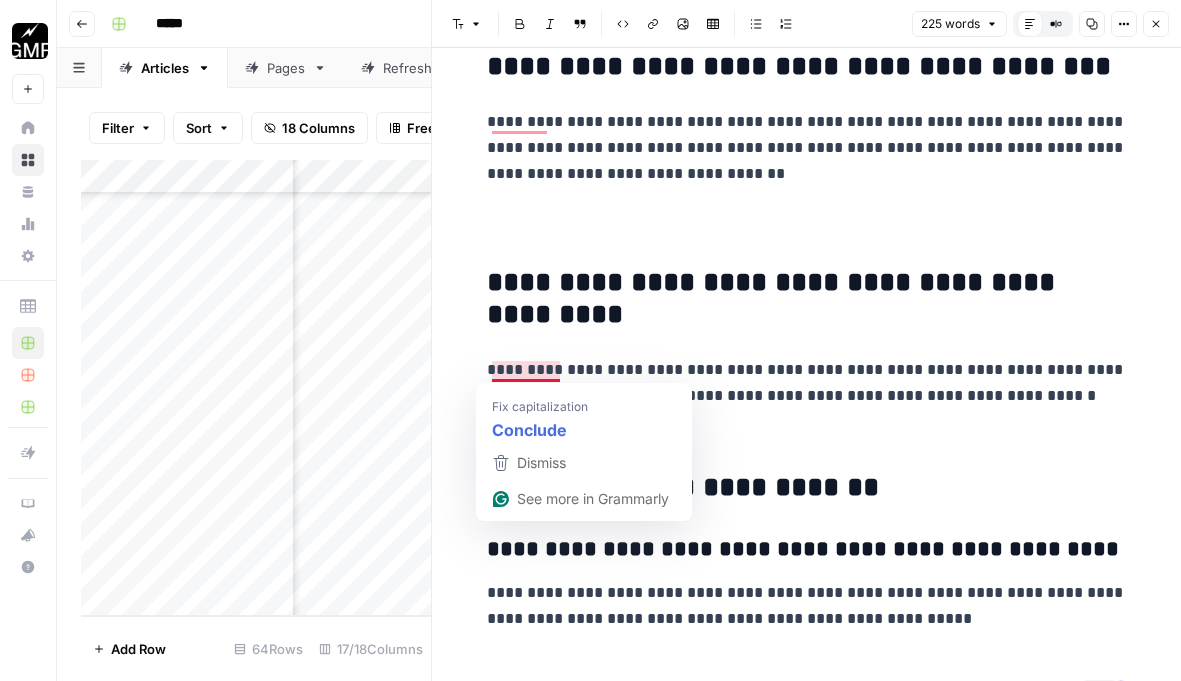 scroll, scrollTop: 1091, scrollLeft: 0, axis: vertical 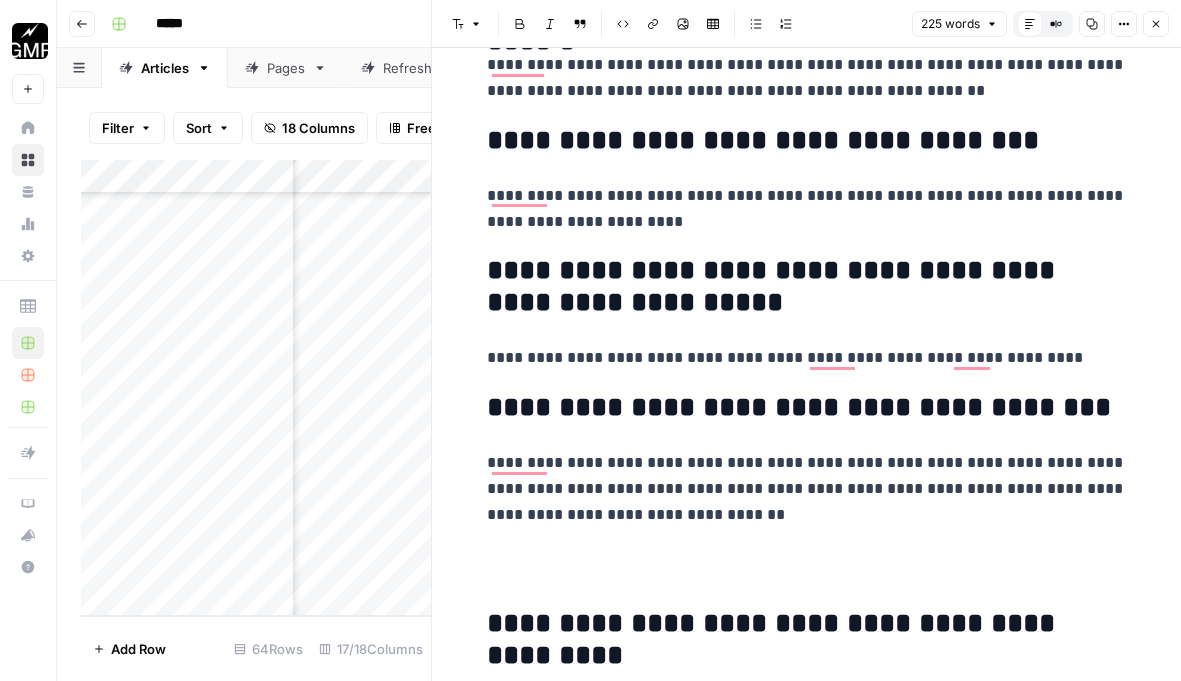 click on "**********" at bounding box center (807, 287) 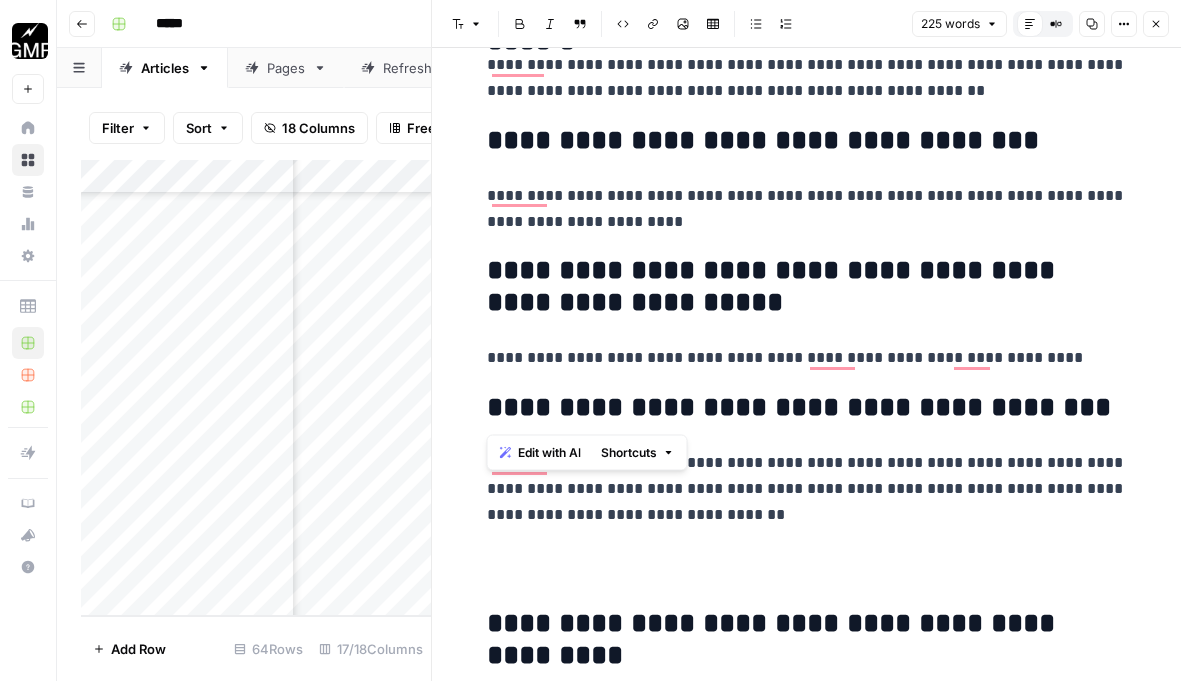 drag, startPoint x: 817, startPoint y: 405, endPoint x: 473, endPoint y: 409, distance: 344.02325 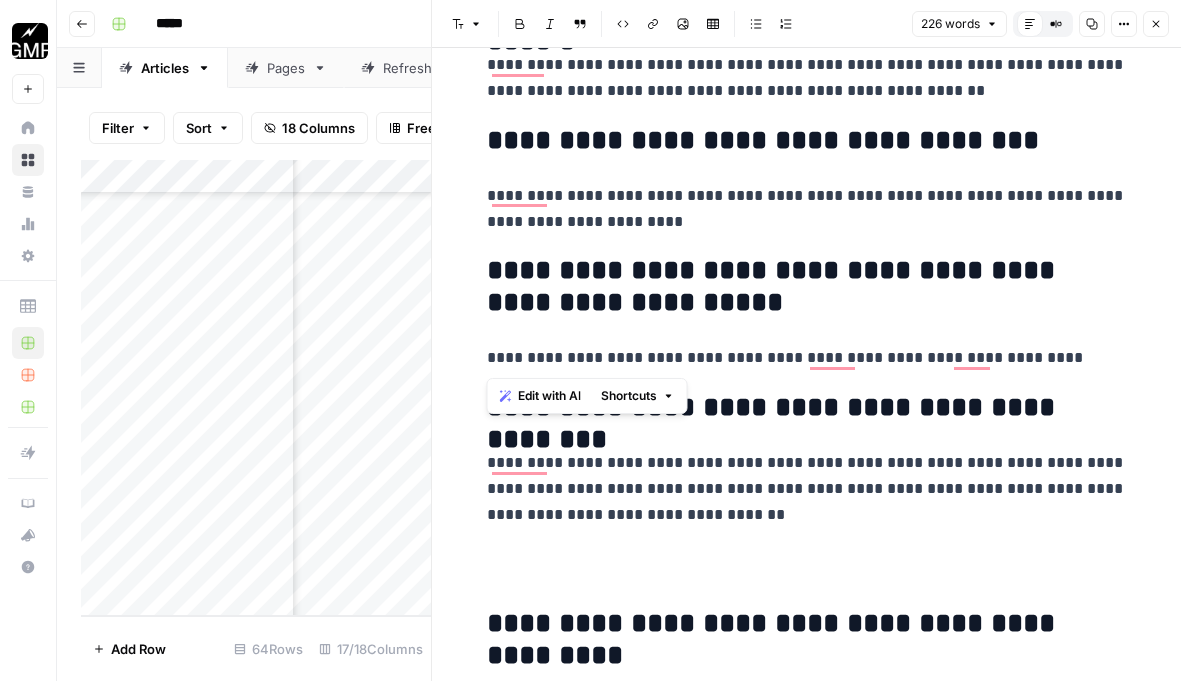 drag, startPoint x: 1076, startPoint y: 363, endPoint x: 491, endPoint y: 281, distance: 590.71906 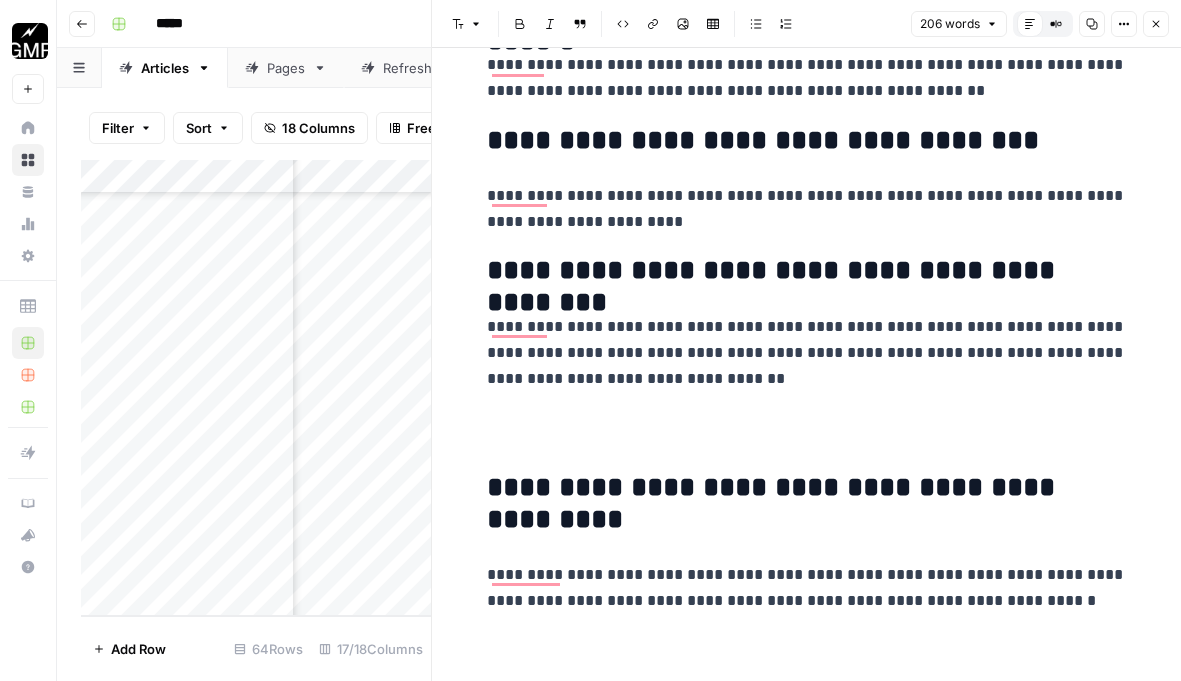 click on "**********" at bounding box center (807, 28) 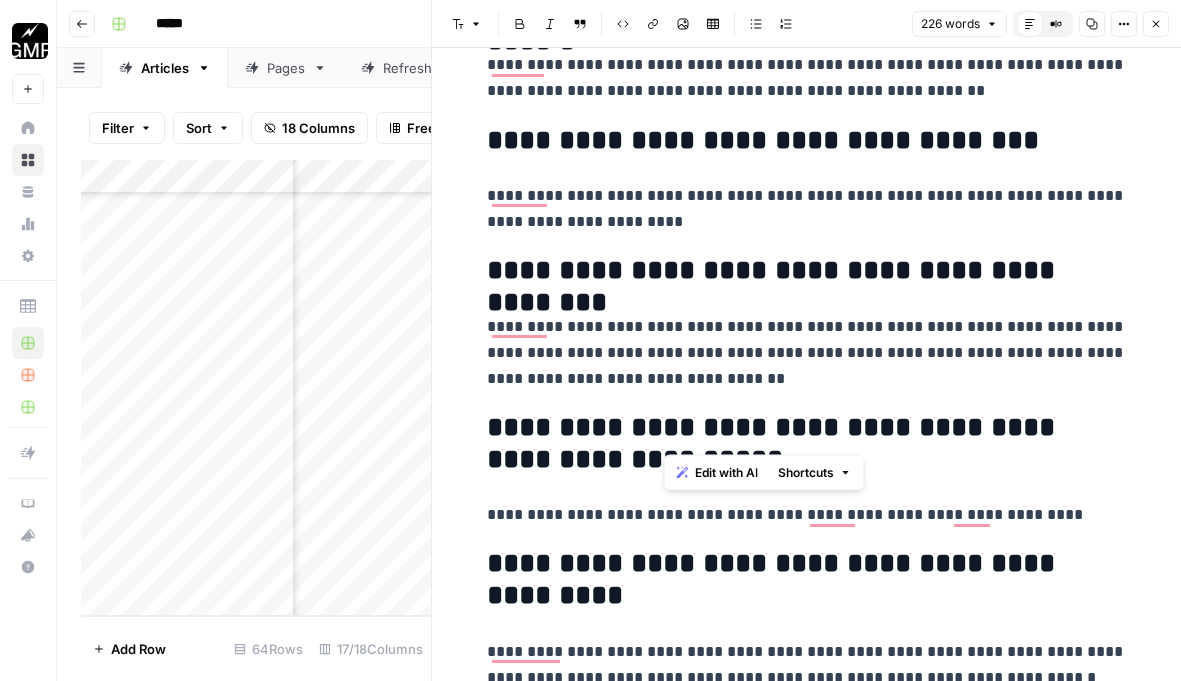 drag, startPoint x: 973, startPoint y: 428, endPoint x: 639, endPoint y: 430, distance: 334.00598 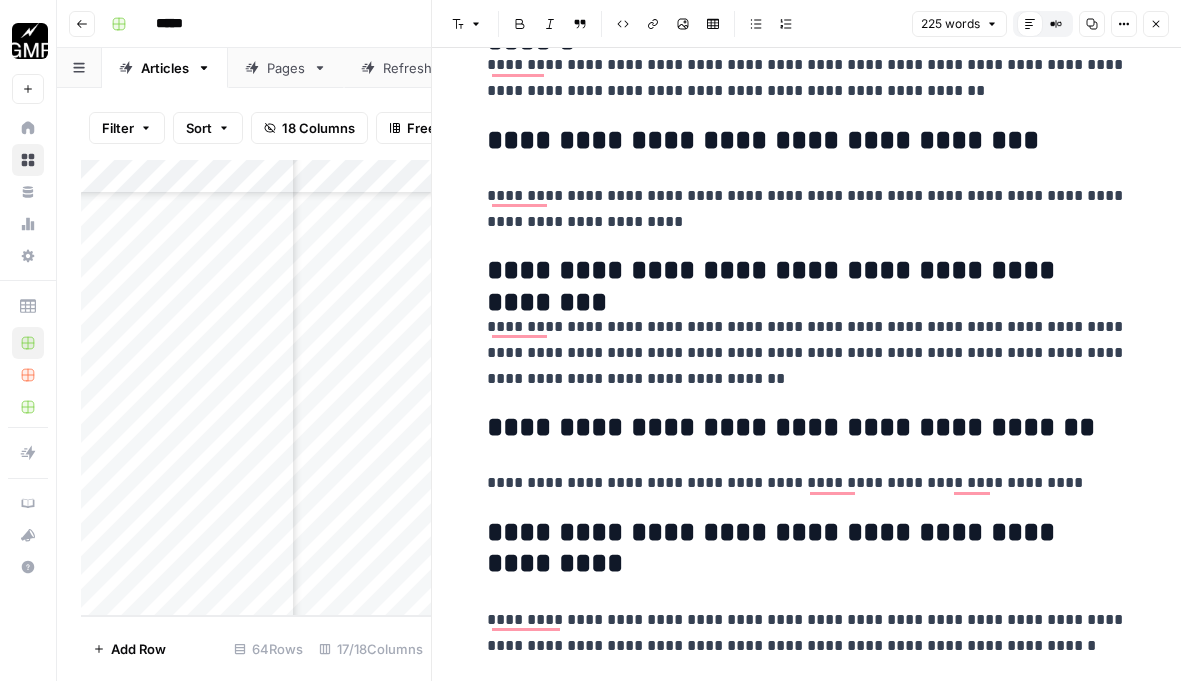 click on "**********" at bounding box center (807, 353) 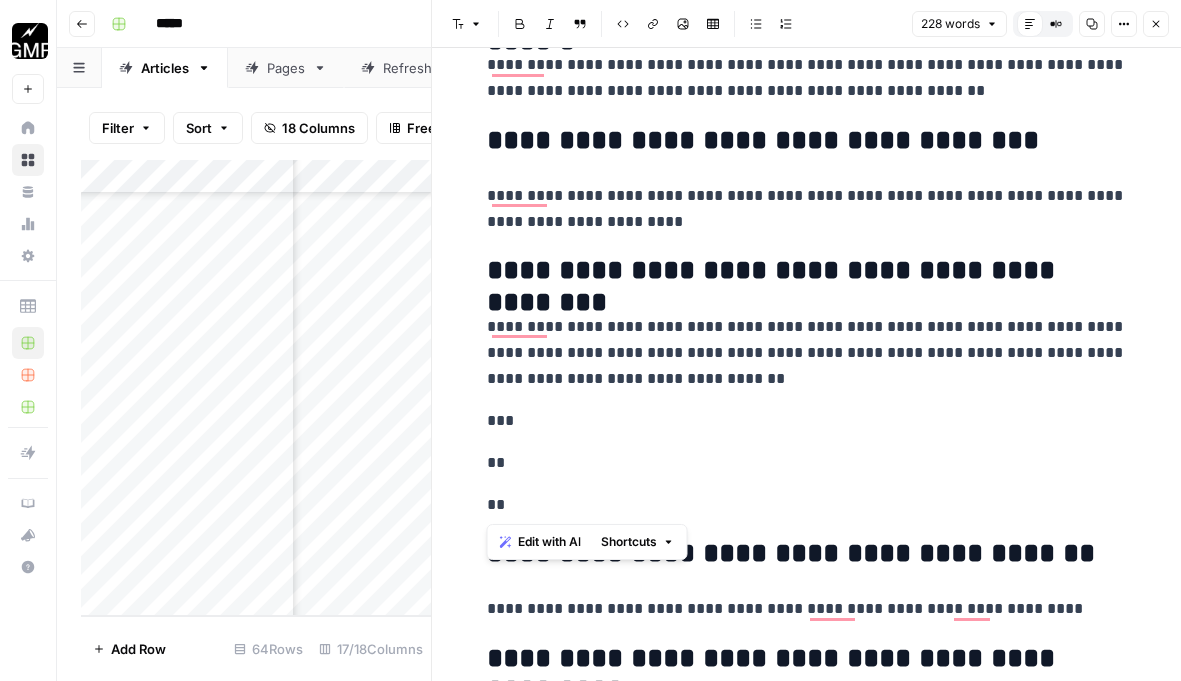 drag, startPoint x: 522, startPoint y: 509, endPoint x: 478, endPoint y: 427, distance: 93.05912 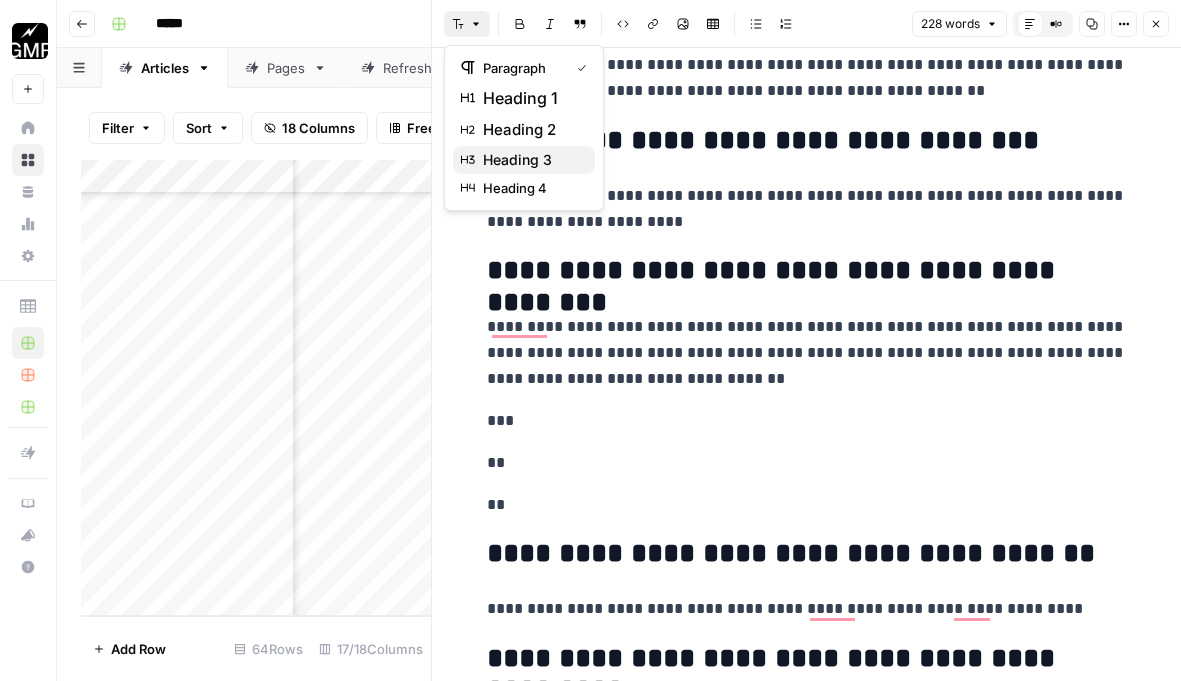 click on "heading 3" at bounding box center (517, 160) 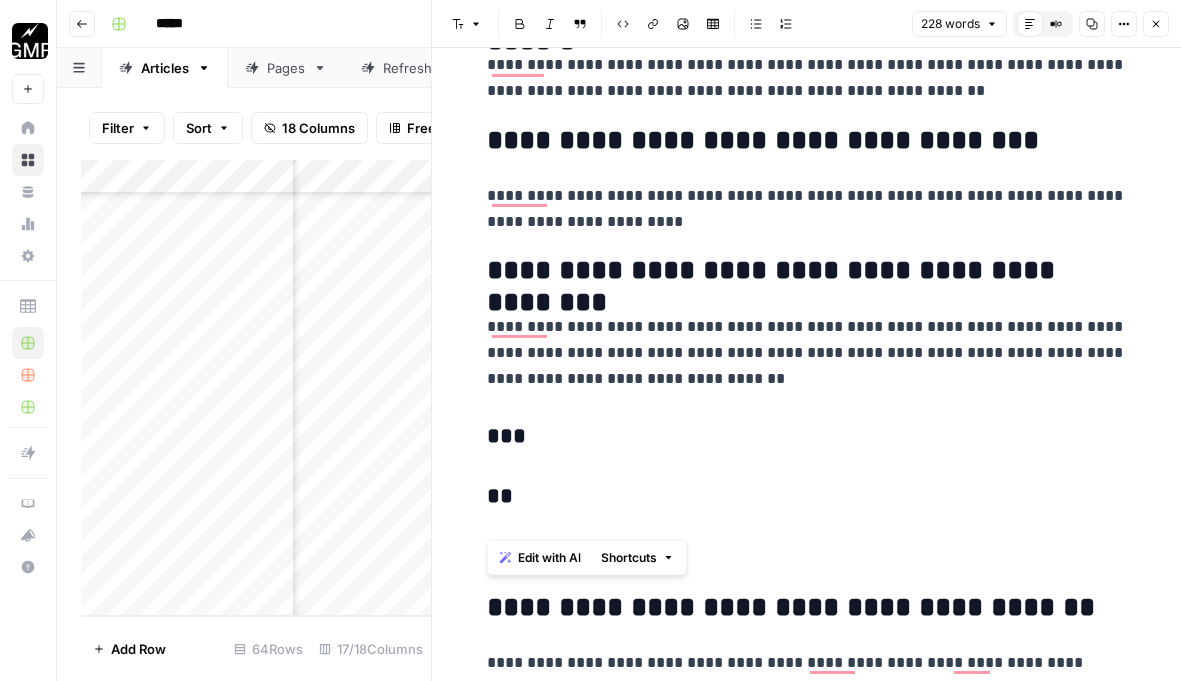 scroll, scrollTop: 1021, scrollLeft: 0, axis: vertical 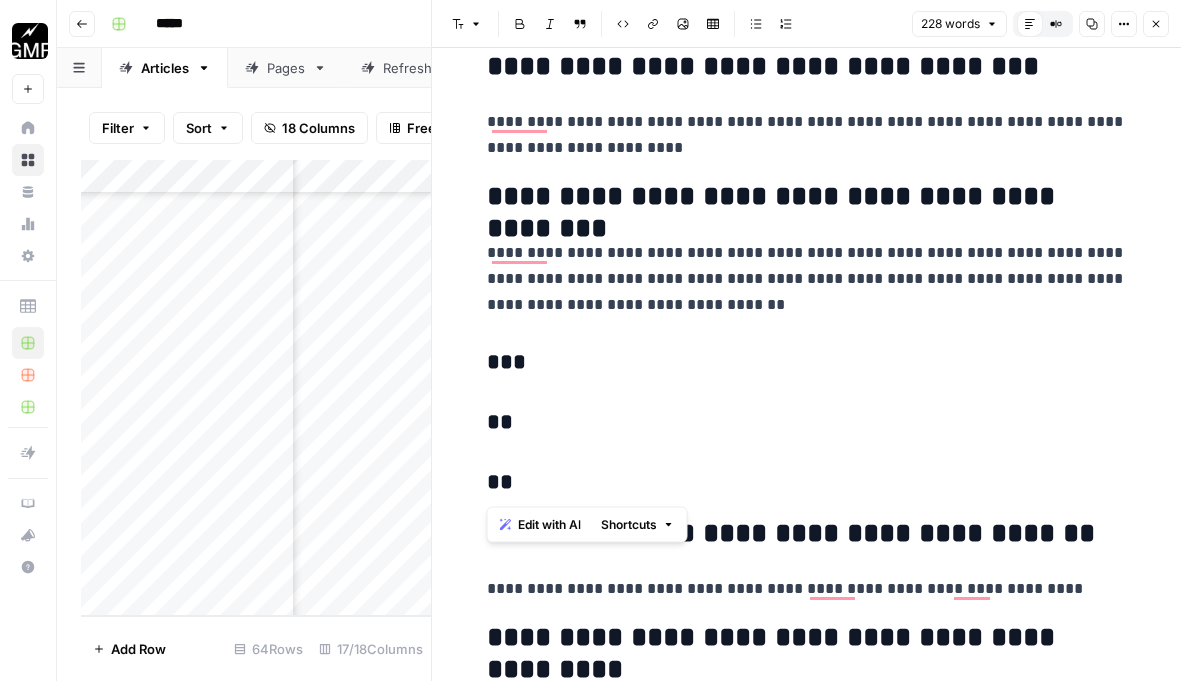 click on "**" at bounding box center [807, 423] 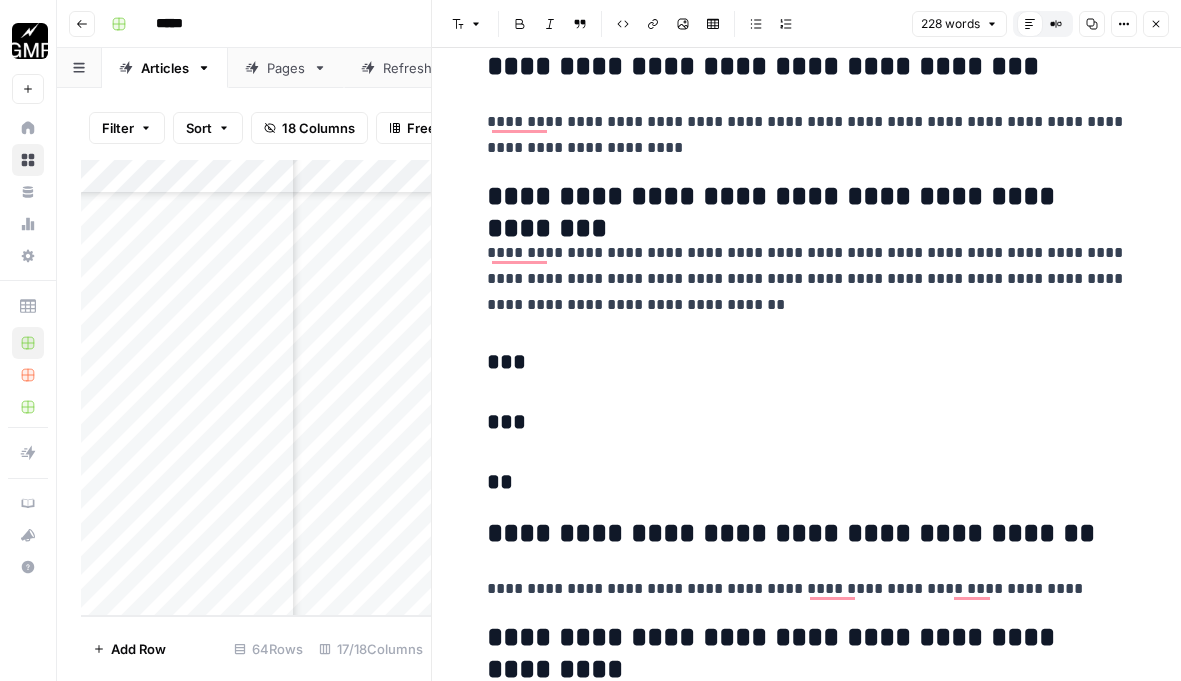 click on "**" at bounding box center [807, 483] 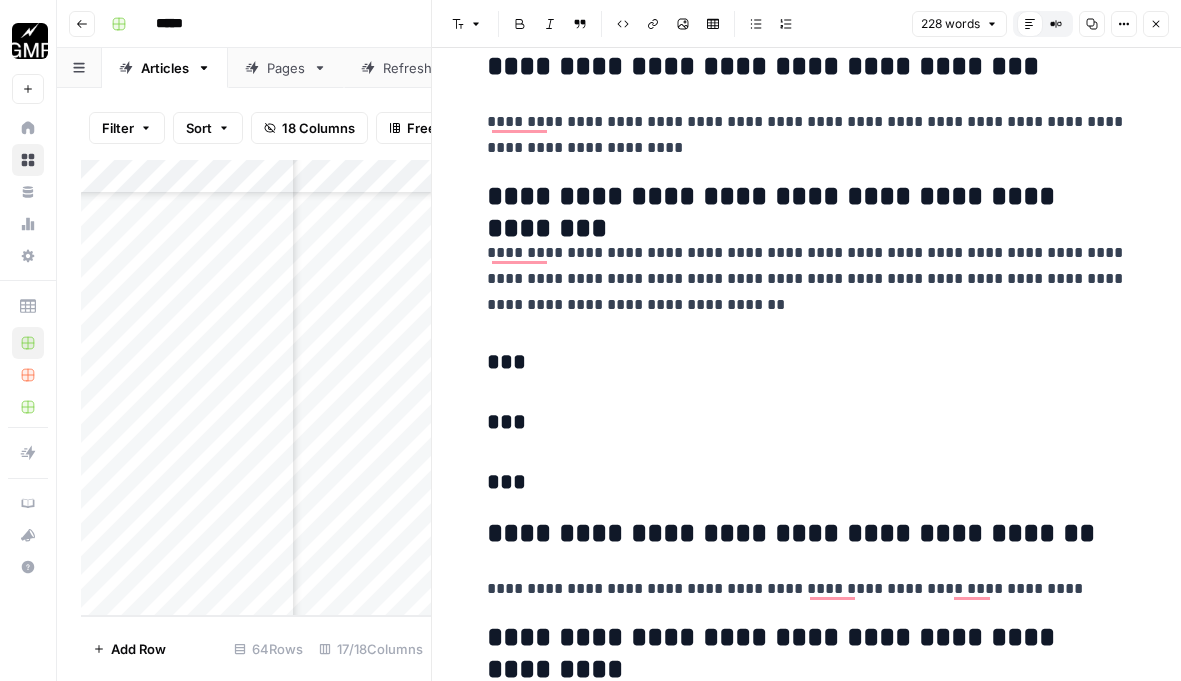 scroll, scrollTop: 1192, scrollLeft: 0, axis: vertical 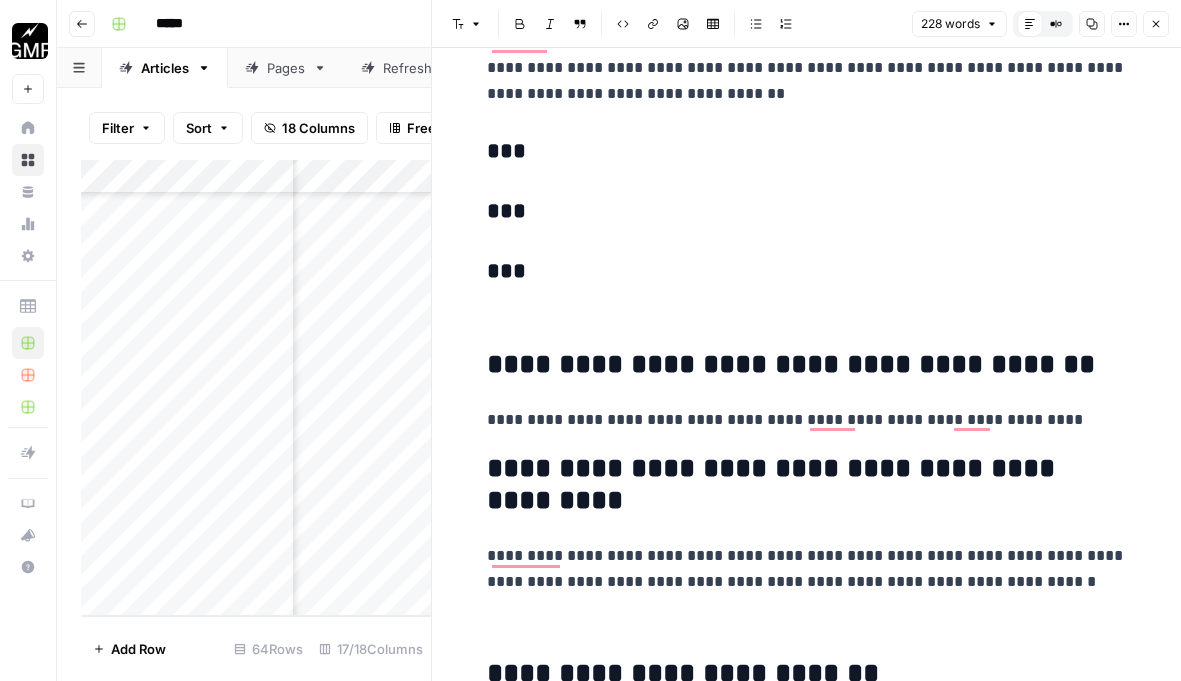 click on "**********" at bounding box center (807, 420) 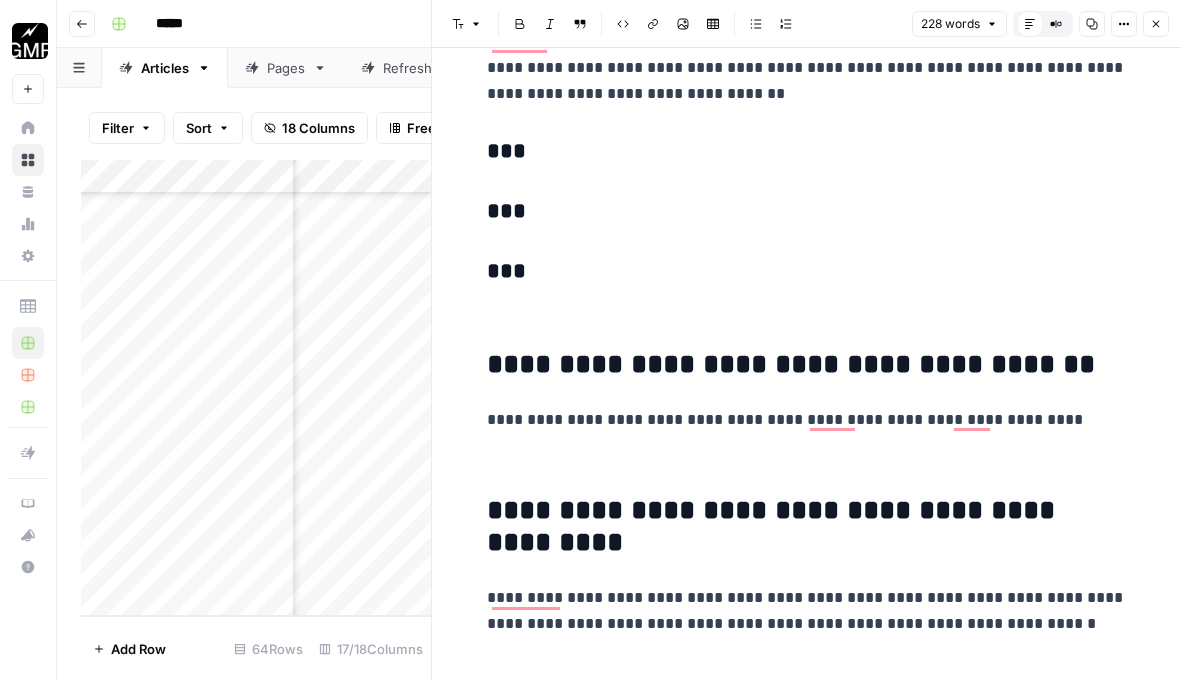scroll, scrollTop: 1357, scrollLeft: 0, axis: vertical 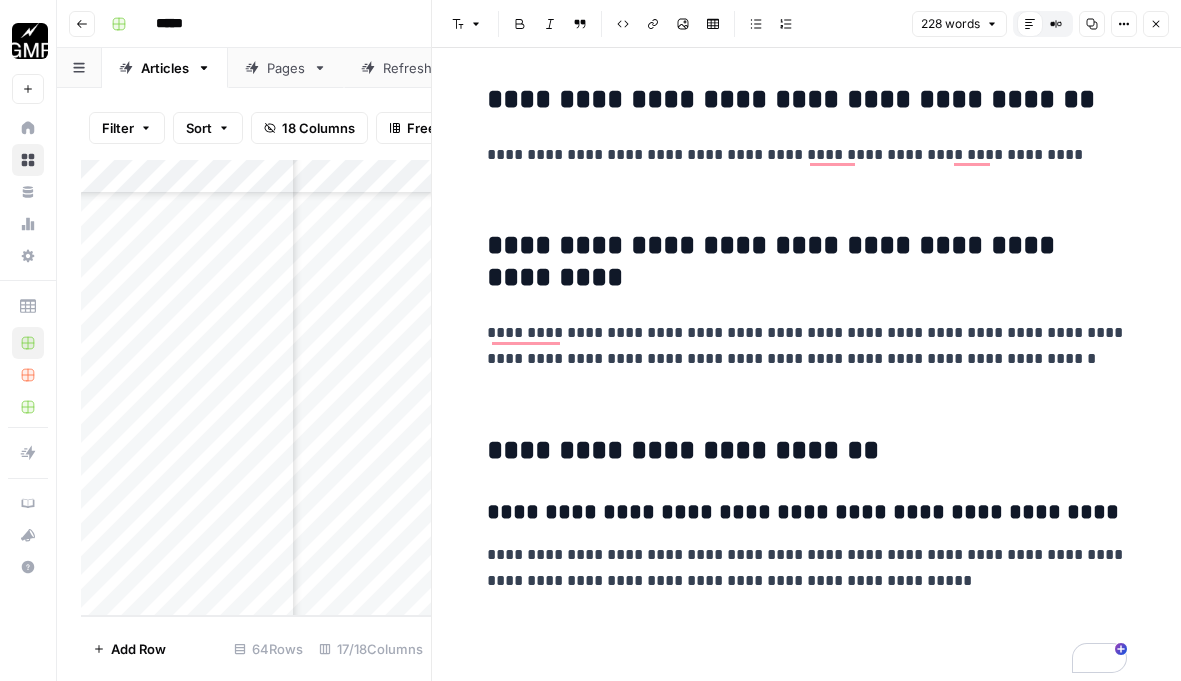 click on "**********" at bounding box center [807, 568] 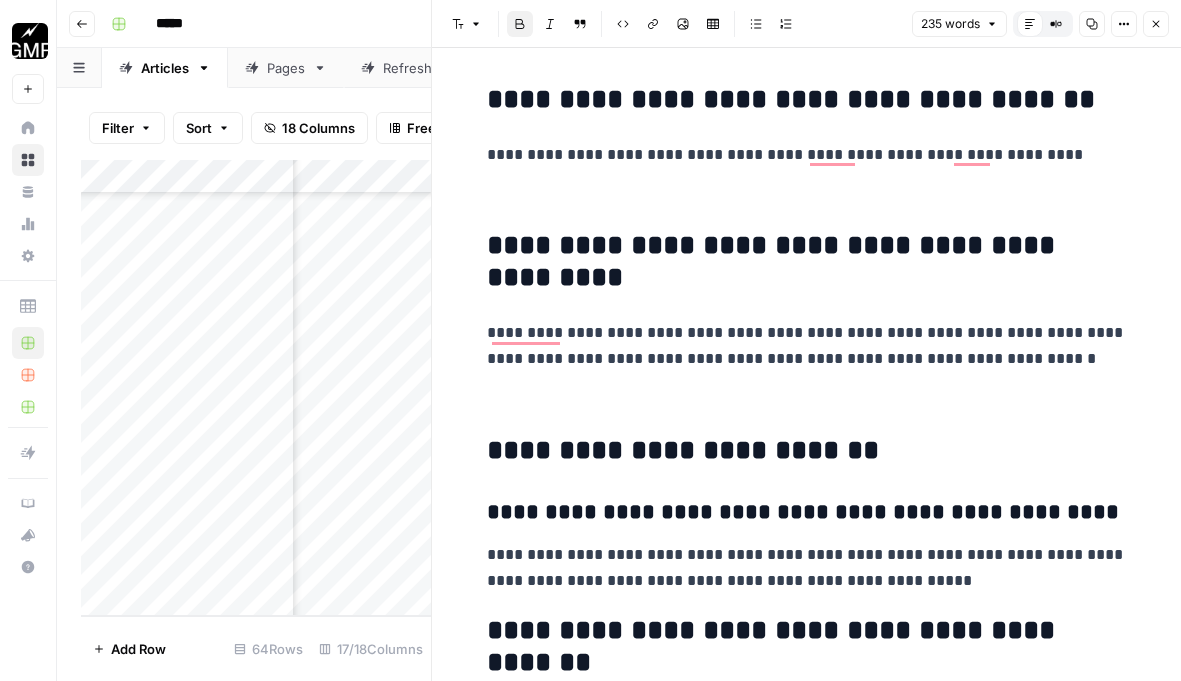 scroll, scrollTop: 1547, scrollLeft: 0, axis: vertical 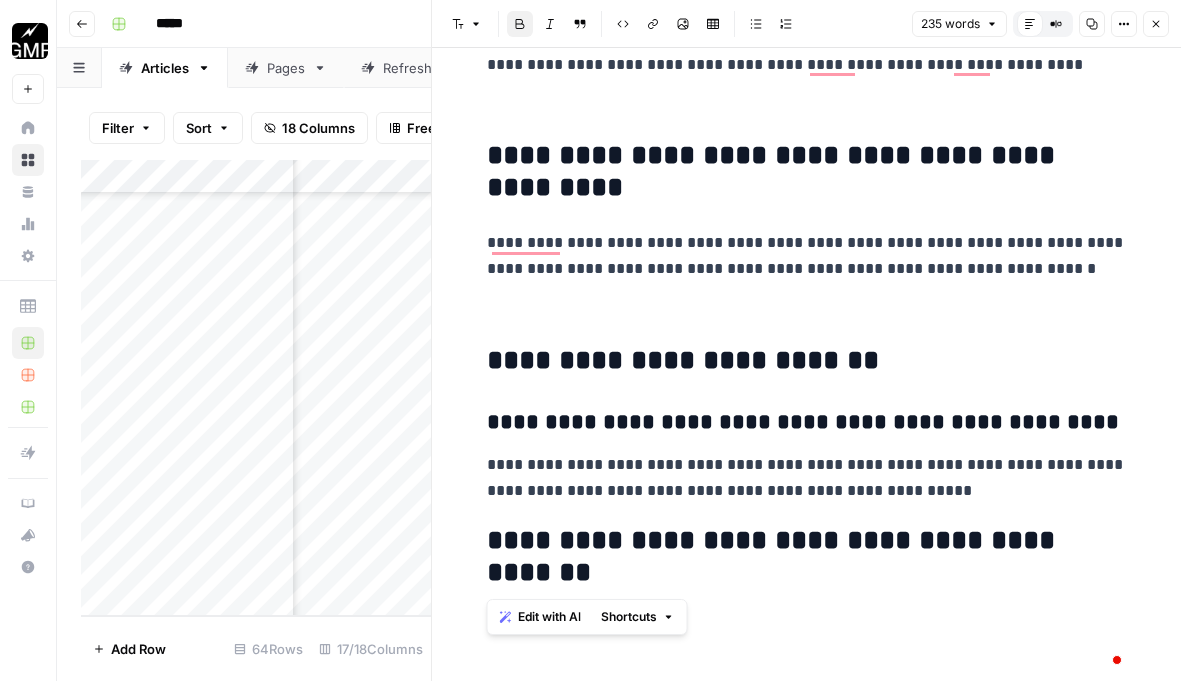 drag, startPoint x: 720, startPoint y: 569, endPoint x: 486, endPoint y: 540, distance: 235.79016 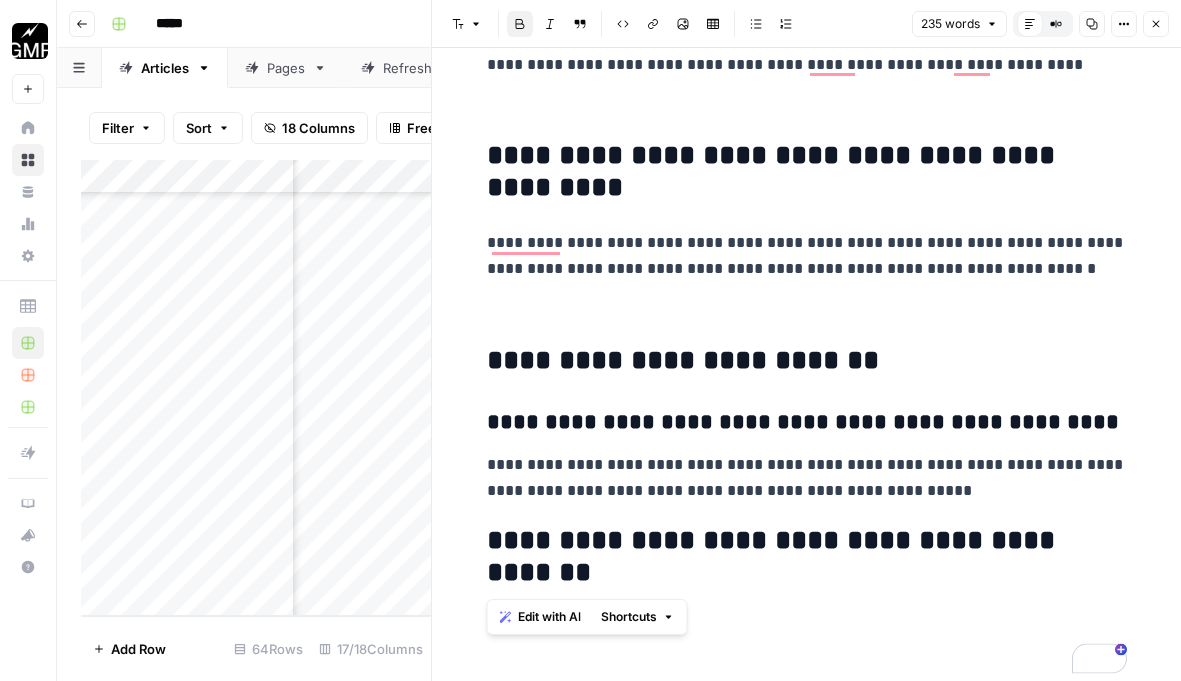 click on "Font style" at bounding box center (467, 24) 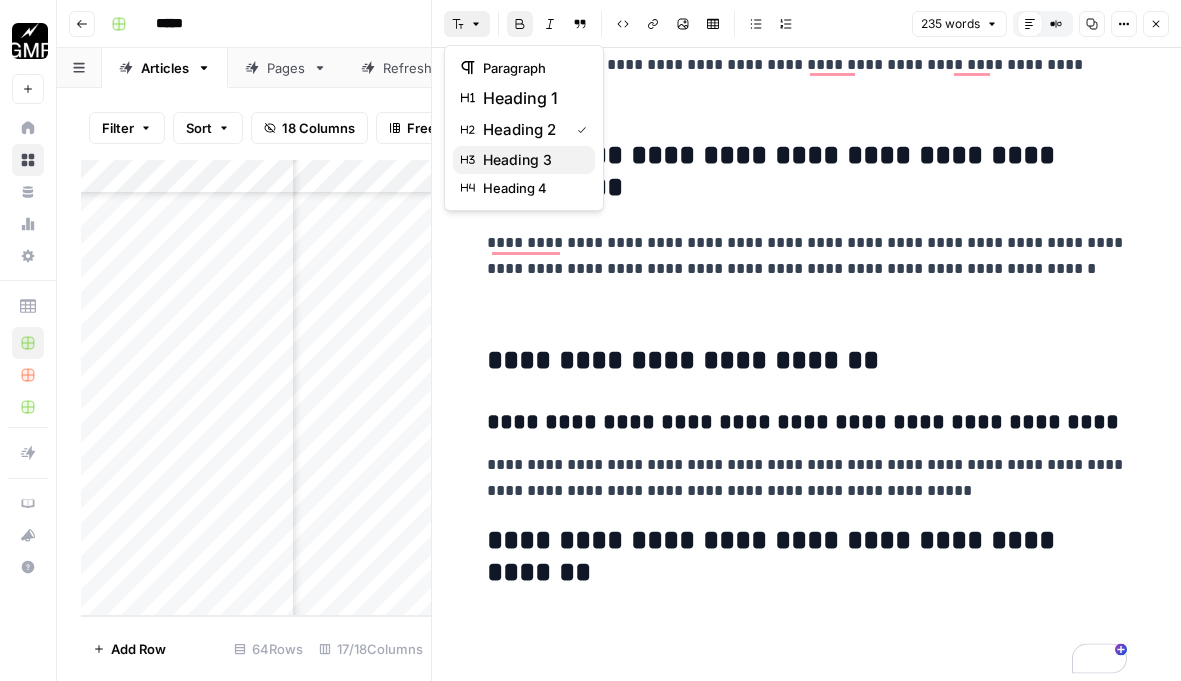 click on "heading 3" at bounding box center (517, 160) 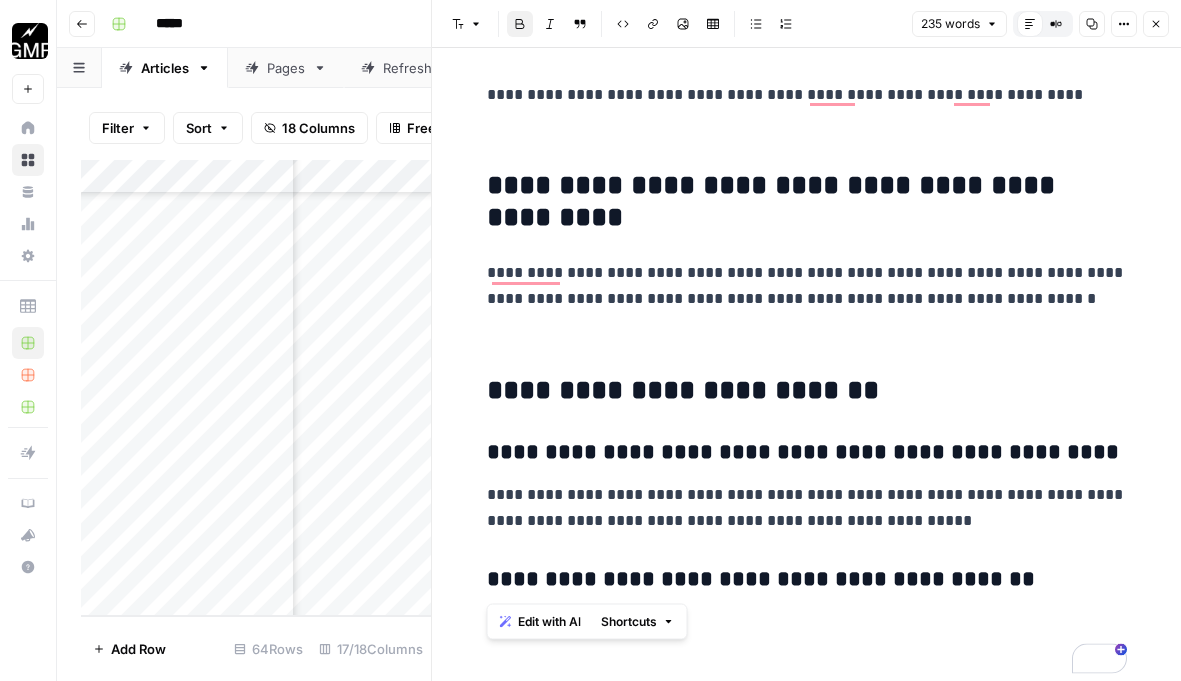 scroll, scrollTop: 1557, scrollLeft: 0, axis: vertical 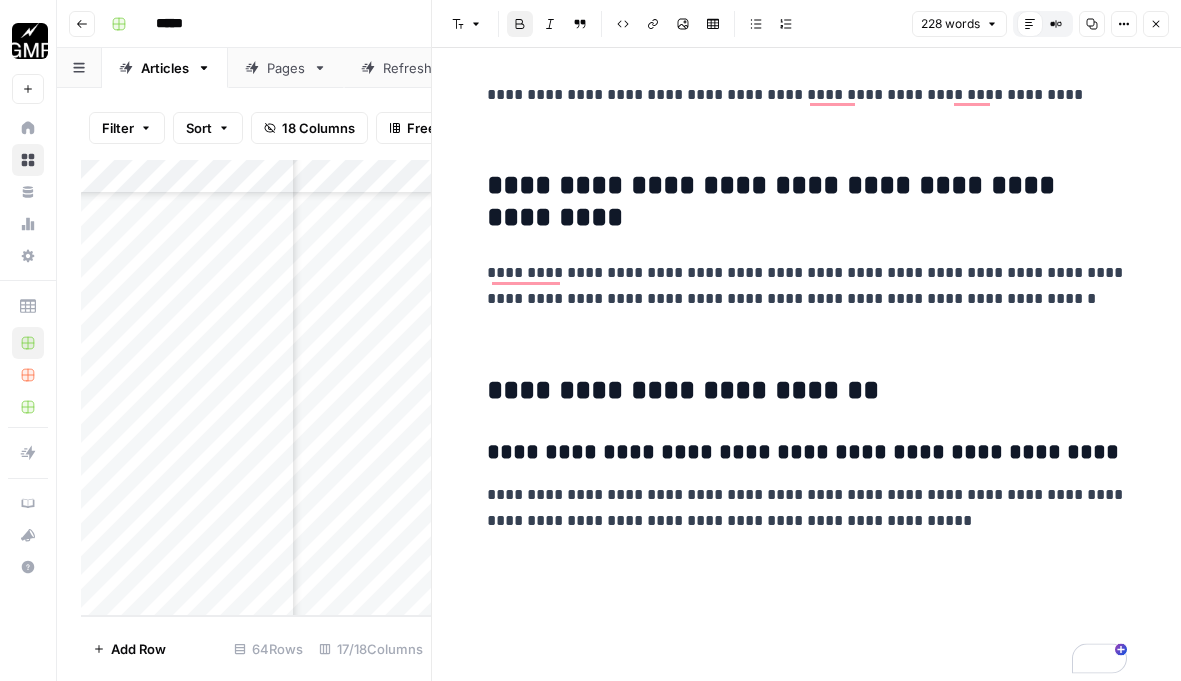 click on "**********" at bounding box center [807, 391] 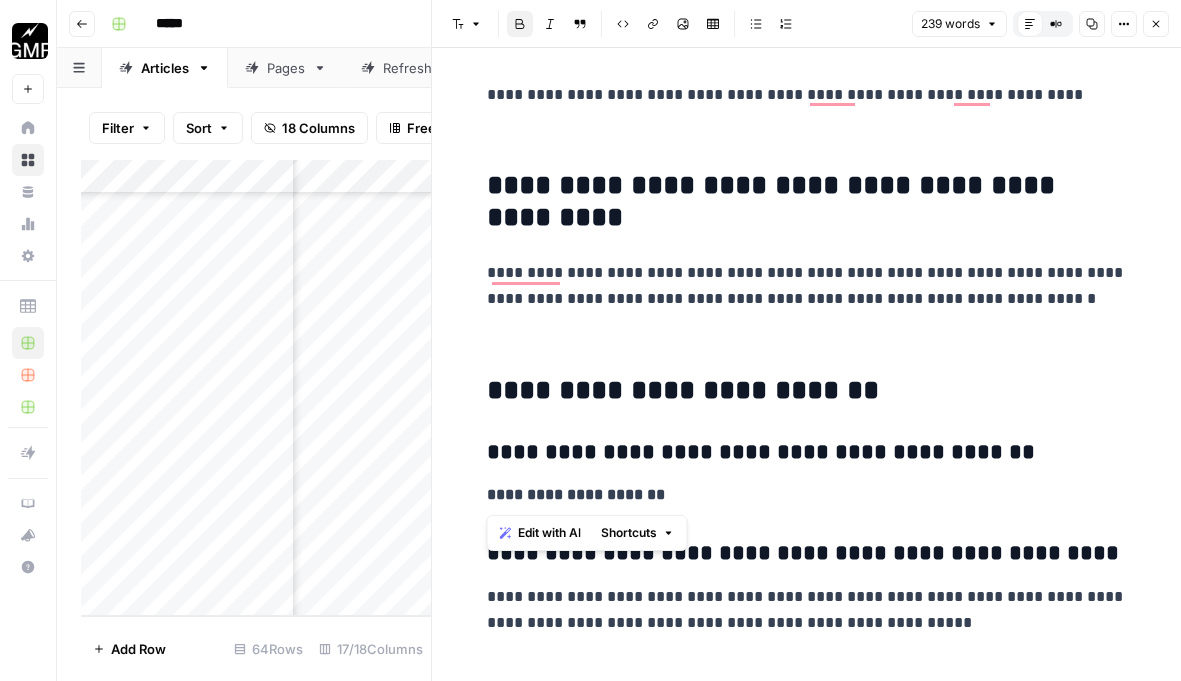 drag, startPoint x: 675, startPoint y: 503, endPoint x: 485, endPoint y: 503, distance: 190 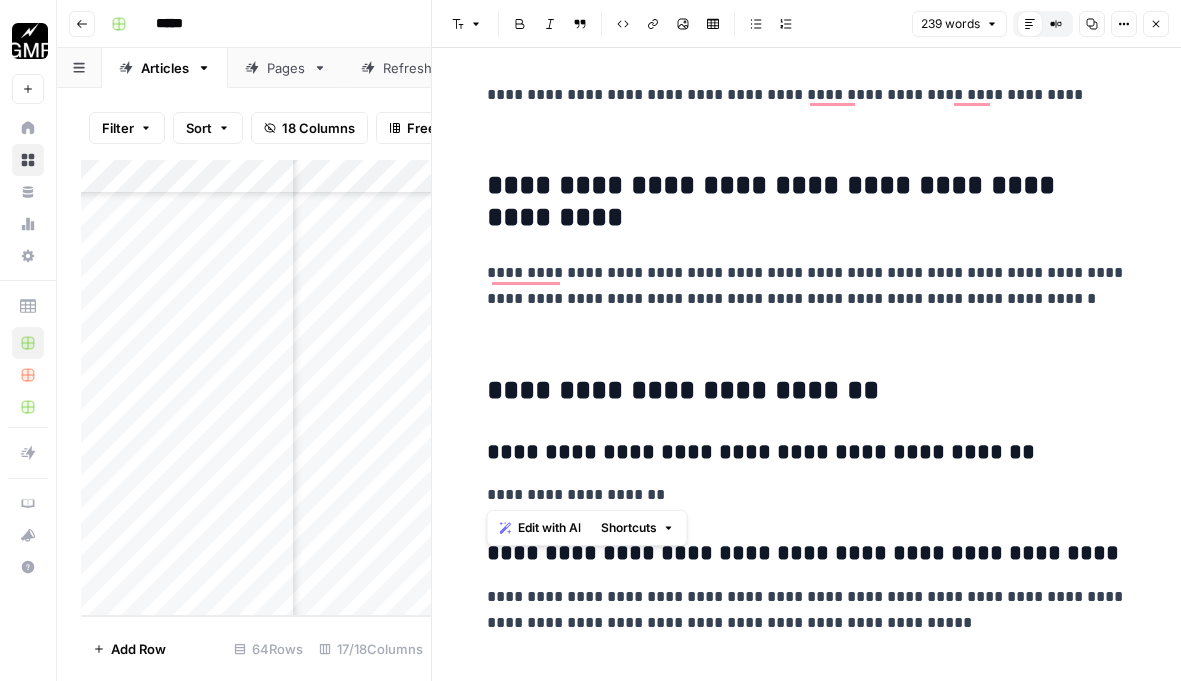 scroll, scrollTop: 1572, scrollLeft: 0, axis: vertical 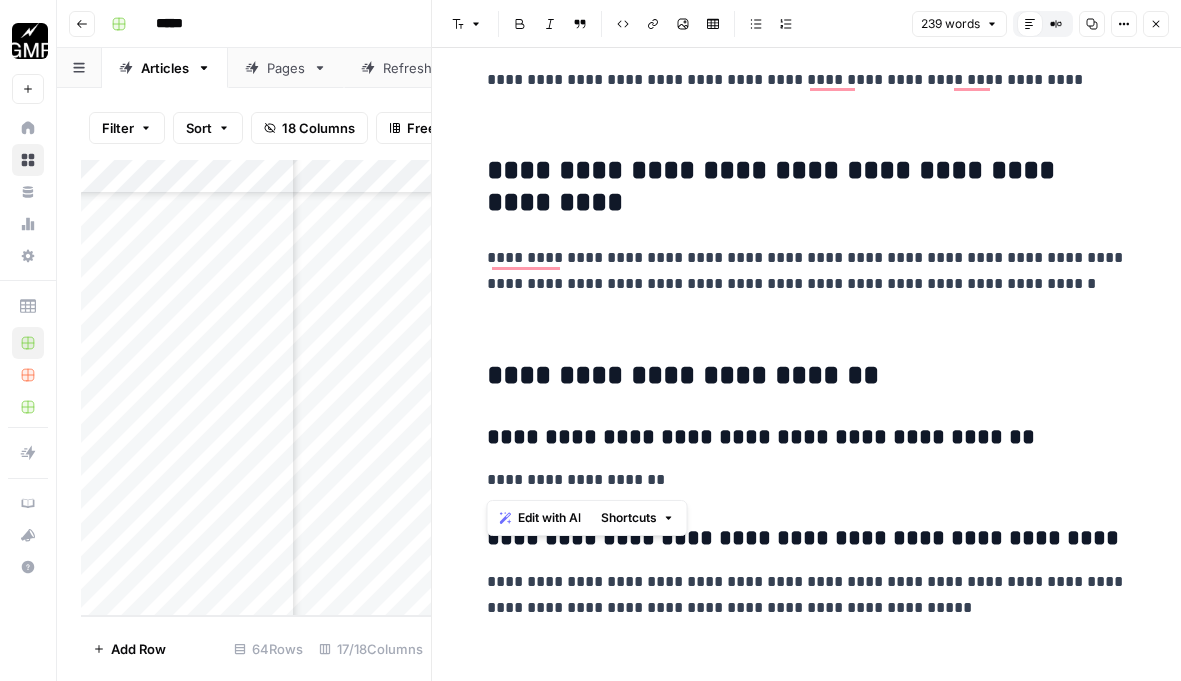 click on "**********" at bounding box center [807, 595] 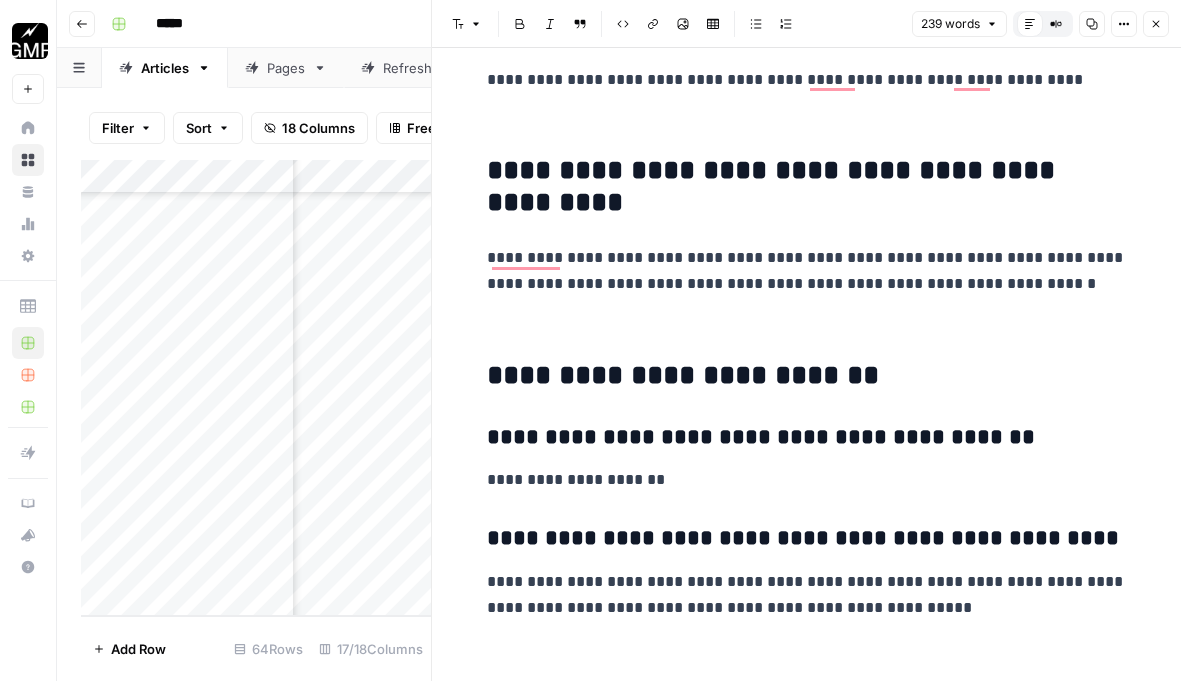 scroll, scrollTop: 909, scrollLeft: 0, axis: vertical 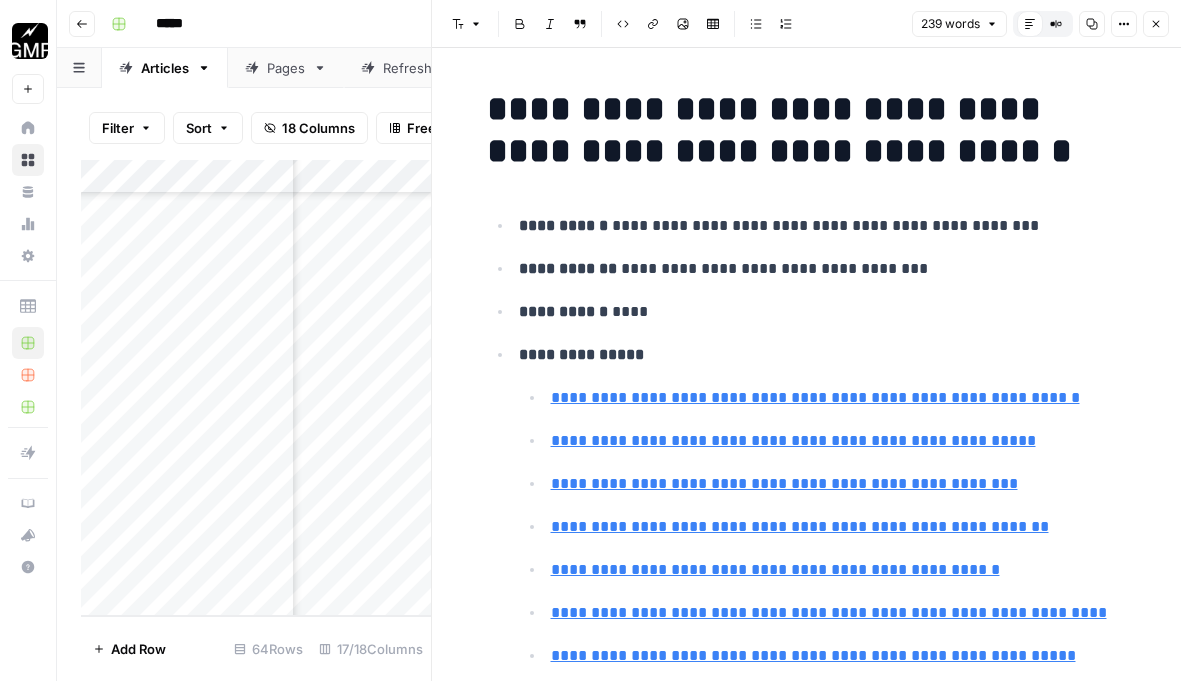 click on "**********" at bounding box center [807, 130] 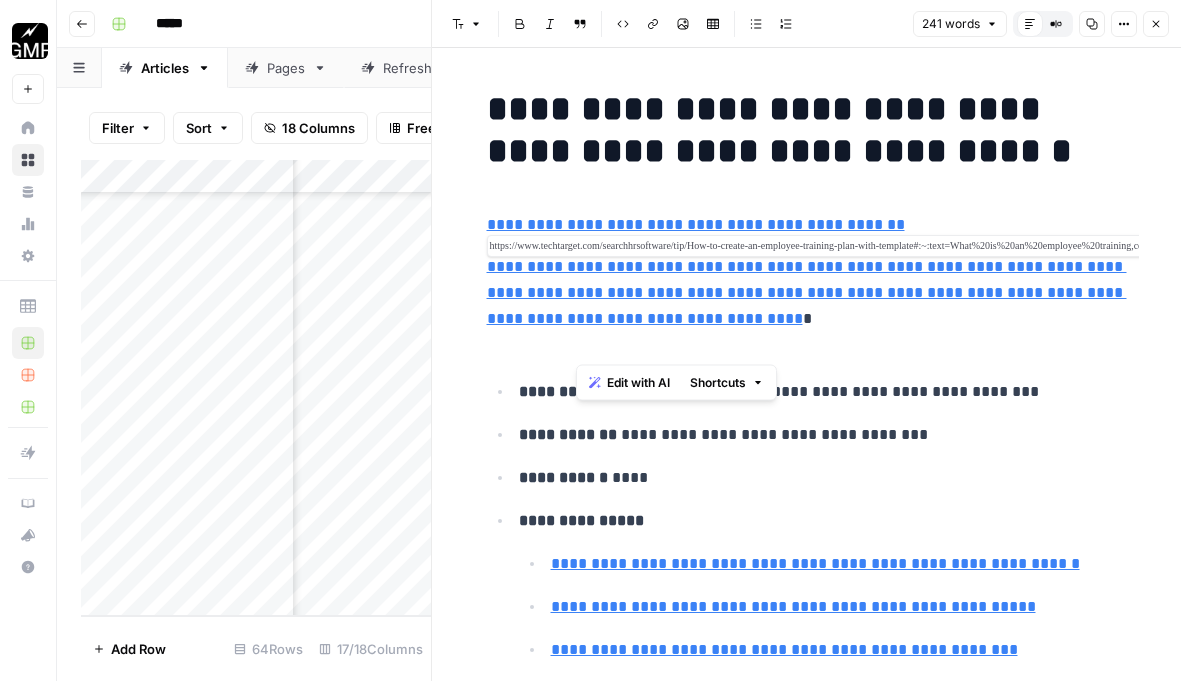 drag, startPoint x: 909, startPoint y: 332, endPoint x: 573, endPoint y: 328, distance: 336.0238 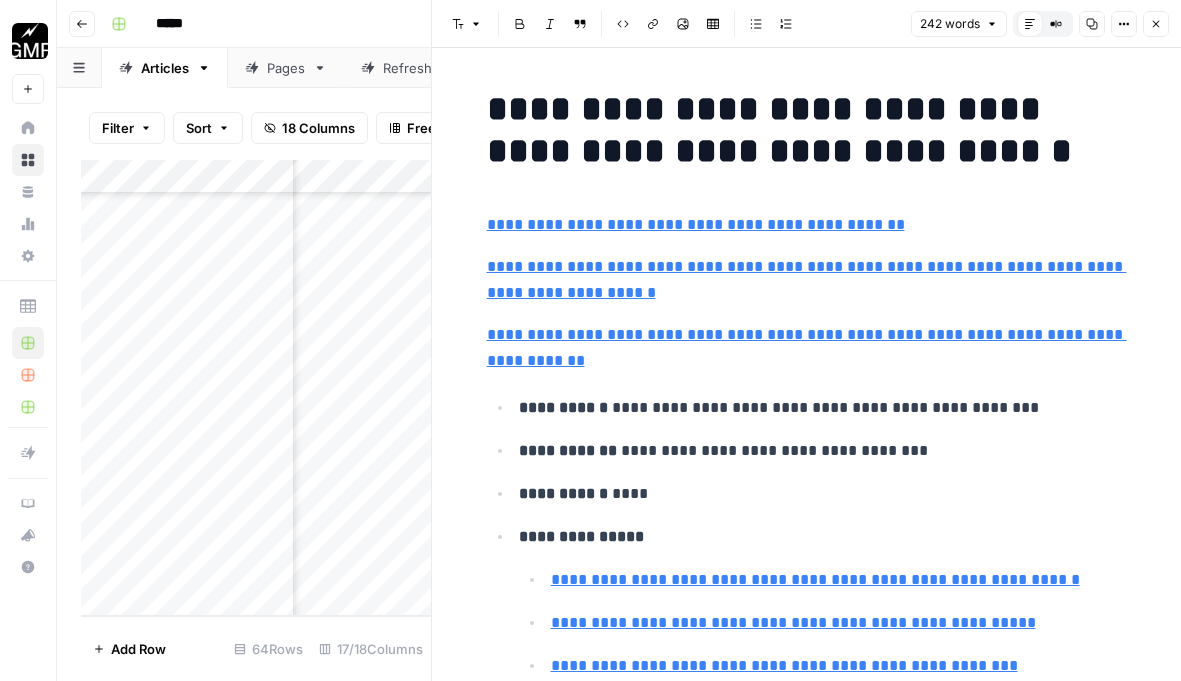 click on "Add Column" at bounding box center [256, 388] 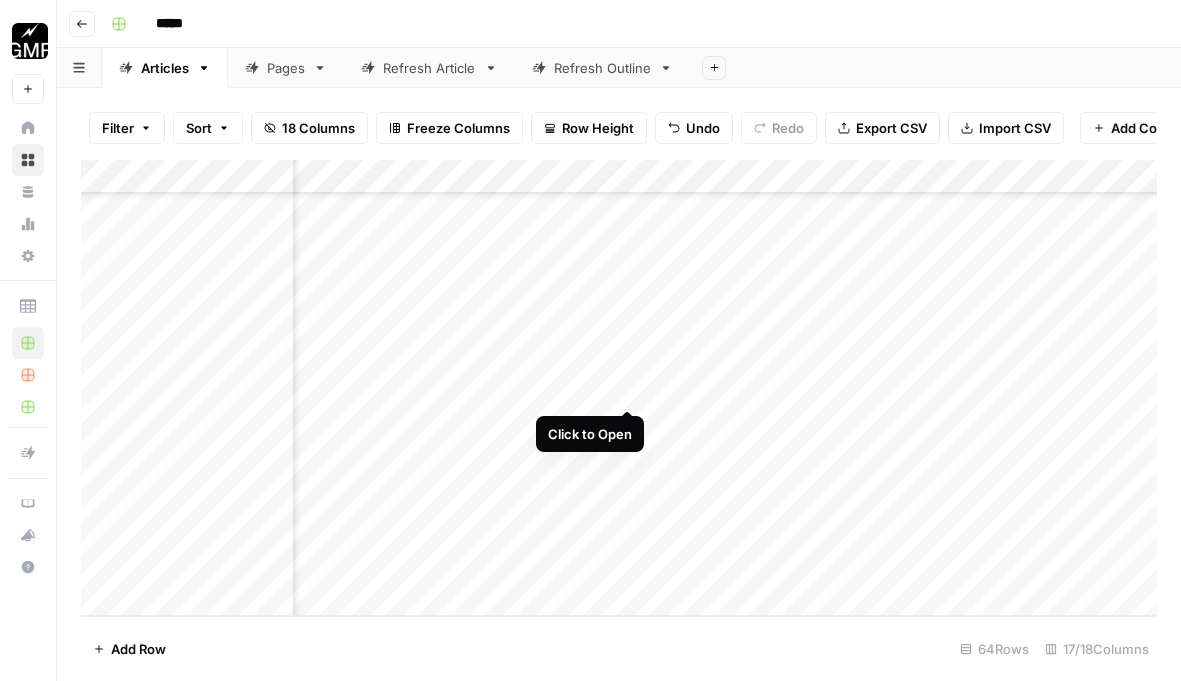 click on "Add Column" at bounding box center [619, 388] 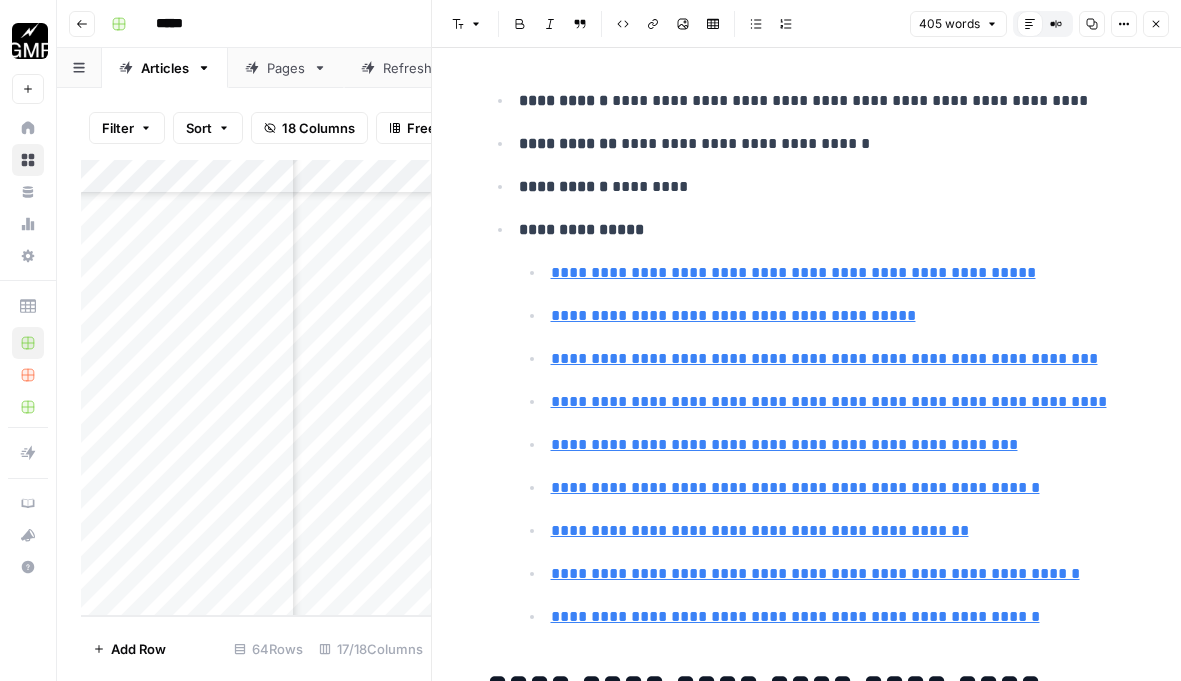 scroll, scrollTop: 0, scrollLeft: 0, axis: both 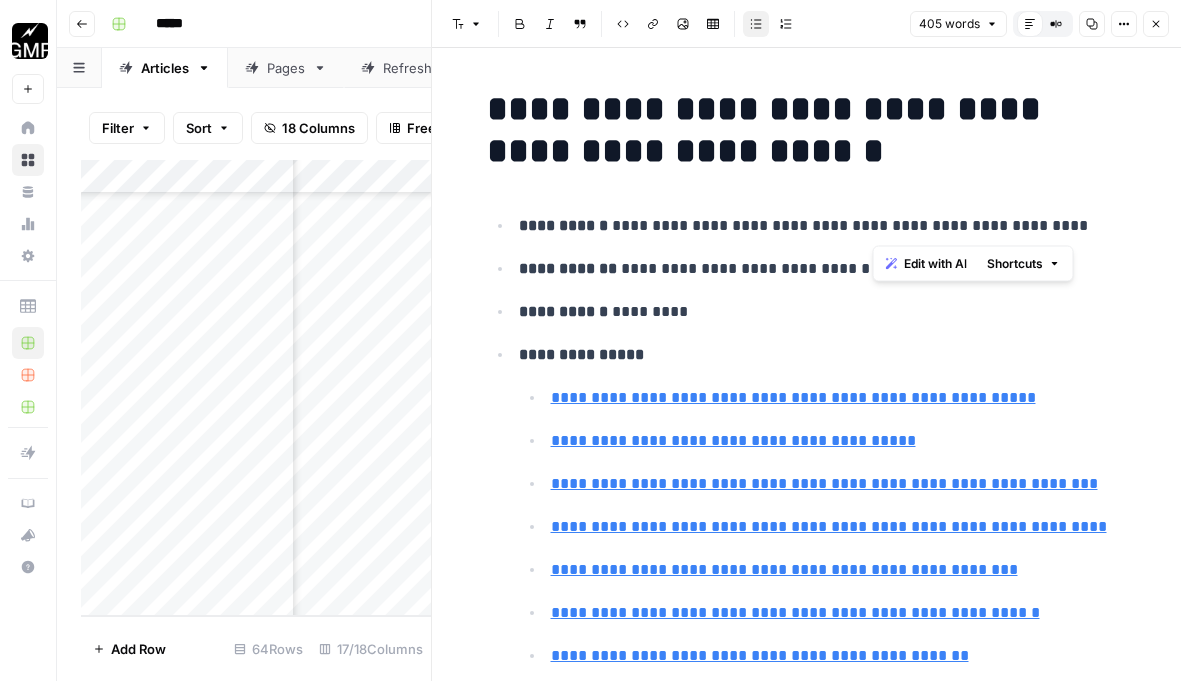 drag, startPoint x: 1078, startPoint y: 225, endPoint x: 871, endPoint y: 225, distance: 207 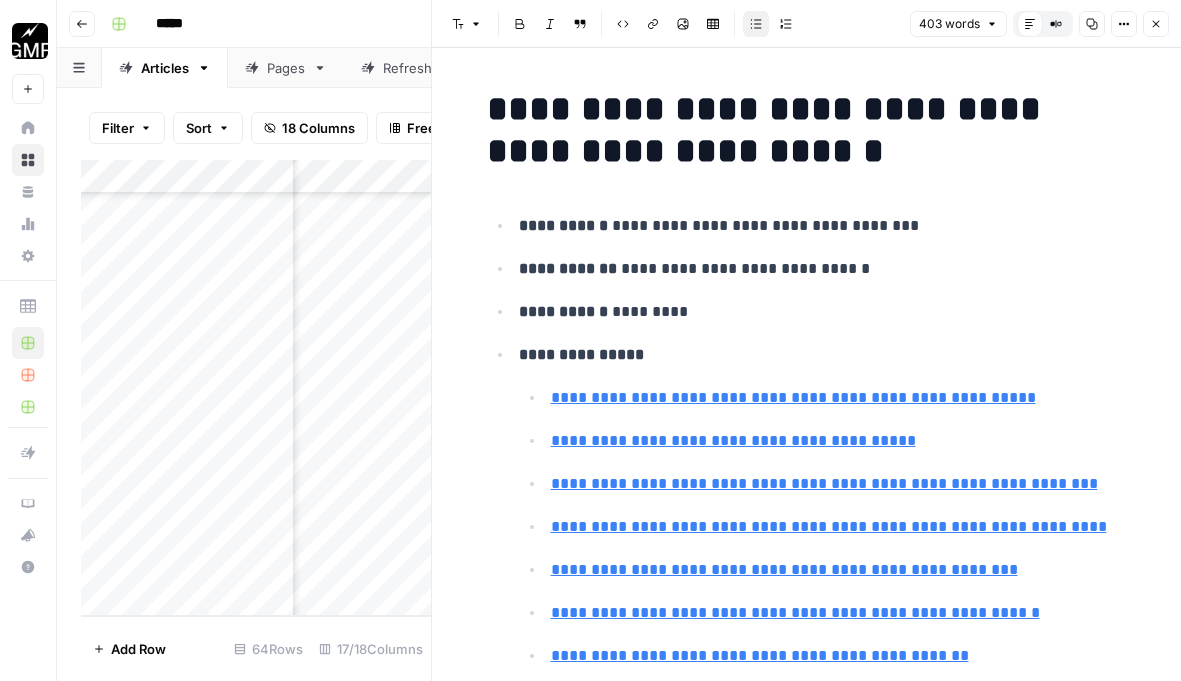 type 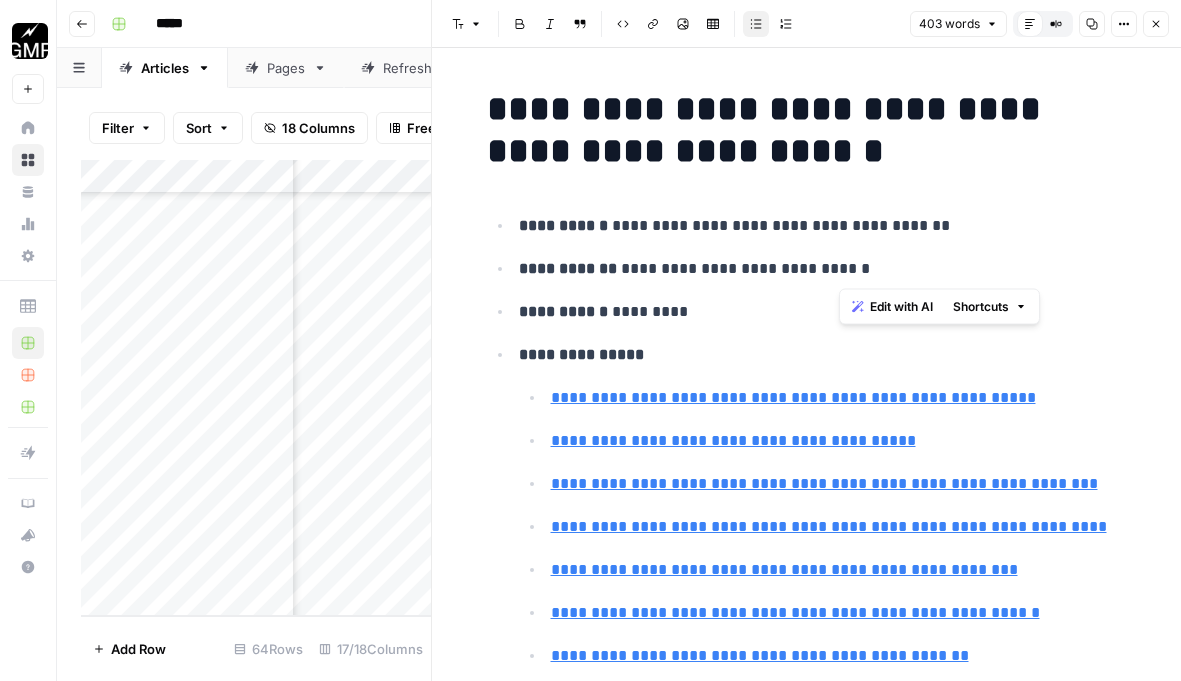 drag, startPoint x: 842, startPoint y: 277, endPoint x: 755, endPoint y: 277, distance: 87 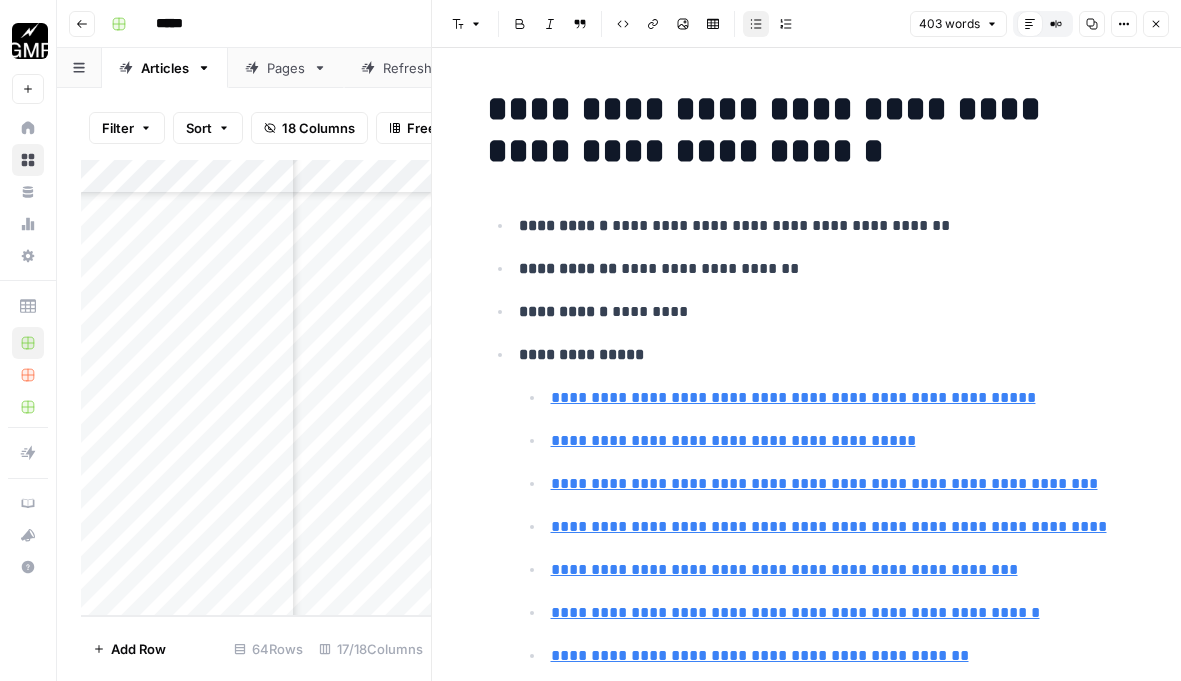 scroll, scrollTop: 143, scrollLeft: 0, axis: vertical 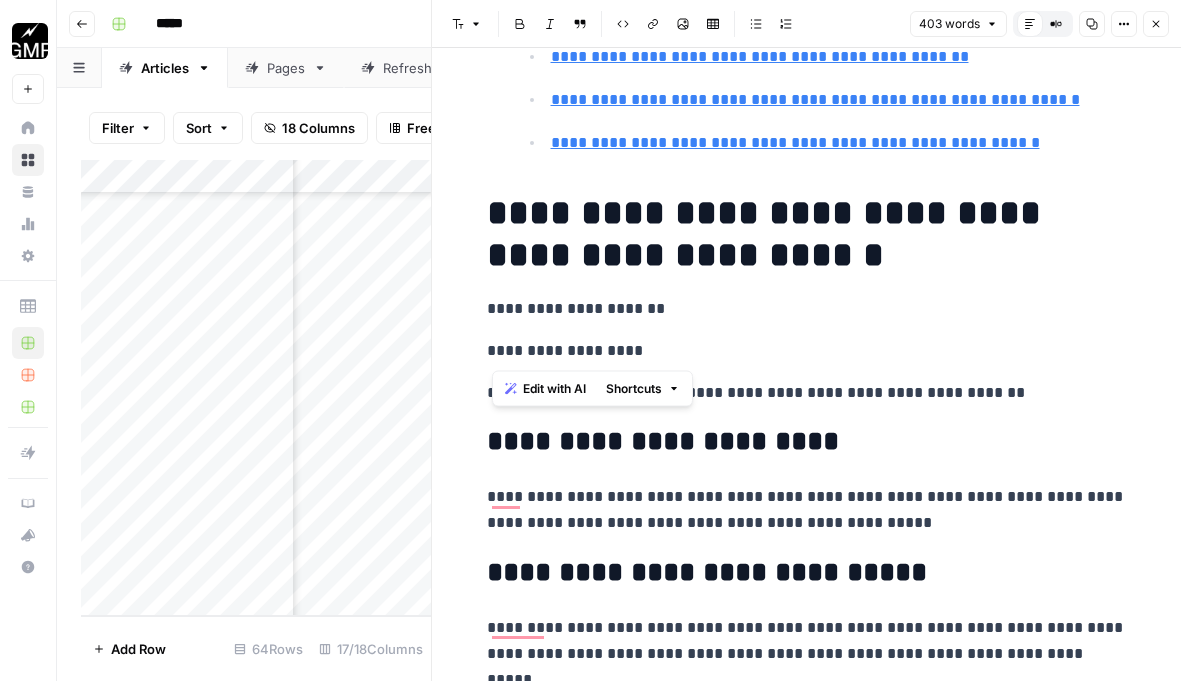 drag, startPoint x: 640, startPoint y: 349, endPoint x: 488, endPoint y: 349, distance: 152 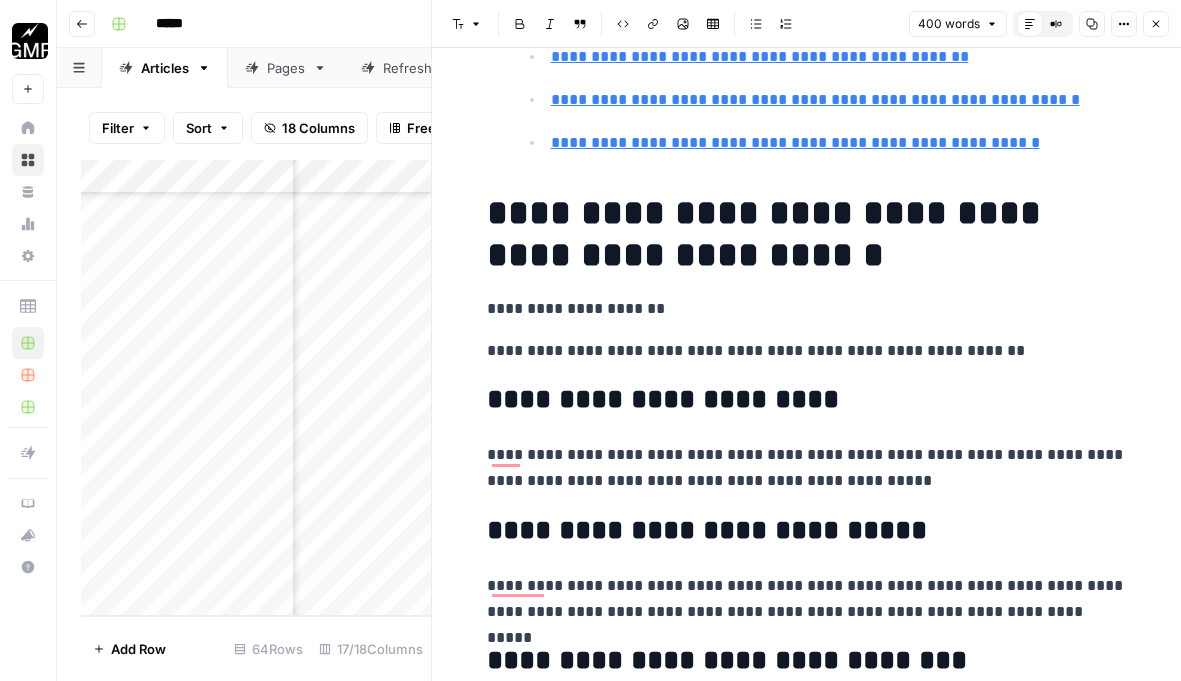 scroll, scrollTop: 839, scrollLeft: 0, axis: vertical 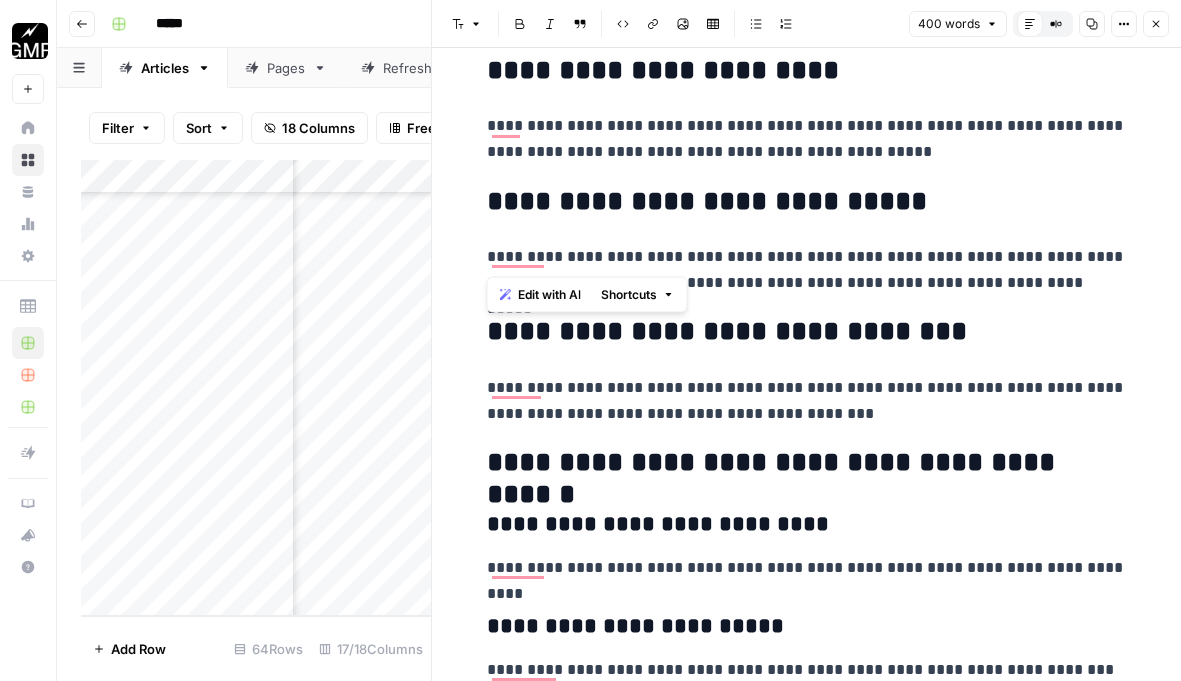 drag, startPoint x: 917, startPoint y: 222, endPoint x: 489, endPoint y: 207, distance: 428.26276 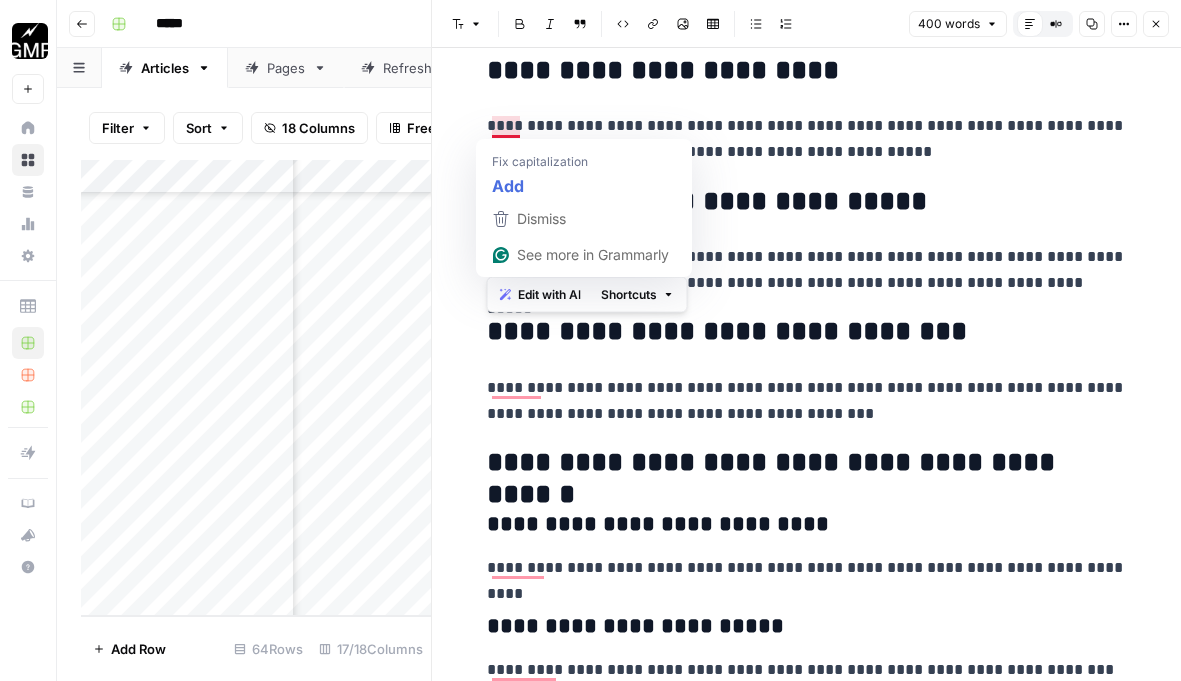 drag, startPoint x: 473, startPoint y: 17, endPoint x: 473, endPoint y: 36, distance: 19 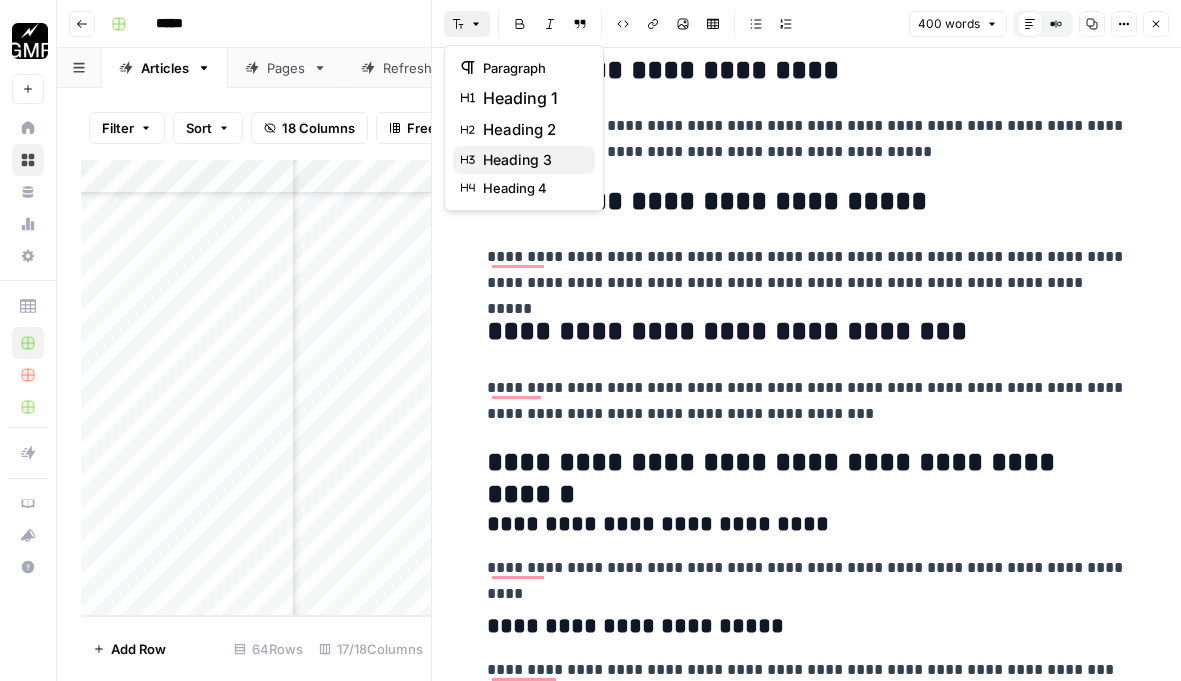 click on "heading 3" at bounding box center [517, 160] 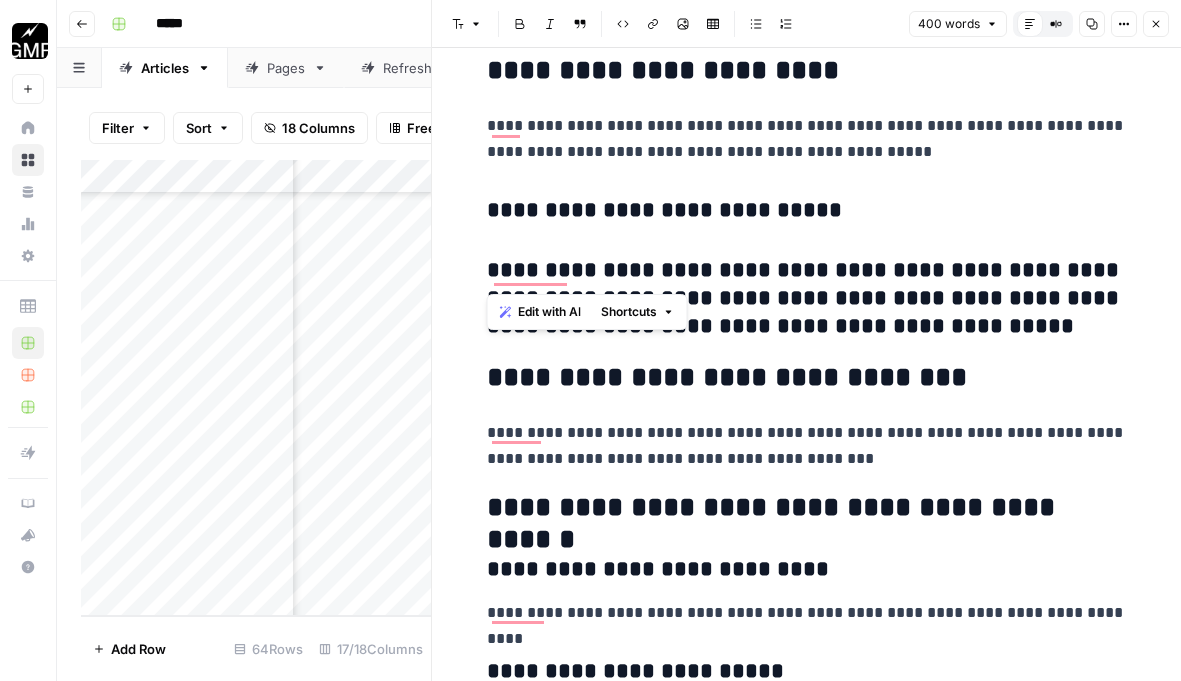 click on "**********" at bounding box center [807, 523] 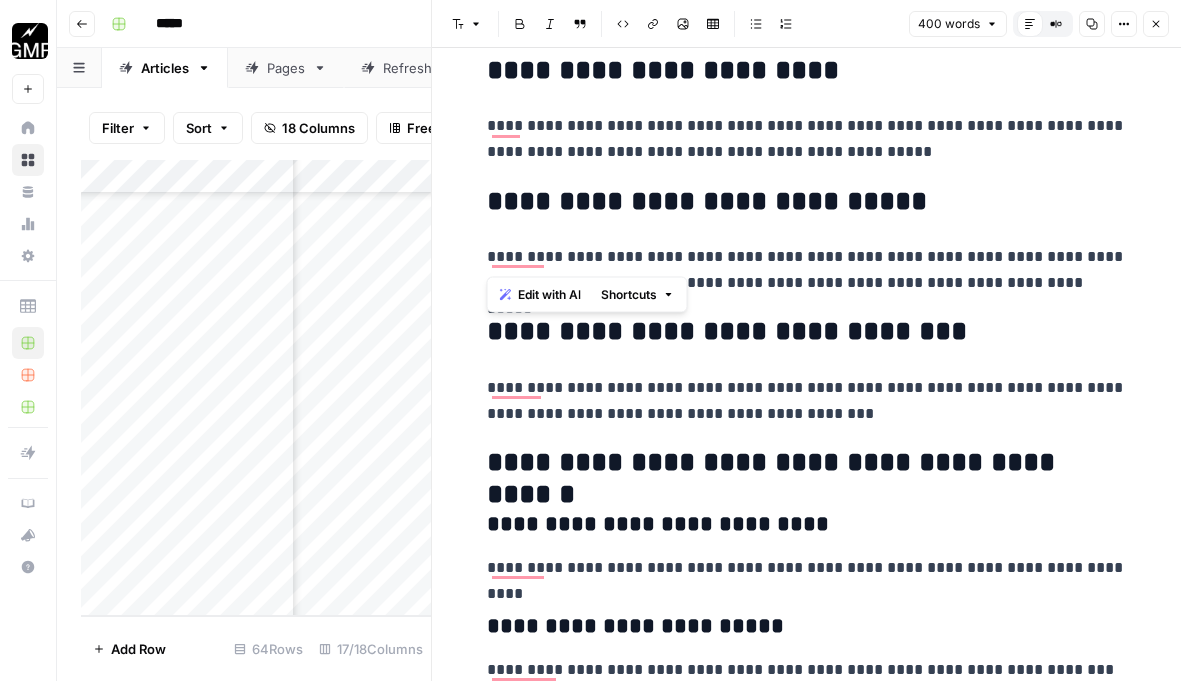 click on "**********" at bounding box center [807, 501] 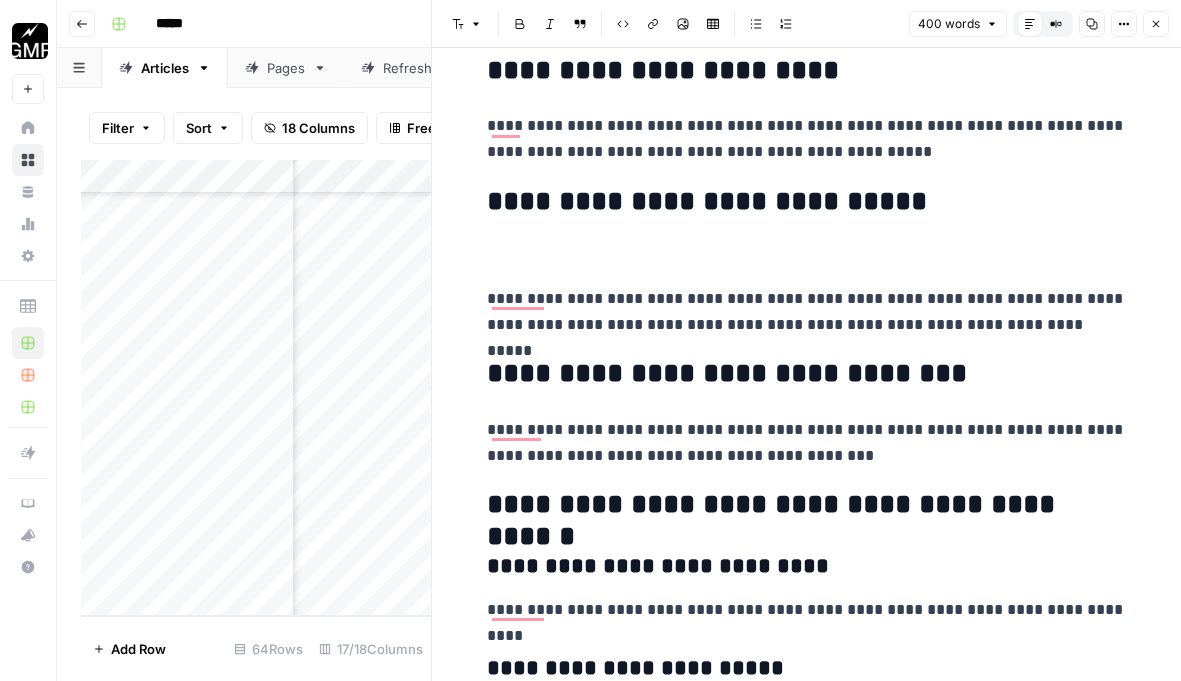 click on "**********" at bounding box center [807, 312] 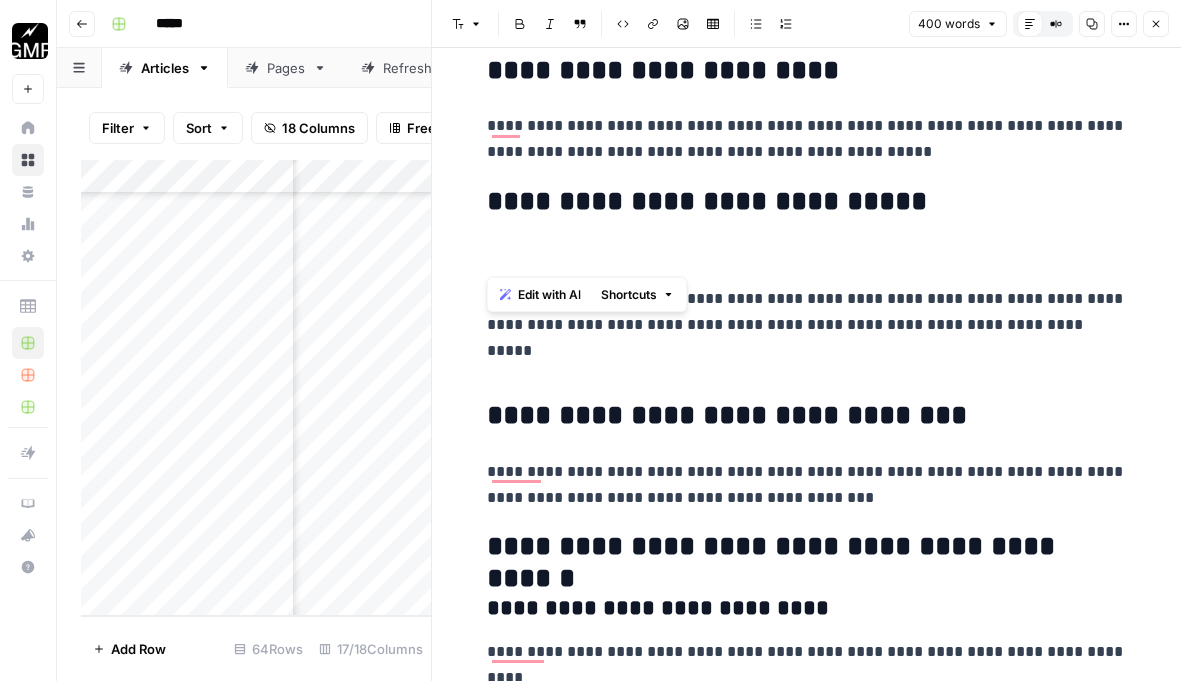 drag, startPoint x: 936, startPoint y: 229, endPoint x: 485, endPoint y: 207, distance: 451.53625 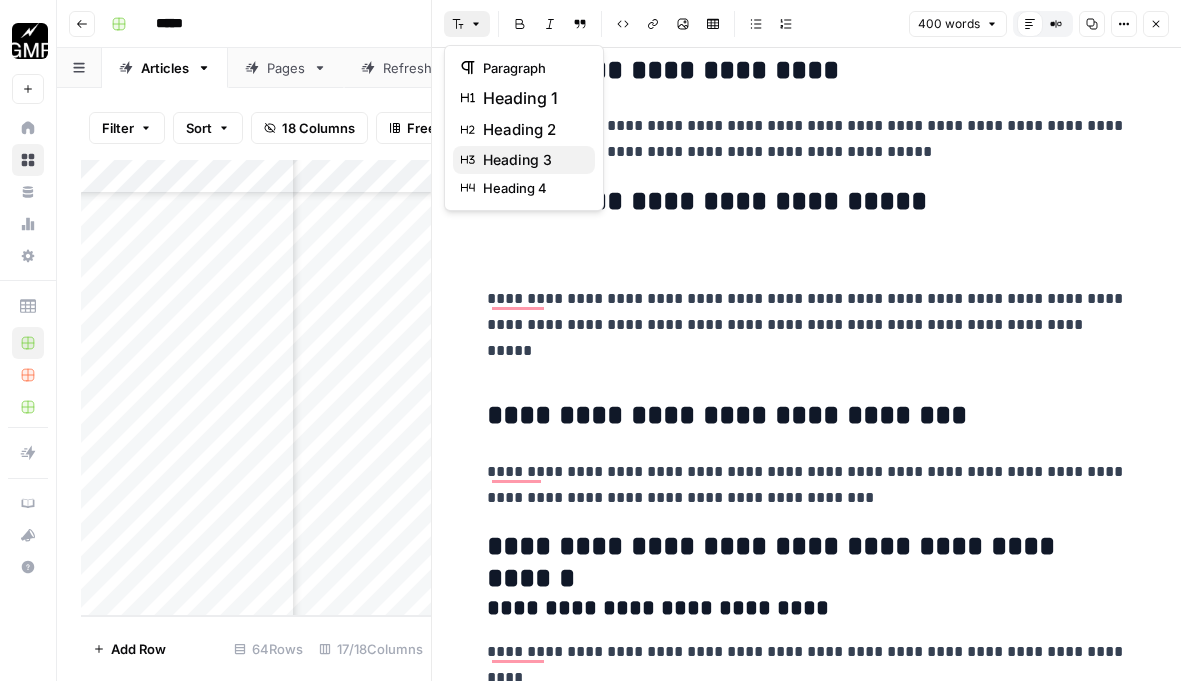 click on "heading 3" at bounding box center (517, 160) 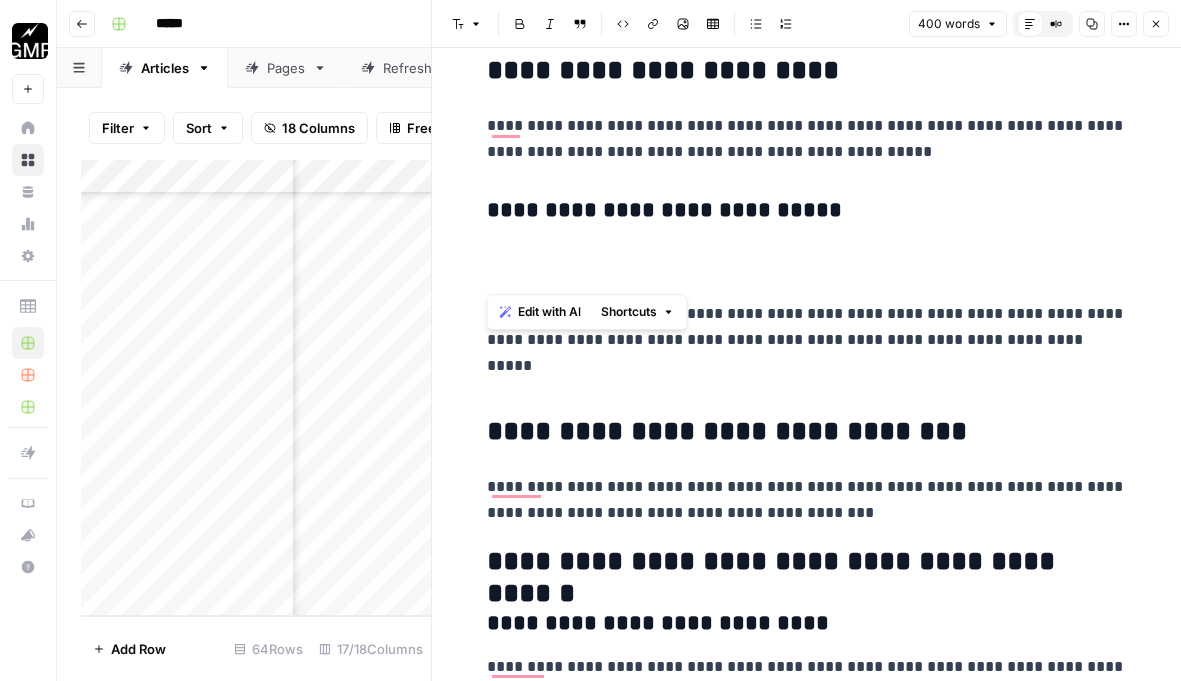 click at bounding box center (807, 271) 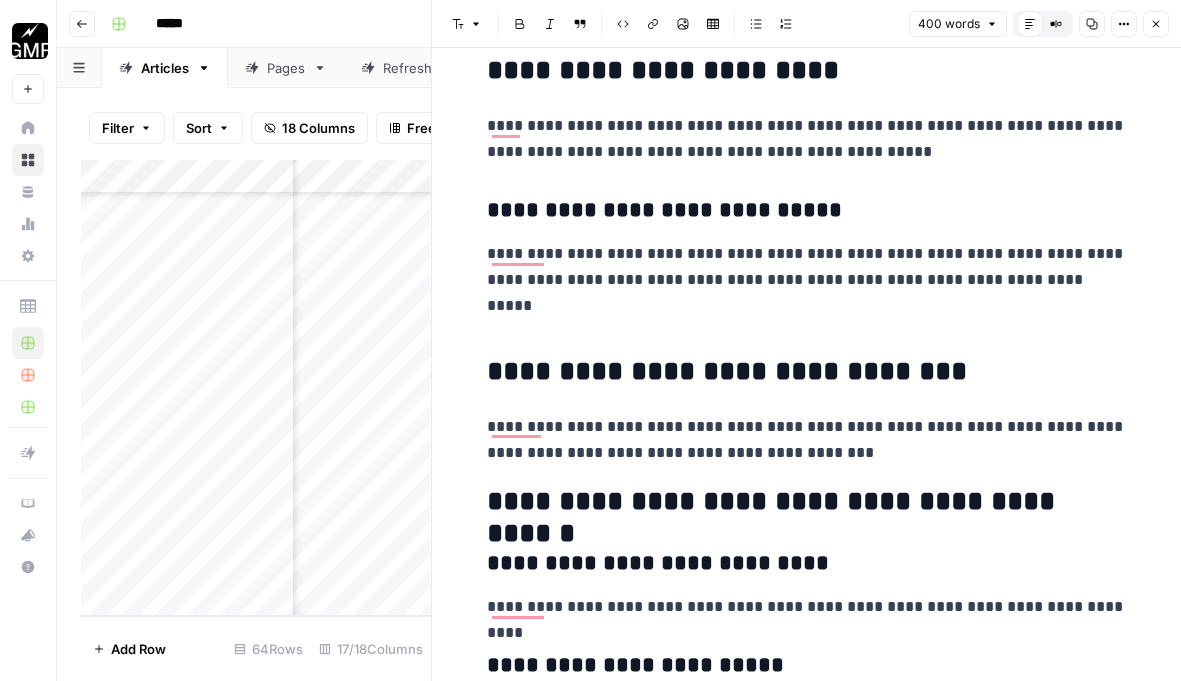 scroll, scrollTop: 1016, scrollLeft: 0, axis: vertical 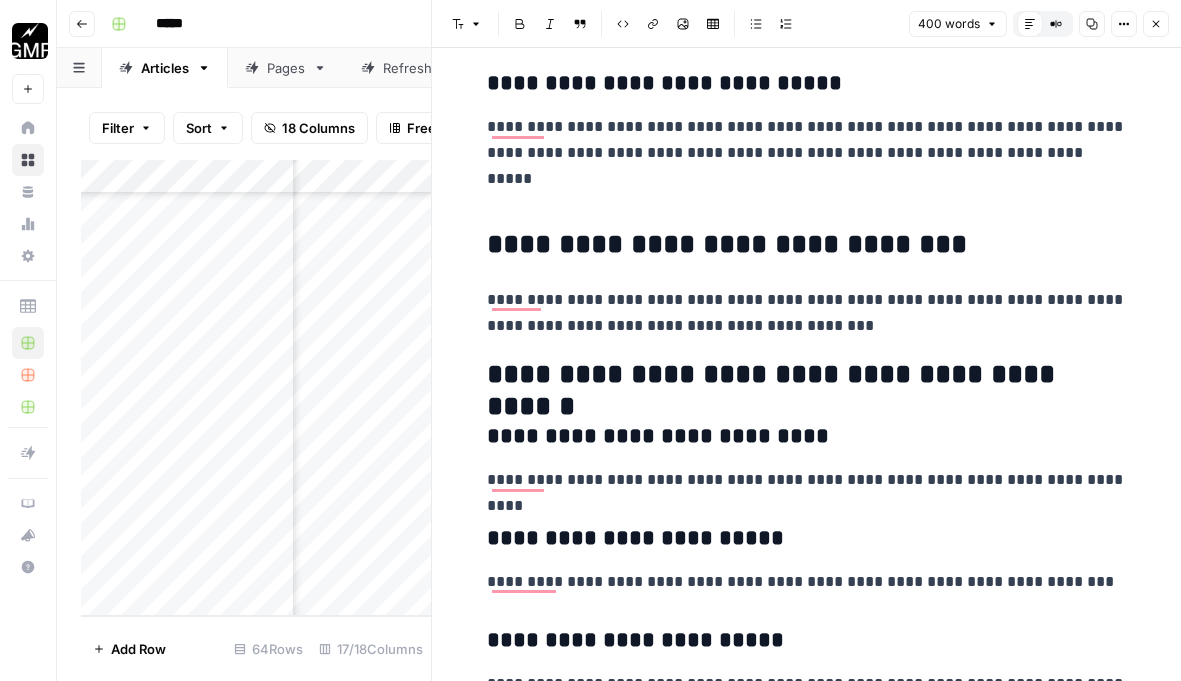 click on "**********" at bounding box center (807, 313) 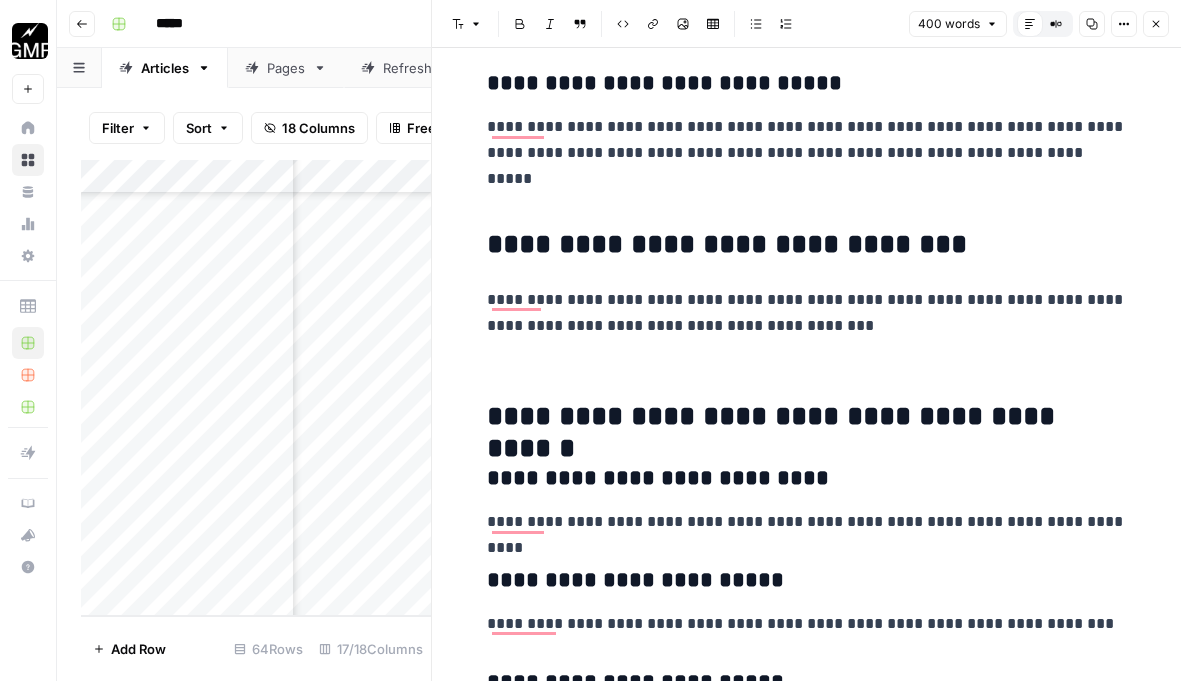 scroll, scrollTop: 1231, scrollLeft: 0, axis: vertical 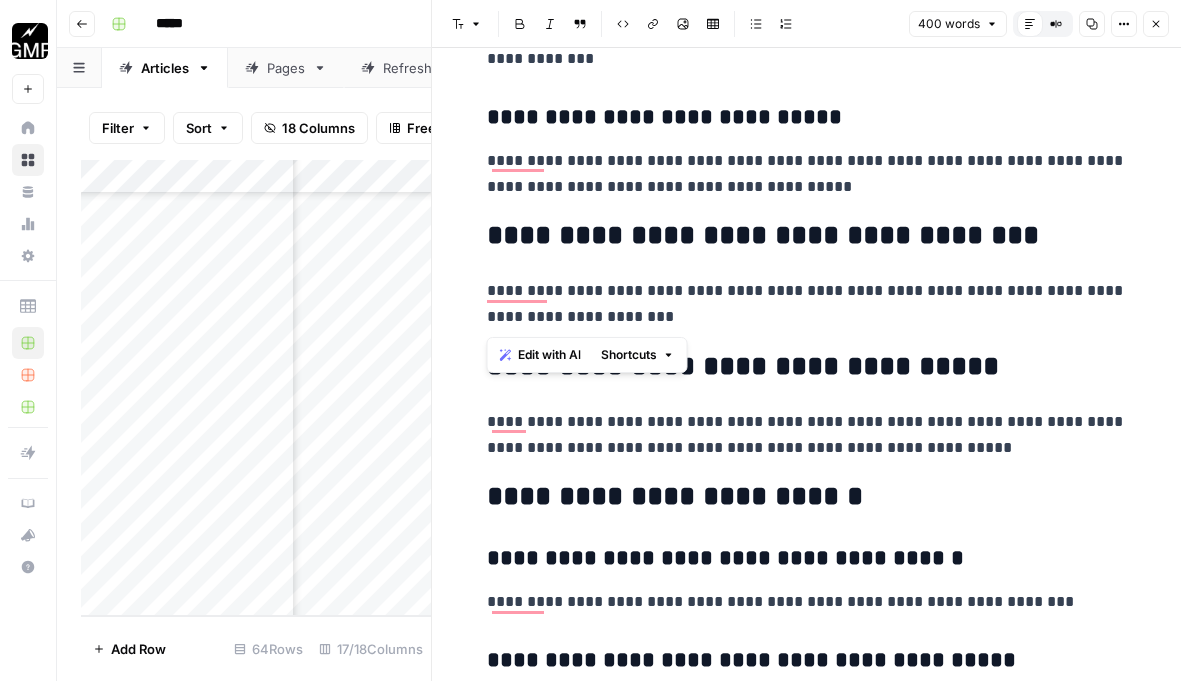 drag, startPoint x: 626, startPoint y: 324, endPoint x: 489, endPoint y: 237, distance: 162.28987 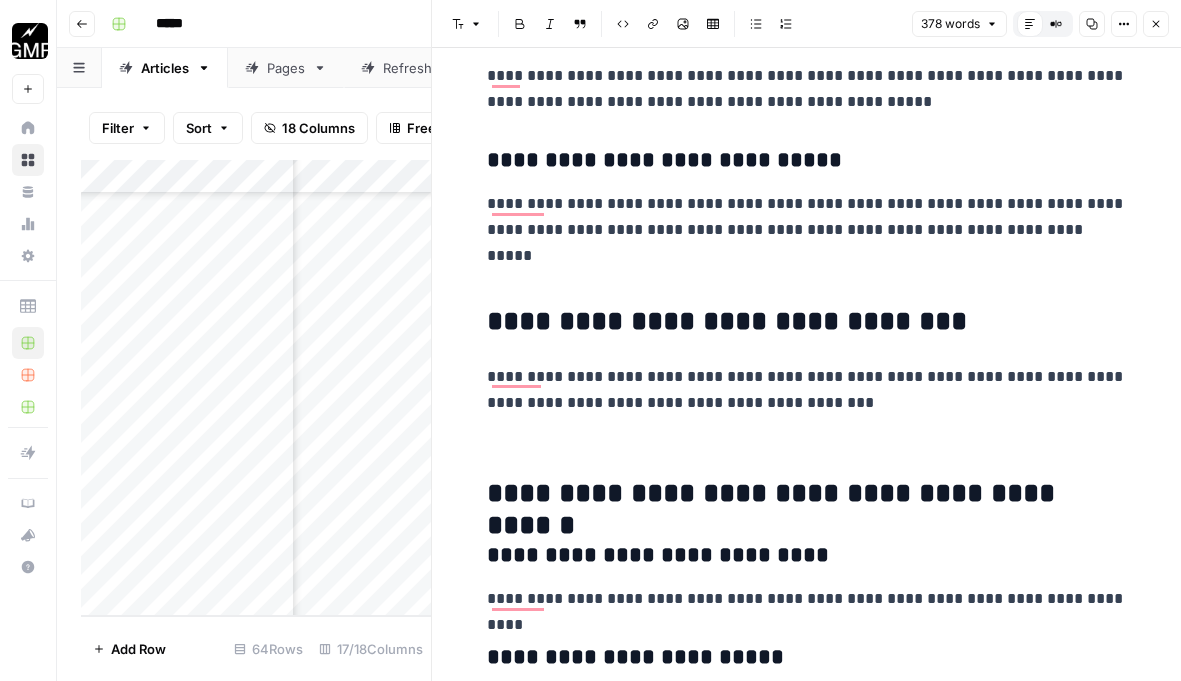 click on "**********" at bounding box center [807, 455] 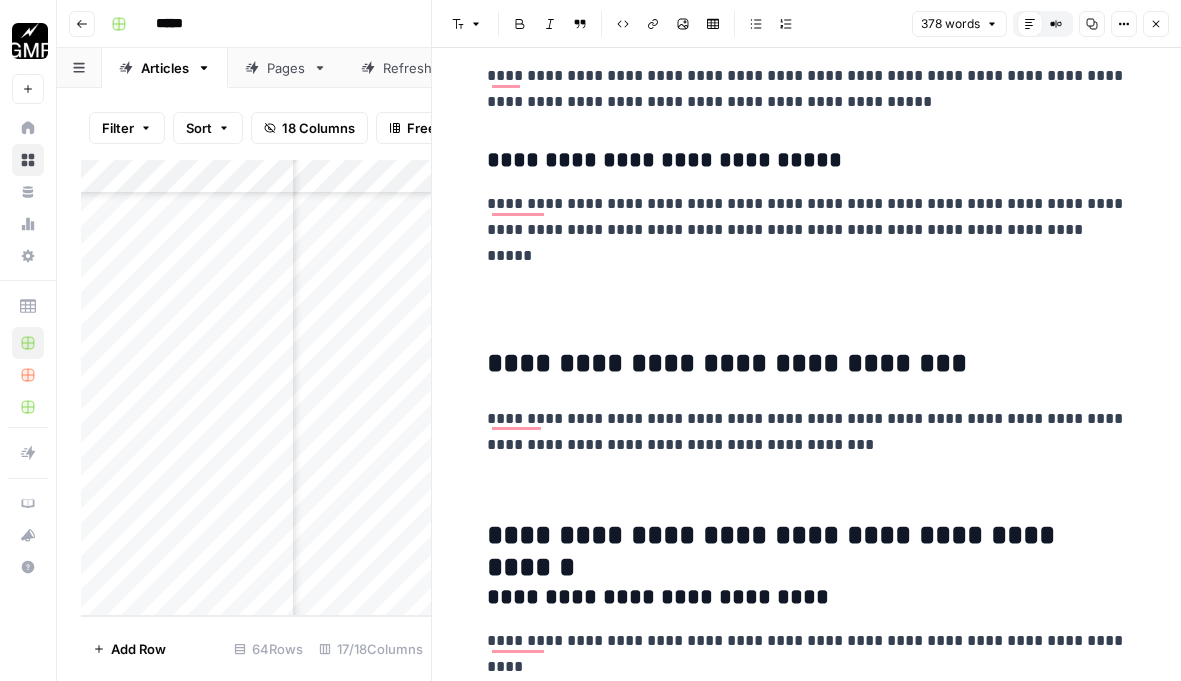 click on "**********" at bounding box center [807, 476] 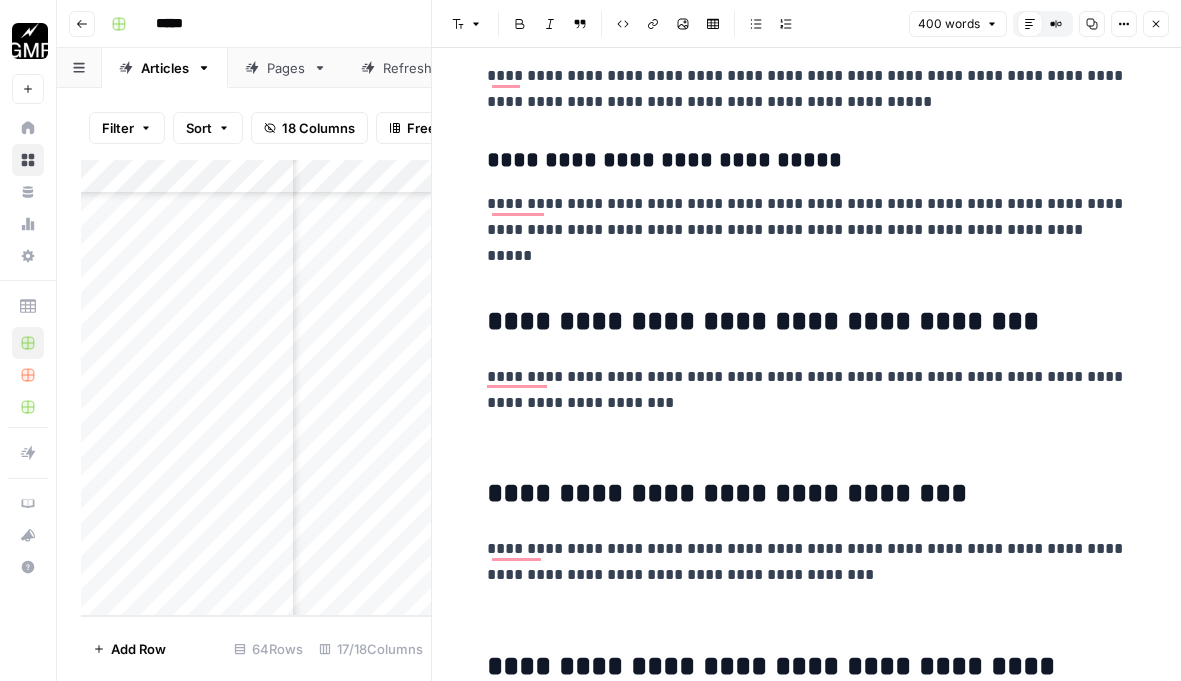 click at bounding box center (807, 445) 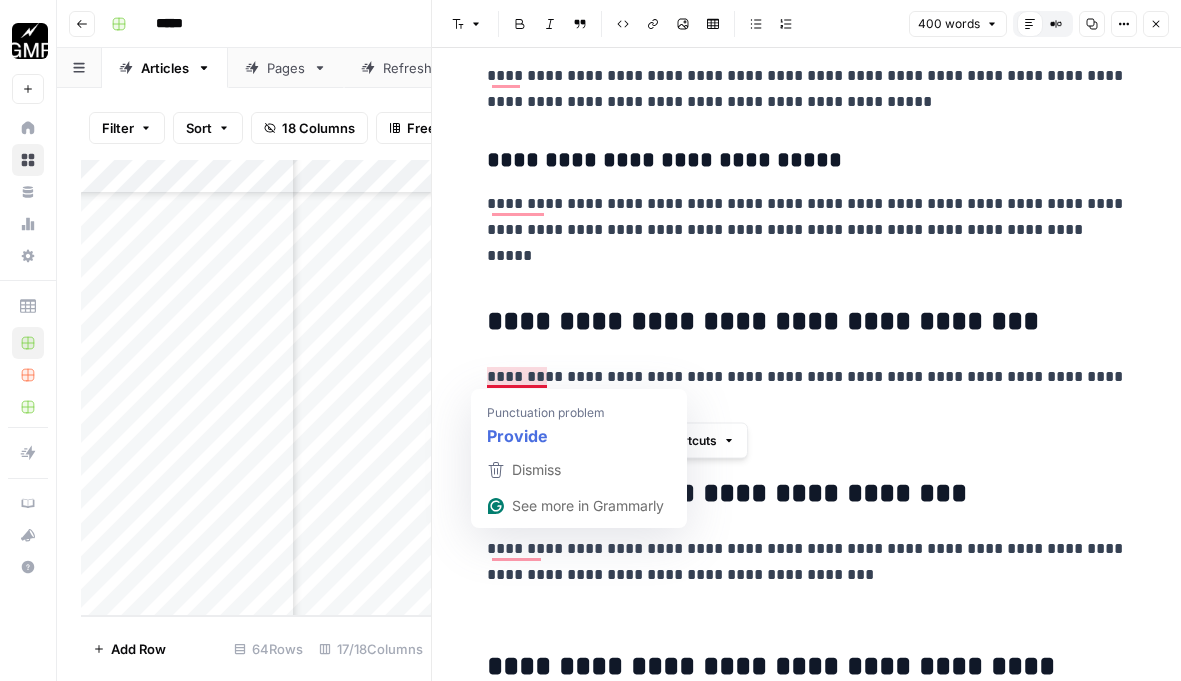 drag, startPoint x: 617, startPoint y: 402, endPoint x: 545, endPoint y: 385, distance: 73.97973 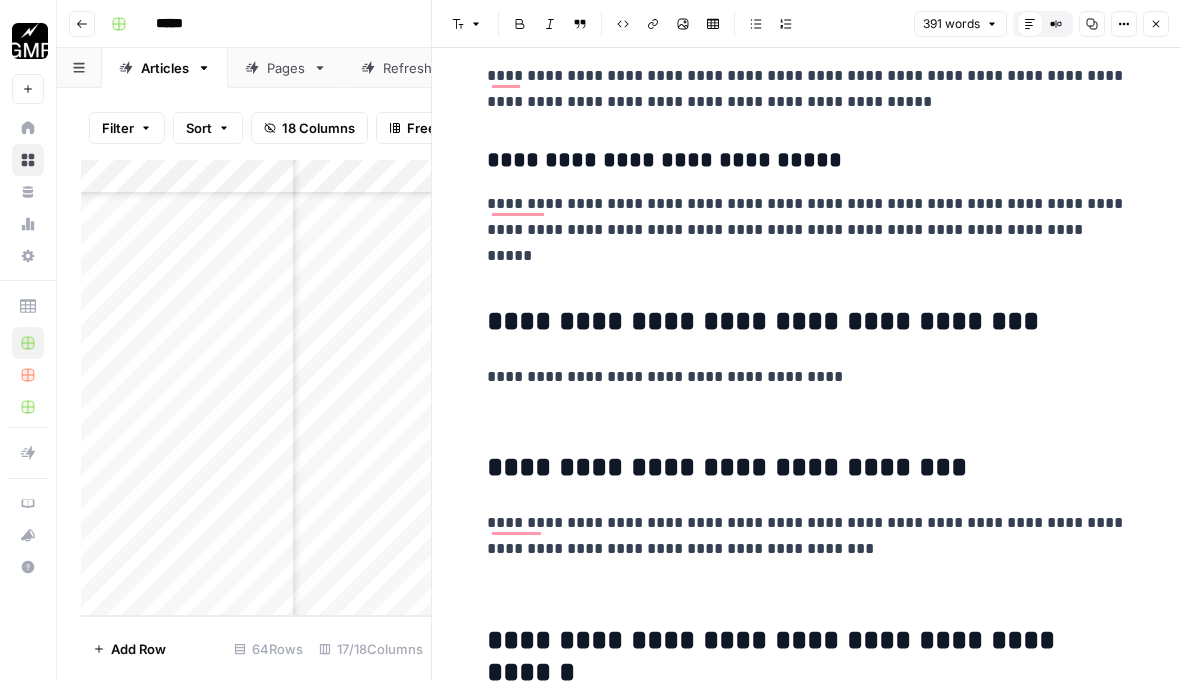 click on "**********" at bounding box center [807, 377] 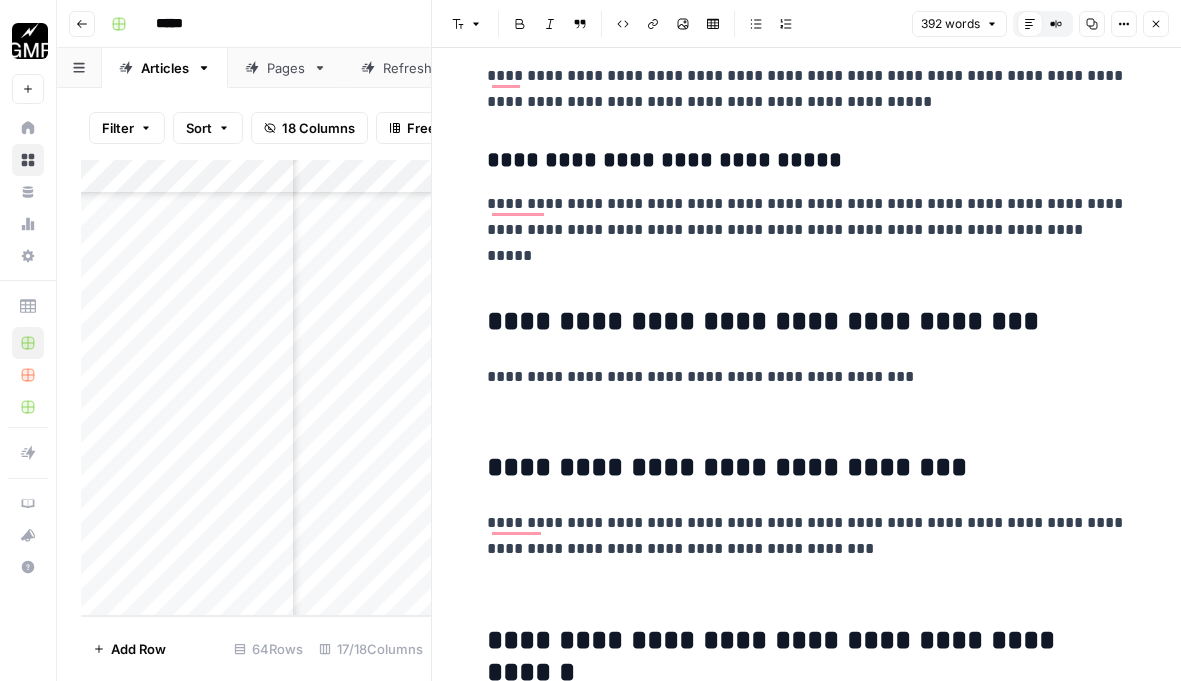 click on "**********" at bounding box center (807, 377) 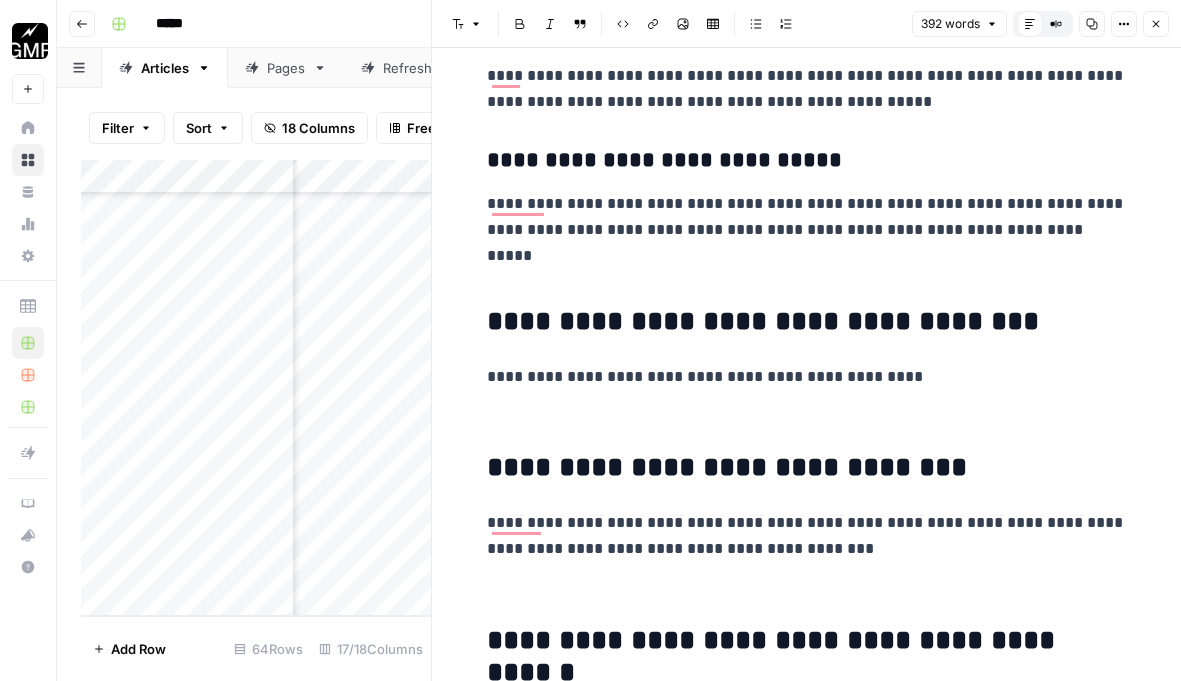 drag, startPoint x: 634, startPoint y: 381, endPoint x: 589, endPoint y: 381, distance: 45 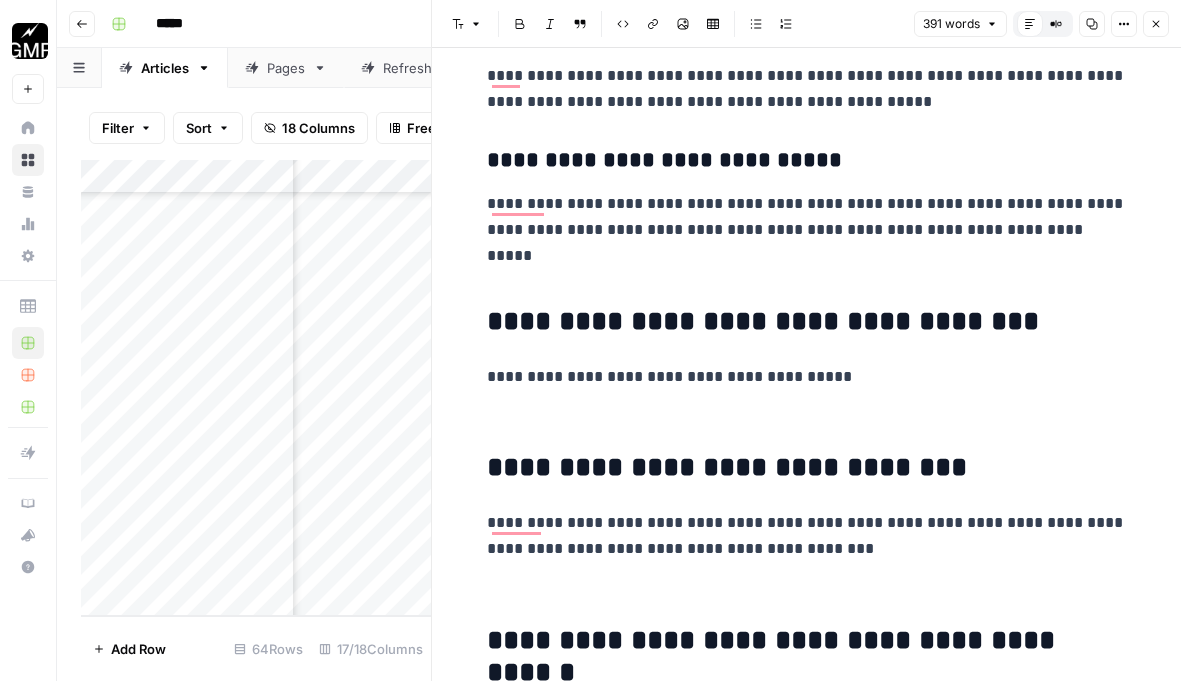 click on "**********" at bounding box center [807, 377] 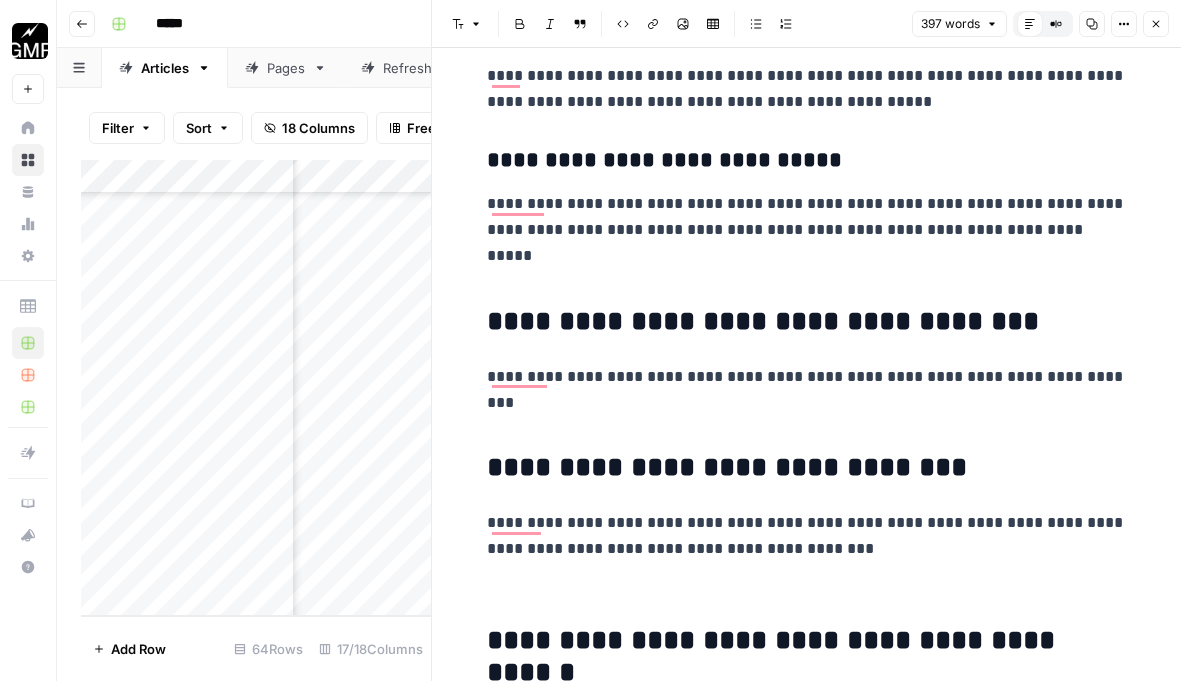 scroll, scrollTop: 1040, scrollLeft: 0, axis: vertical 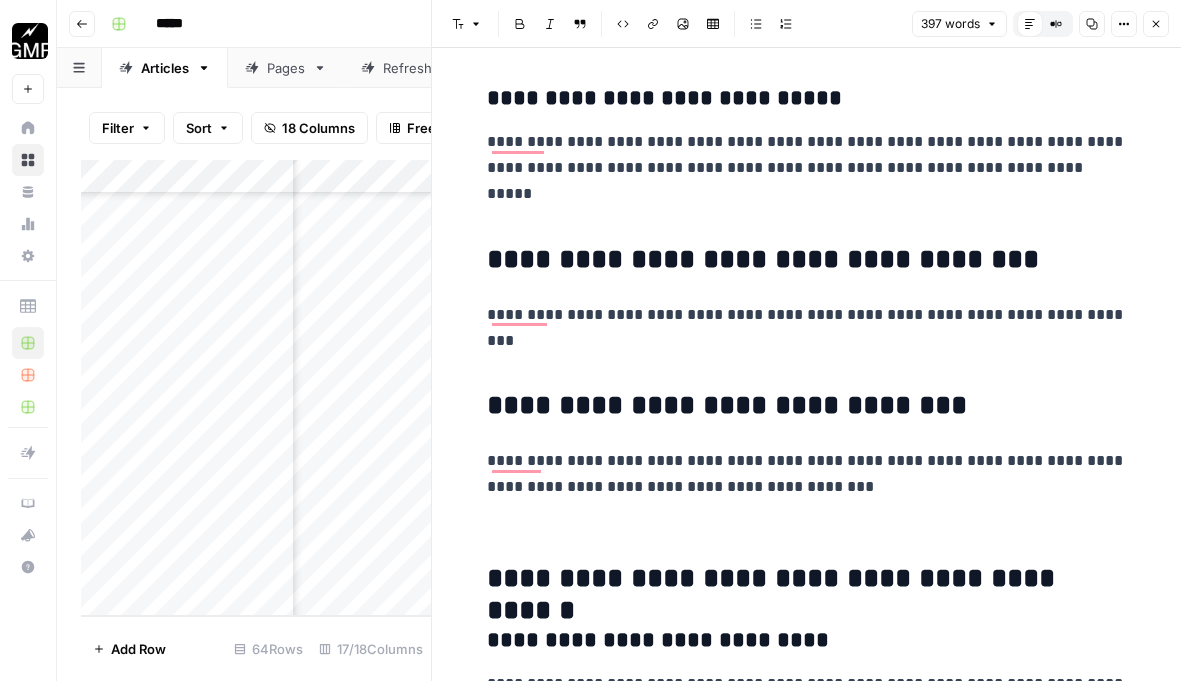 click at bounding box center (807, 357) 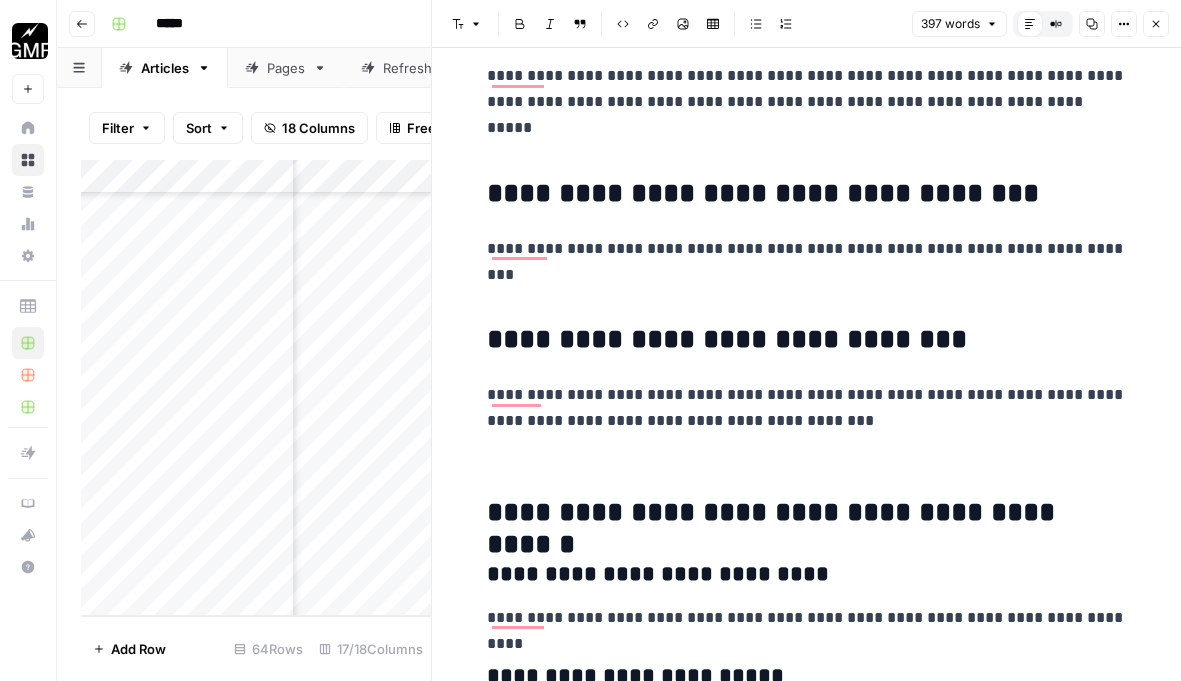 click on "**********" at bounding box center (807, 400) 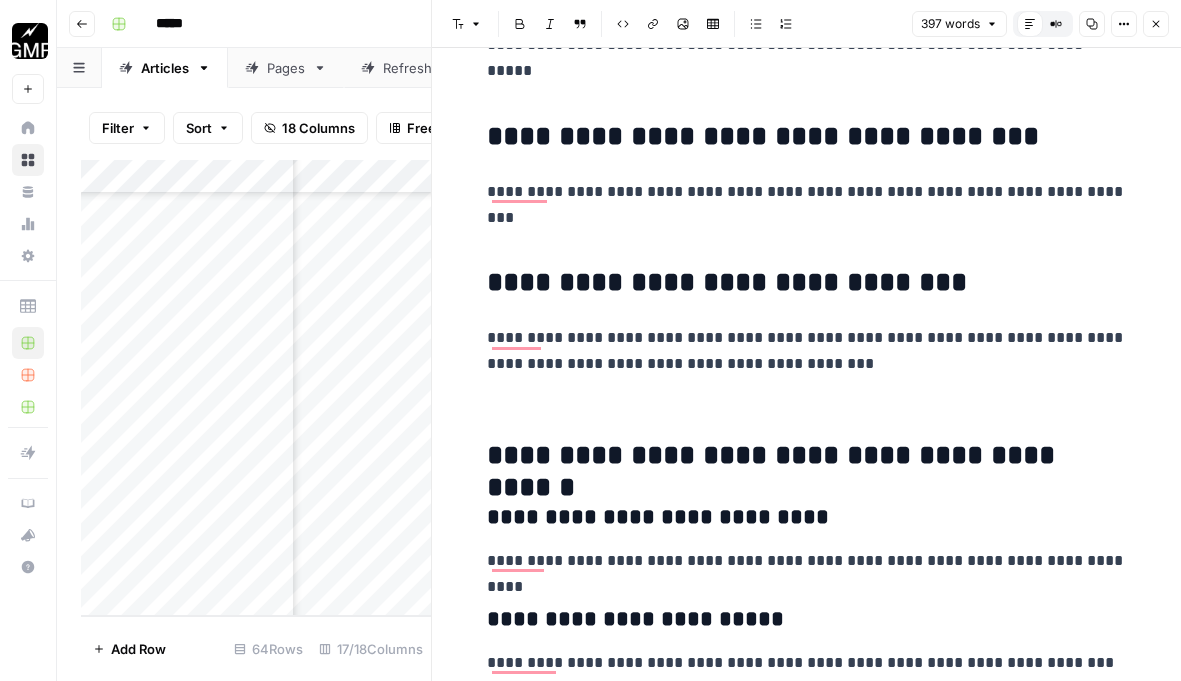 click at bounding box center [807, 406] 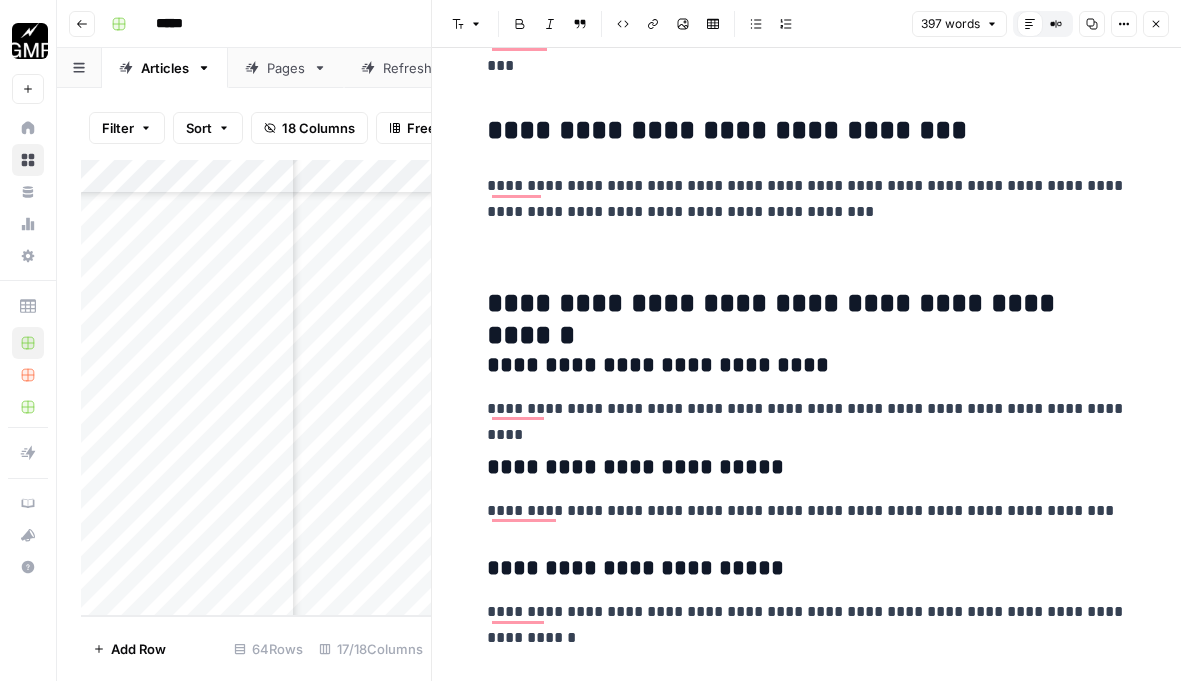 scroll, scrollTop: 1277, scrollLeft: 0, axis: vertical 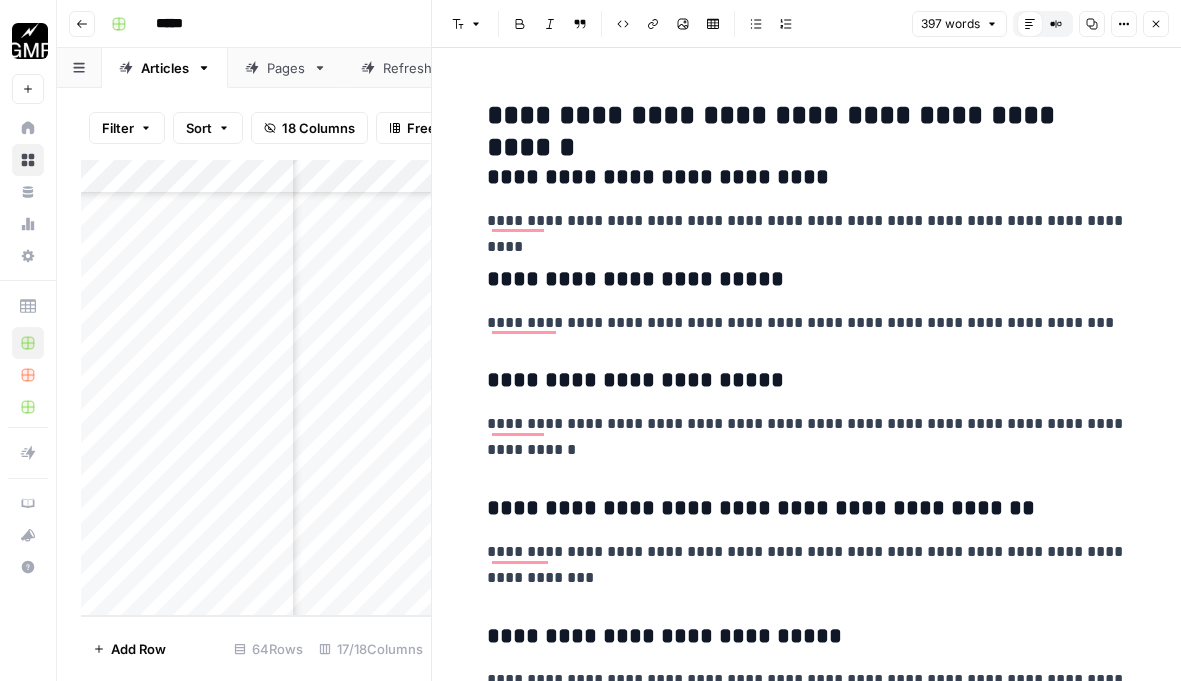 click on "**********" at bounding box center (807, 3) 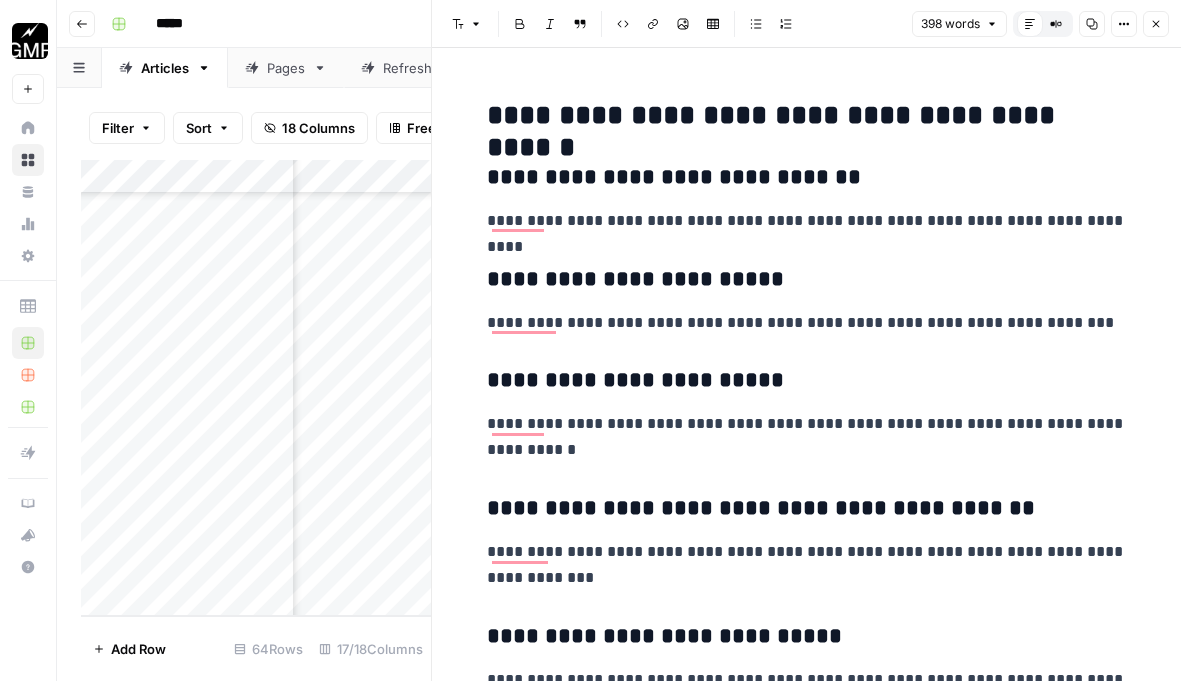 click on "**********" at bounding box center (806, -13) 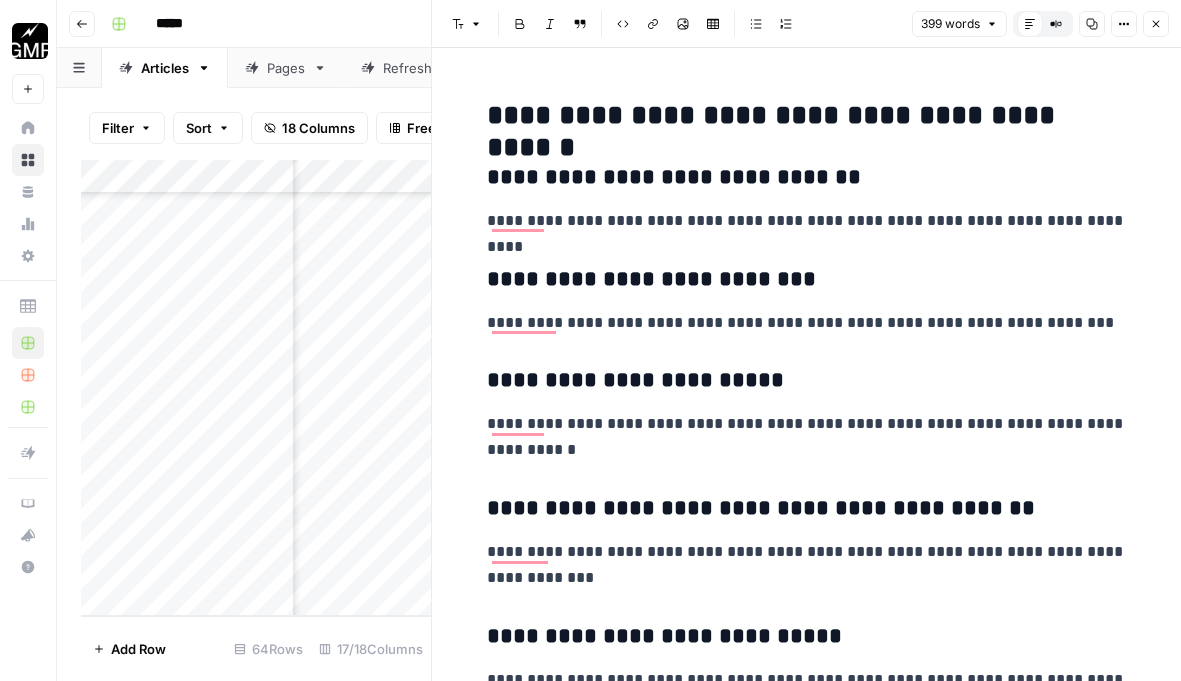 click on "**********" at bounding box center (807, 381) 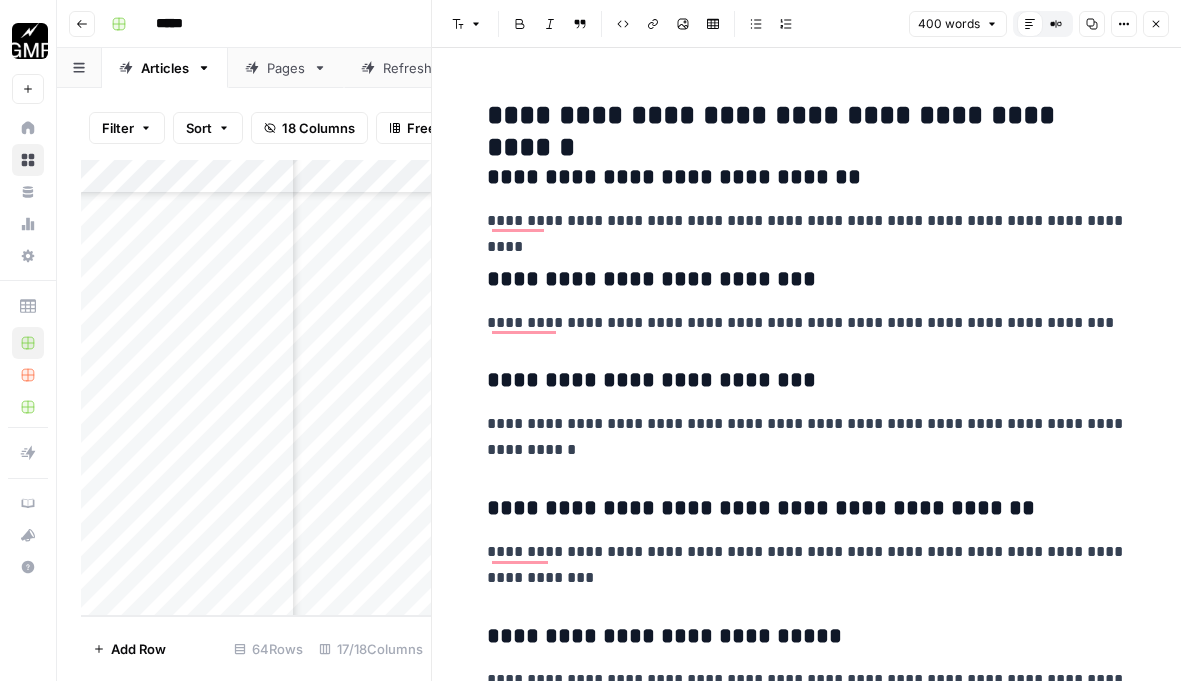 click on "**********" at bounding box center [807, 3] 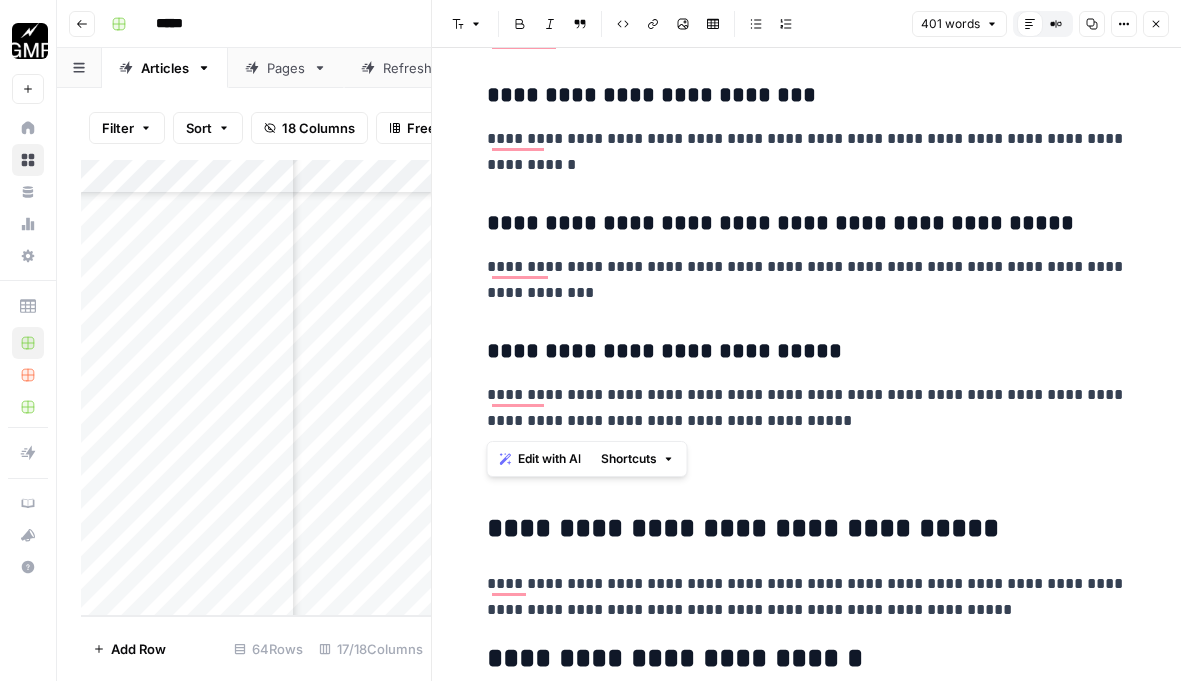 drag, startPoint x: 906, startPoint y: 419, endPoint x: 468, endPoint y: 350, distance: 443.4016 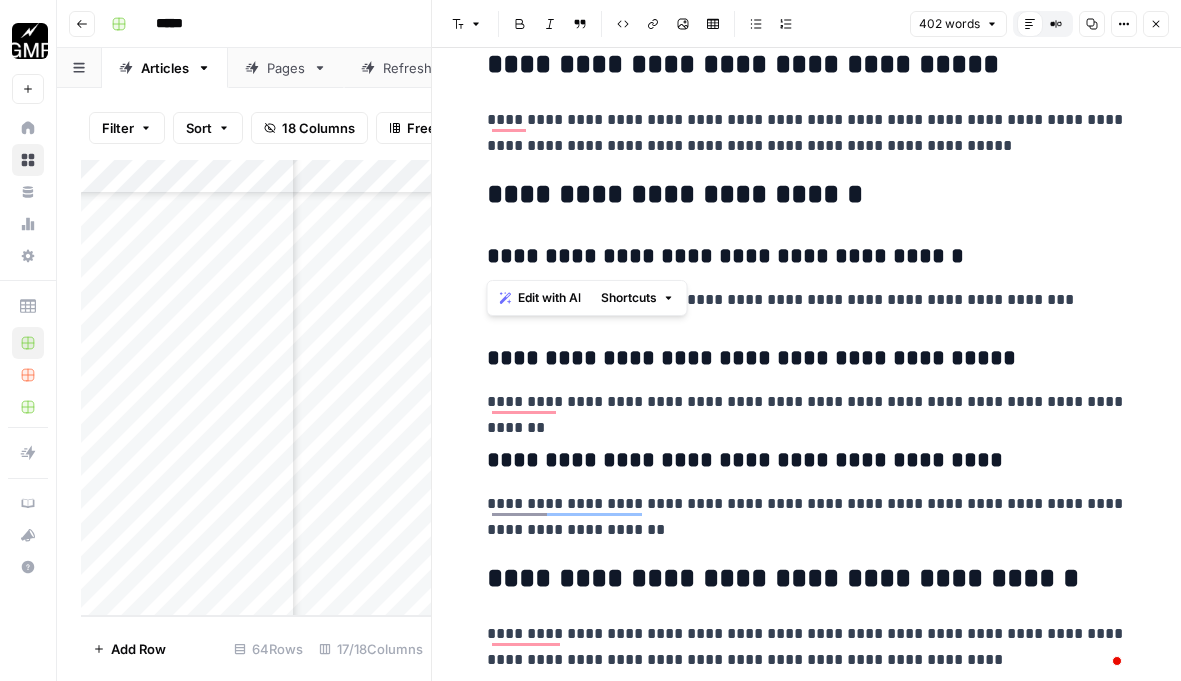 drag, startPoint x: 856, startPoint y: 211, endPoint x: 477, endPoint y: 199, distance: 379.1899 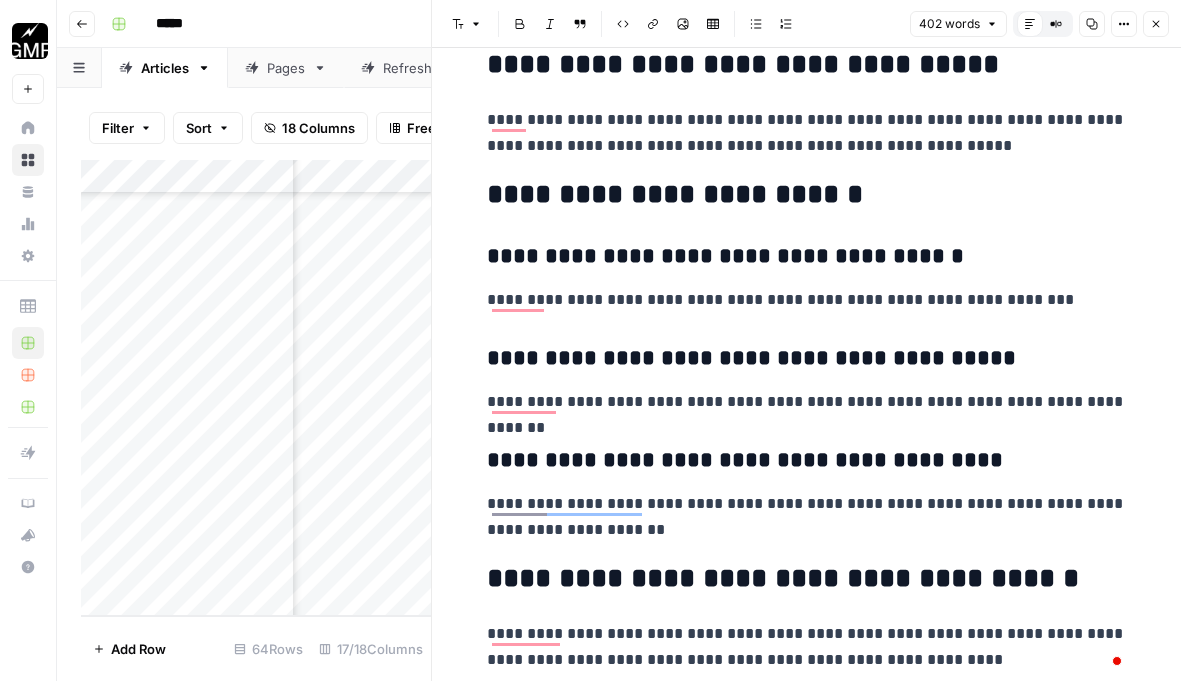 click on "**********" at bounding box center (807, 195) 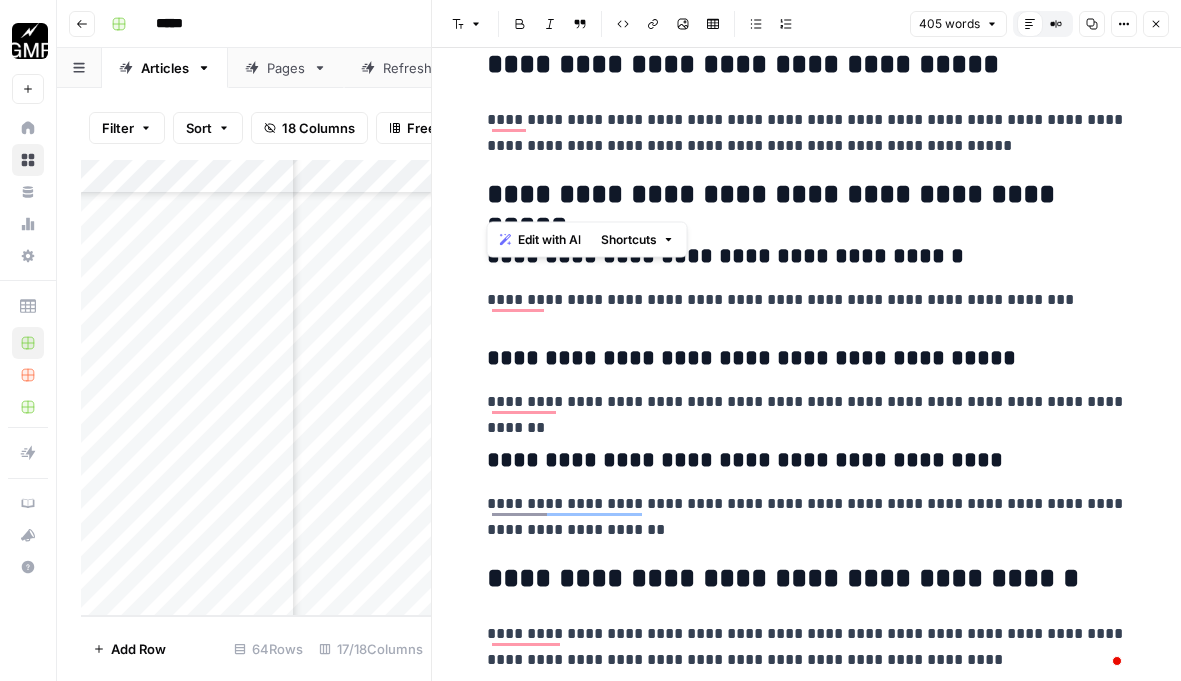 drag, startPoint x: 847, startPoint y: 195, endPoint x: 489, endPoint y: 192, distance: 358.01257 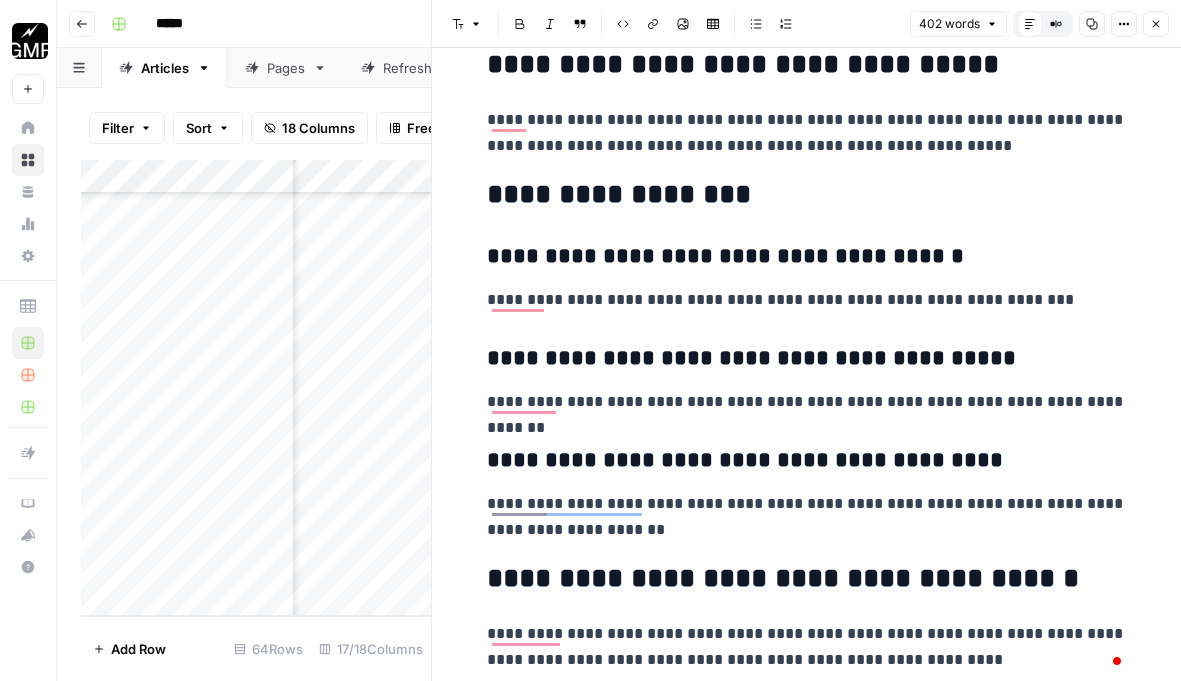 click on "**********" at bounding box center (807, 133) 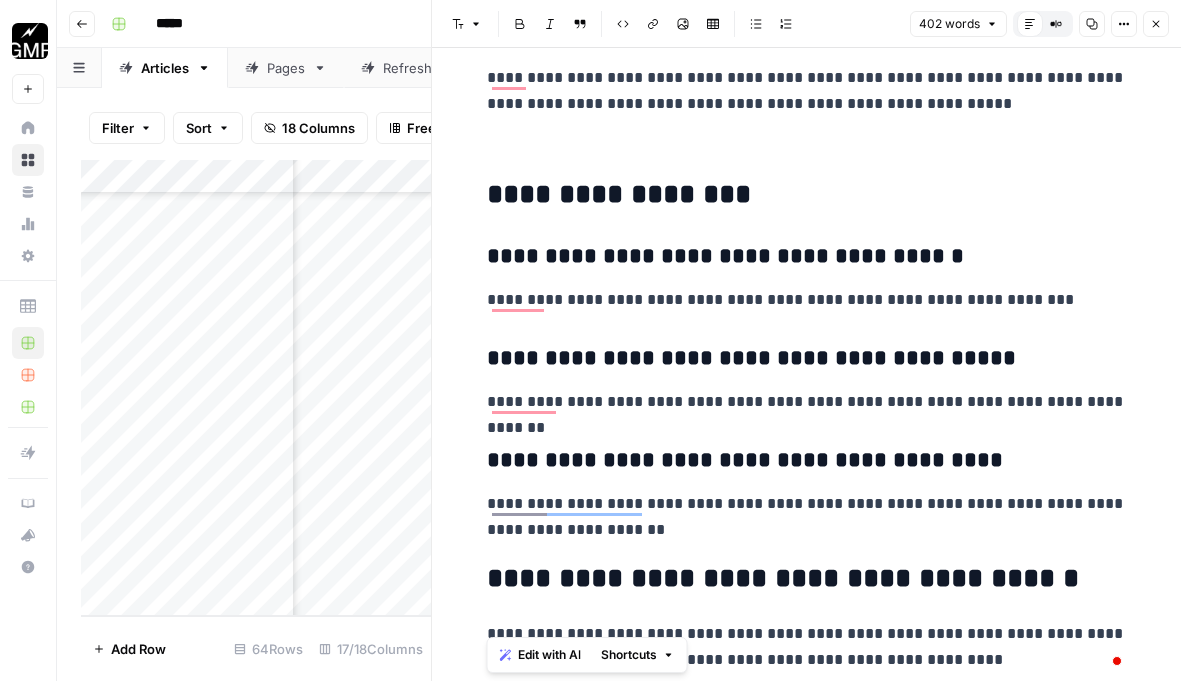 drag, startPoint x: 489, startPoint y: 579, endPoint x: 961, endPoint y: 649, distance: 477.16245 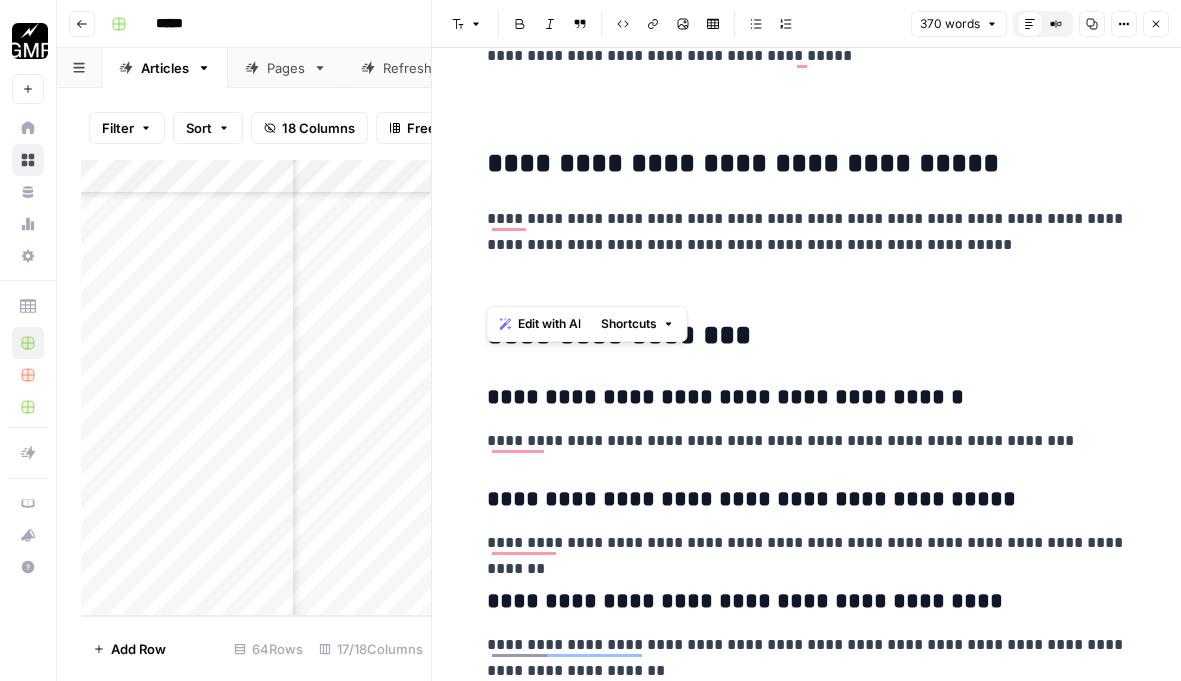 drag, startPoint x: 1082, startPoint y: 271, endPoint x: 475, endPoint y: 155, distance: 617.9846 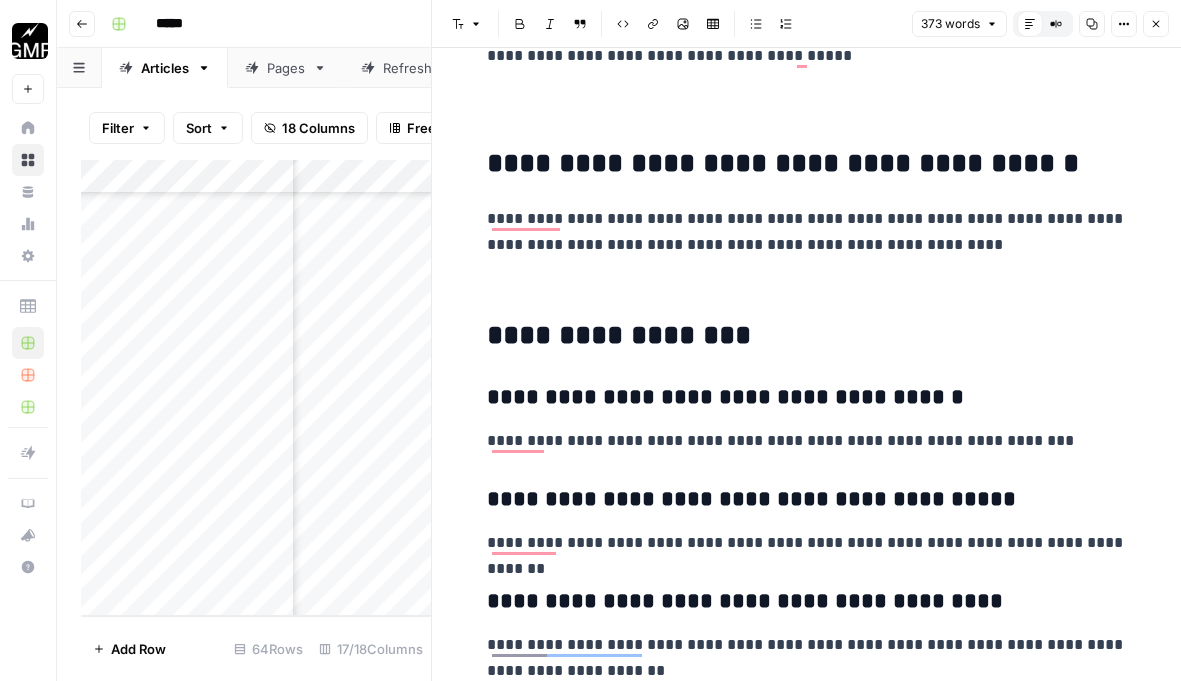 click on "**********" at bounding box center [807, 164] 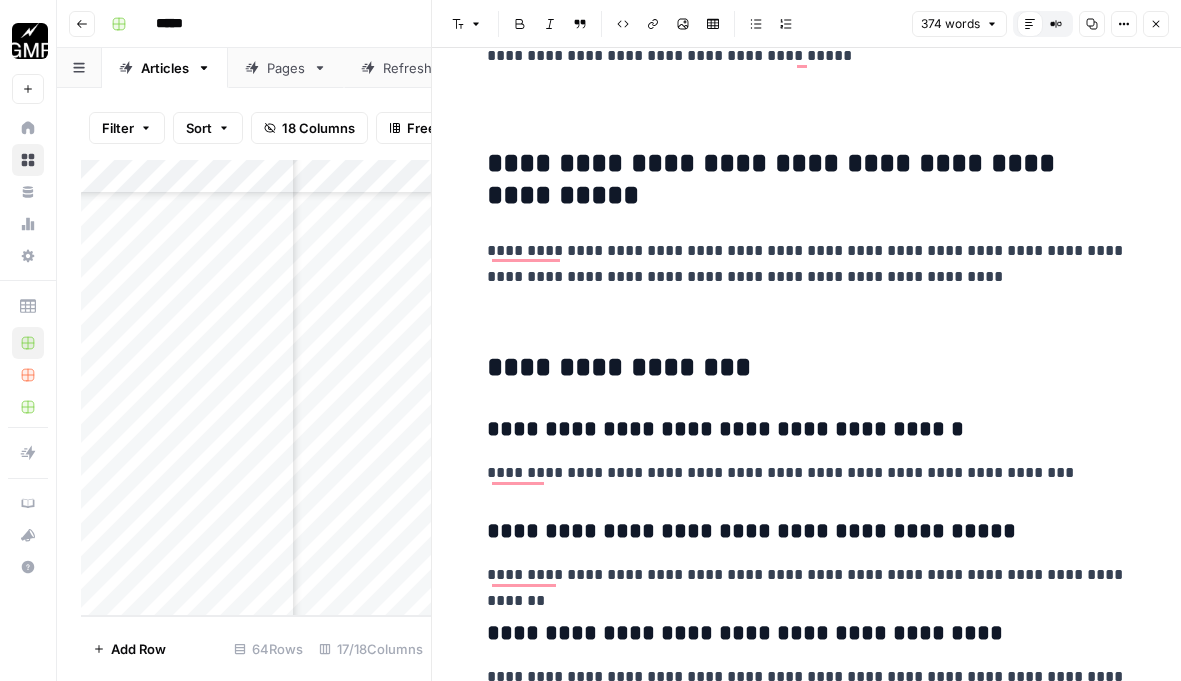 click on "**********" at bounding box center (807, -636) 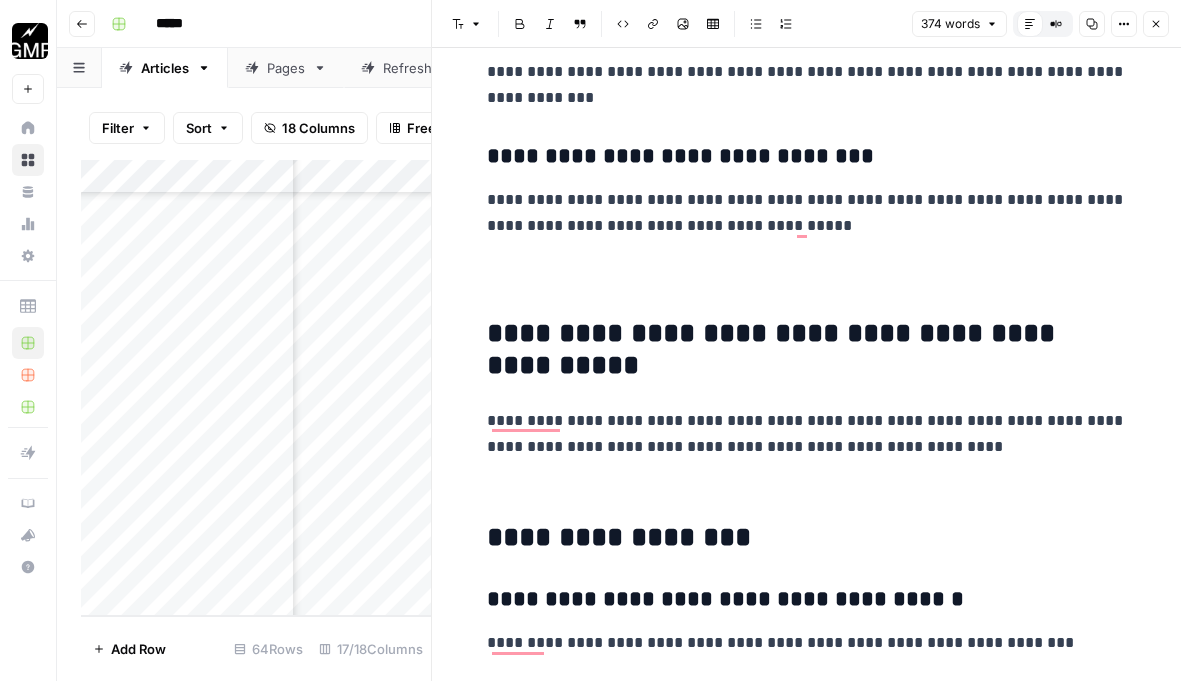 click on "**********" at bounding box center [807, -466] 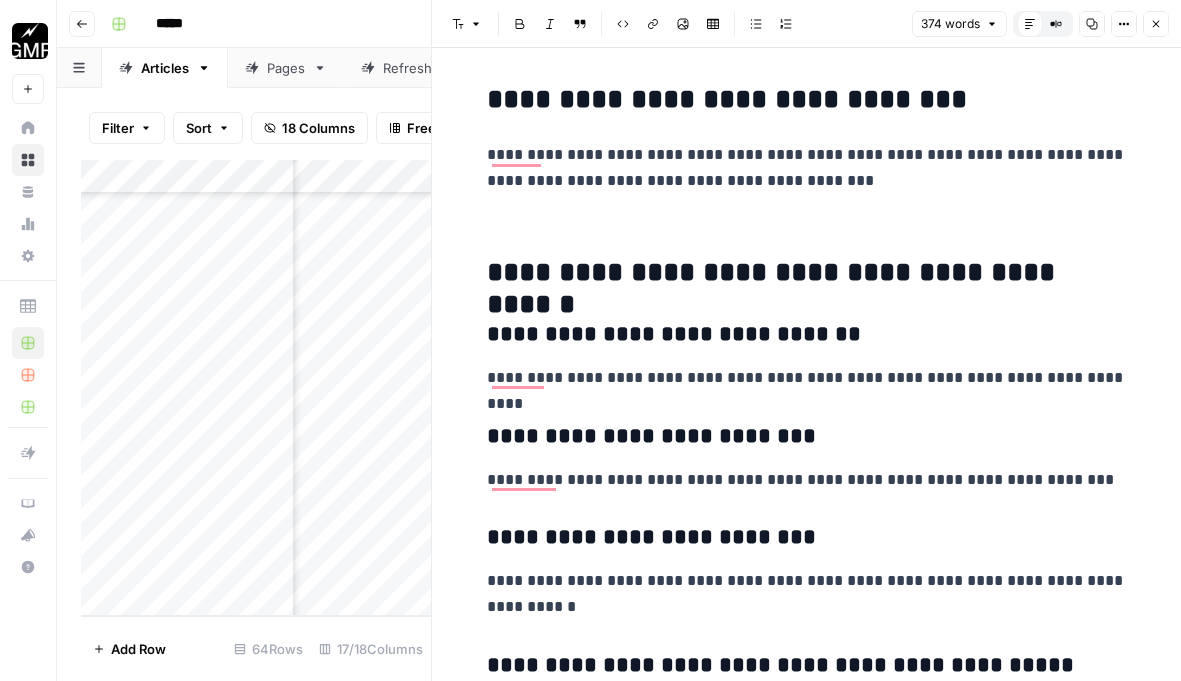 click on "**********" at bounding box center [807, 273] 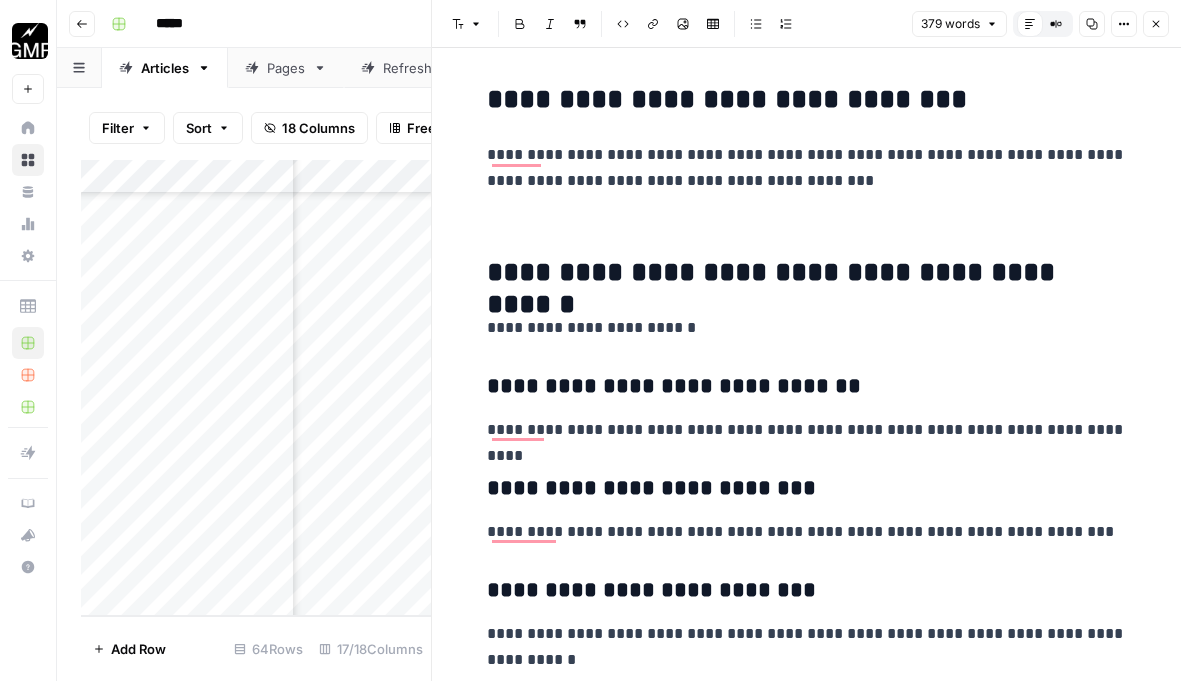 click on "**********" at bounding box center [807, 273] 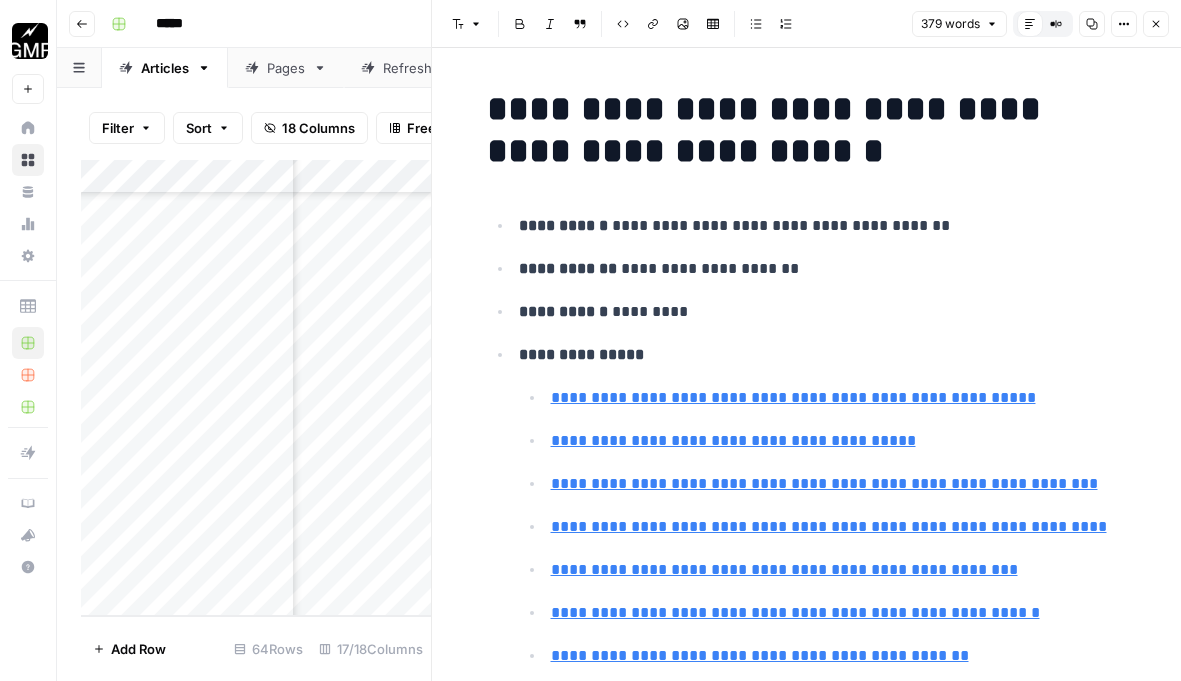 click on "Add Column" at bounding box center (256, 388) 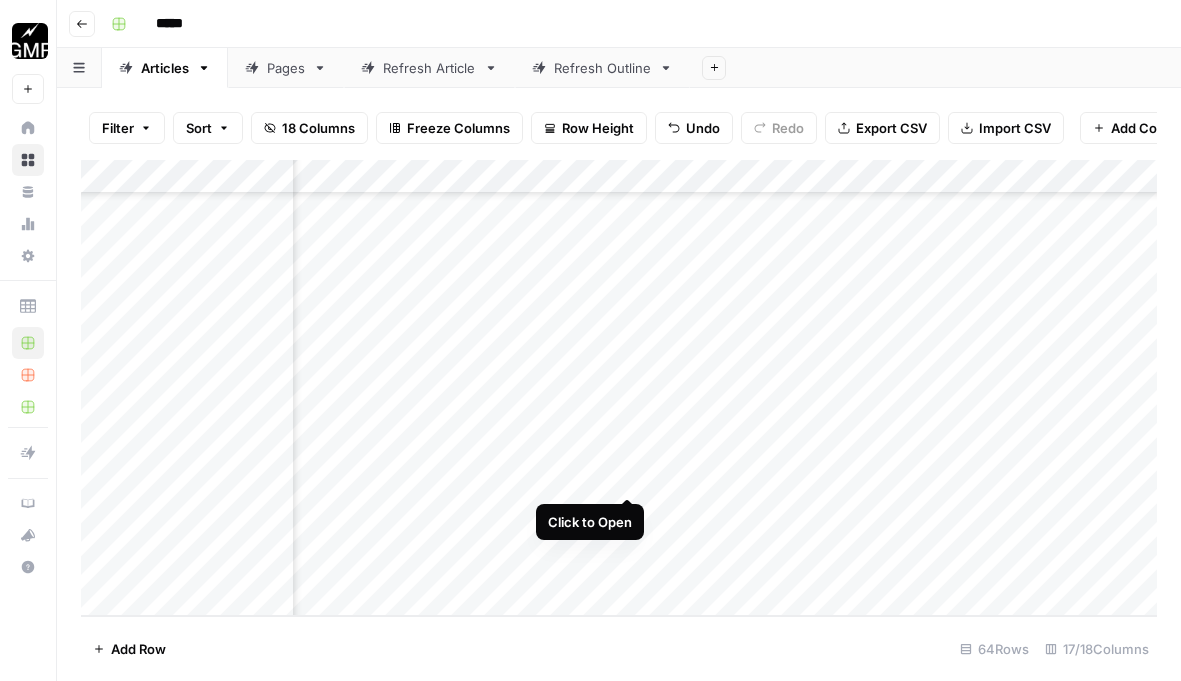 click on "Add Column" at bounding box center (619, 388) 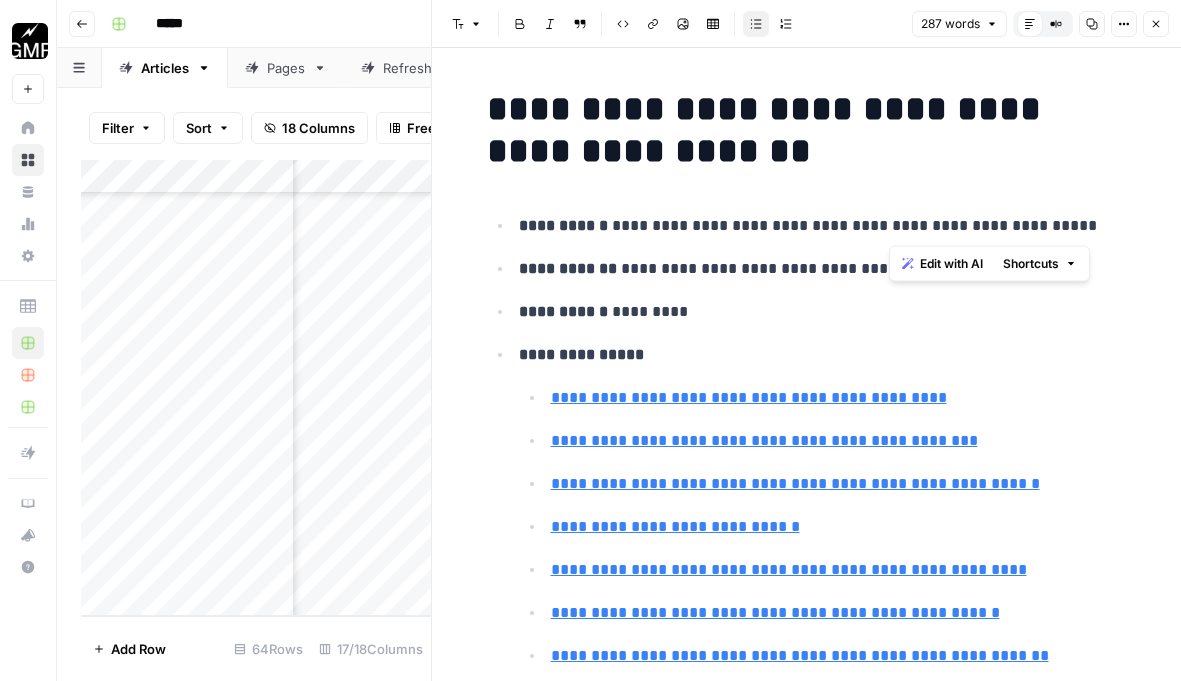 drag, startPoint x: 1101, startPoint y: 221, endPoint x: 891, endPoint y: 218, distance: 210.02142 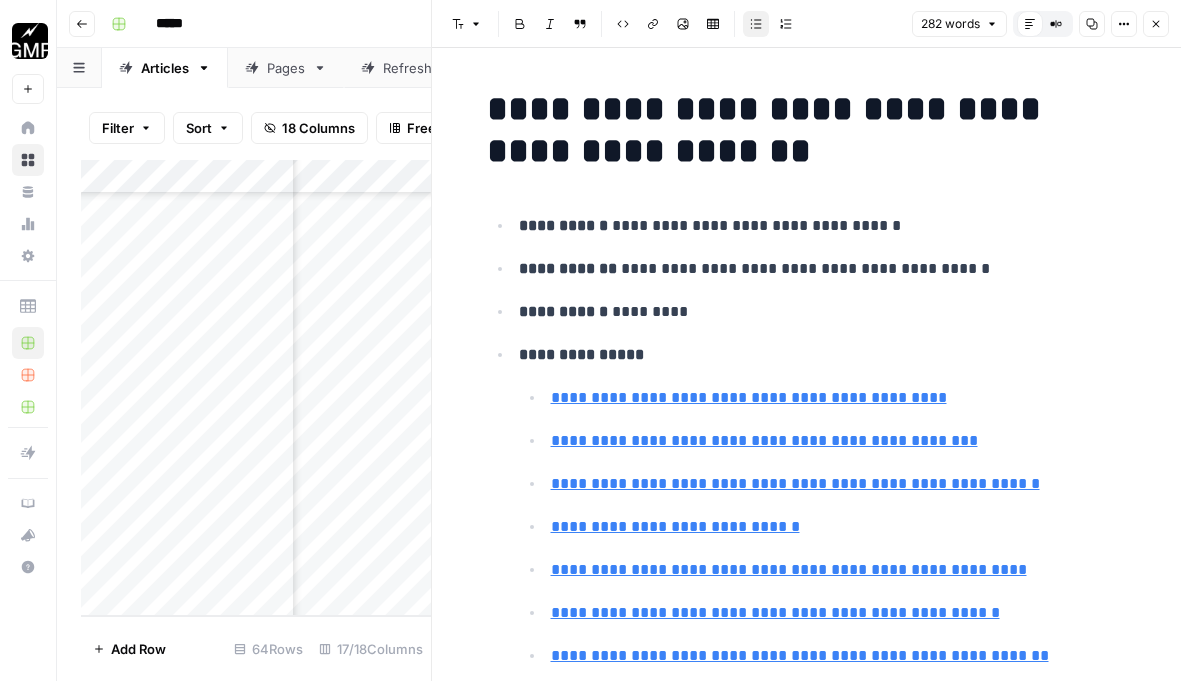 type 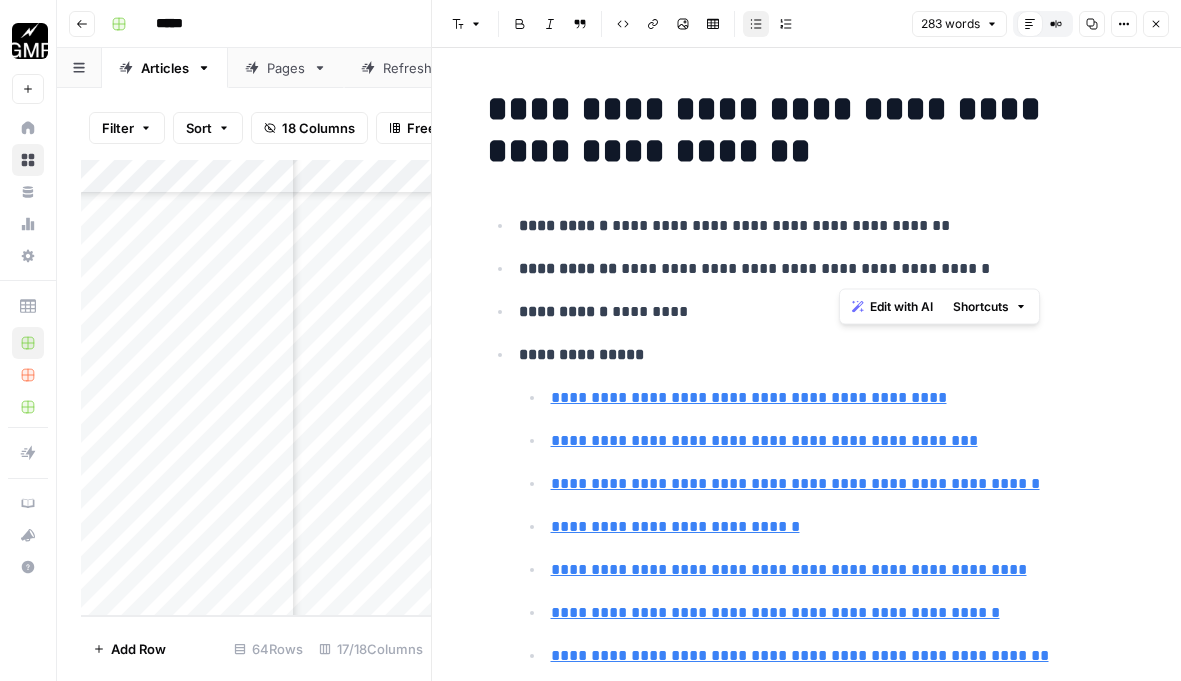 drag, startPoint x: 987, startPoint y: 270, endPoint x: 828, endPoint y: 270, distance: 159 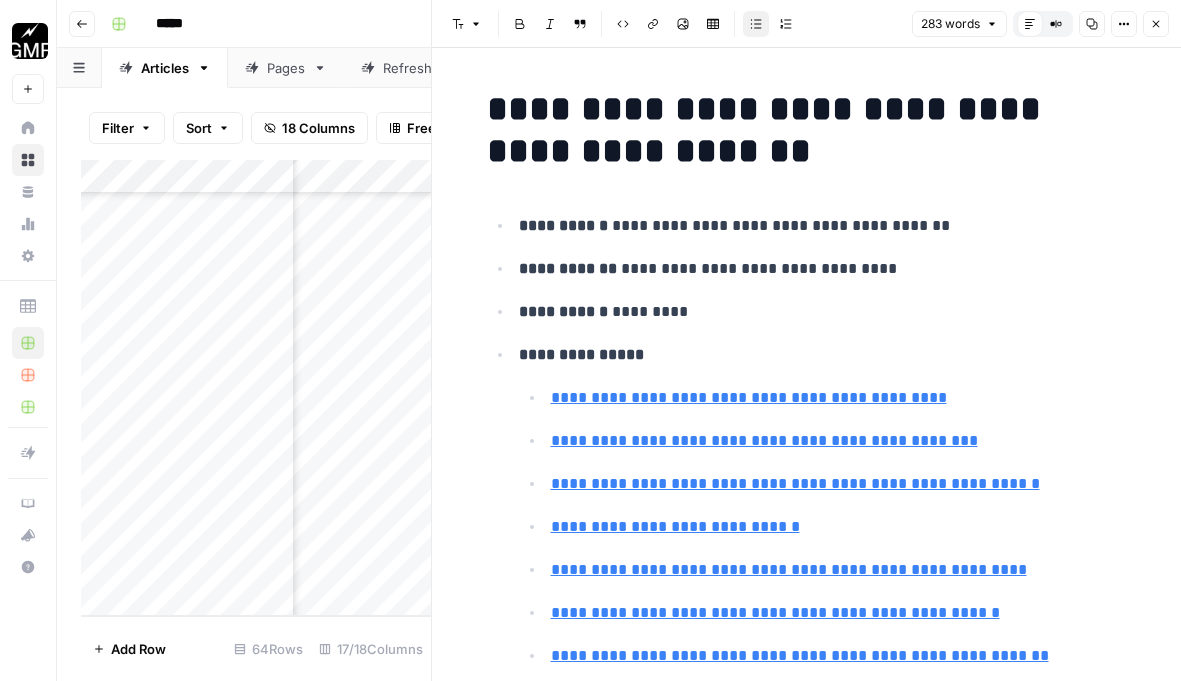 click on "**********" at bounding box center (823, 269) 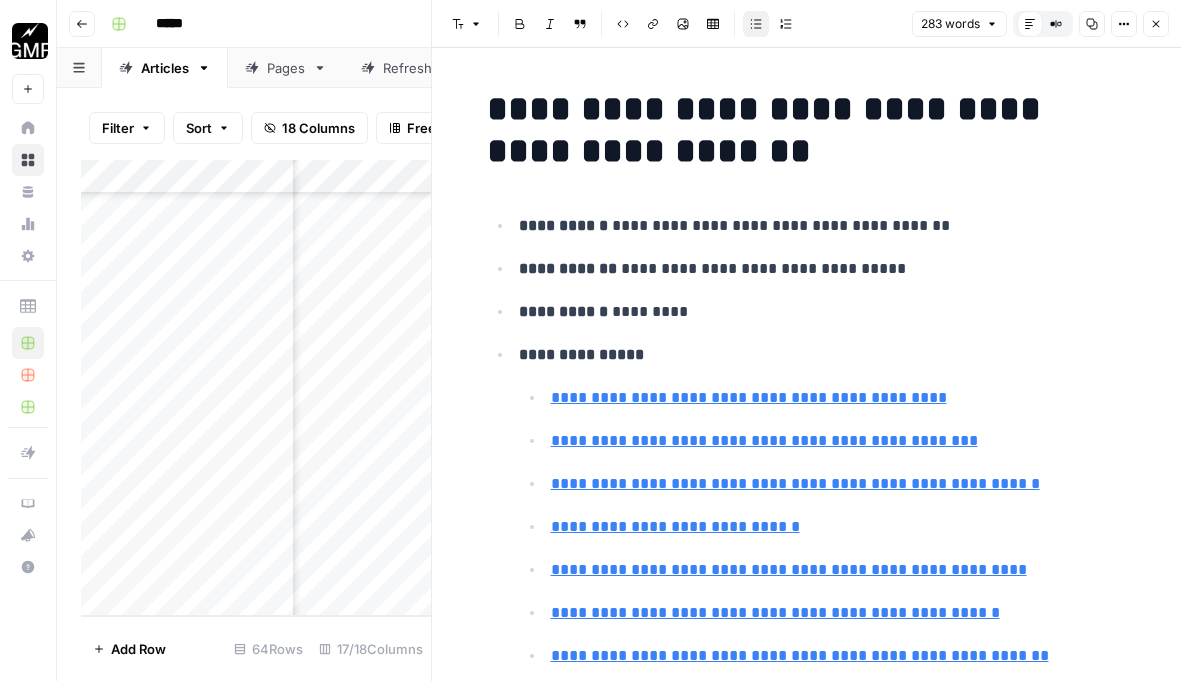 click on "**********" at bounding box center [823, 312] 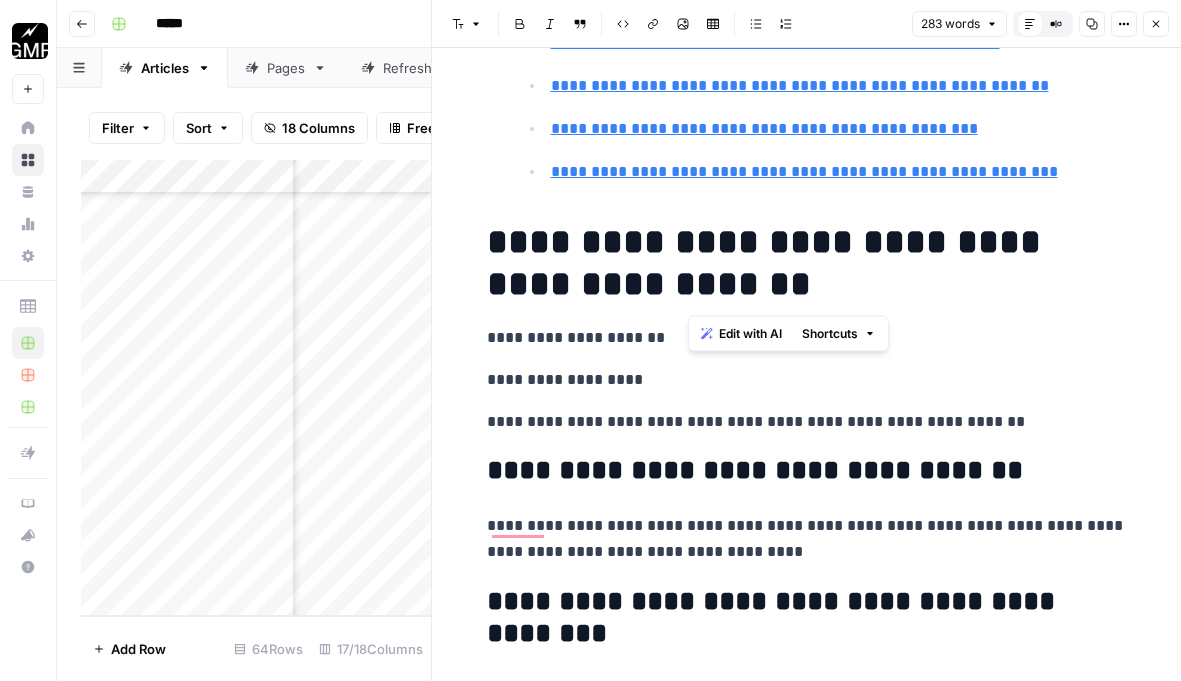 drag, startPoint x: 751, startPoint y: 277, endPoint x: 939, endPoint y: 239, distance: 191.80199 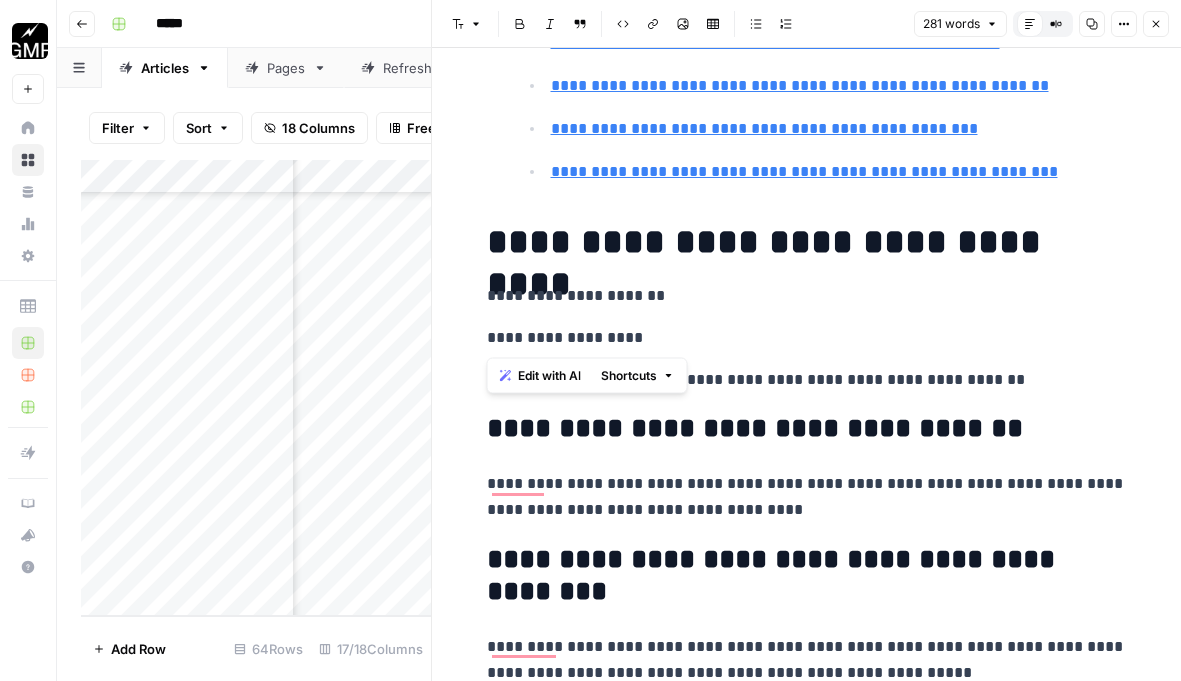 drag, startPoint x: 716, startPoint y: 346, endPoint x: 456, endPoint y: 346, distance: 260 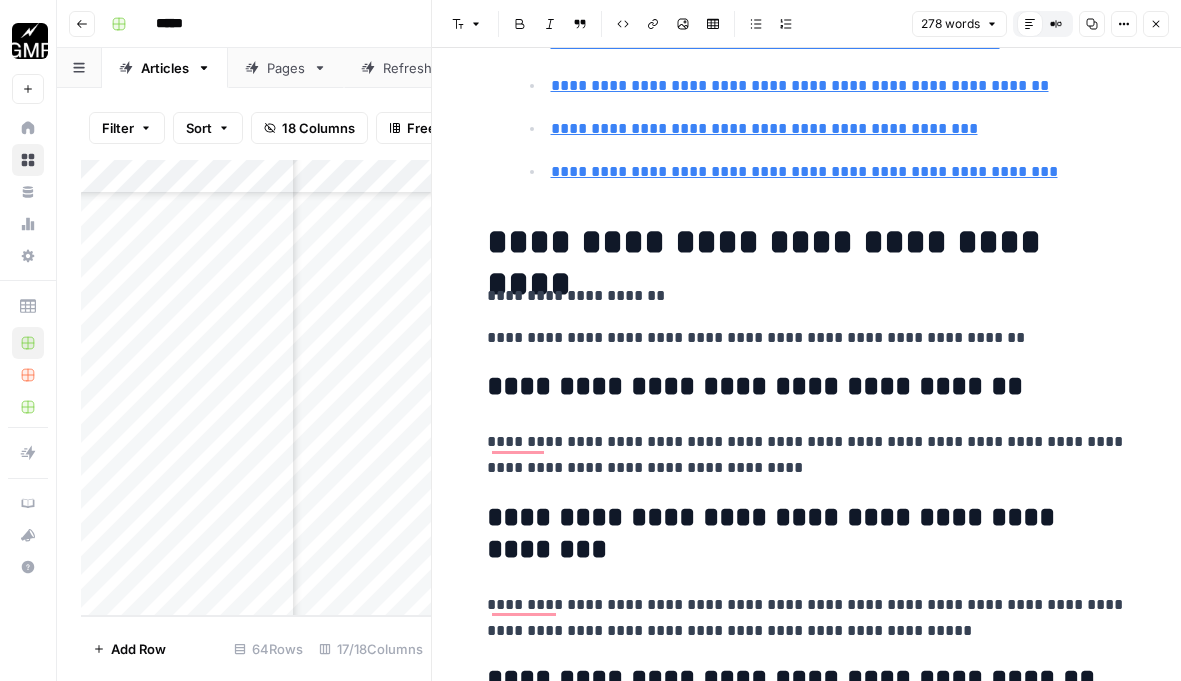 scroll, scrollTop: 651, scrollLeft: 0, axis: vertical 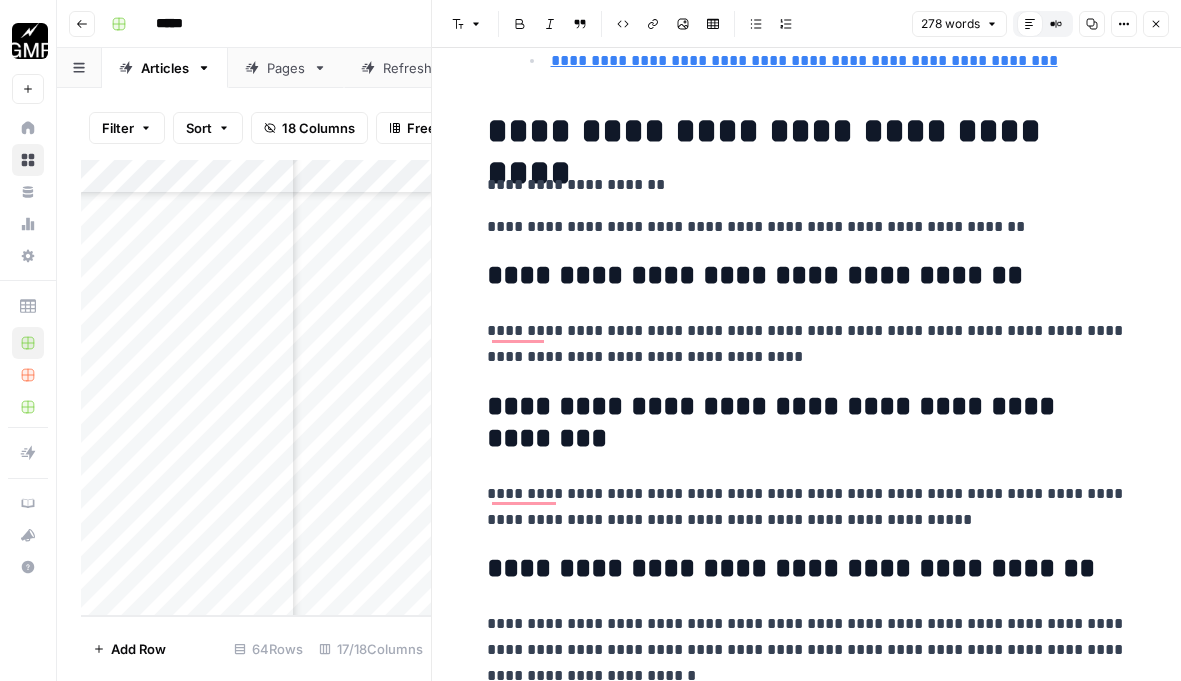 click on "**********" at bounding box center [807, 227] 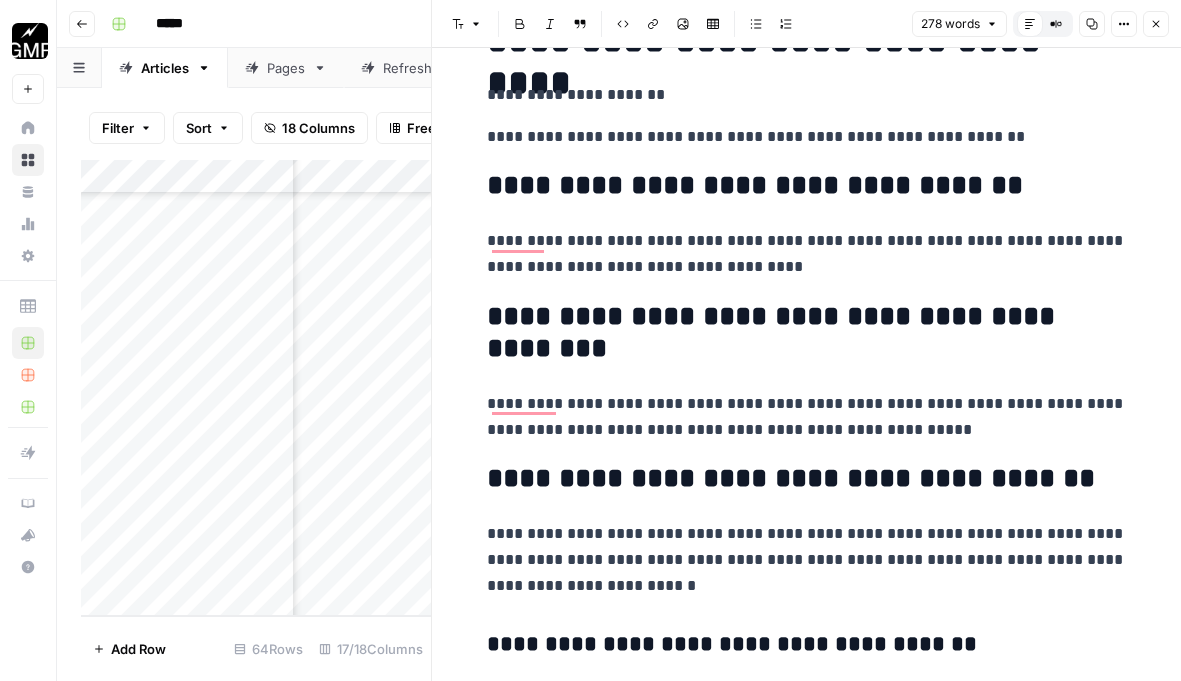 scroll, scrollTop: 780, scrollLeft: 0, axis: vertical 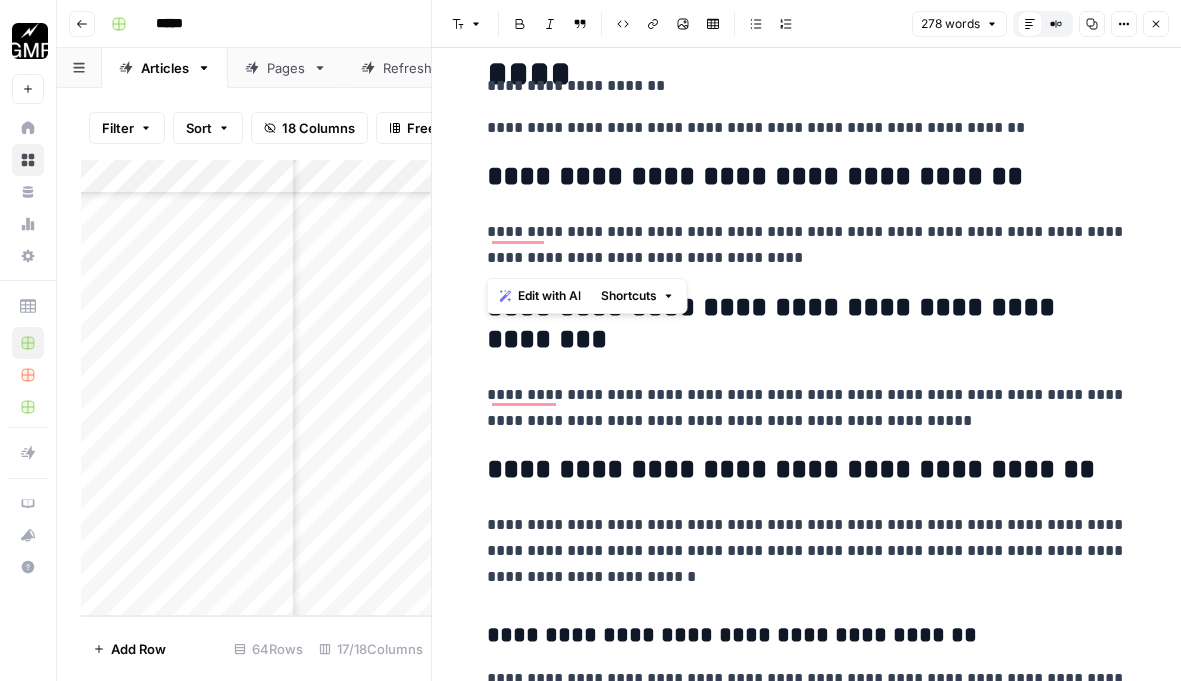 drag, startPoint x: 799, startPoint y: 252, endPoint x: 495, endPoint y: 177, distance: 313.115 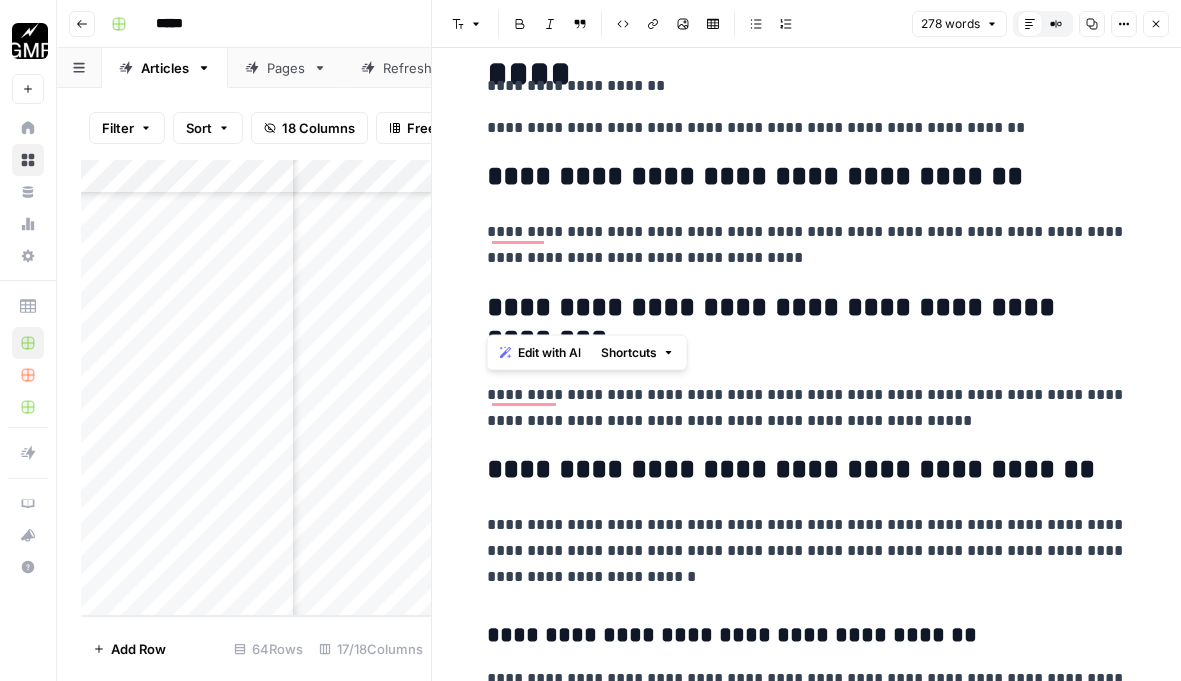 drag, startPoint x: 788, startPoint y: 274, endPoint x: 490, endPoint y: 229, distance: 301.3785 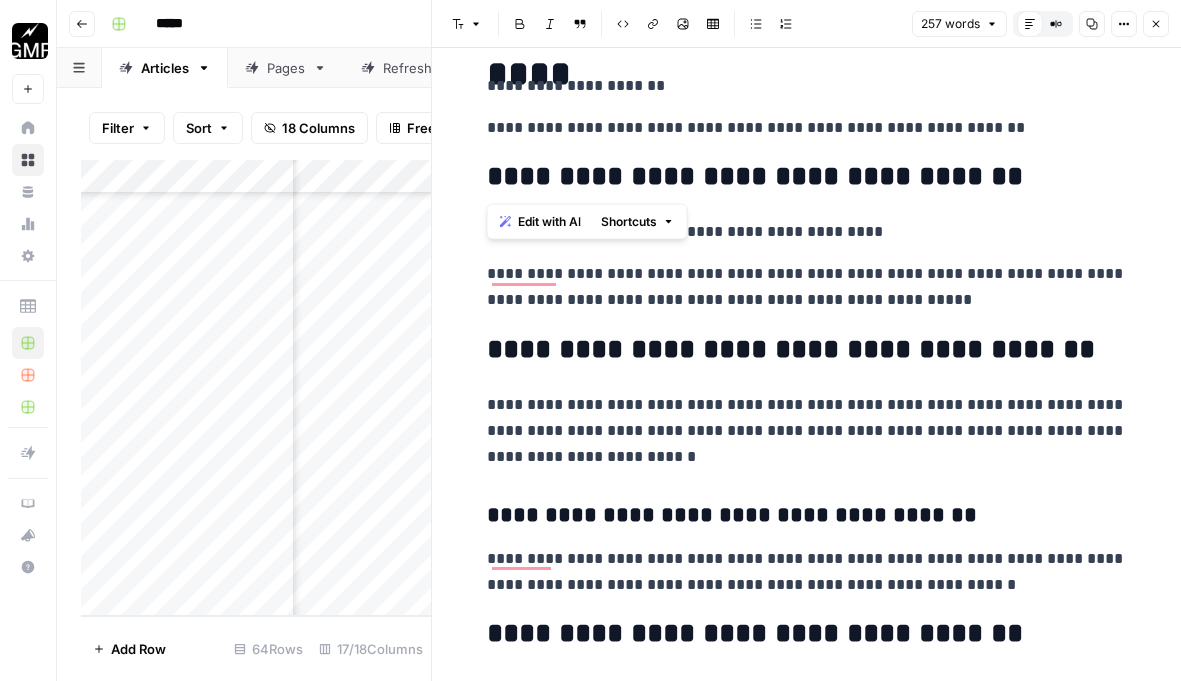 drag, startPoint x: 485, startPoint y: 174, endPoint x: 513, endPoint y: 180, distance: 28.635643 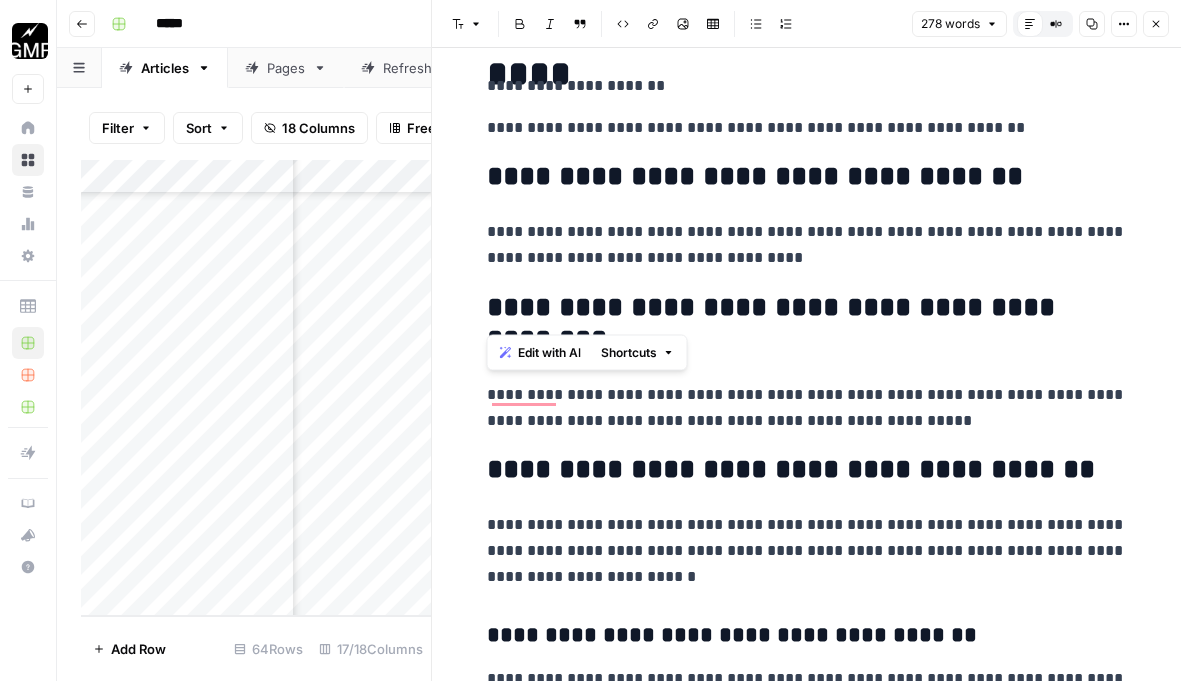 click on "**********" at bounding box center (807, 177) 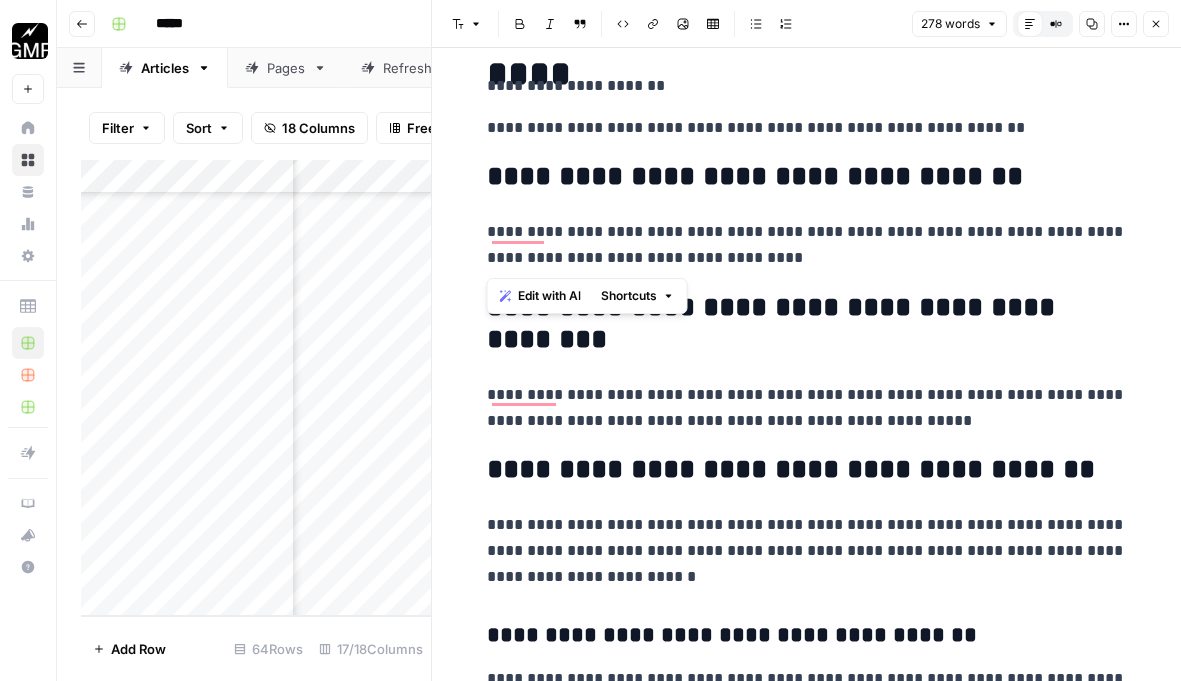 drag, startPoint x: 765, startPoint y: 264, endPoint x: 470, endPoint y: 230, distance: 296.95285 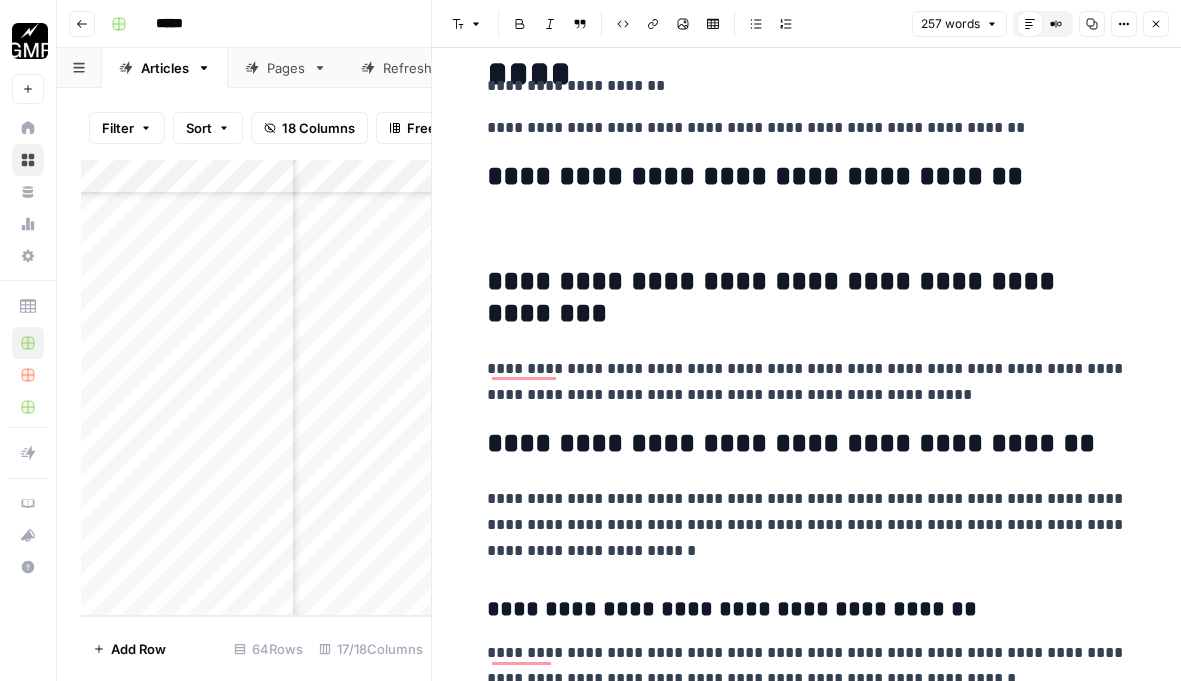 click on "**********" at bounding box center [807, 382] 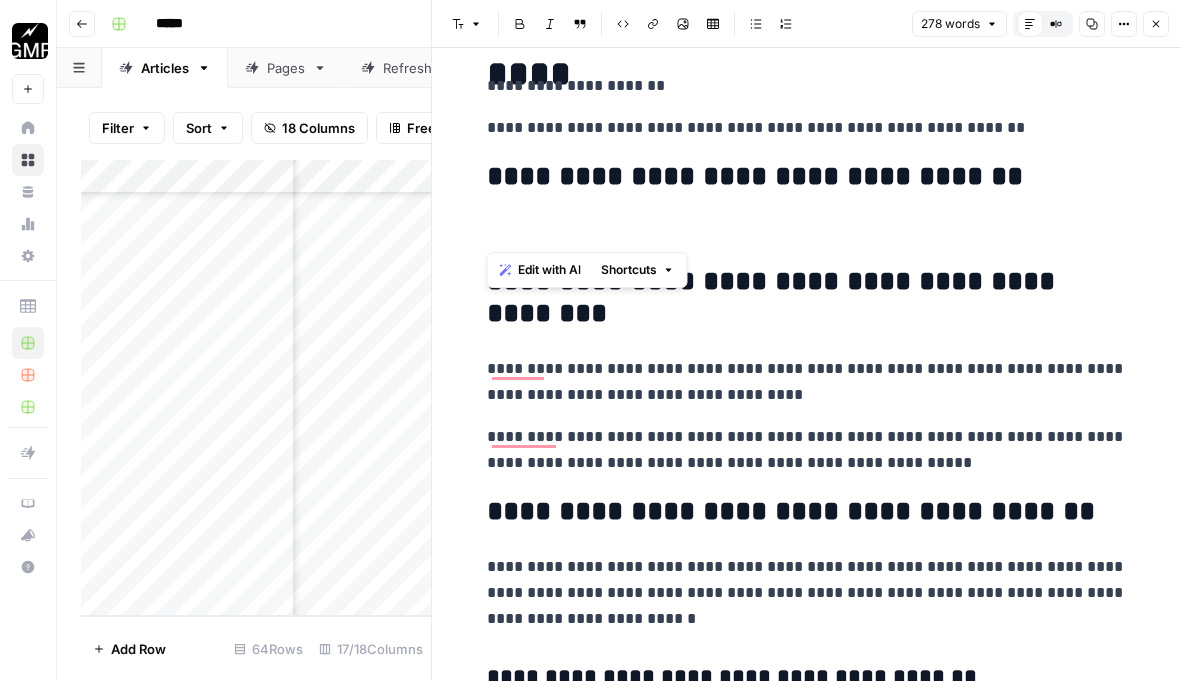 drag, startPoint x: 548, startPoint y: 229, endPoint x: 477, endPoint y: 182, distance: 85.146935 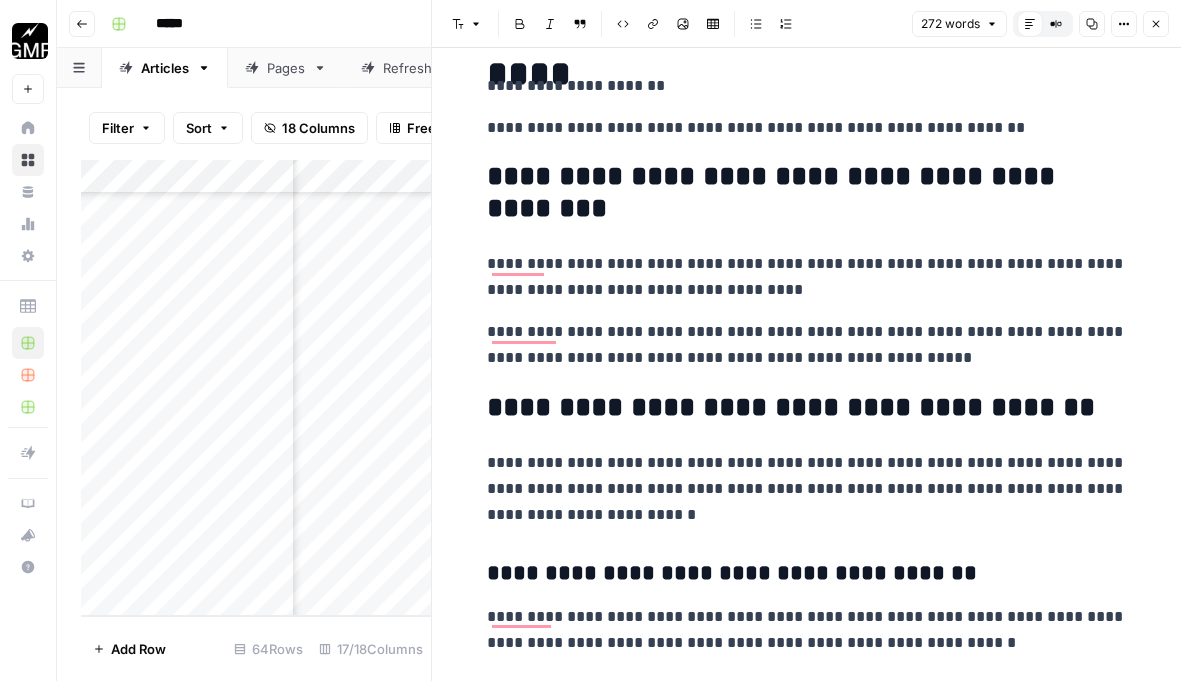 scroll, scrollTop: 896, scrollLeft: 0, axis: vertical 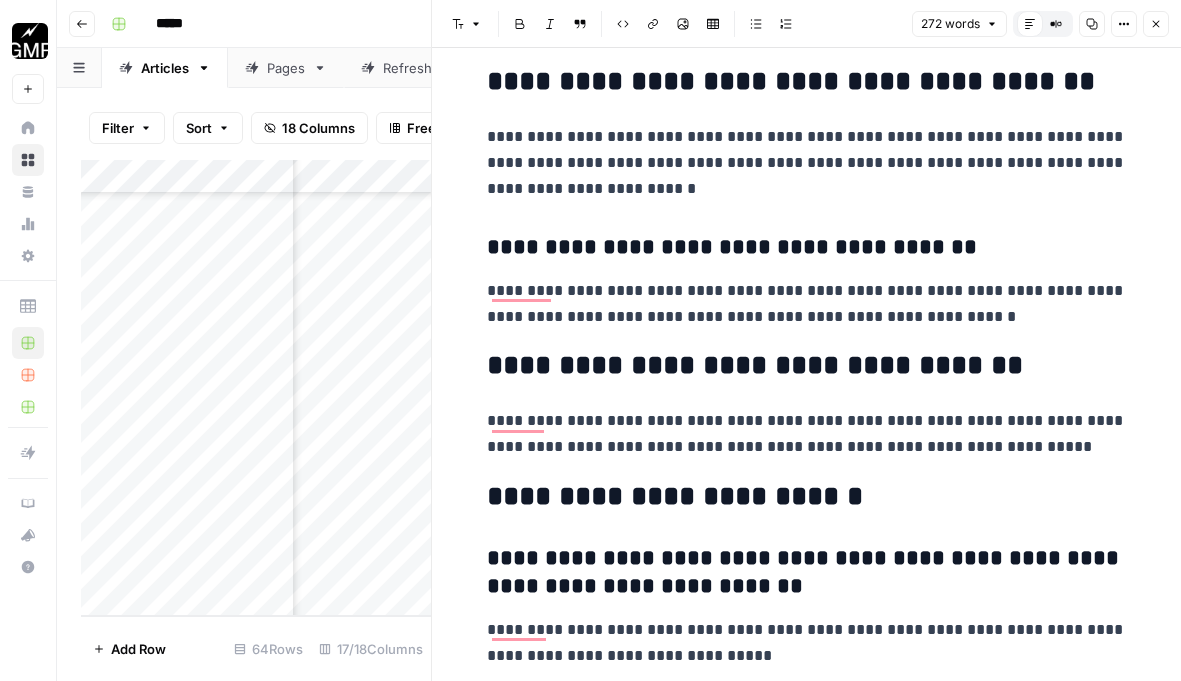 click on "**********" at bounding box center [807, 497] 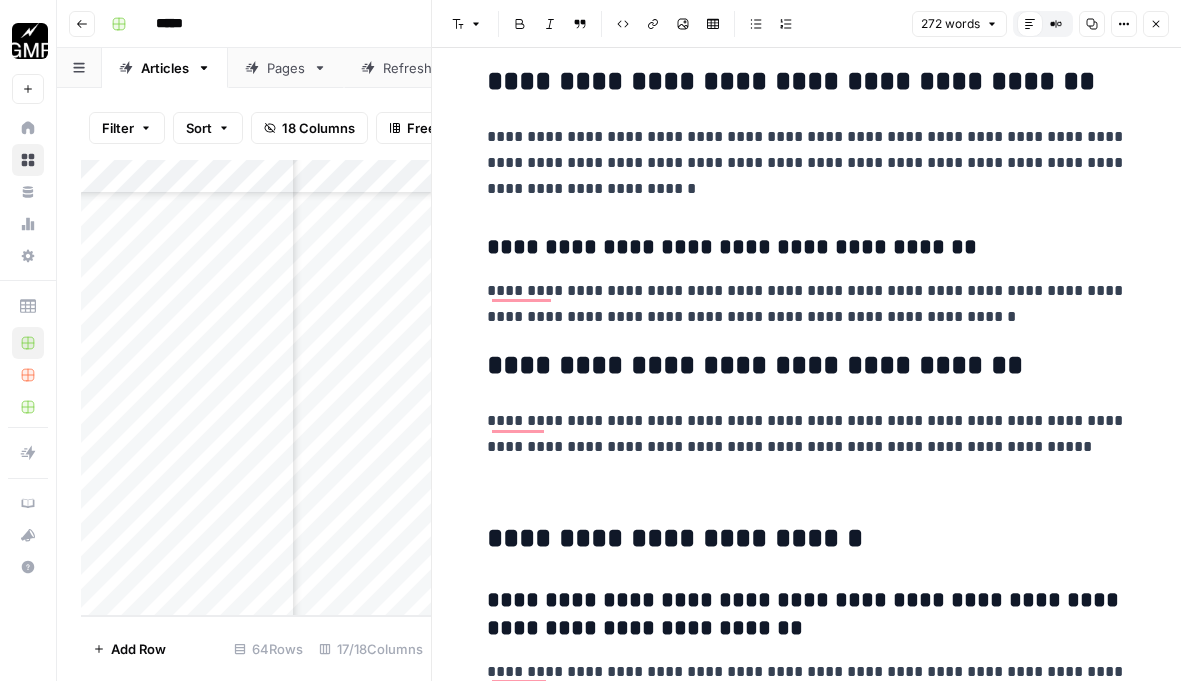scroll, scrollTop: 1097, scrollLeft: 0, axis: vertical 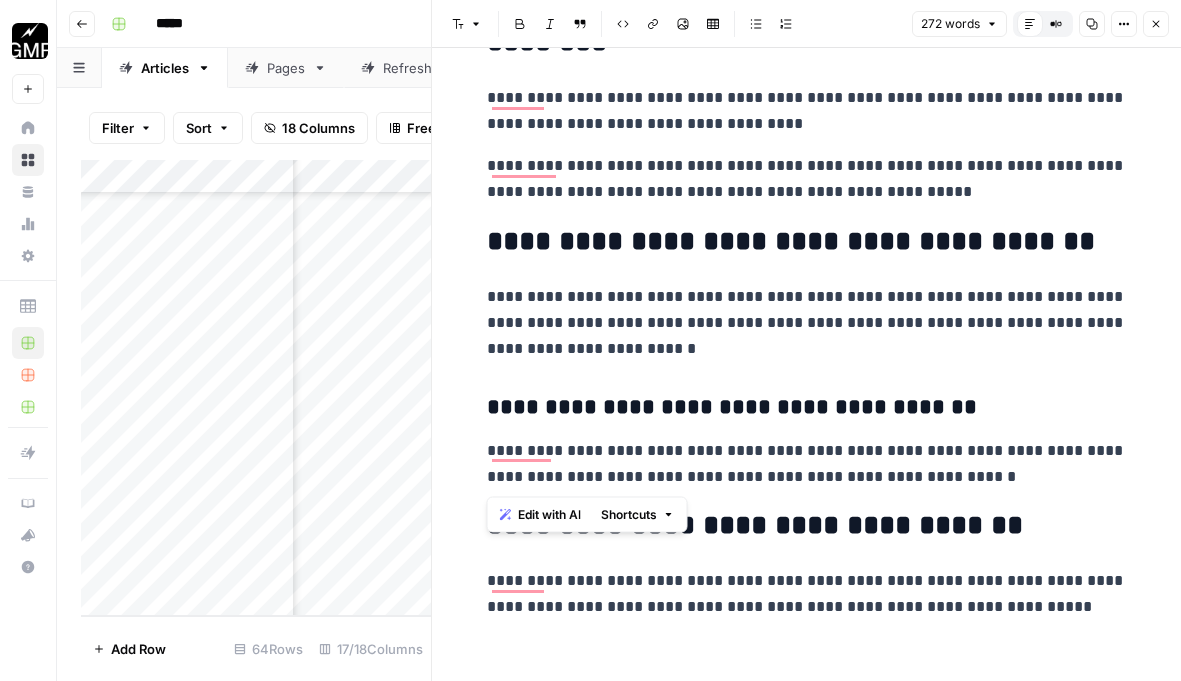 drag, startPoint x: 955, startPoint y: 478, endPoint x: 455, endPoint y: 418, distance: 503.58713 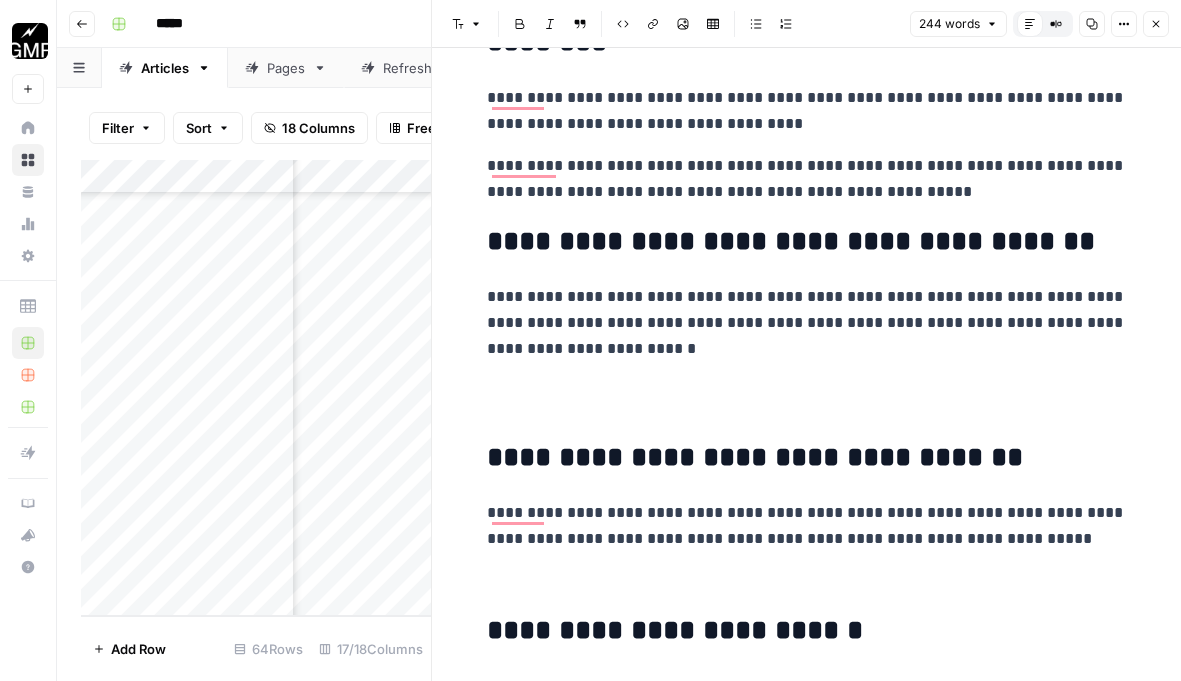 click on "**********" at bounding box center (807, 242) 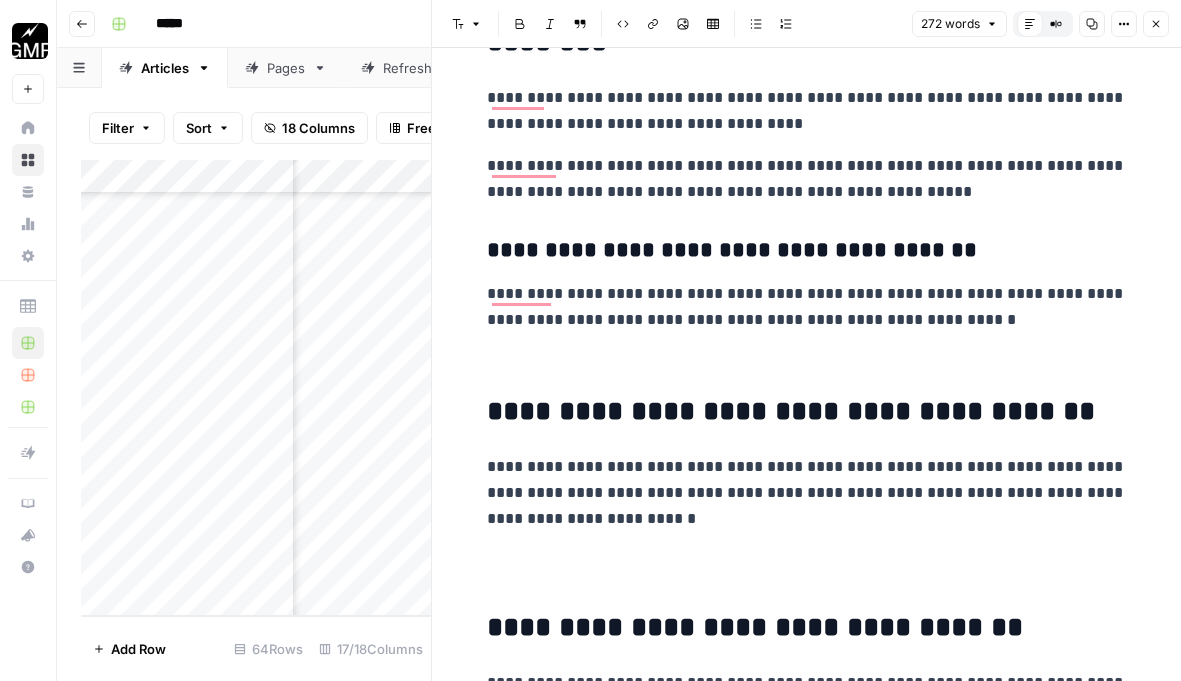 click on "**********" at bounding box center (807, 307) 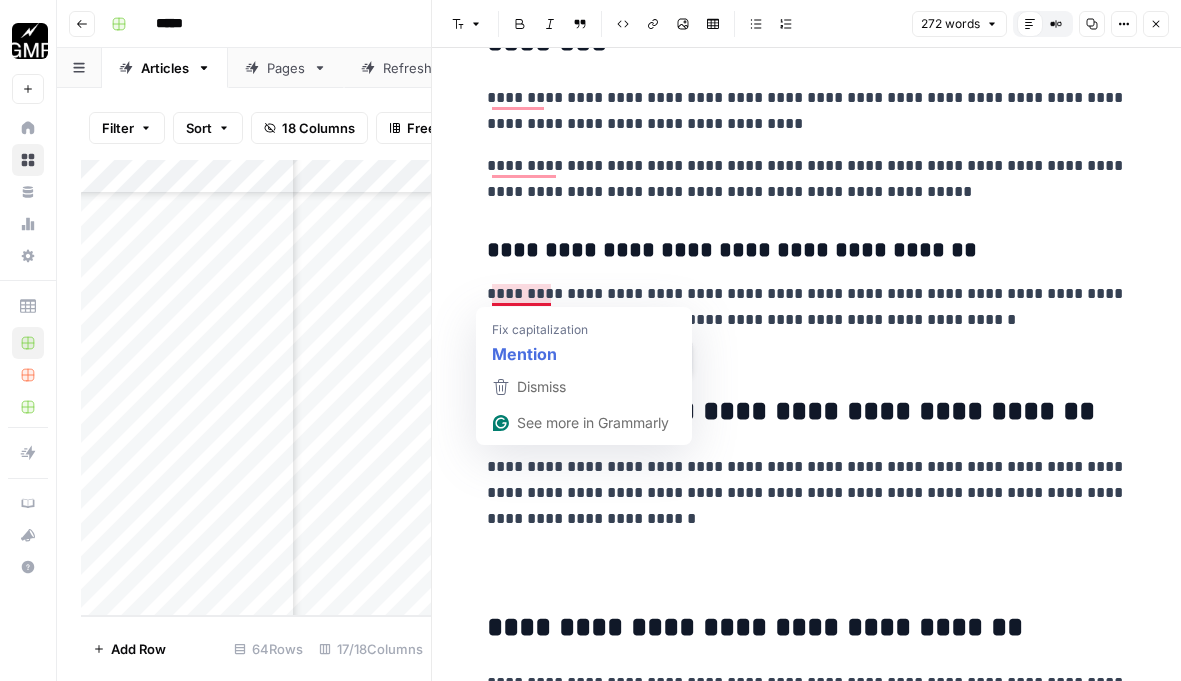 drag, startPoint x: 916, startPoint y: 318, endPoint x: 496, endPoint y: 301, distance: 420.3439 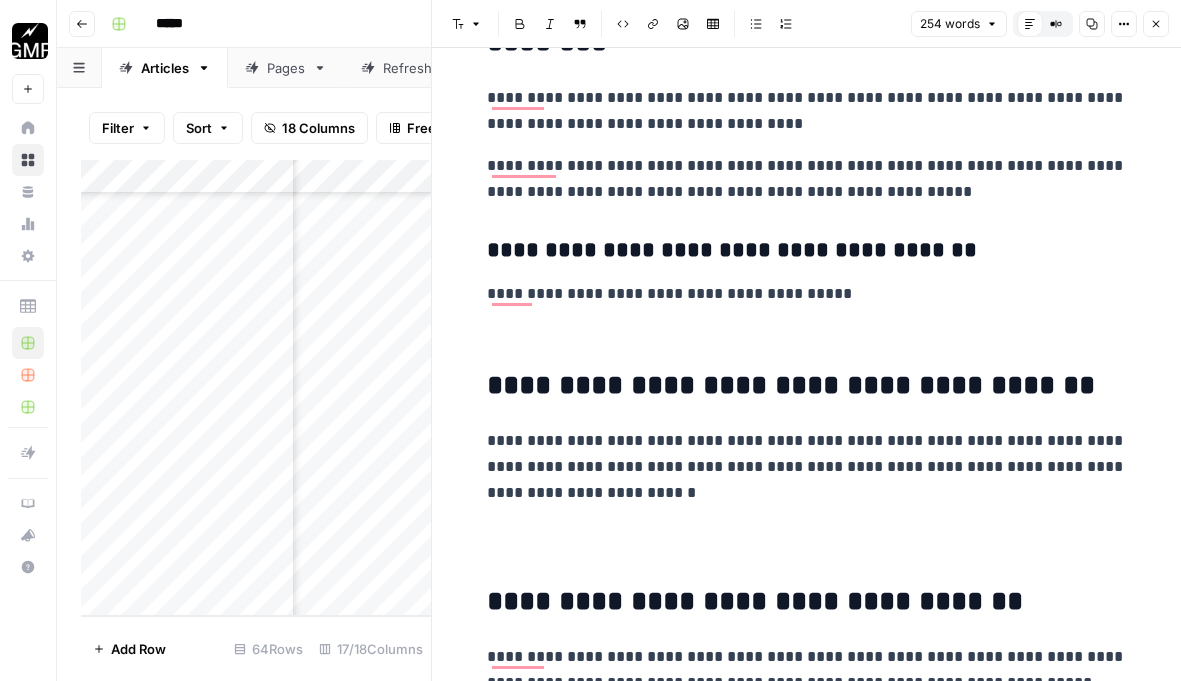 scroll, scrollTop: 1004, scrollLeft: 0, axis: vertical 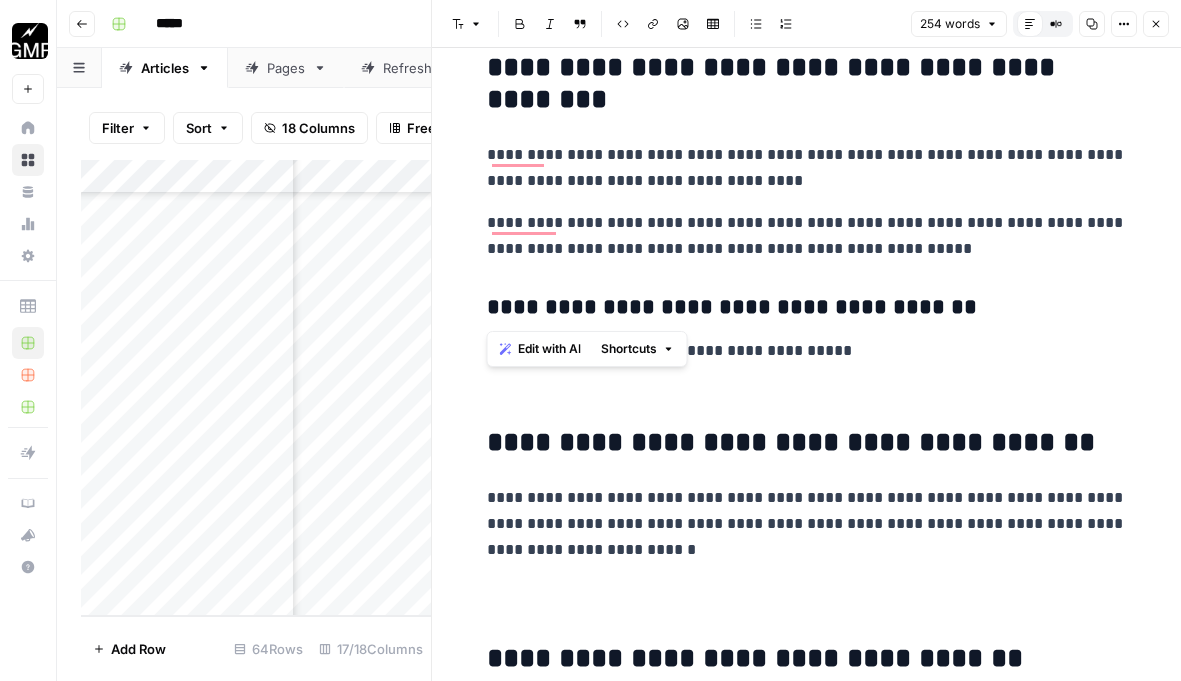 drag, startPoint x: 986, startPoint y: 312, endPoint x: 483, endPoint y: 314, distance: 503.00397 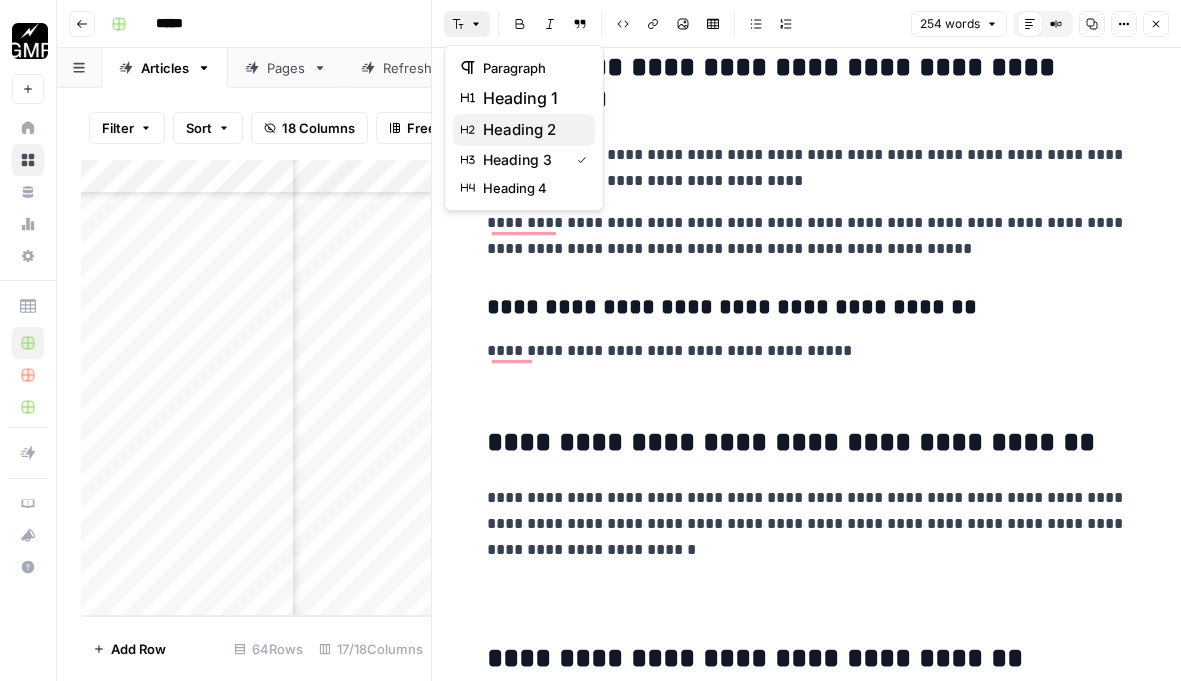 click on "heading 2" at bounding box center [519, 130] 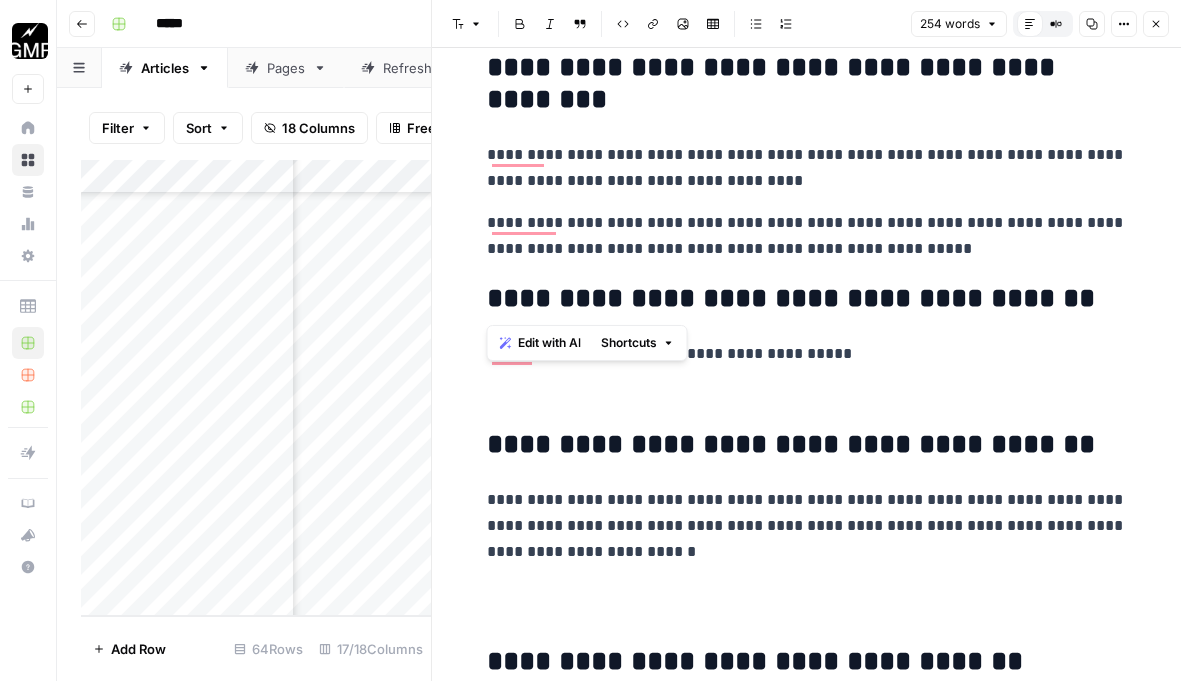 click on "**********" at bounding box center [807, 236] 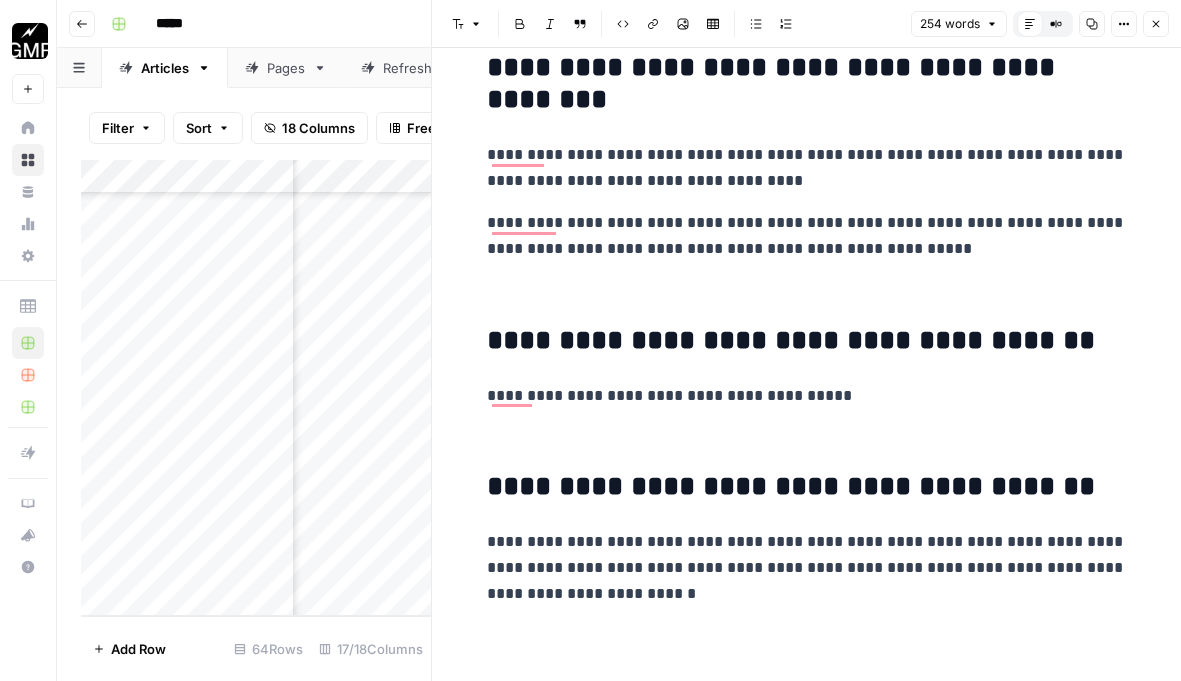 scroll, scrollTop: 989, scrollLeft: 0, axis: vertical 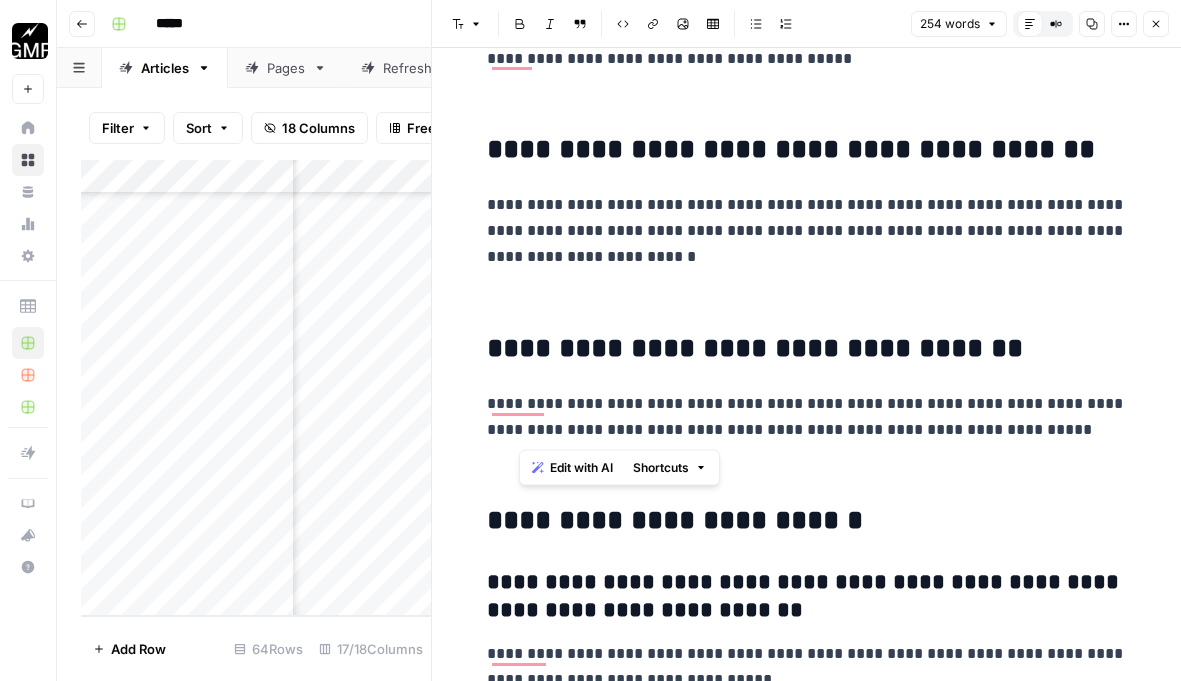 drag, startPoint x: 1043, startPoint y: 441, endPoint x: 494, endPoint y: 335, distance: 559.1395 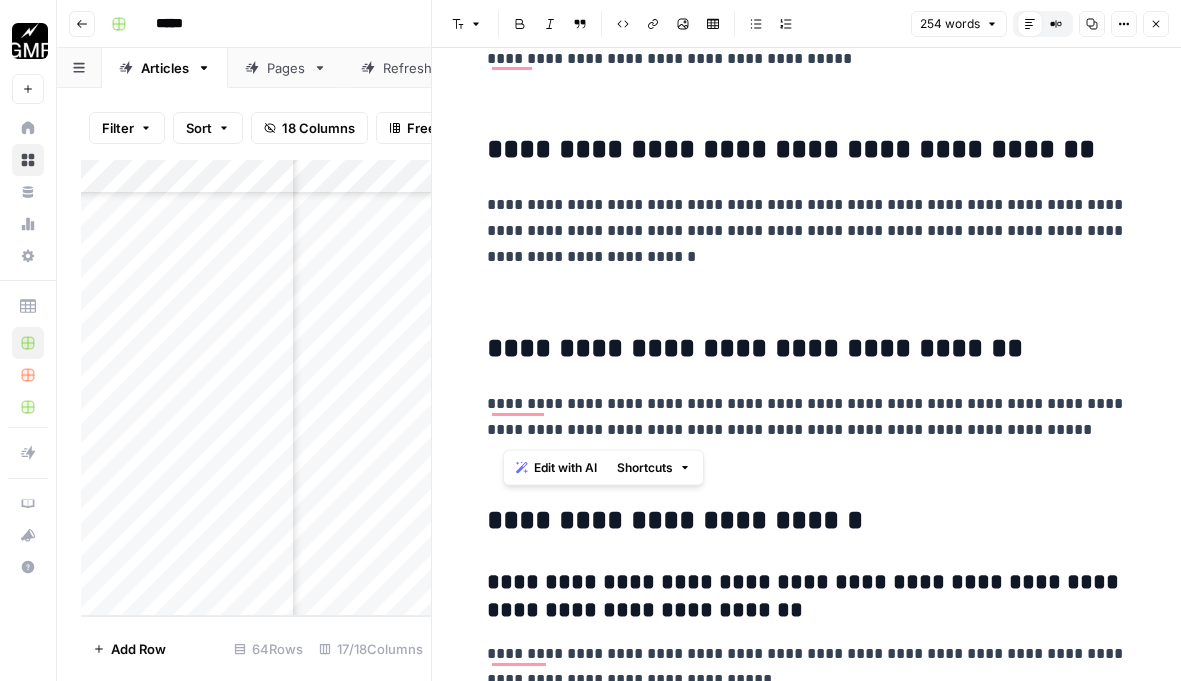 scroll, scrollTop: 1296, scrollLeft: 0, axis: vertical 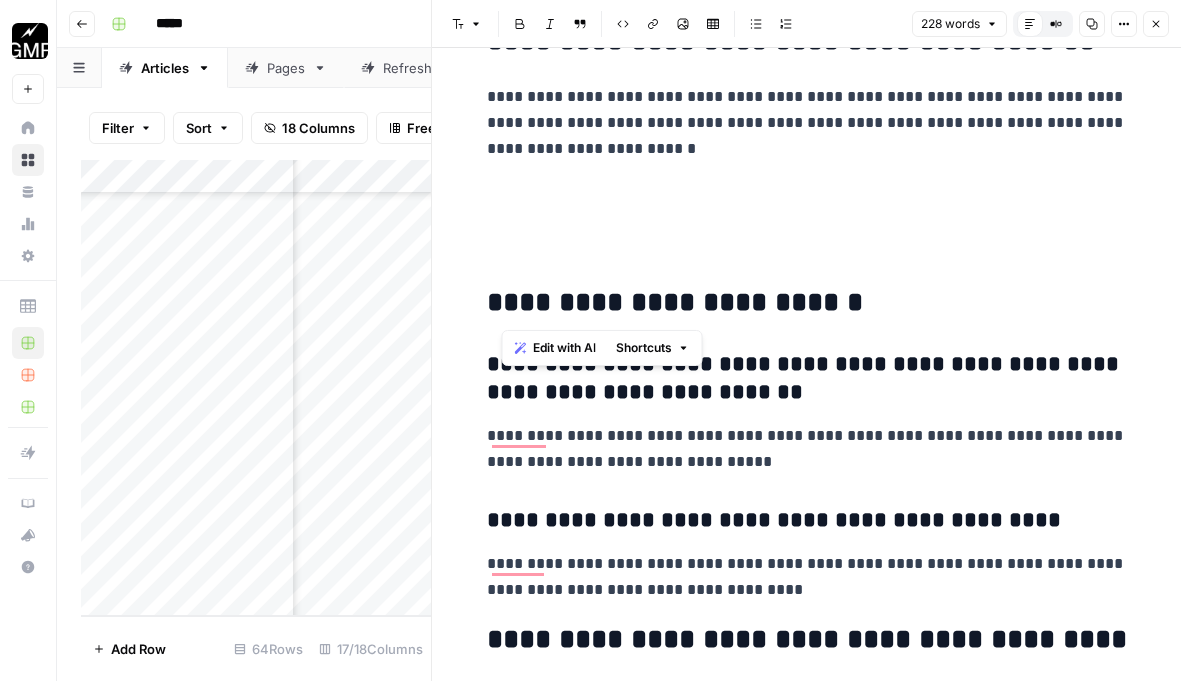 drag, startPoint x: 781, startPoint y: 316, endPoint x: 484, endPoint y: 305, distance: 297.20364 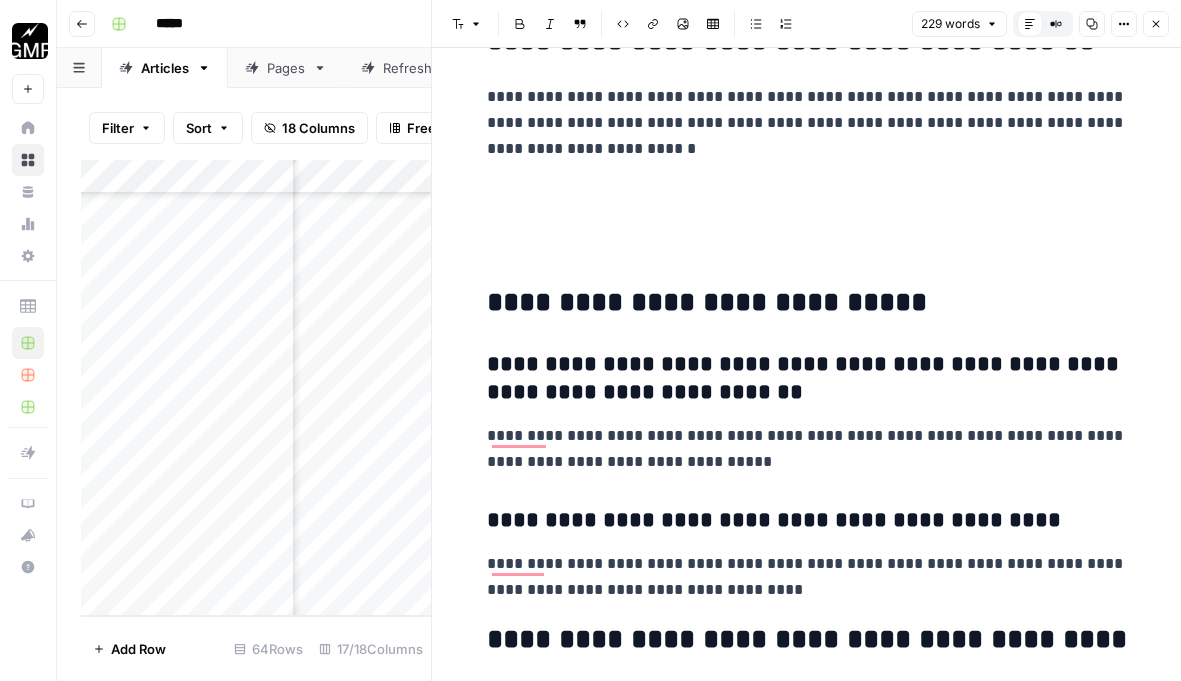 scroll, scrollTop: 1395, scrollLeft: 0, axis: vertical 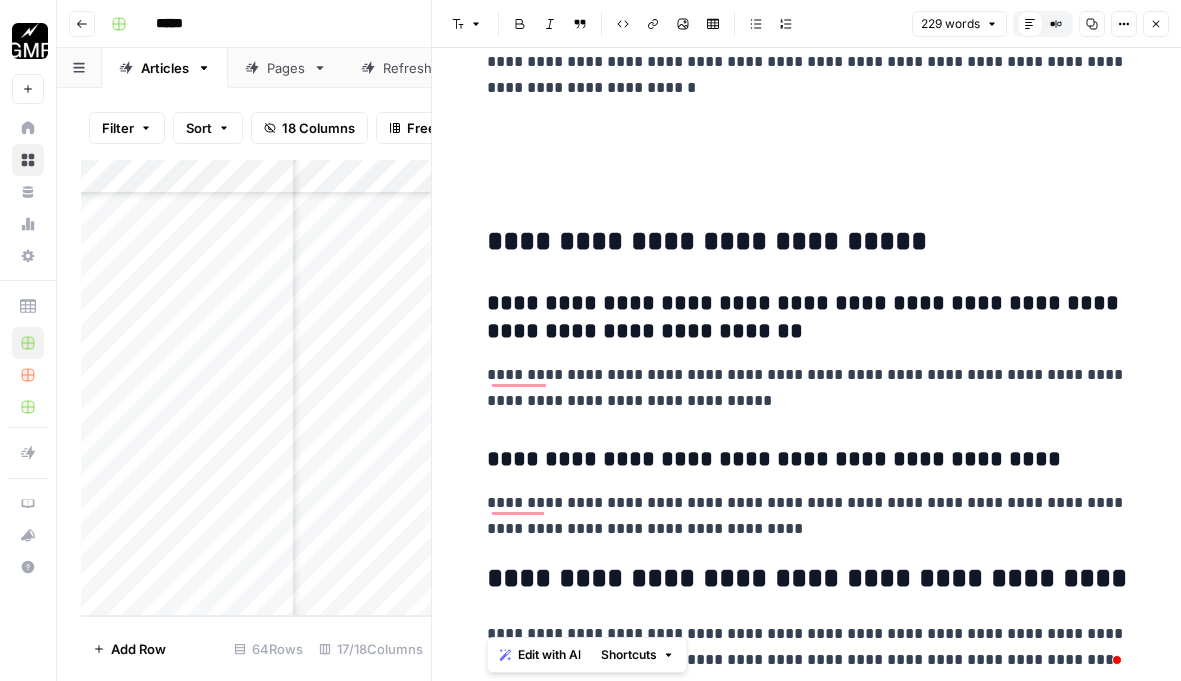 drag, startPoint x: 484, startPoint y: 580, endPoint x: 1096, endPoint y: 662, distance: 617.46906 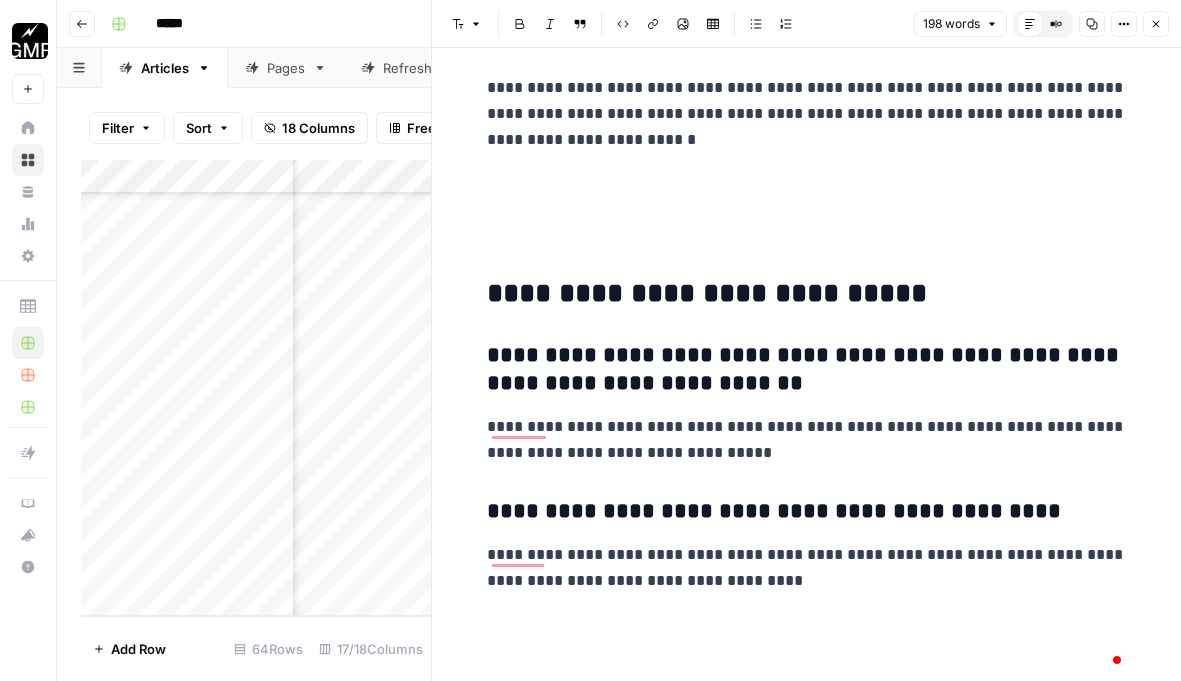 scroll, scrollTop: 1152, scrollLeft: 0, axis: vertical 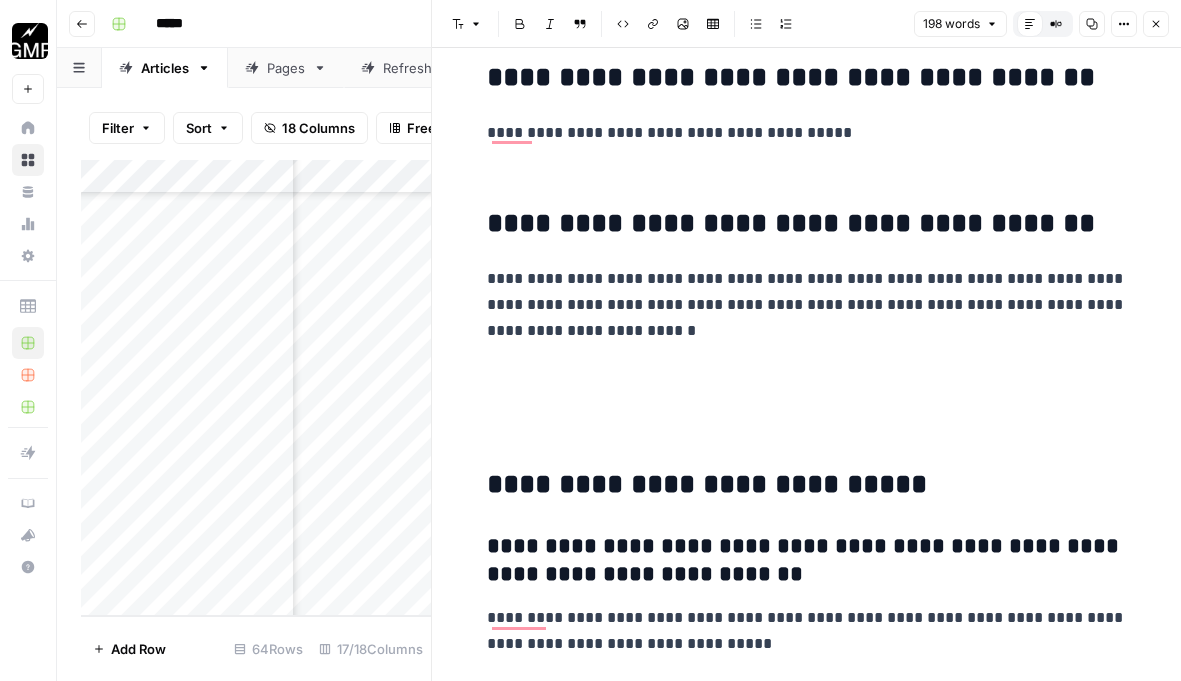 click on "**********" at bounding box center [807, -100] 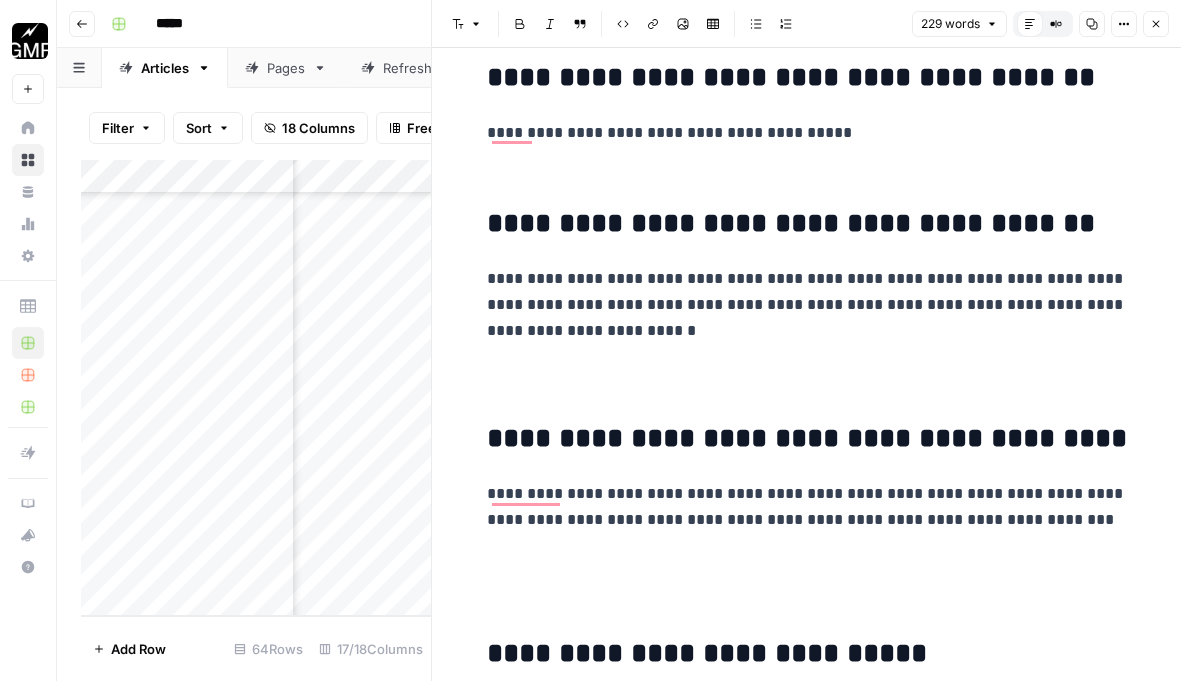 click on "**********" at bounding box center [807, 439] 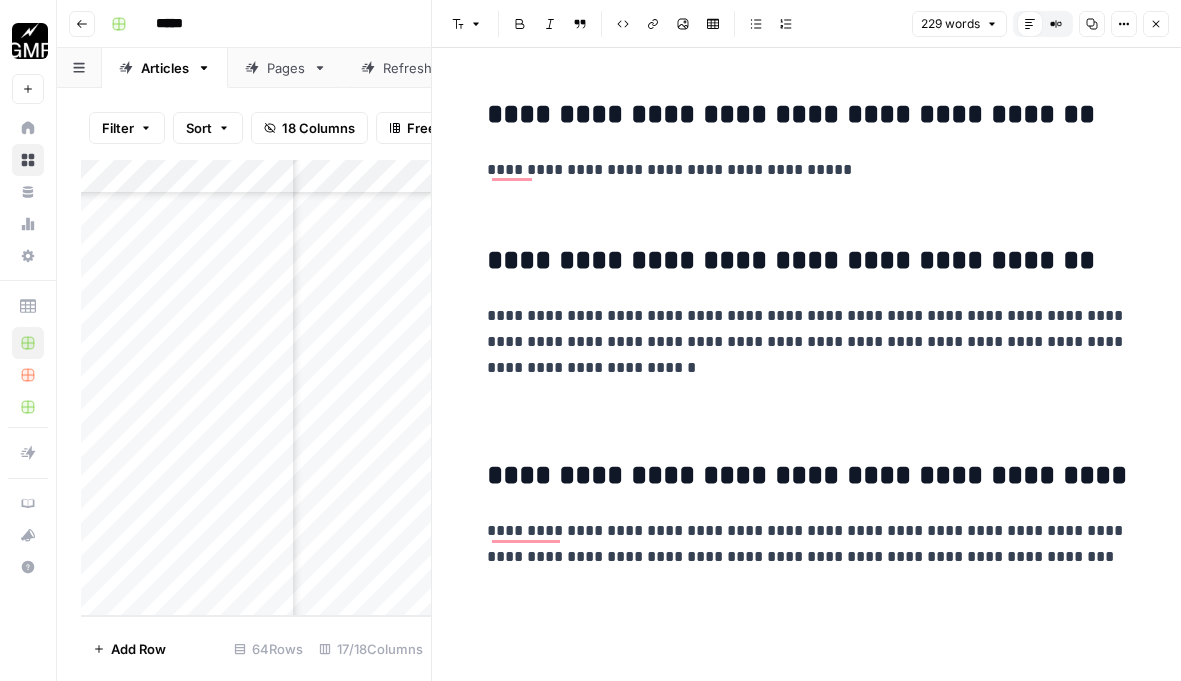 scroll, scrollTop: 1110, scrollLeft: 0, axis: vertical 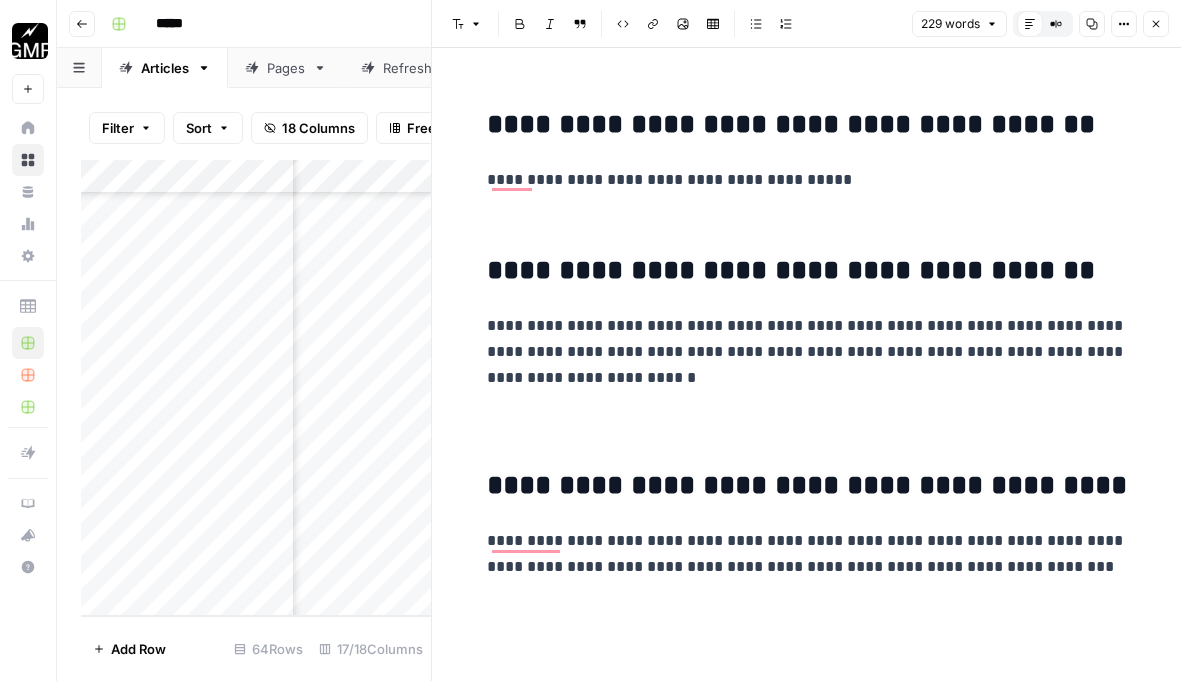 click on "**********" at bounding box center (807, 486) 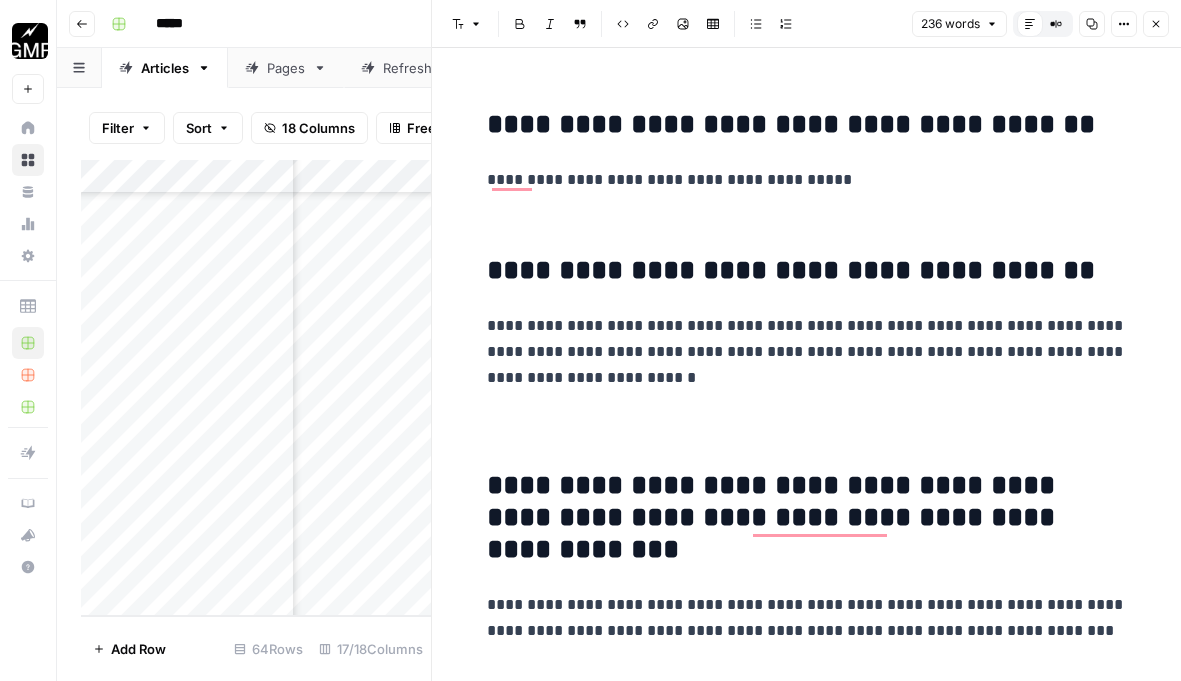 click on "**********" at bounding box center (807, 518) 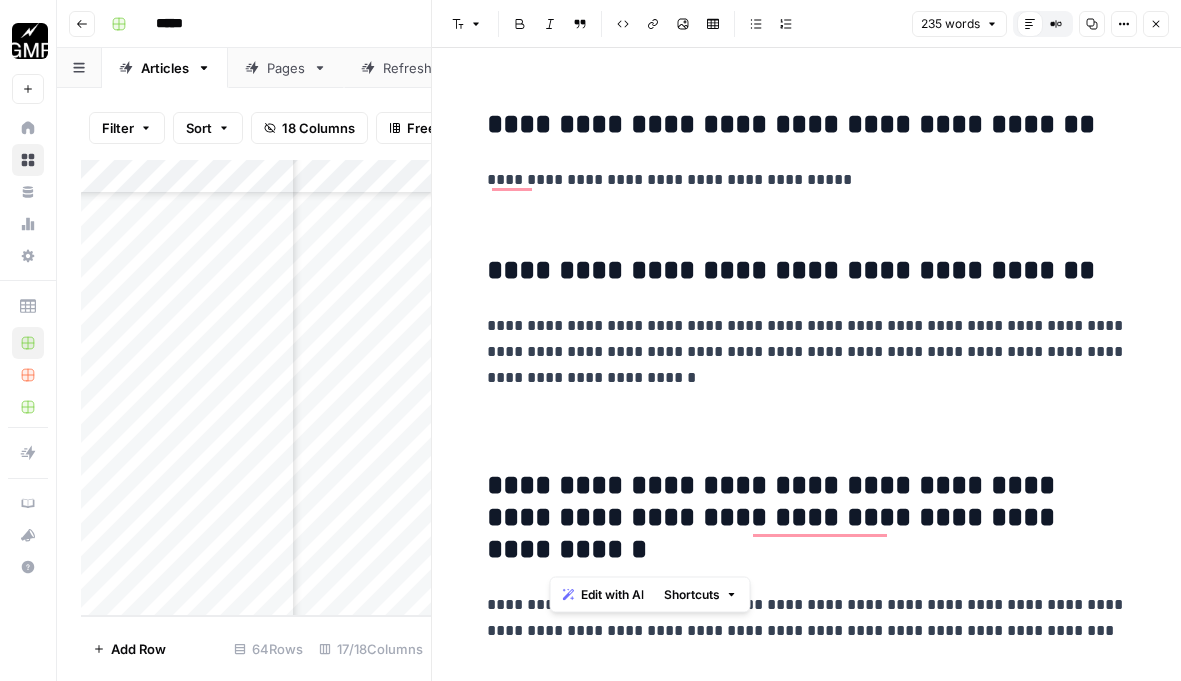 drag, startPoint x: 742, startPoint y: 564, endPoint x: 715, endPoint y: 528, distance: 45 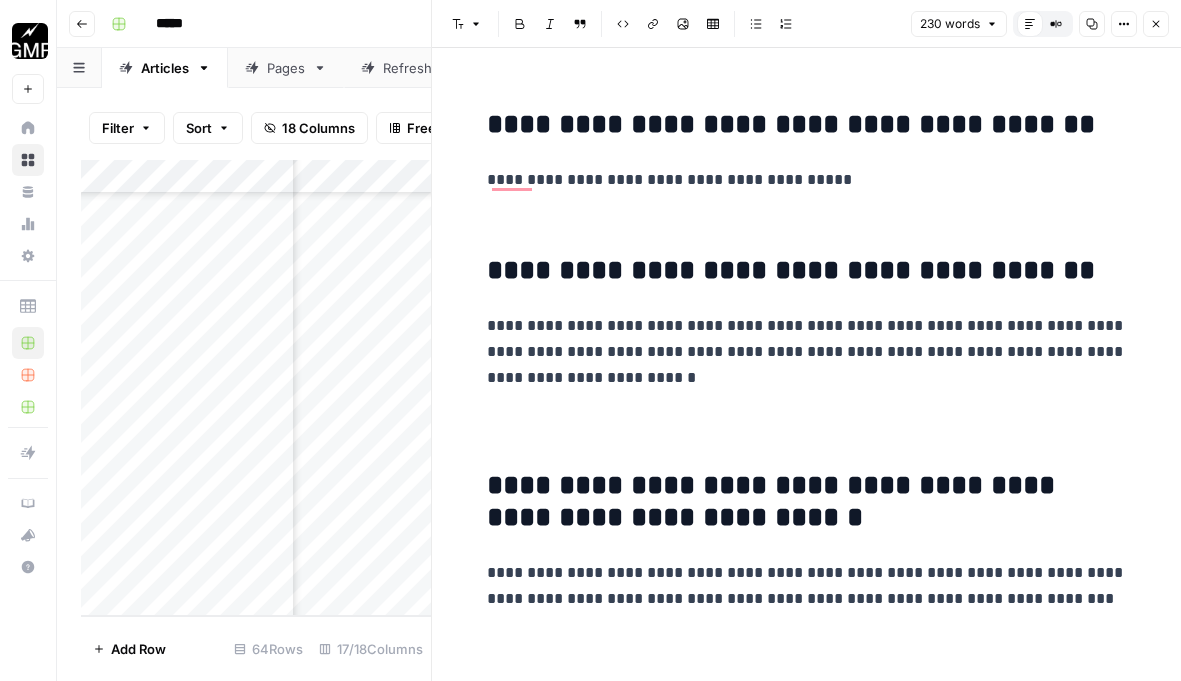 click at bounding box center [807, 428] 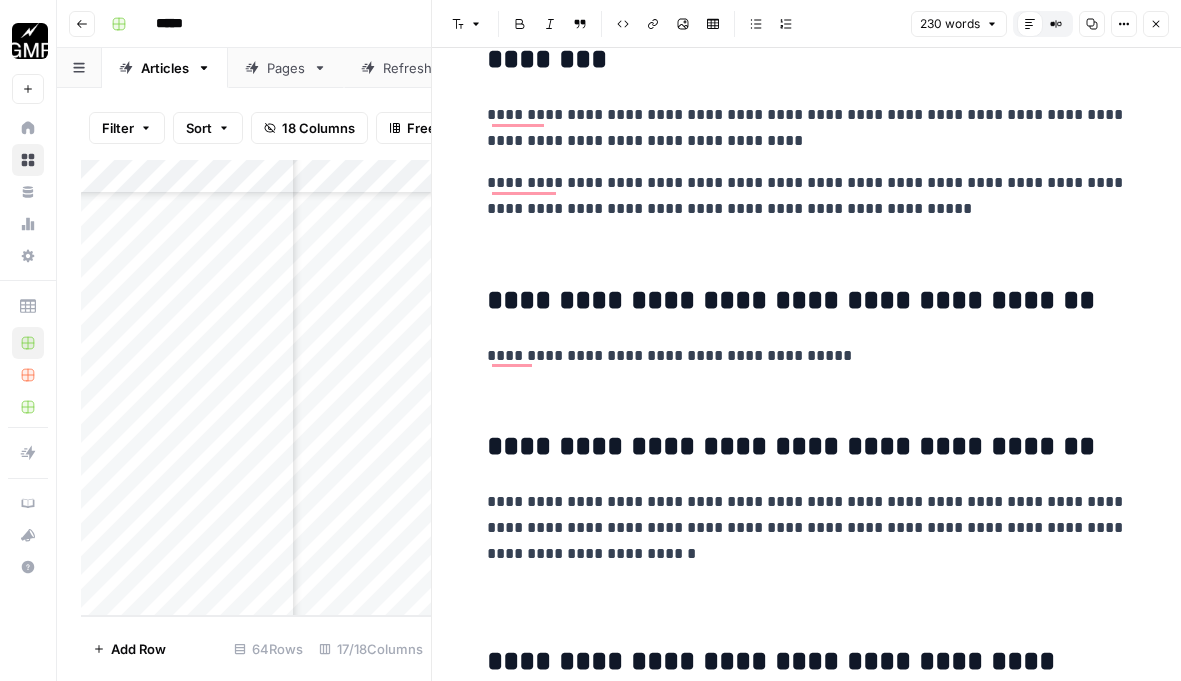scroll, scrollTop: 920, scrollLeft: 0, axis: vertical 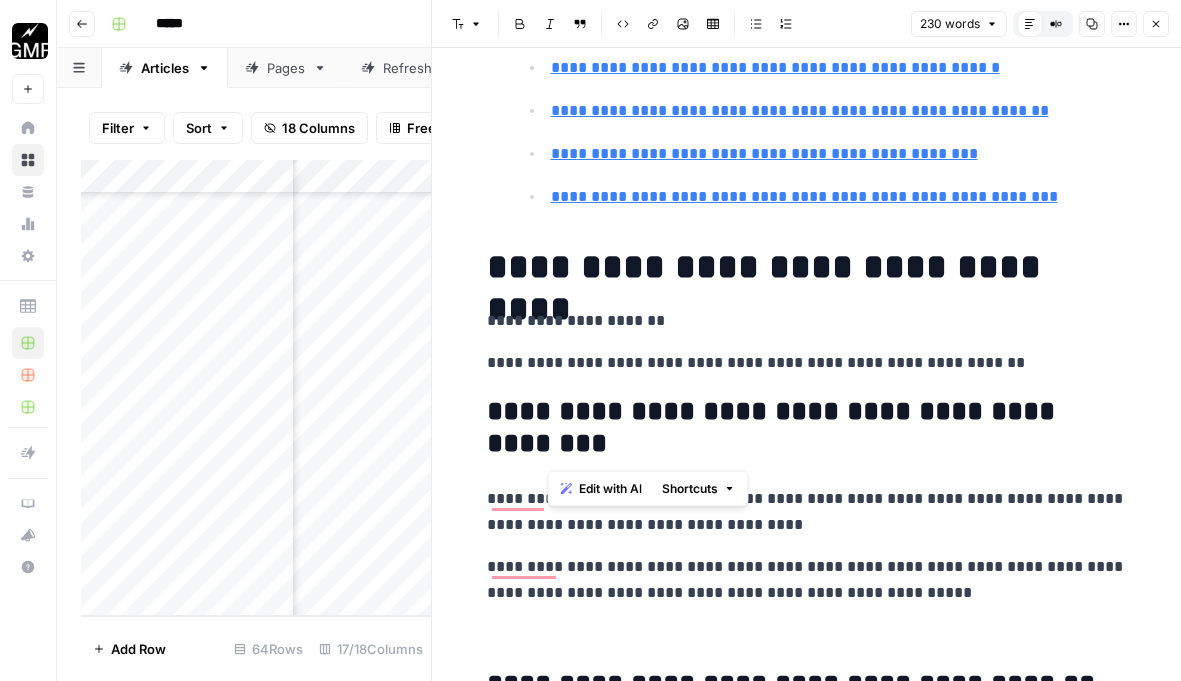 drag, startPoint x: 872, startPoint y: 443, endPoint x: 813, endPoint y: 417, distance: 64.4748 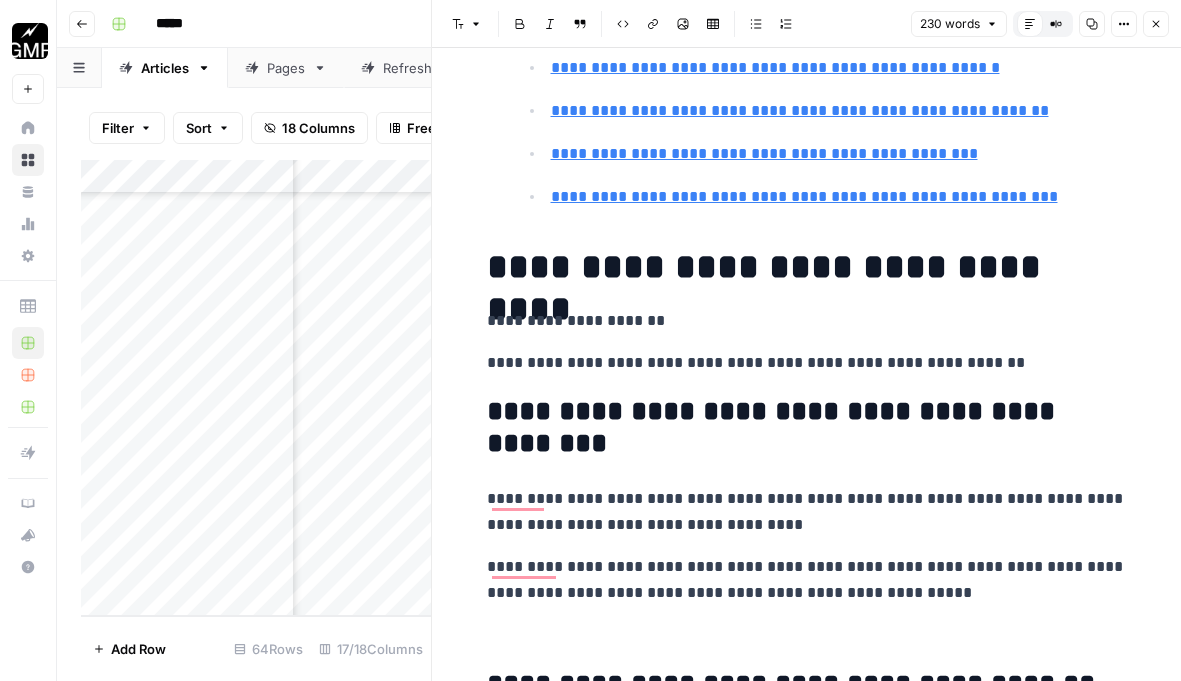 scroll, scrollTop: 711, scrollLeft: 0, axis: vertical 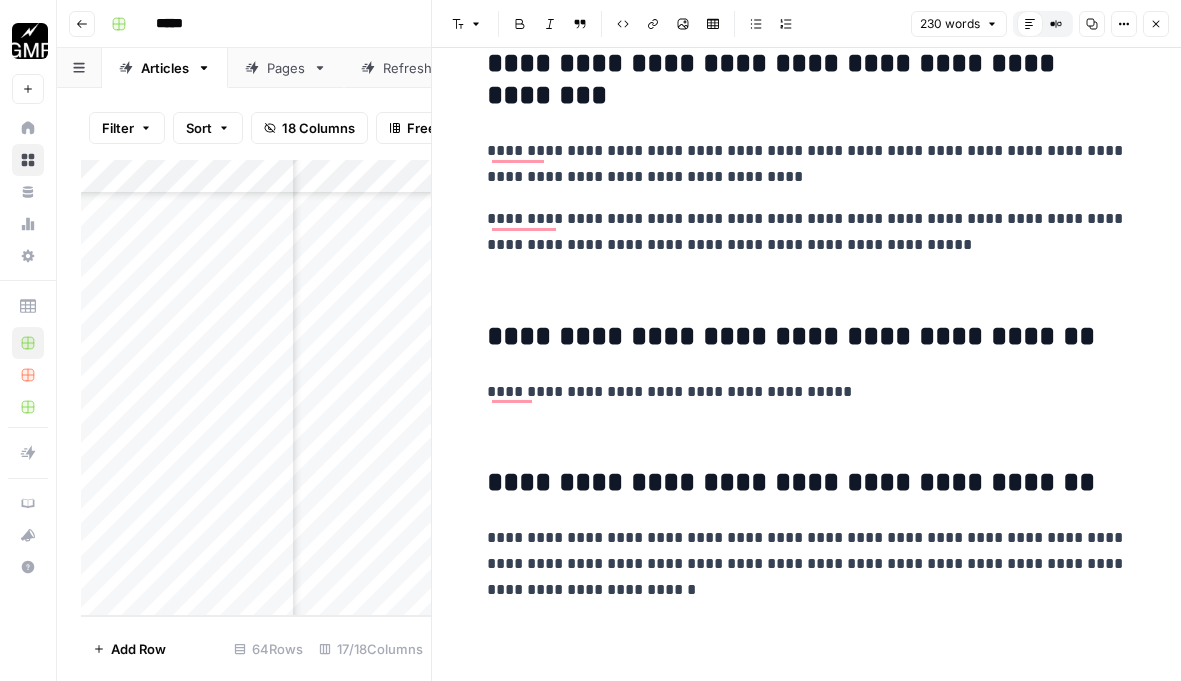 click on "**********" at bounding box center [807, 392] 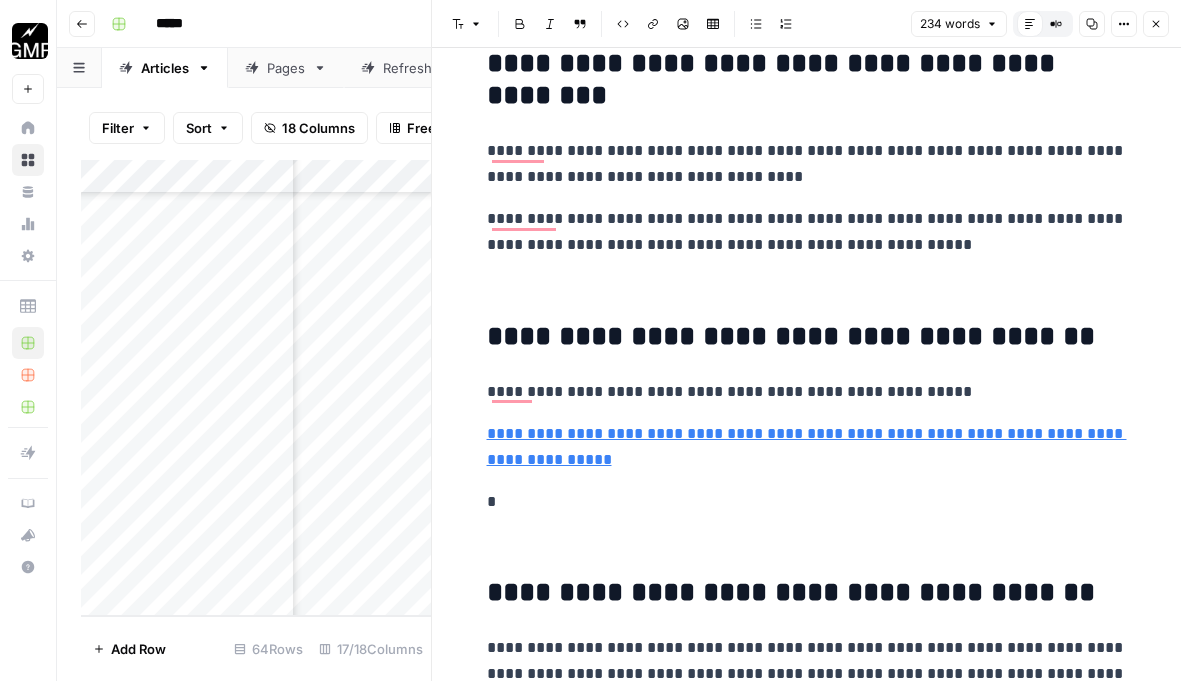 scroll, scrollTop: 1653, scrollLeft: 0, axis: vertical 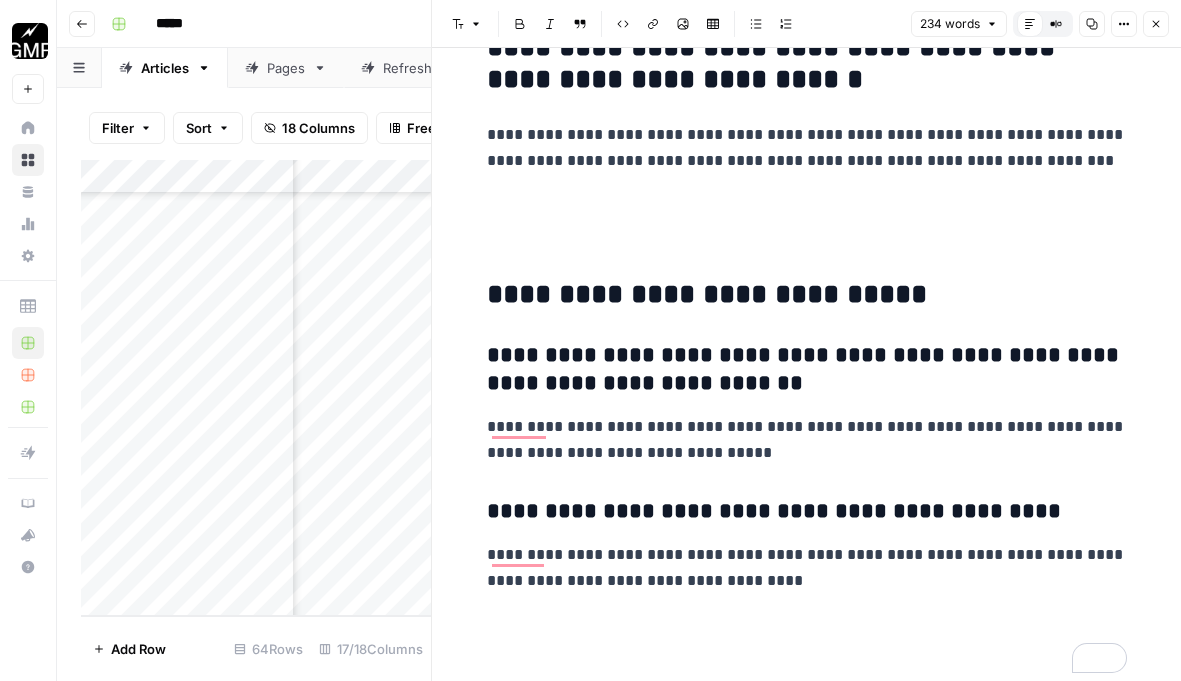 click on "**********" at bounding box center [807, 568] 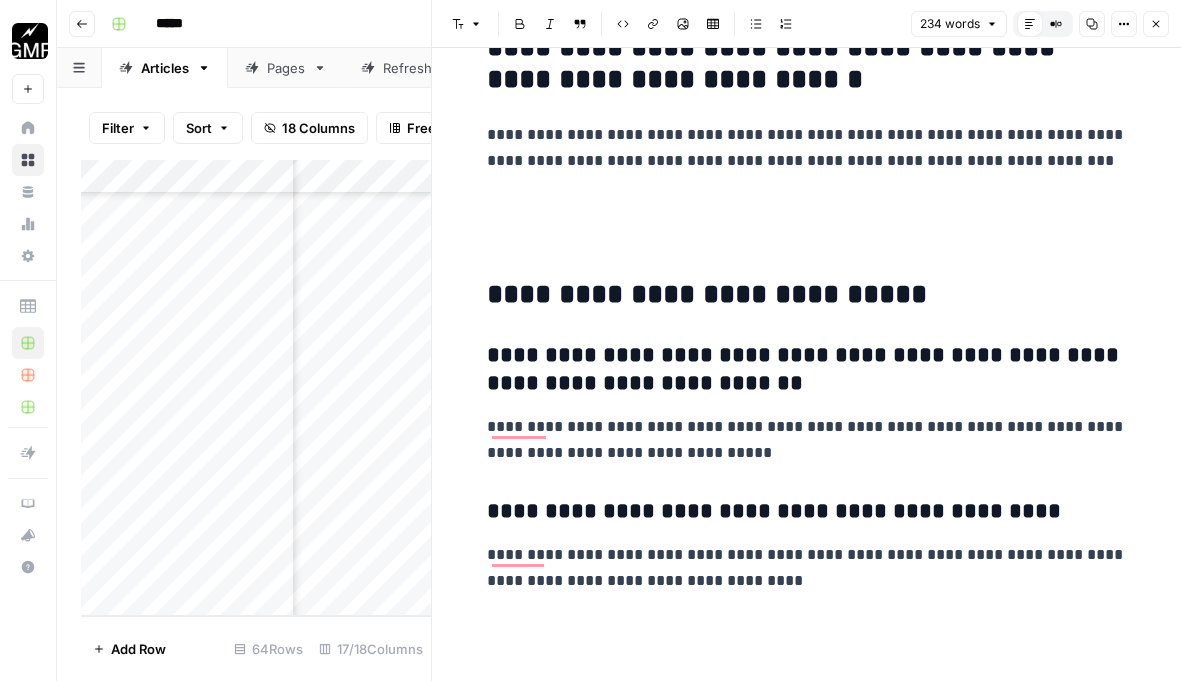 scroll, scrollTop: 1736, scrollLeft: 0, axis: vertical 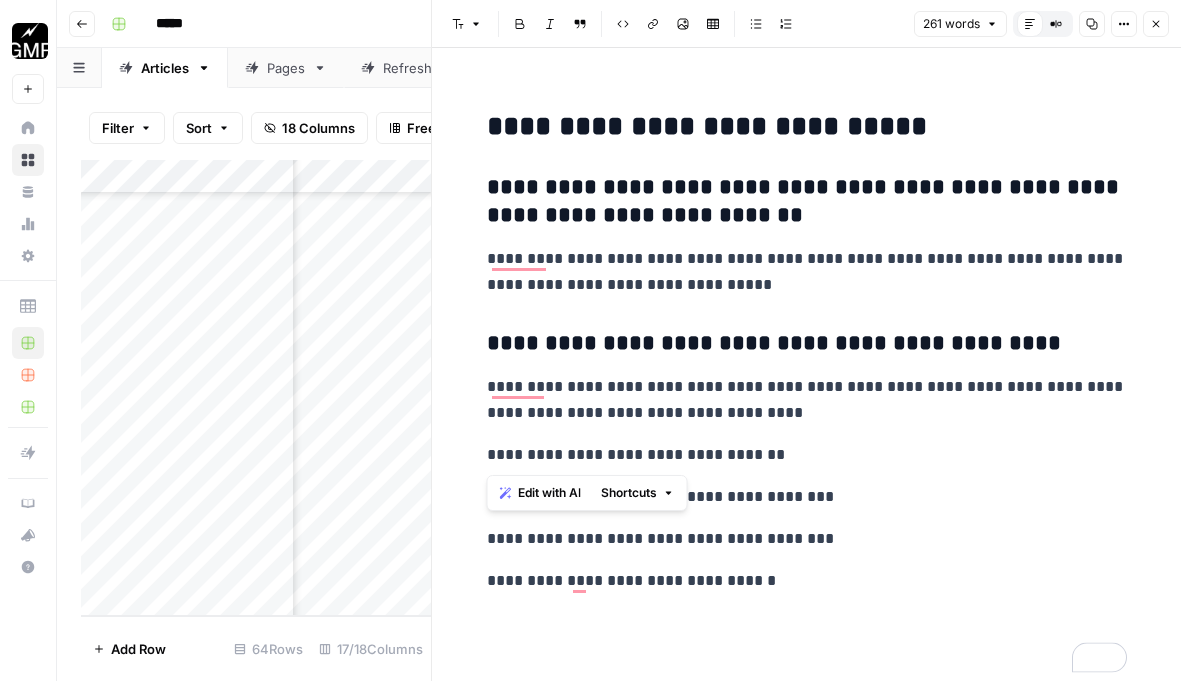 drag, startPoint x: 799, startPoint y: 454, endPoint x: 481, endPoint y: 454, distance: 318 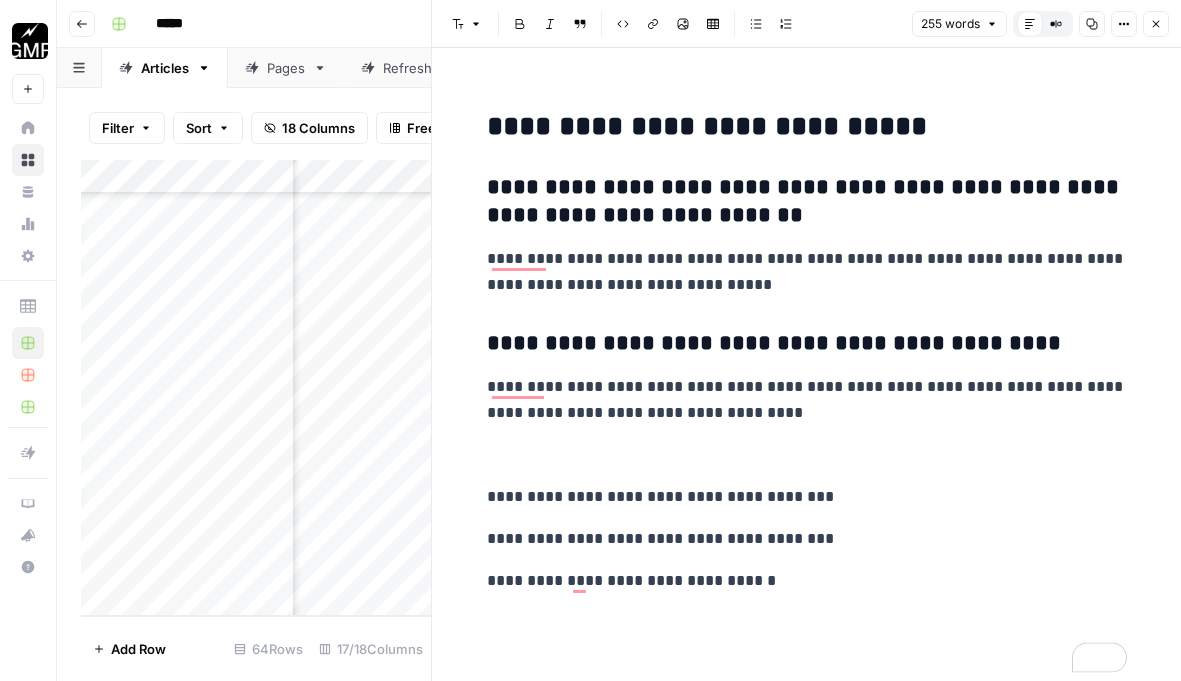 click on "**********" at bounding box center (807, 202) 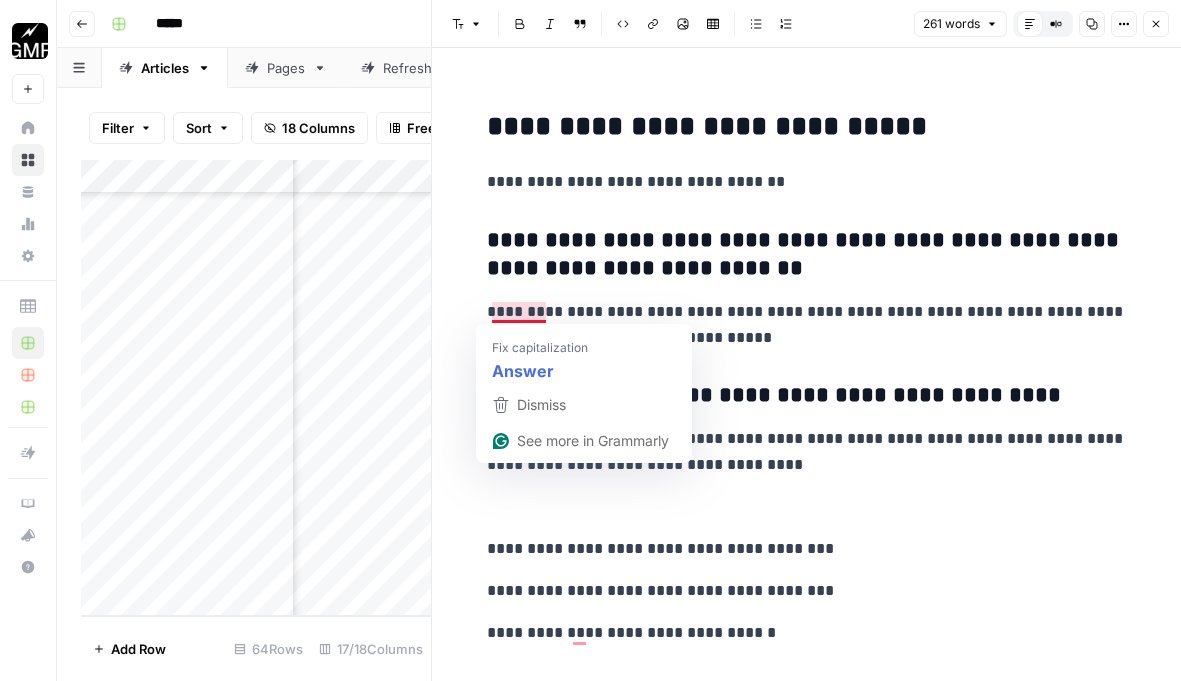 scroll, scrollTop: 1836, scrollLeft: 0, axis: vertical 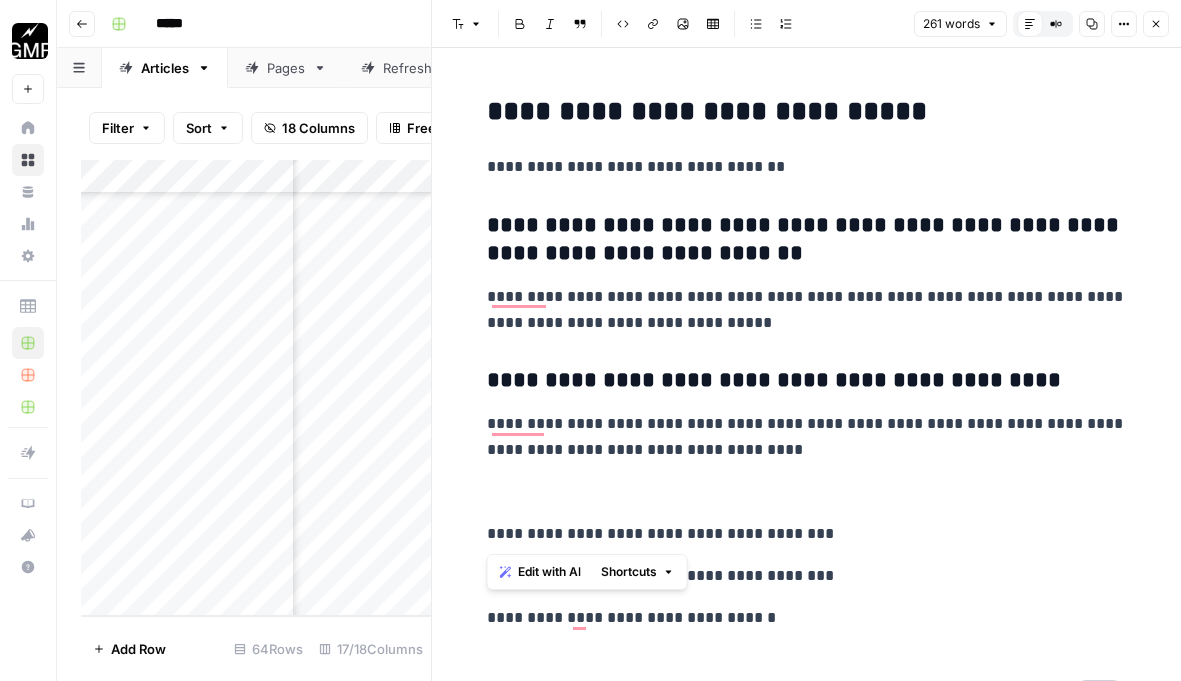 drag, startPoint x: 844, startPoint y: 535, endPoint x: 488, endPoint y: 528, distance: 356.06882 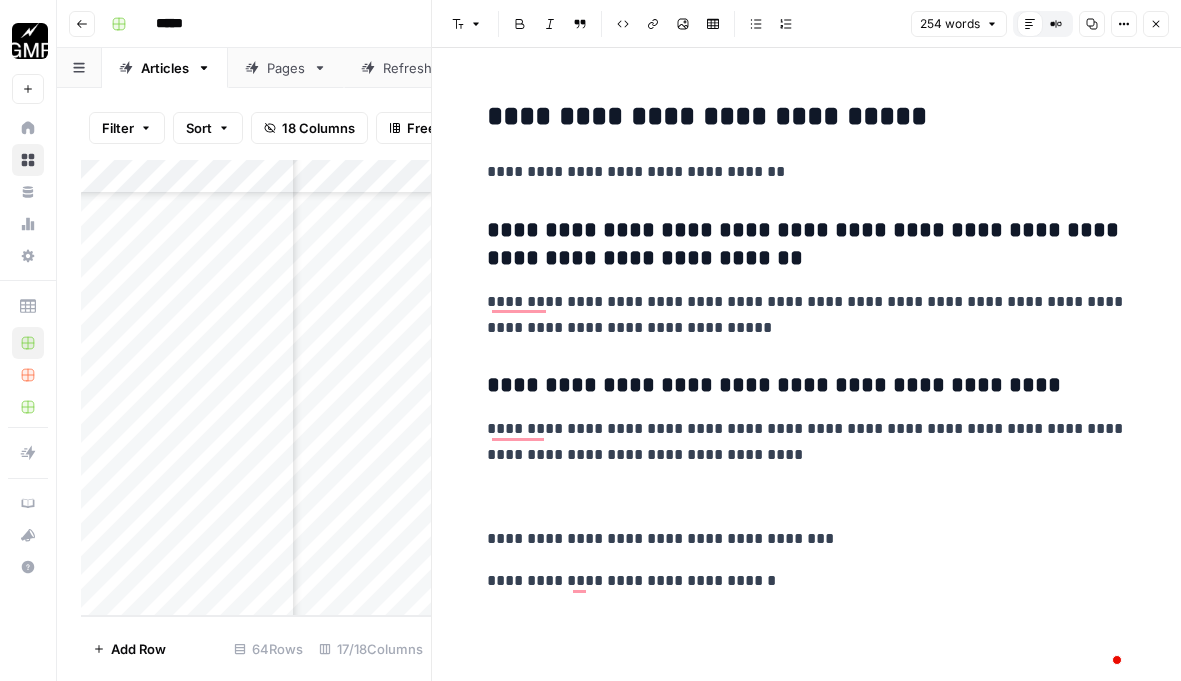 scroll, scrollTop: 1831, scrollLeft: 0, axis: vertical 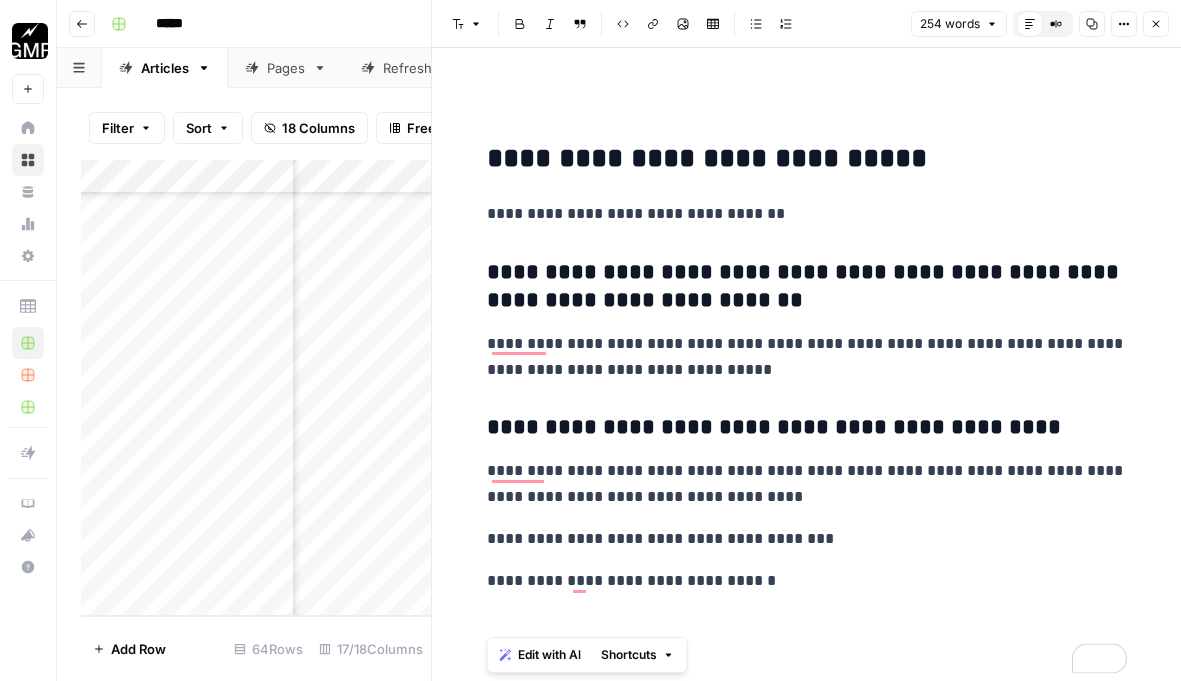 drag, startPoint x: 819, startPoint y: 599, endPoint x: 496, endPoint y: 580, distance: 323.55835 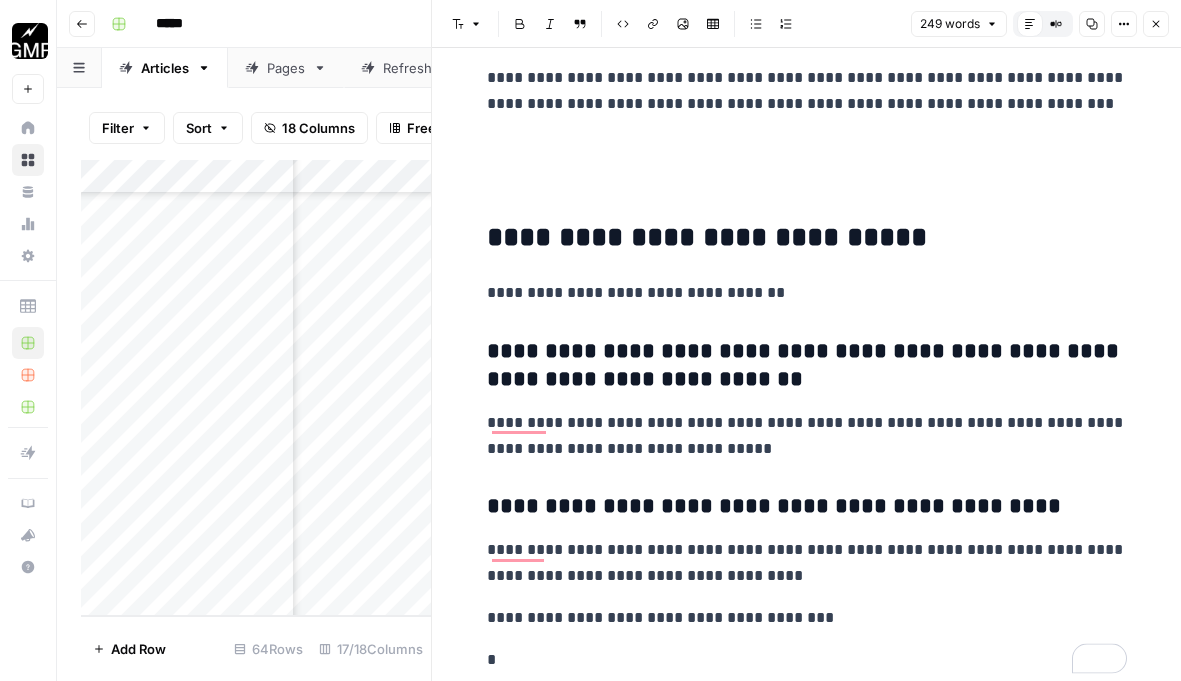 scroll, scrollTop: 1710, scrollLeft: 0, axis: vertical 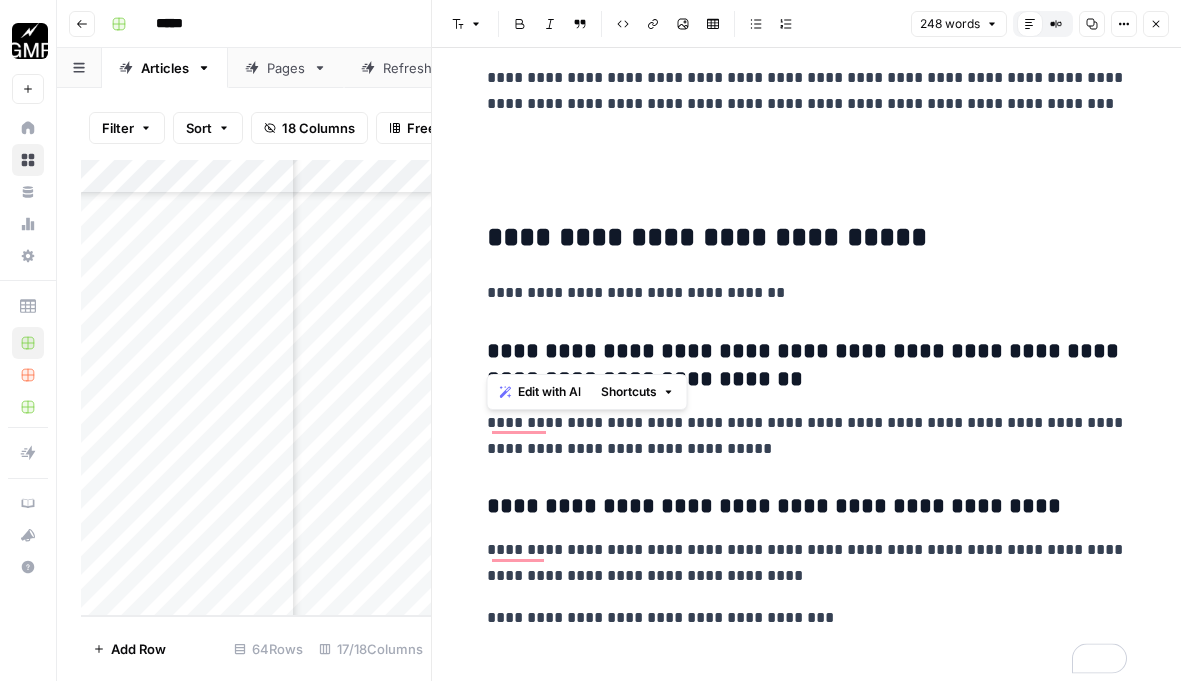 drag, startPoint x: 790, startPoint y: 308, endPoint x: 486, endPoint y: 288, distance: 304.6572 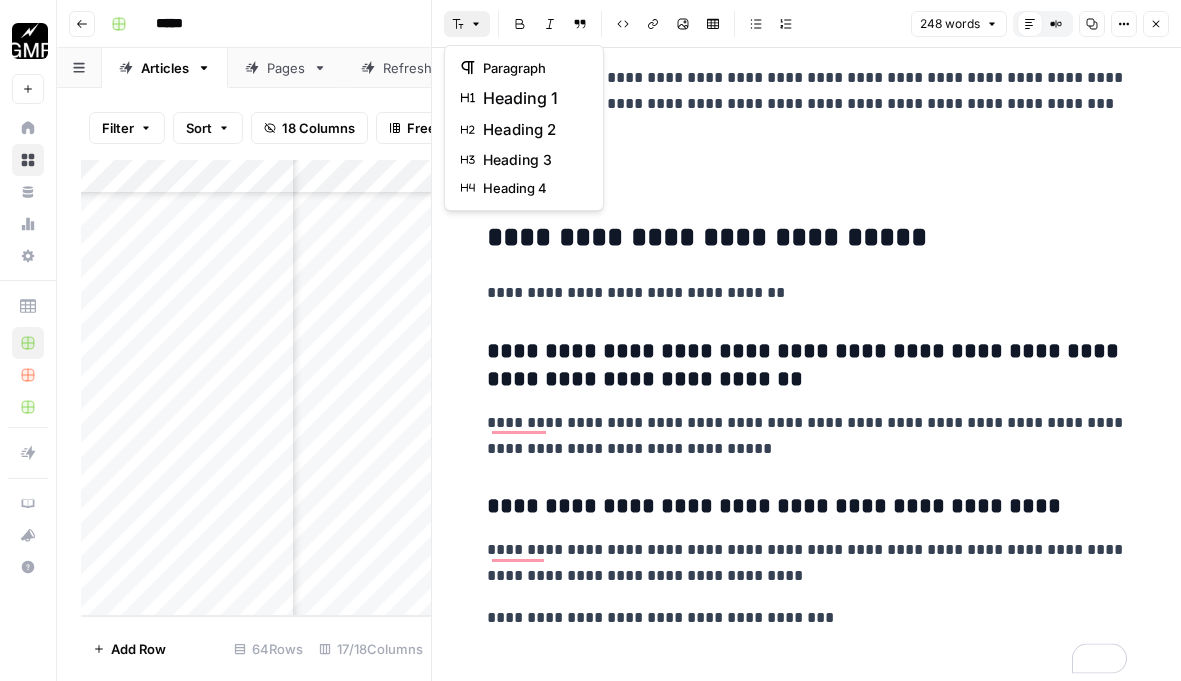 click 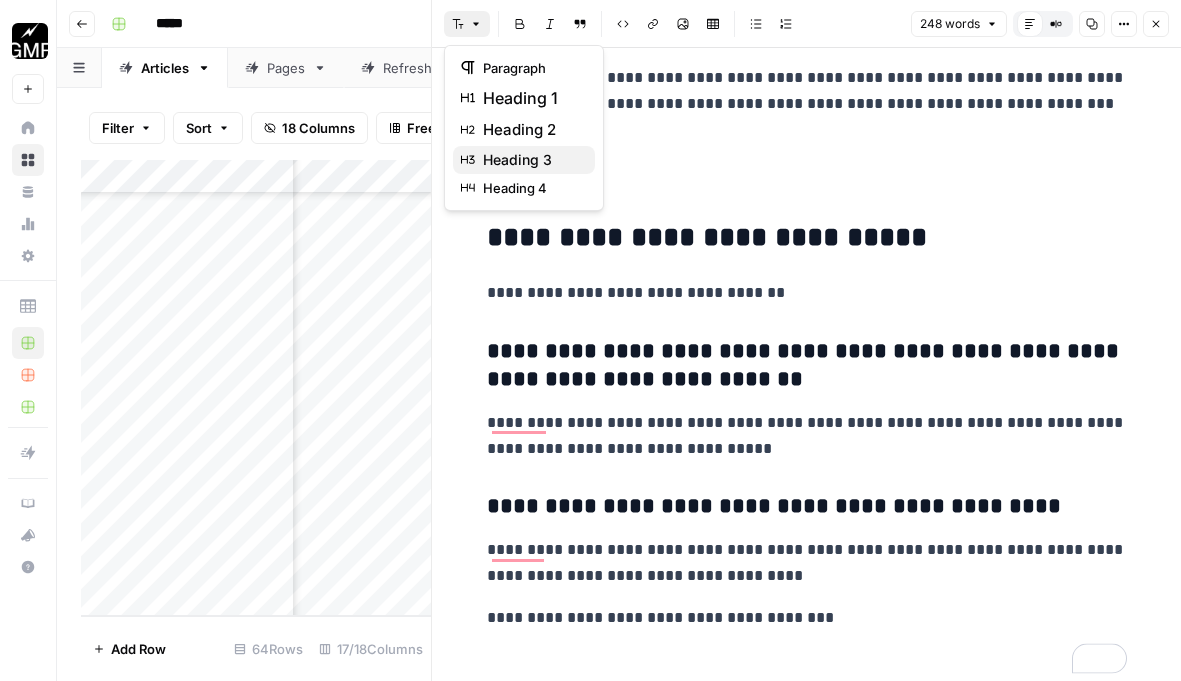 click on "heading 3" at bounding box center [517, 160] 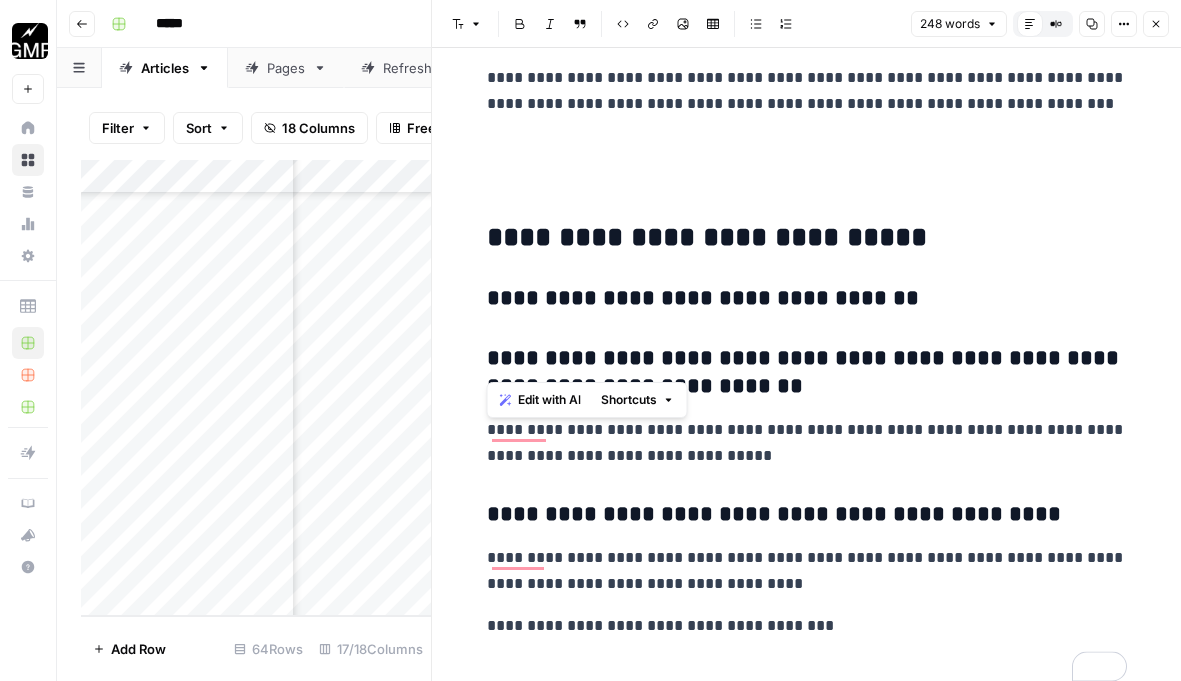 scroll, scrollTop: 1713, scrollLeft: 0, axis: vertical 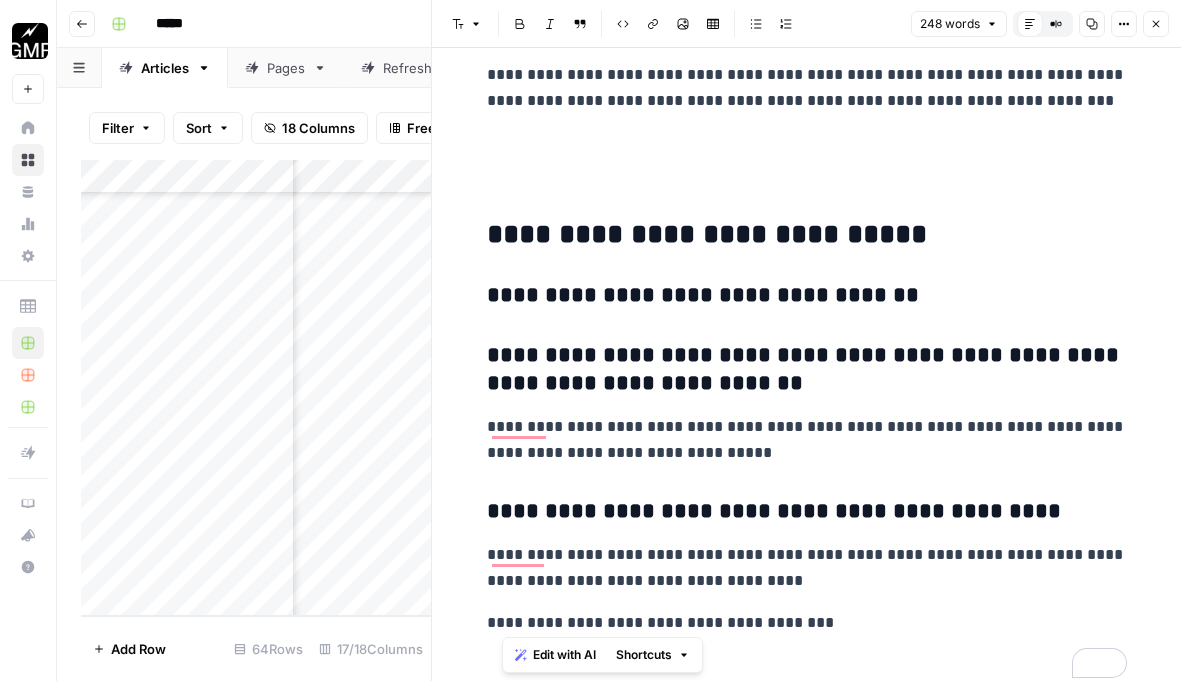drag, startPoint x: 850, startPoint y: 626, endPoint x: 481, endPoint y: 625, distance: 369.00134 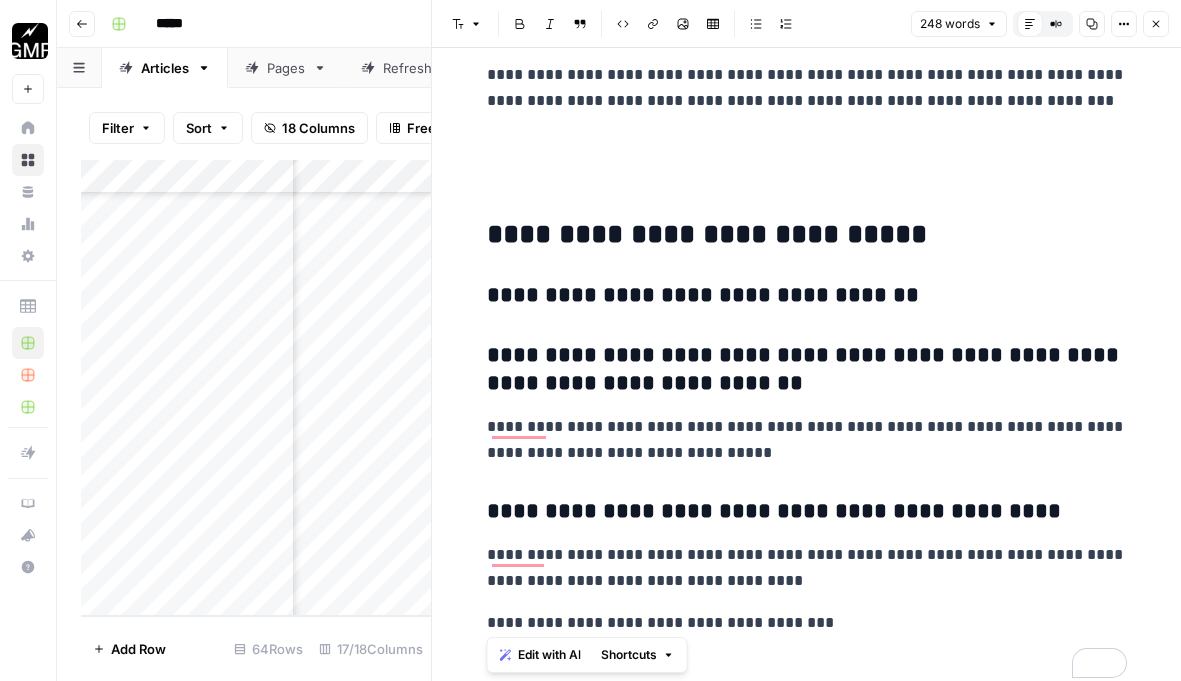 click on "Font style" at bounding box center (467, 24) 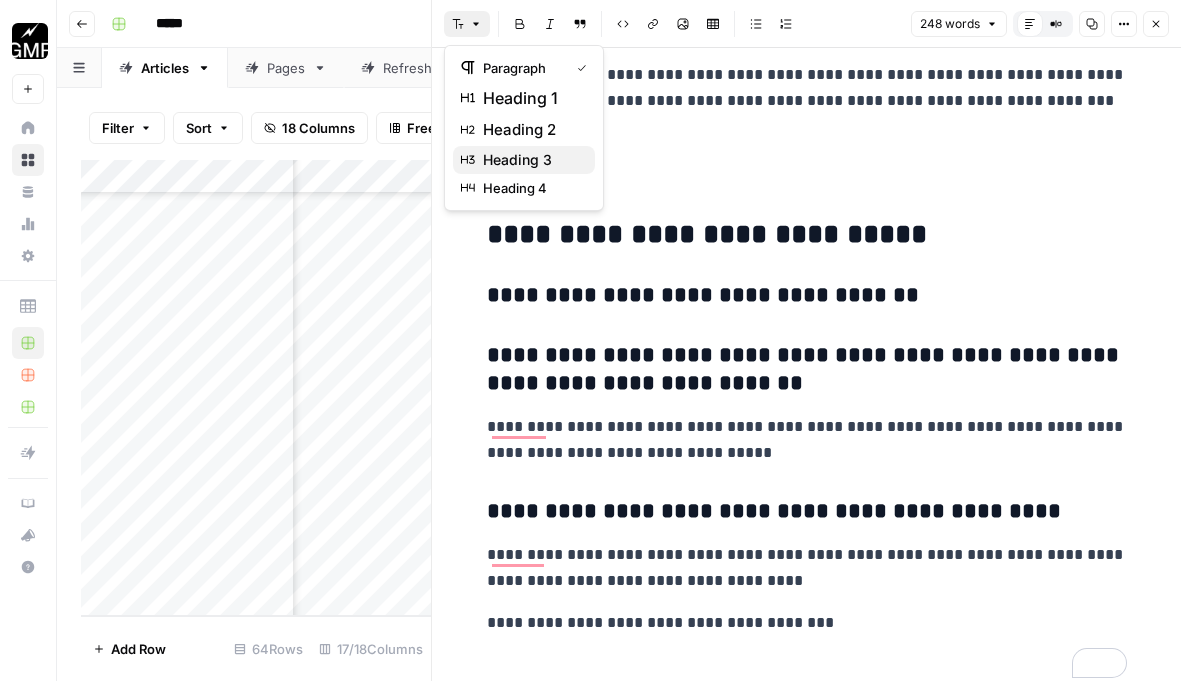 click on "heading 3" at bounding box center [517, 160] 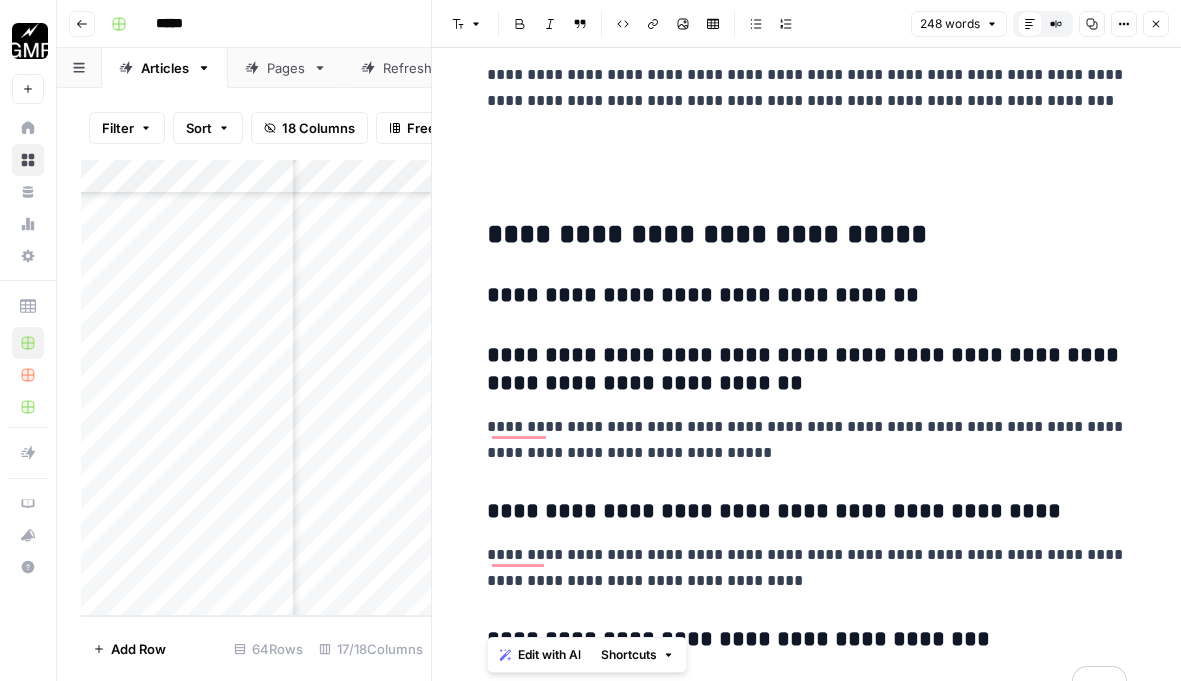 click on "**********" at bounding box center (807, -465) 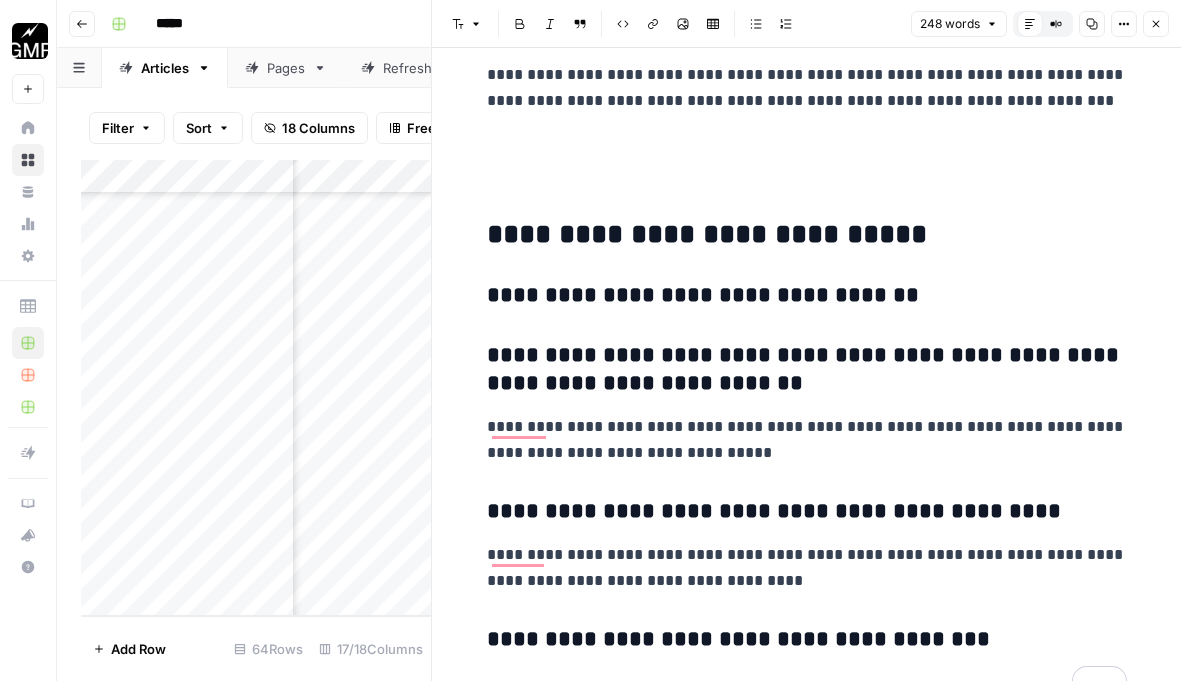 click on "**********" at bounding box center (807, 296) 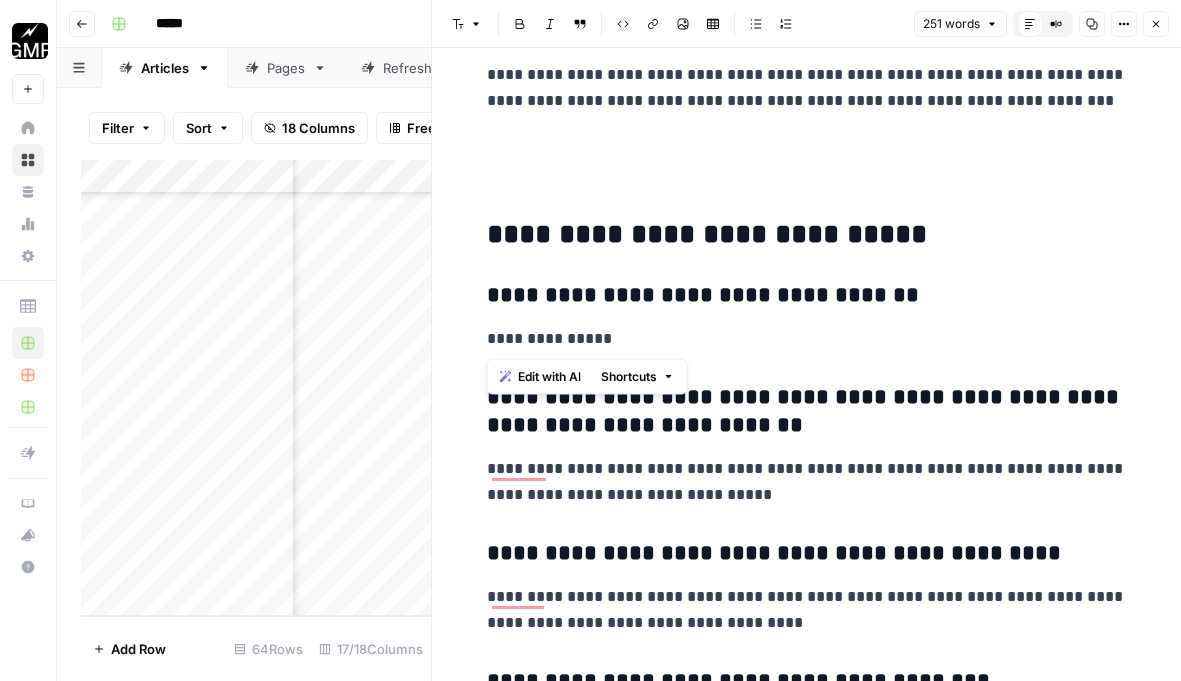 drag, startPoint x: 628, startPoint y: 344, endPoint x: 472, endPoint y: 343, distance: 156.0032 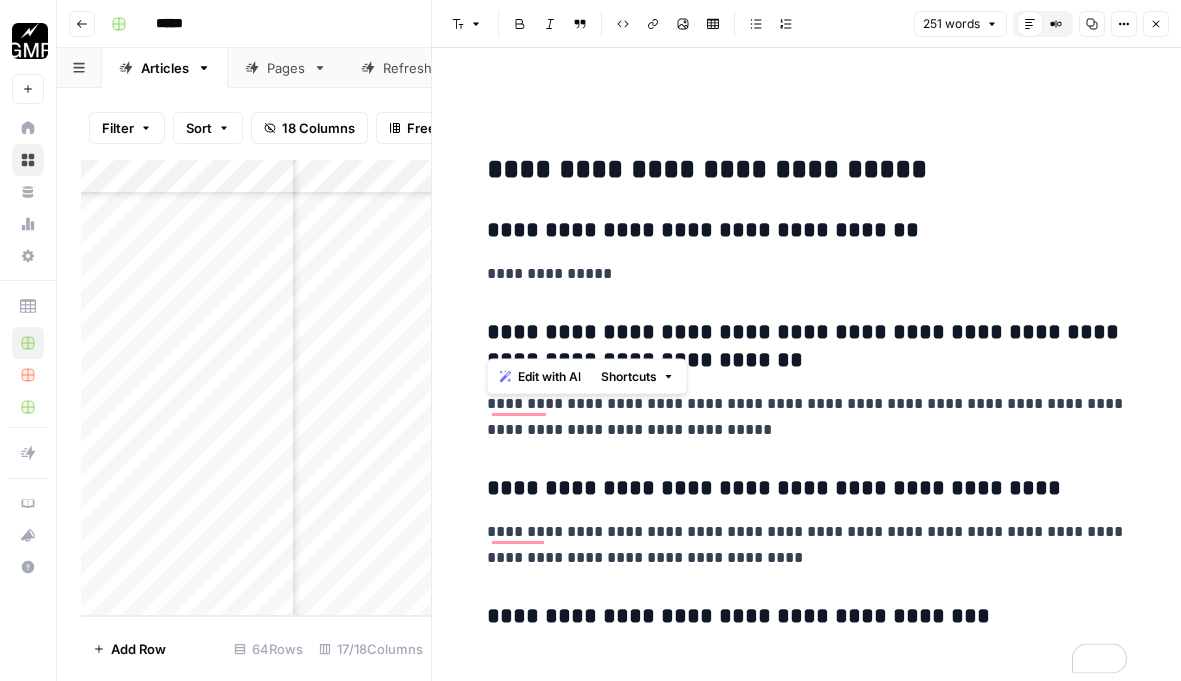 scroll, scrollTop: 1778, scrollLeft: 0, axis: vertical 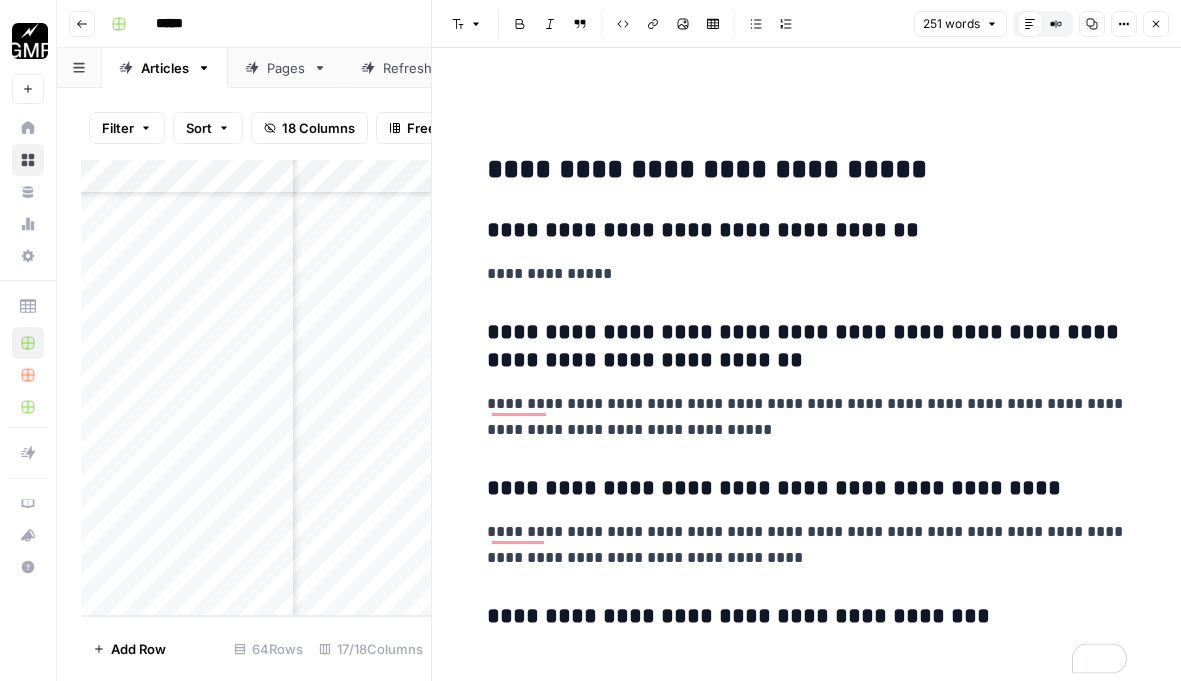 click on "**********" at bounding box center (807, 617) 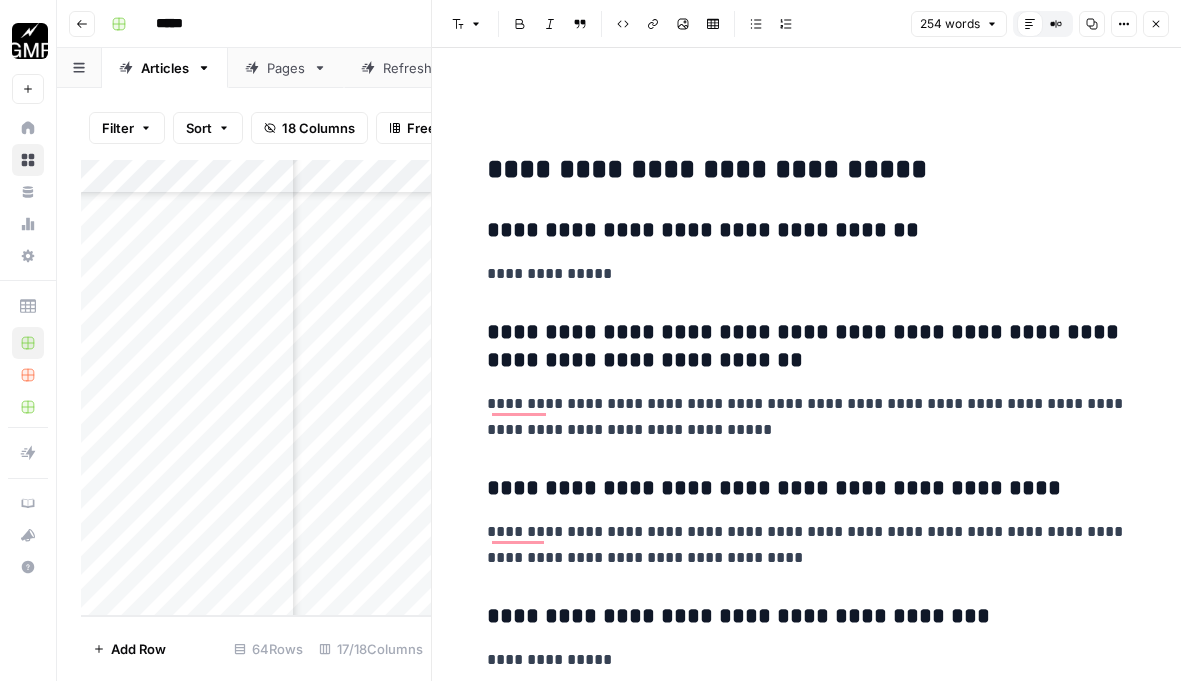scroll, scrollTop: 1426, scrollLeft: 0, axis: vertical 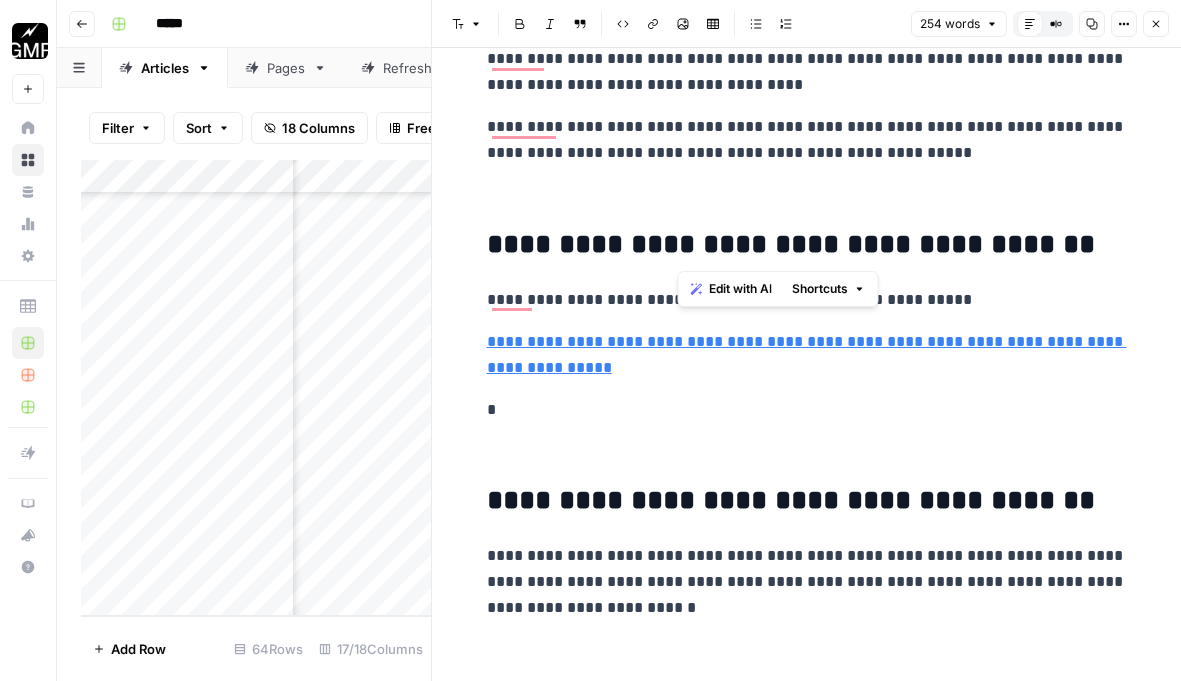 drag, startPoint x: 1077, startPoint y: 256, endPoint x: 674, endPoint y: 255, distance: 403.00125 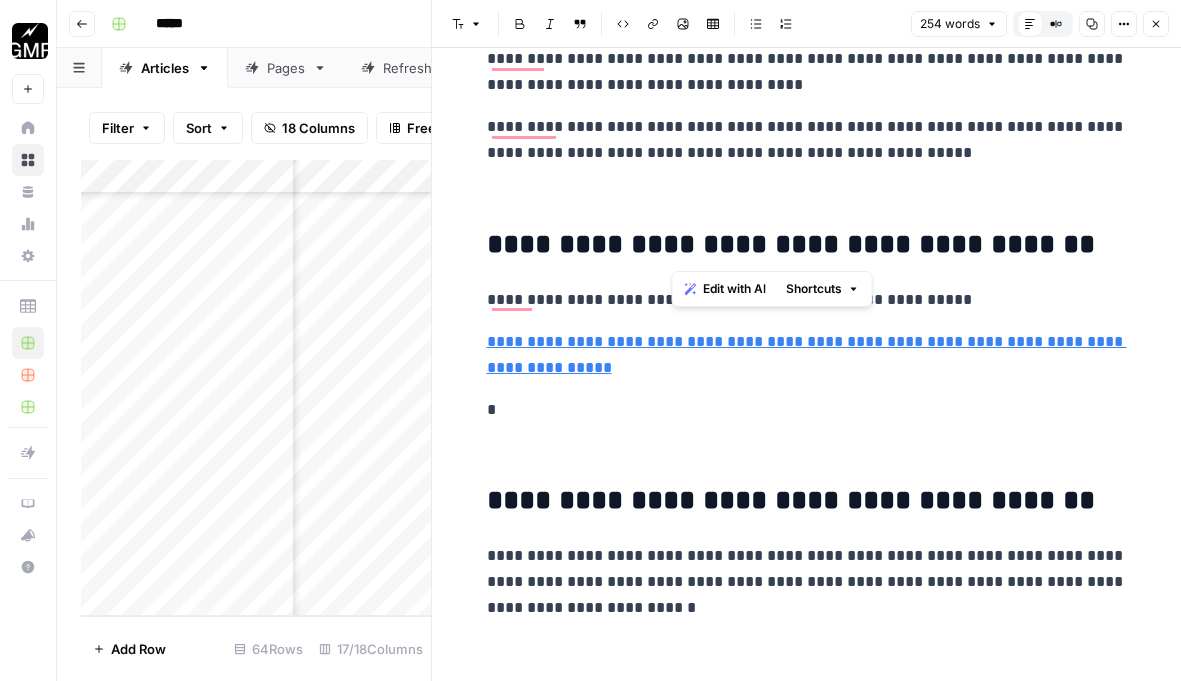 click on "**********" at bounding box center [807, 305] 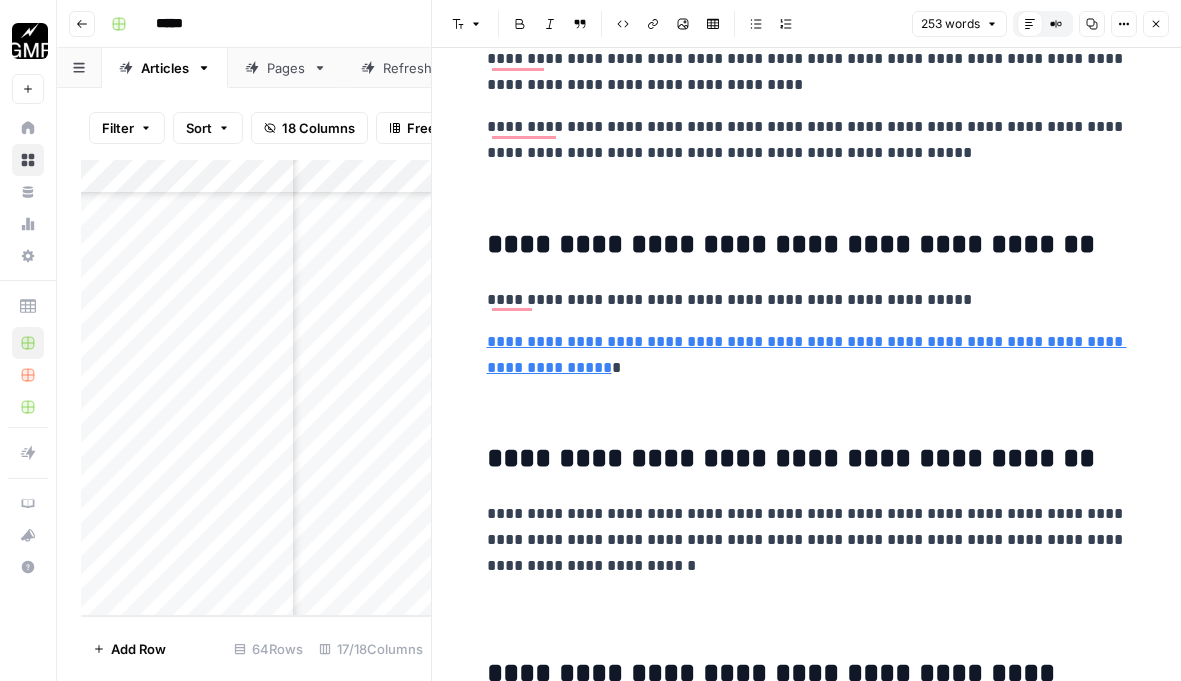 click on "**********" at bounding box center (807, 284) 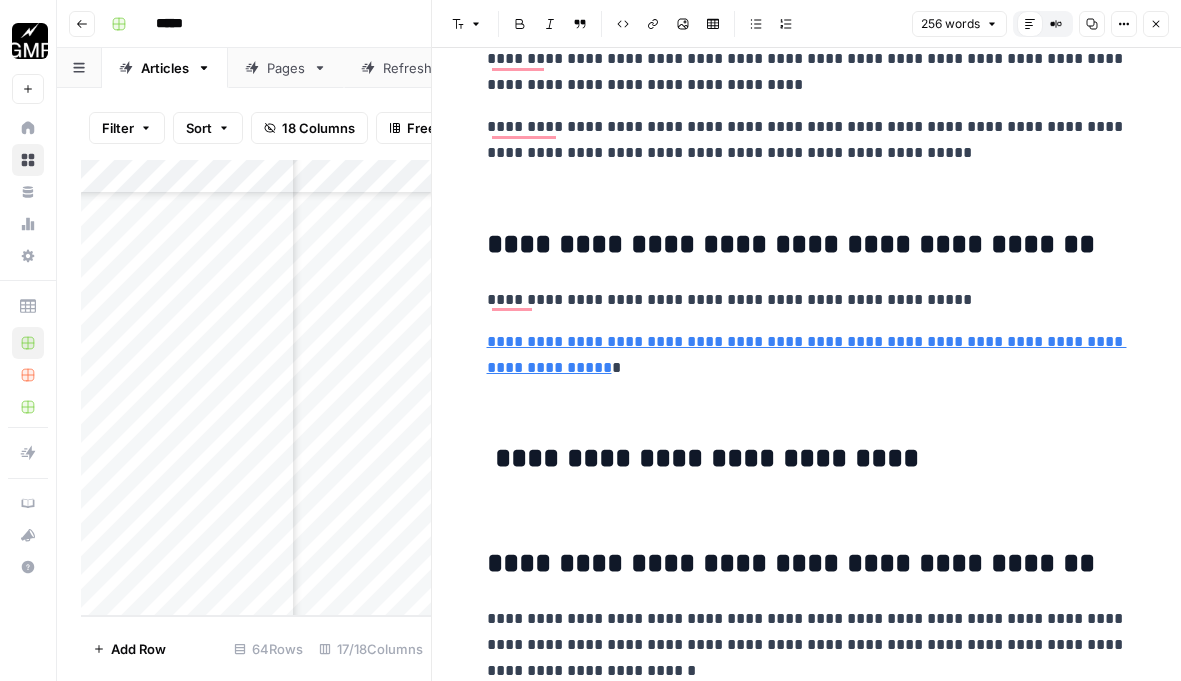 click on "**********" at bounding box center [807, 459] 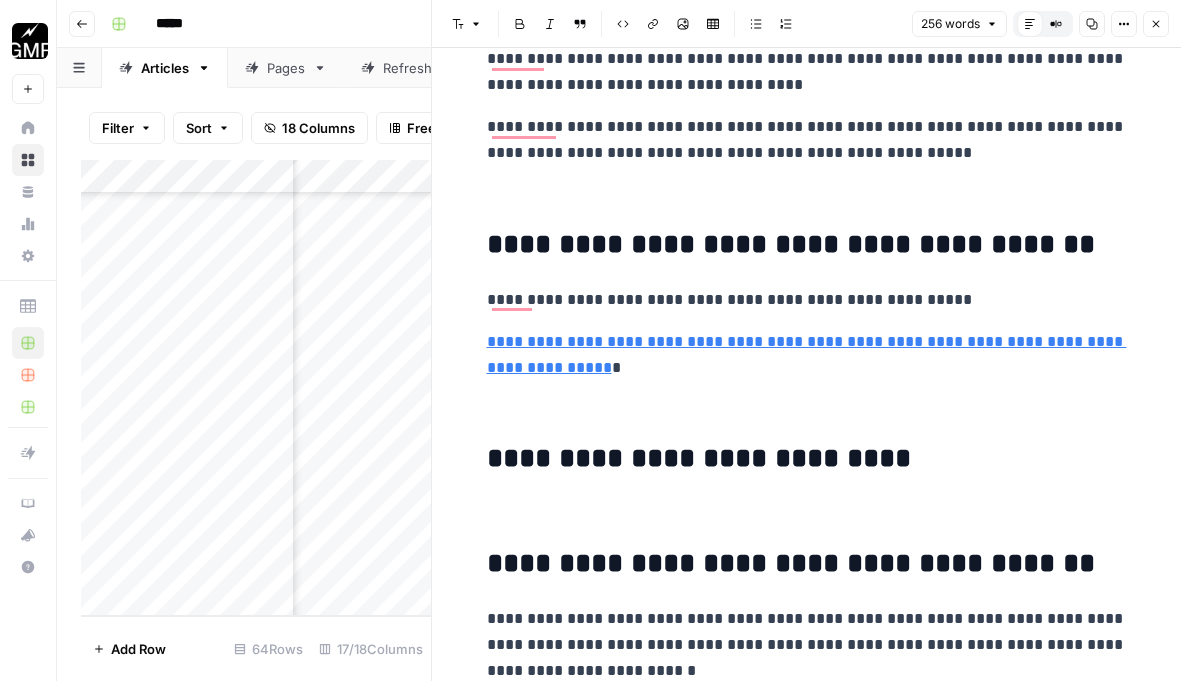 click at bounding box center [807, 514] 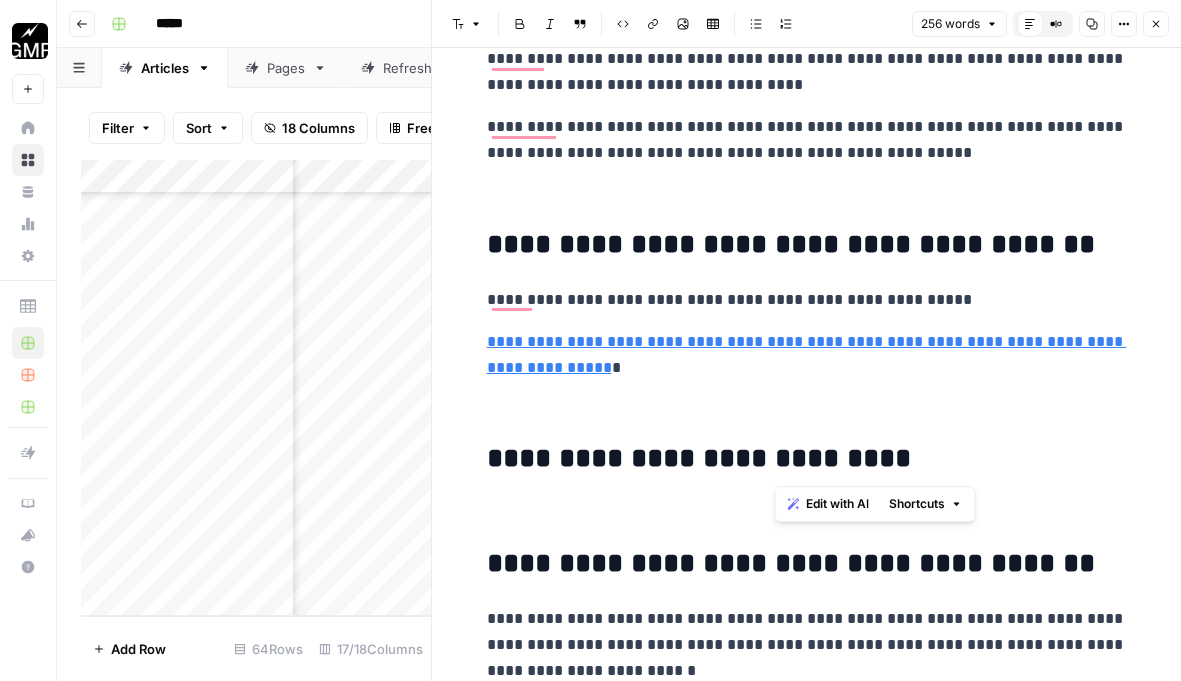 drag, startPoint x: 911, startPoint y: 457, endPoint x: 775, endPoint y: 457, distance: 136 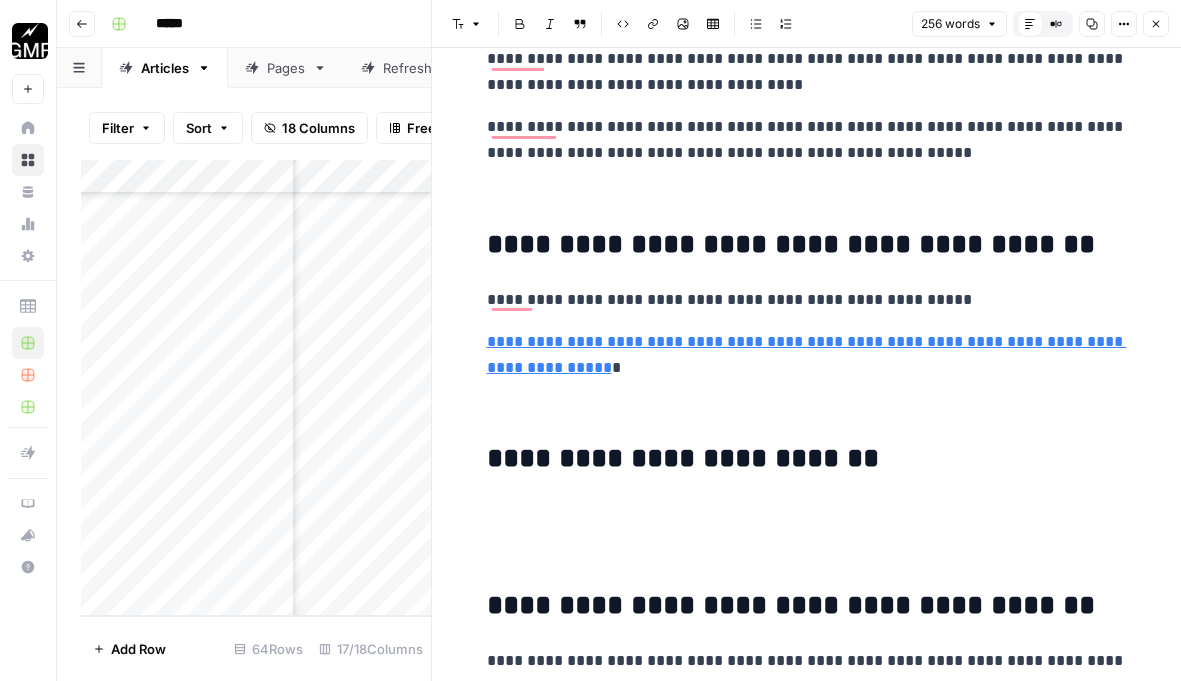 click on "**********" at bounding box center [807, 459] 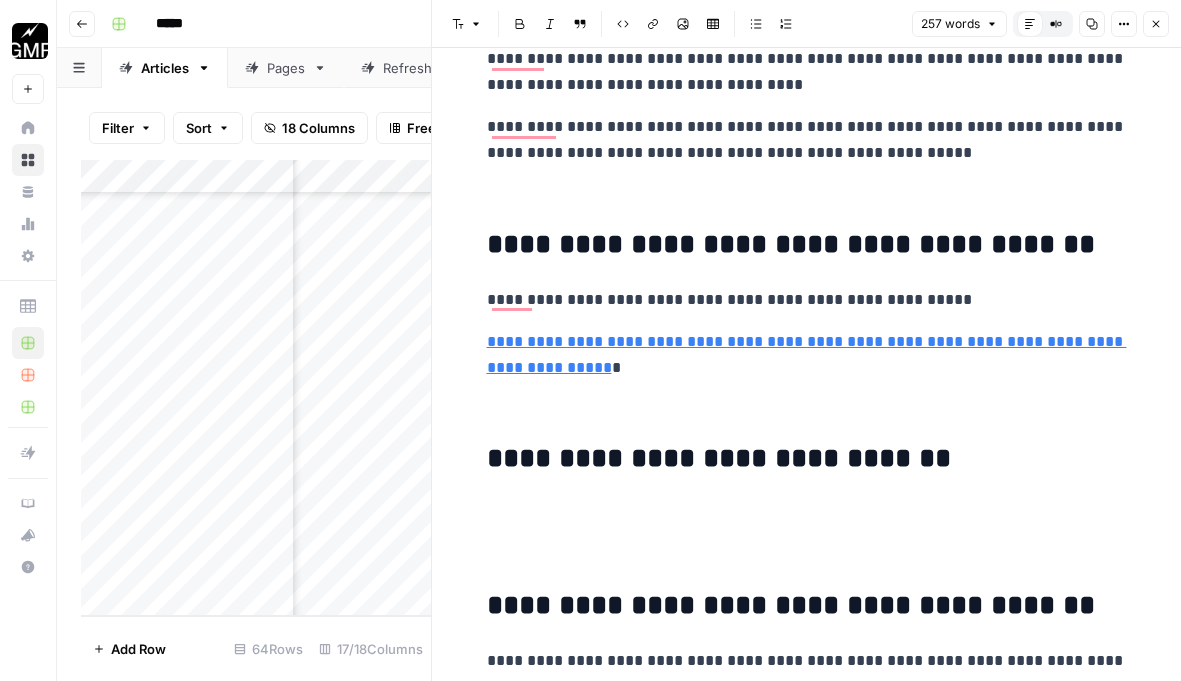 click on "**********" at bounding box center (807, 459) 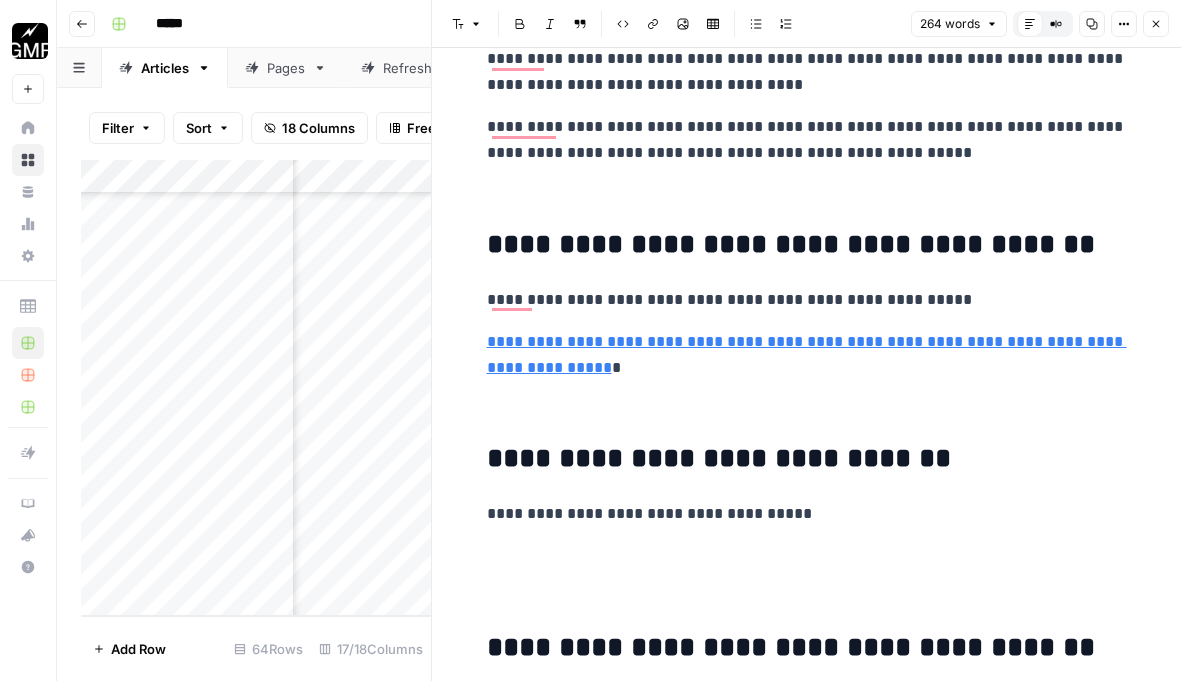 scroll, scrollTop: 1400, scrollLeft: 0, axis: vertical 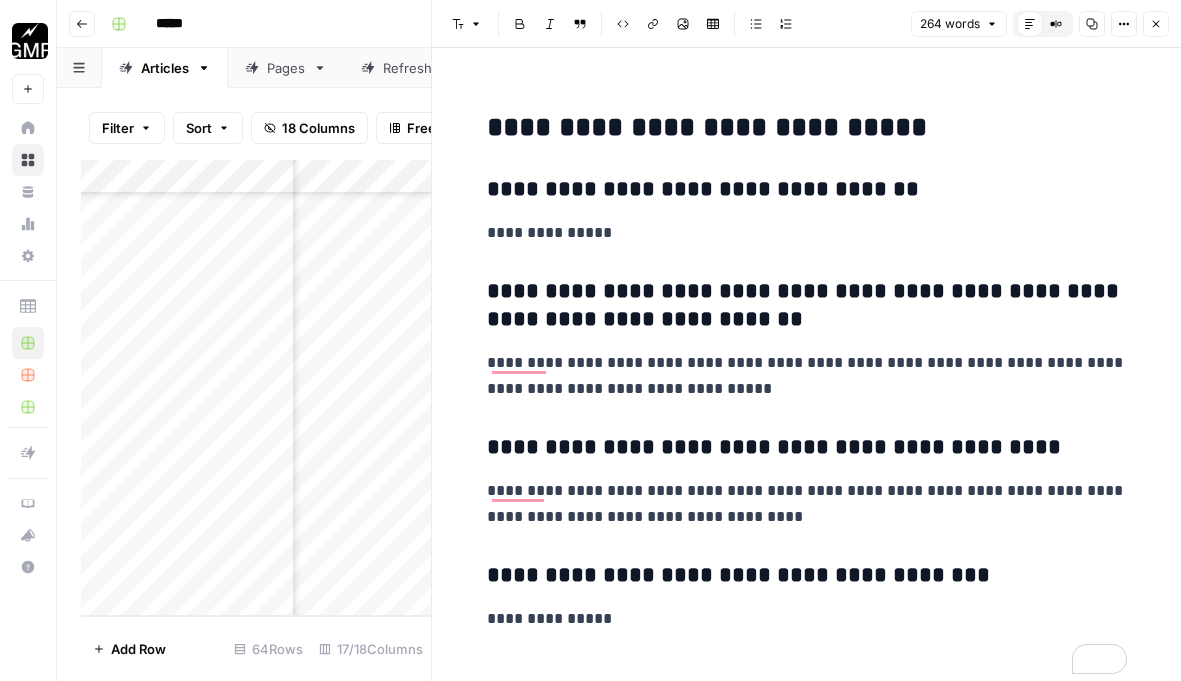 click on "Close" at bounding box center (1156, 24) 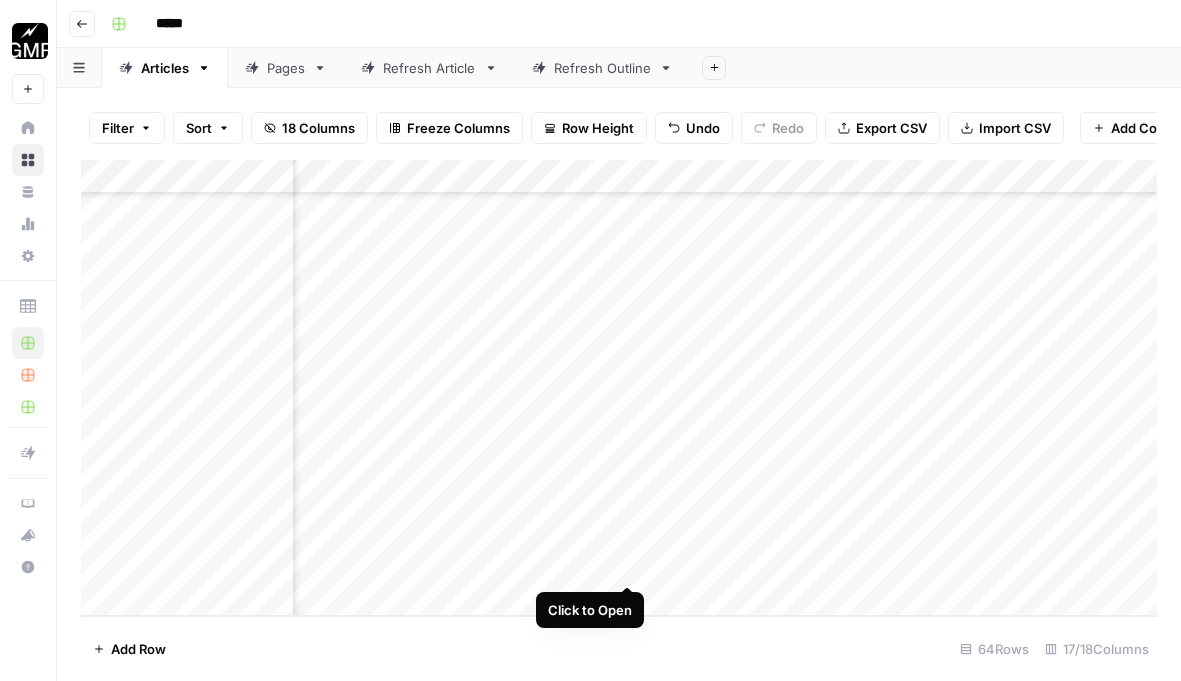 click on "Add Column" at bounding box center [619, 388] 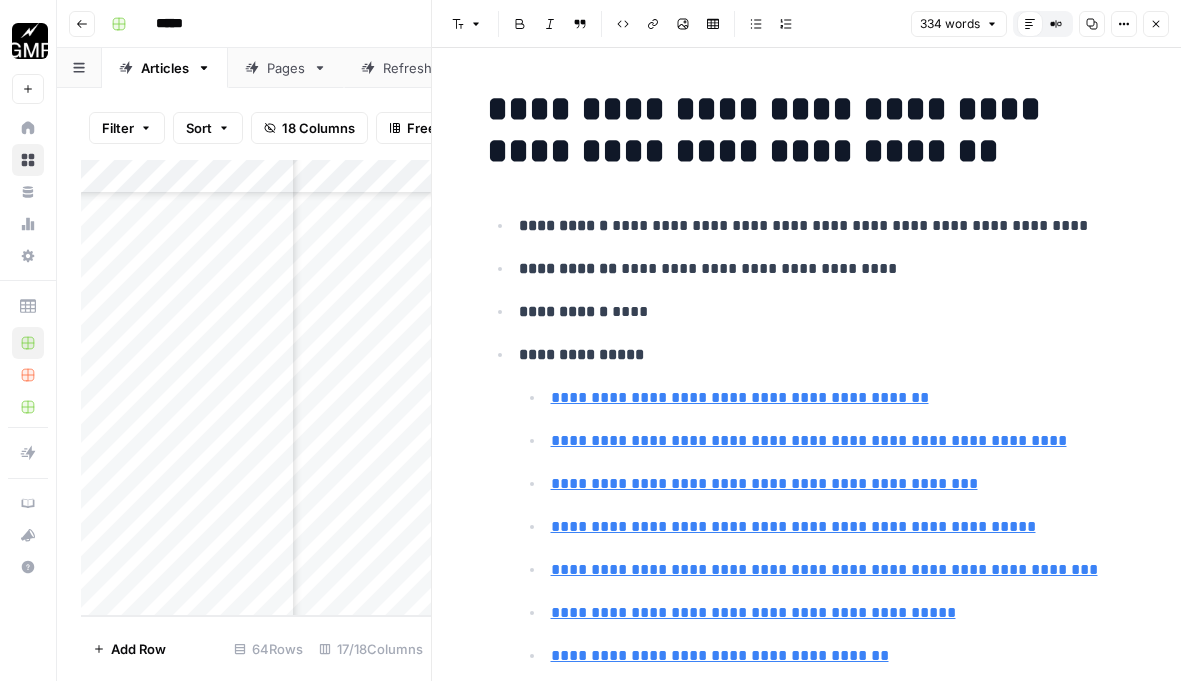 scroll, scrollTop: 3, scrollLeft: 0, axis: vertical 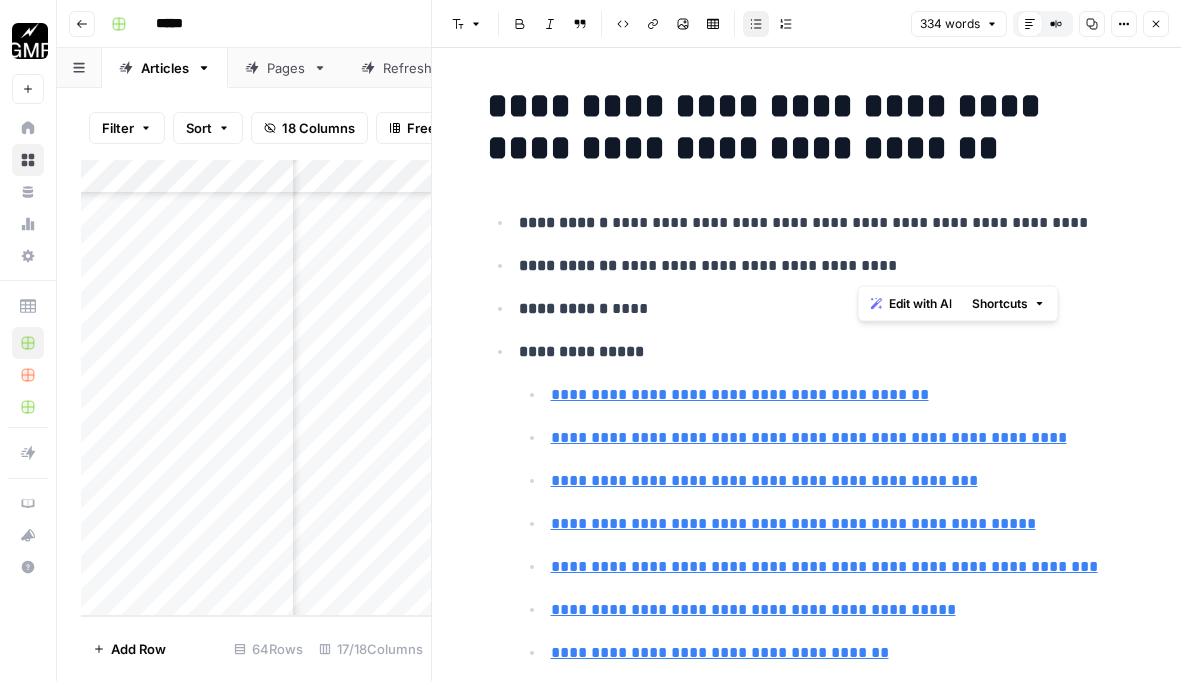 drag, startPoint x: 916, startPoint y: 256, endPoint x: 852, endPoint y: 256, distance: 64 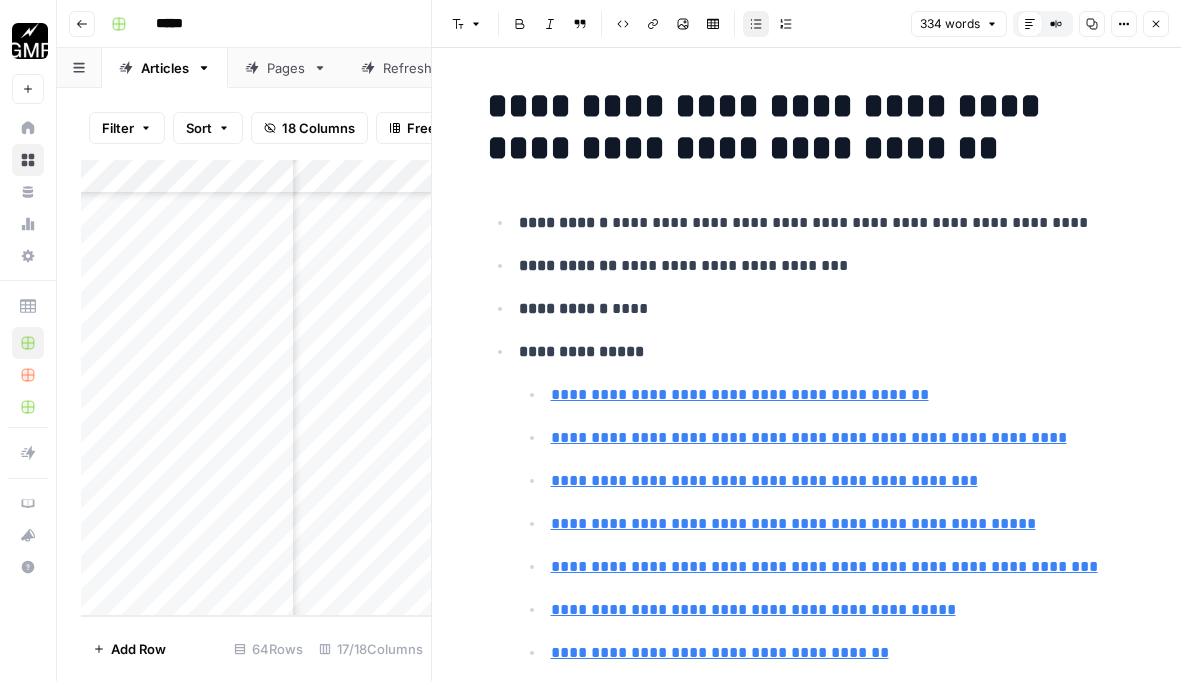 scroll, scrollTop: 3, scrollLeft: 0, axis: vertical 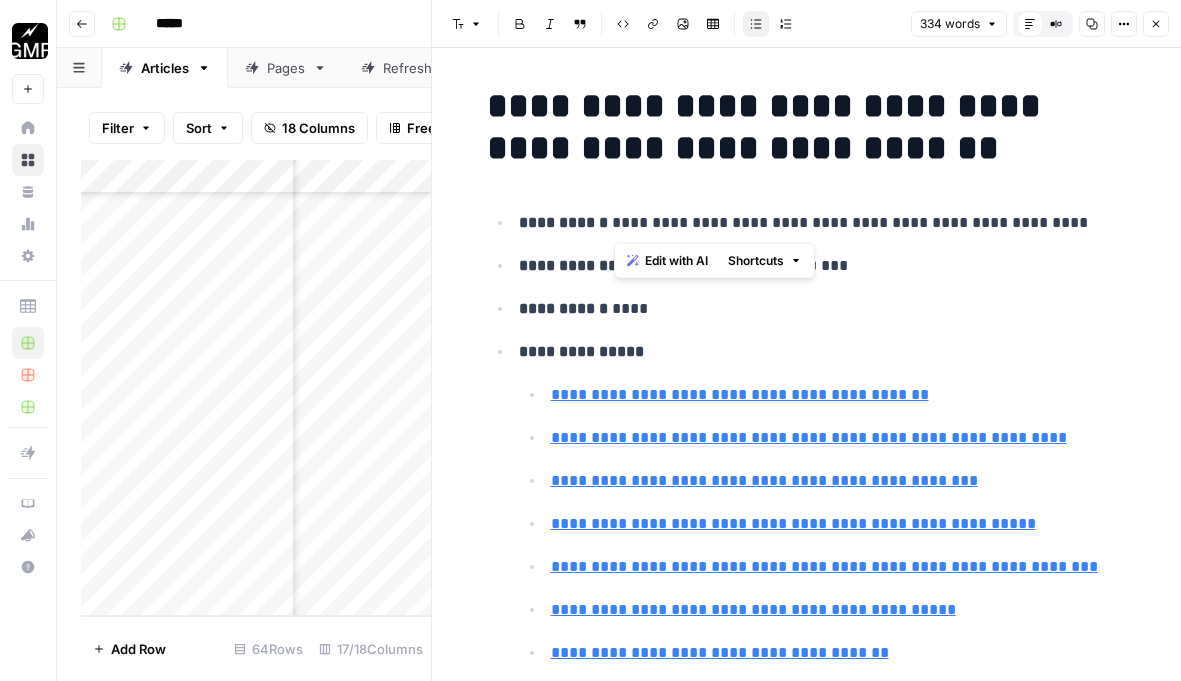 drag, startPoint x: 673, startPoint y: 230, endPoint x: 603, endPoint y: 230, distance: 70 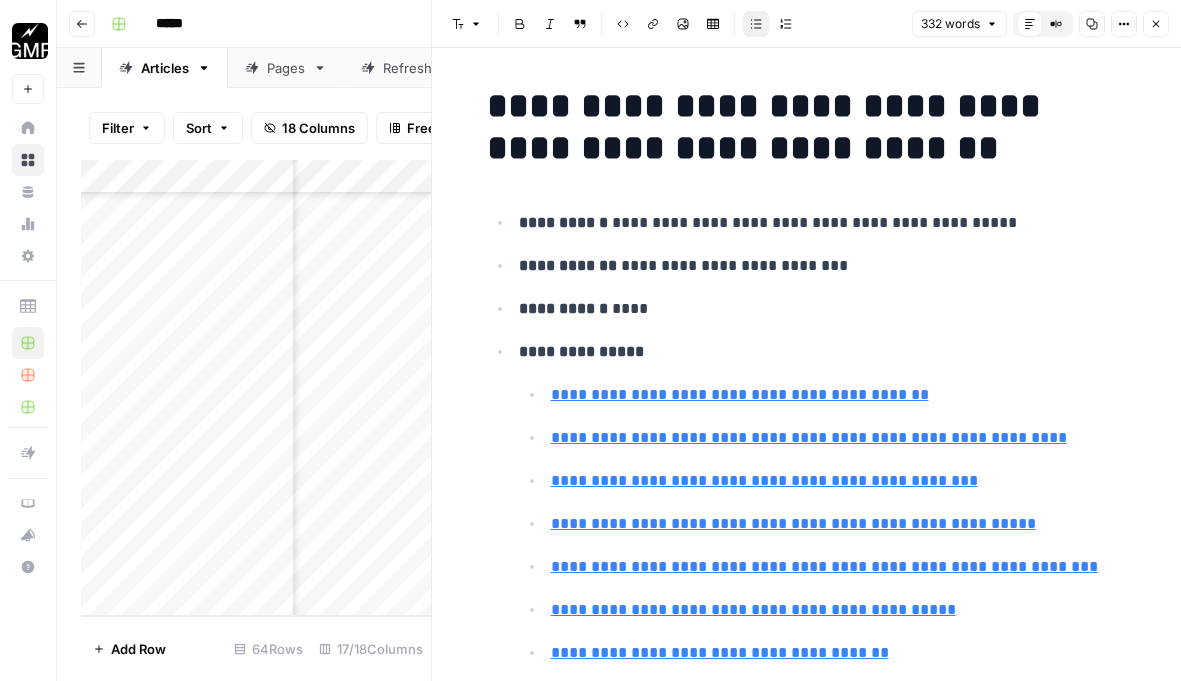 click on "**********" at bounding box center [823, 223] 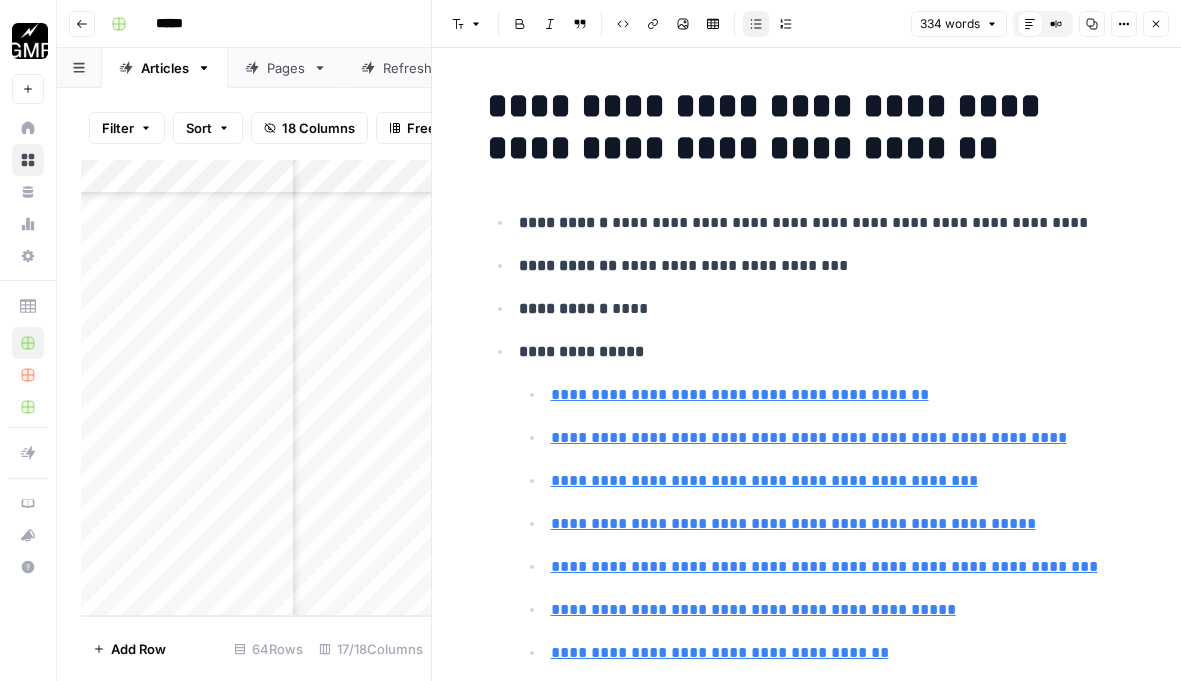 scroll, scrollTop: 158, scrollLeft: 0, axis: vertical 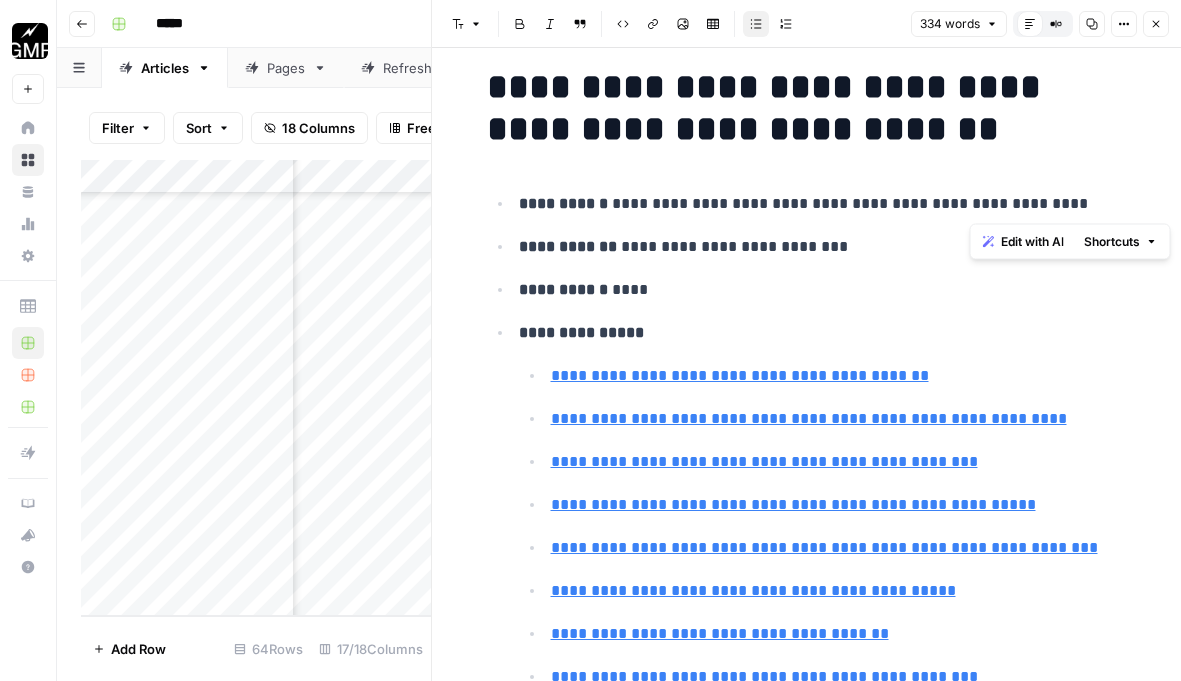 drag, startPoint x: 1100, startPoint y: 215, endPoint x: 1065, endPoint y: 215, distance: 35 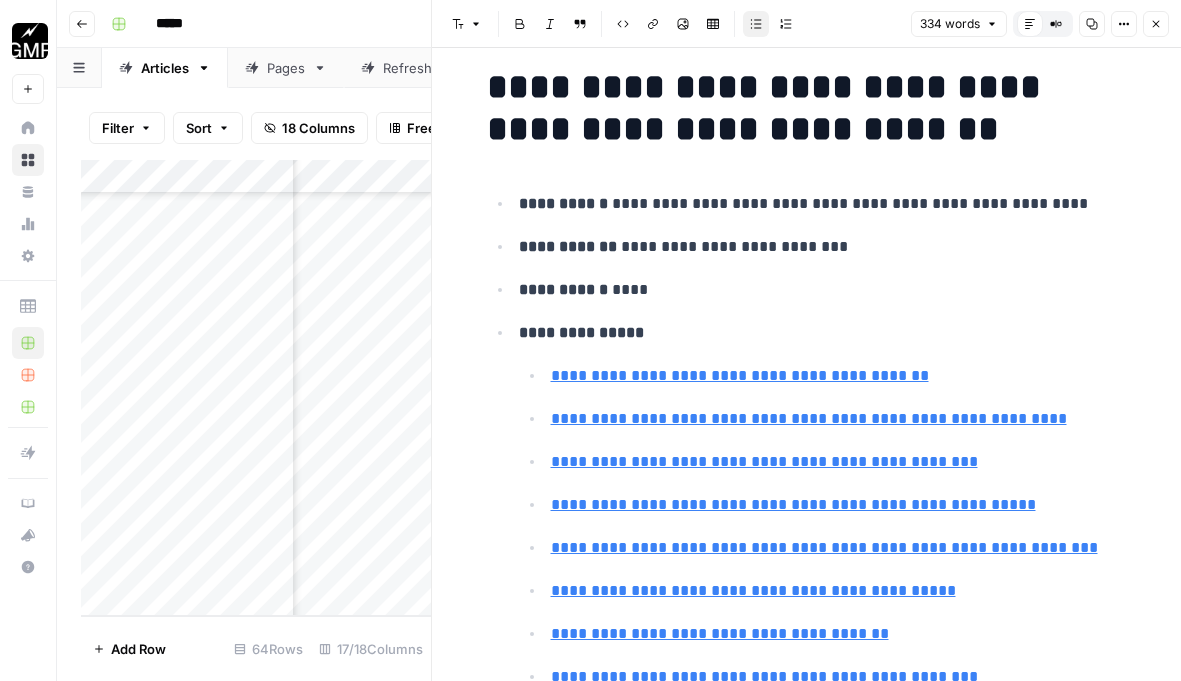 scroll, scrollTop: 173, scrollLeft: 0, axis: vertical 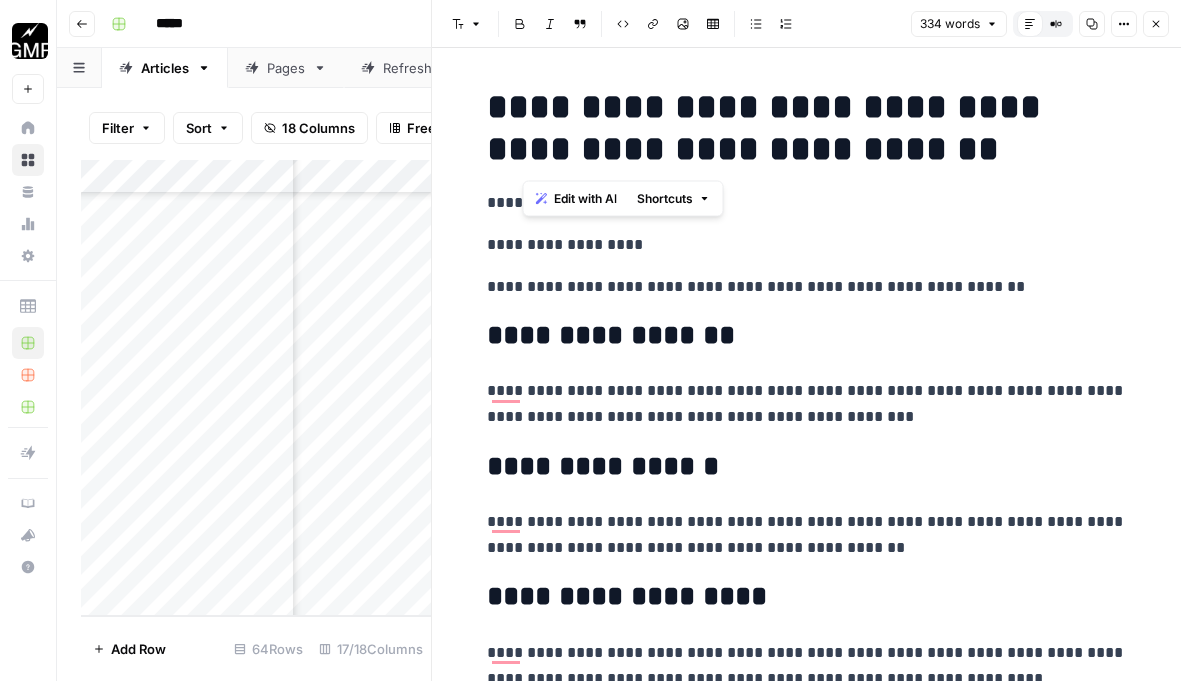 drag, startPoint x: 1014, startPoint y: 165, endPoint x: 504, endPoint y: 157, distance: 510.06274 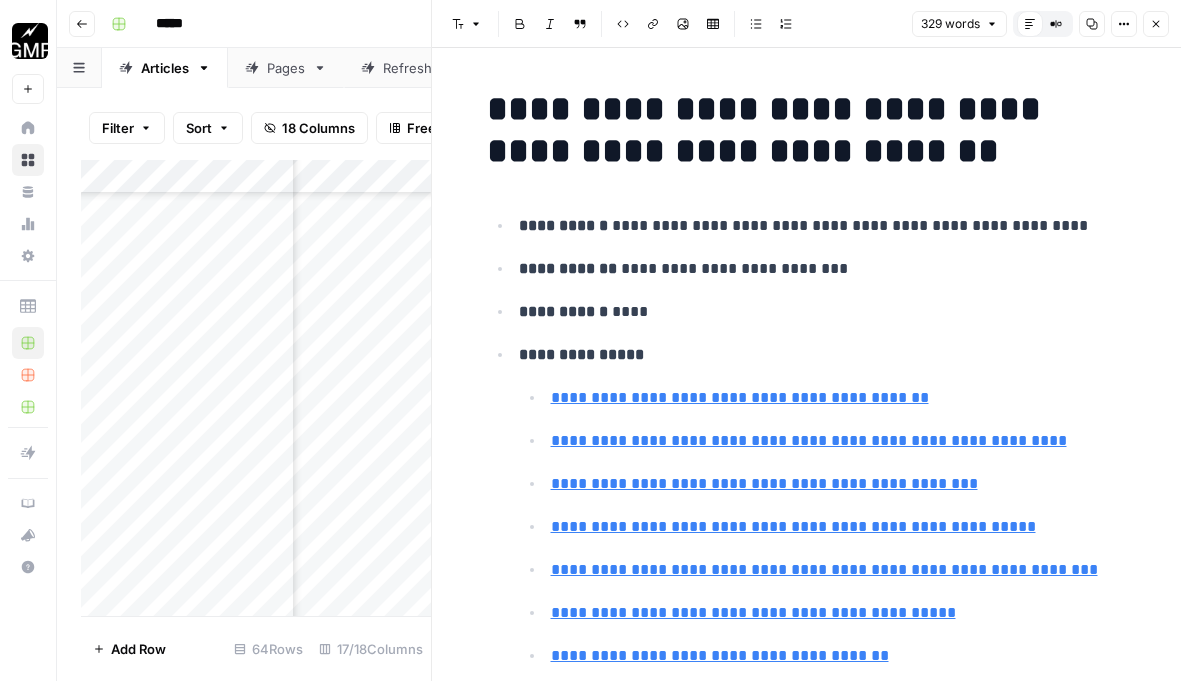 scroll, scrollTop: 0, scrollLeft: 0, axis: both 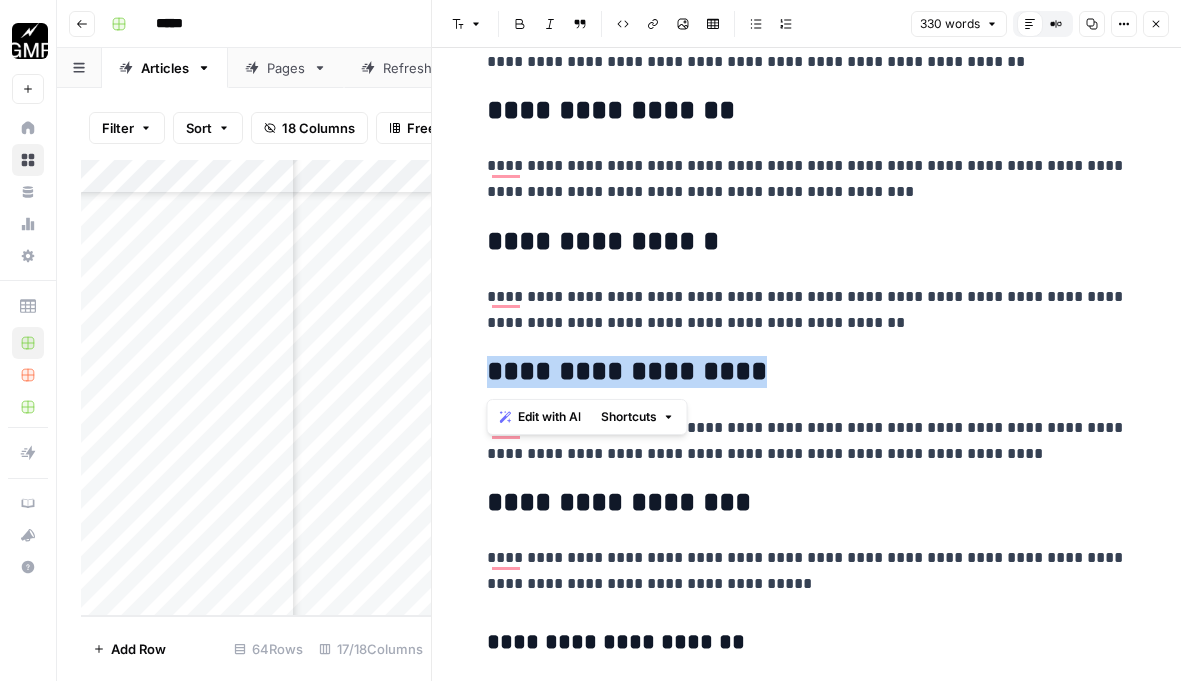 drag, startPoint x: 761, startPoint y: 376, endPoint x: 494, endPoint y: 376, distance: 267 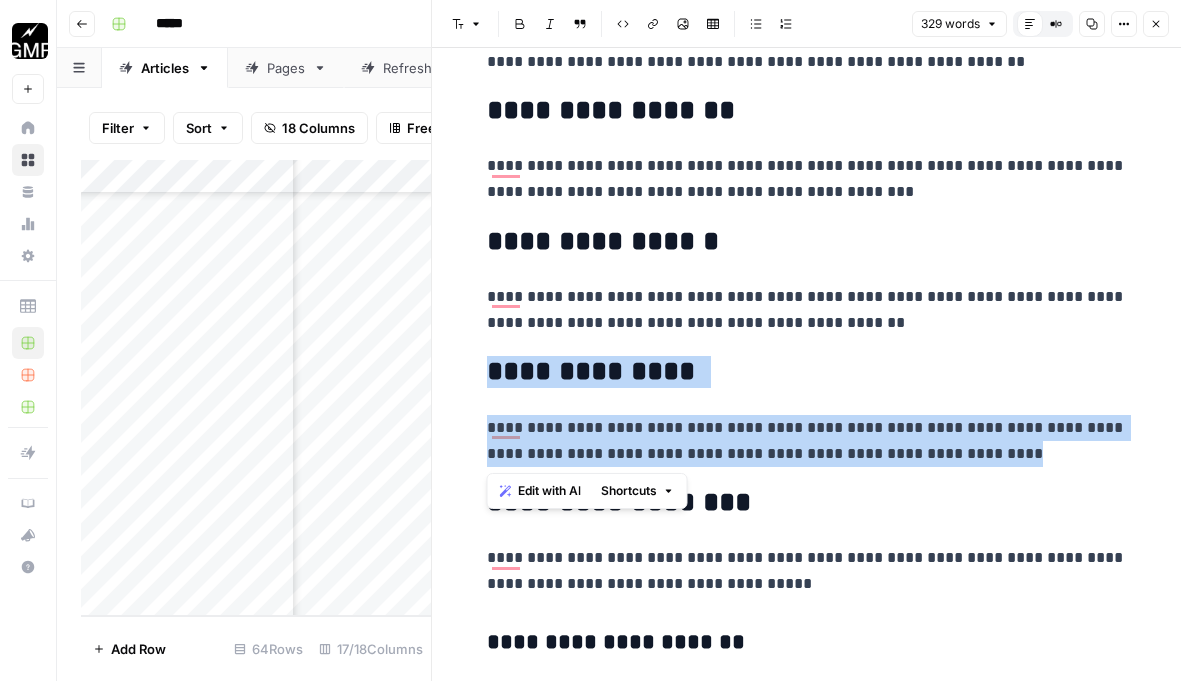 drag, startPoint x: 951, startPoint y: 448, endPoint x: 493, endPoint y: 378, distance: 463.31845 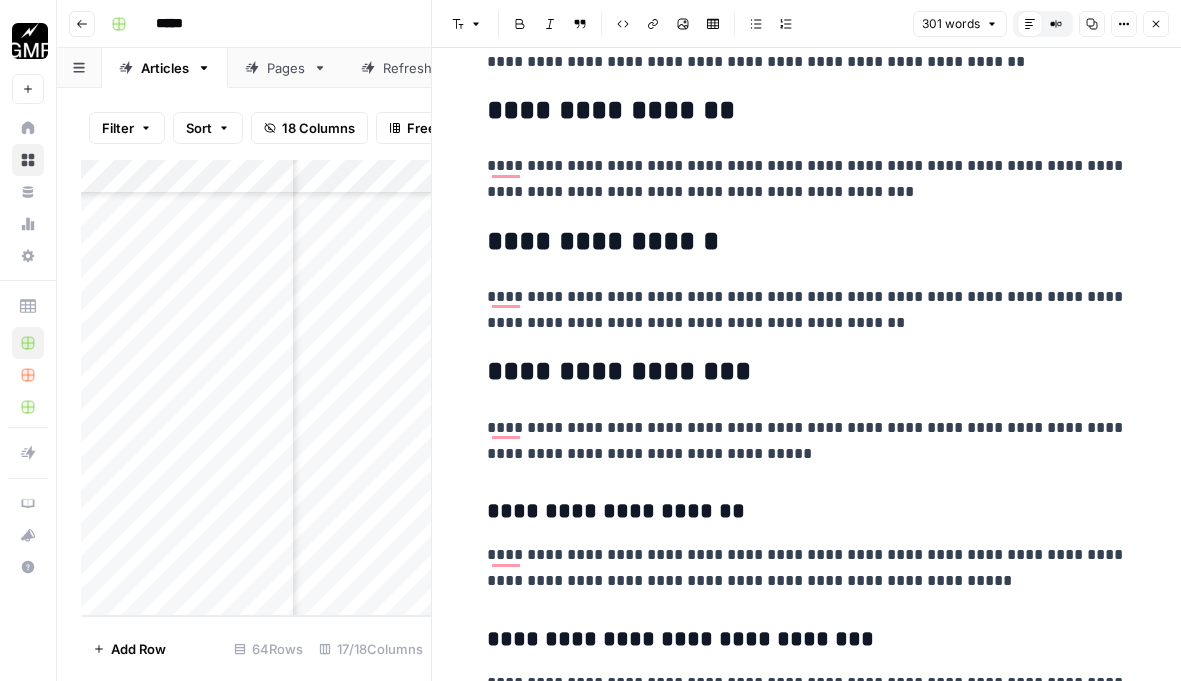 scroll, scrollTop: 721, scrollLeft: 0, axis: vertical 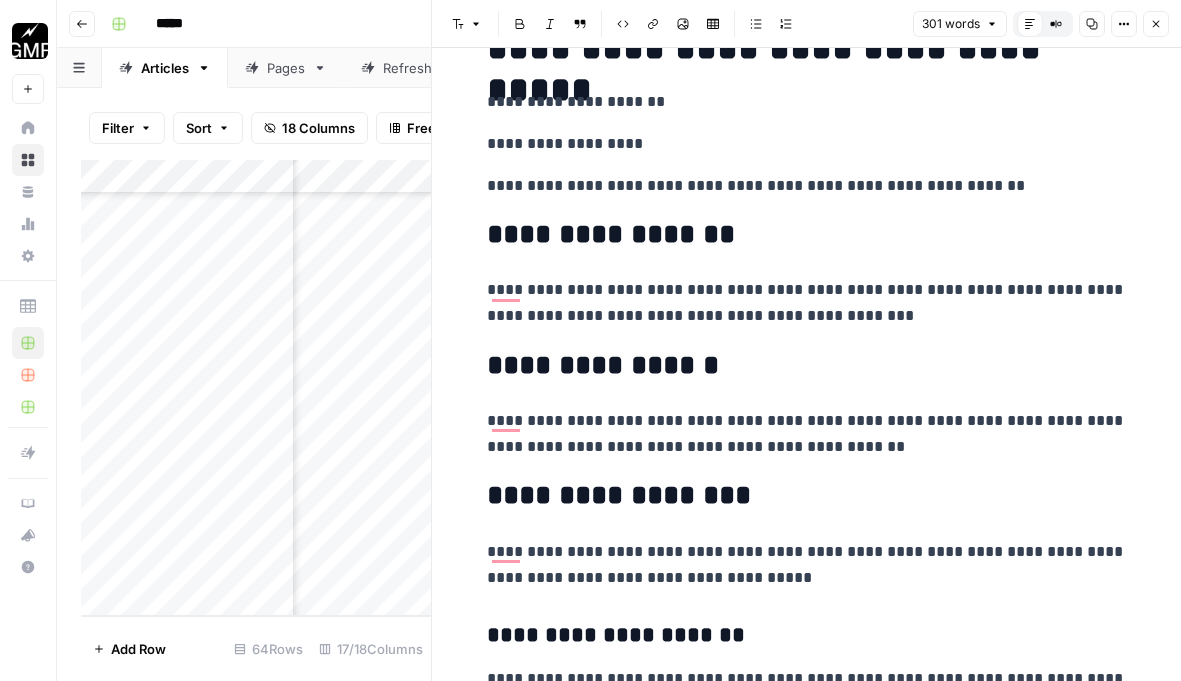 click on "**********" at bounding box center [807, 186] 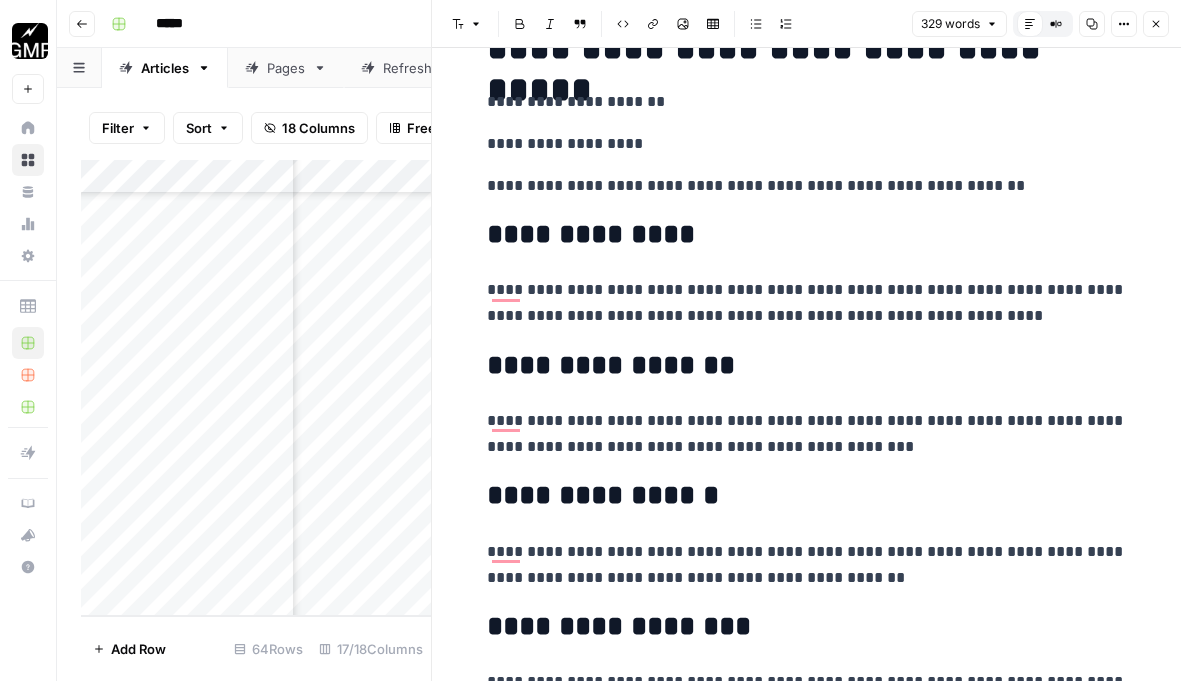 scroll, scrollTop: 809, scrollLeft: 0, axis: vertical 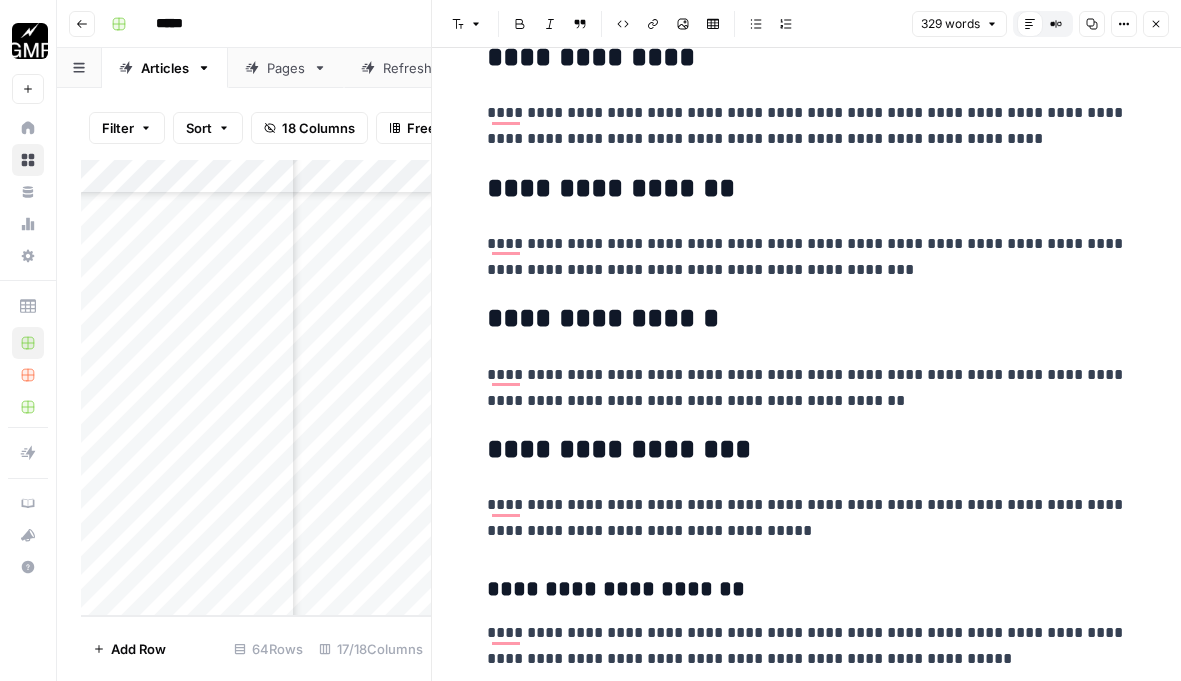 click on "**********" at bounding box center (807, 388) 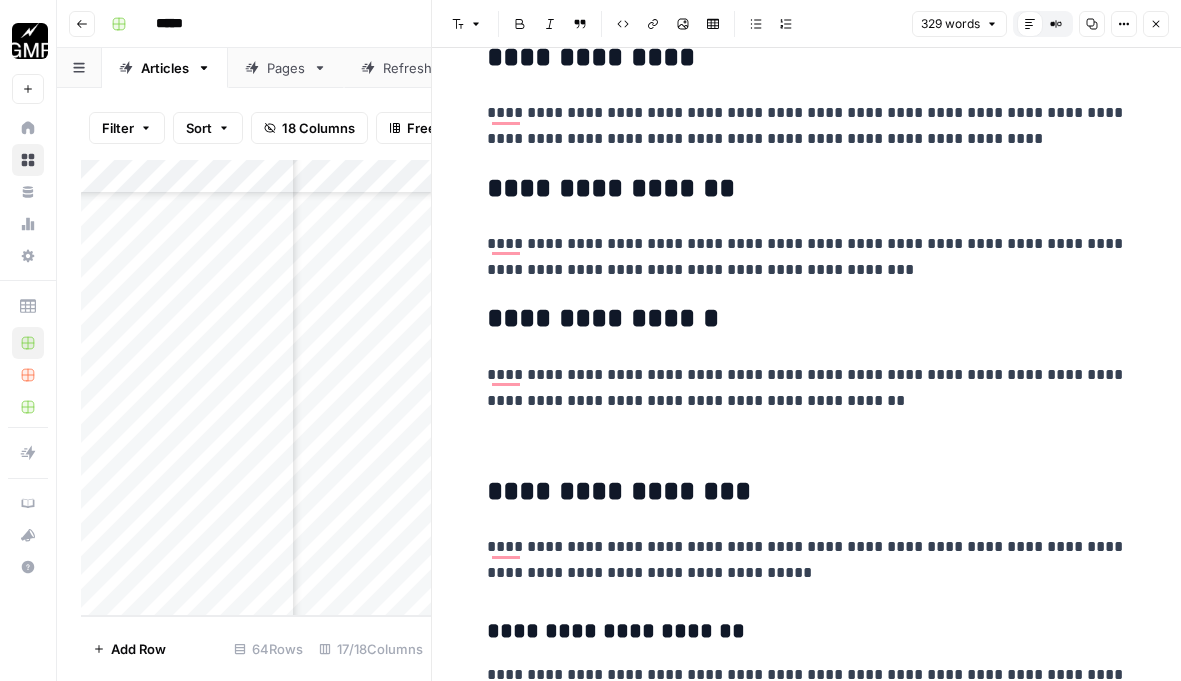 scroll, scrollTop: 768, scrollLeft: 0, axis: vertical 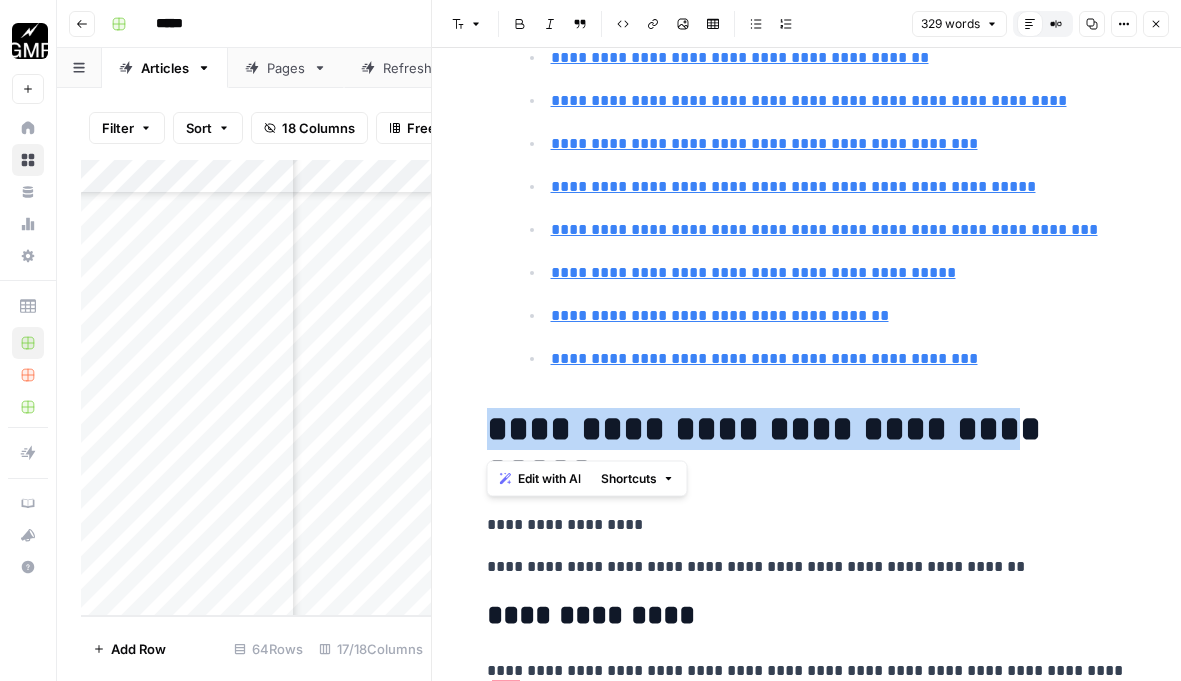 drag, startPoint x: 490, startPoint y: 429, endPoint x: 993, endPoint y: 428, distance: 503.001 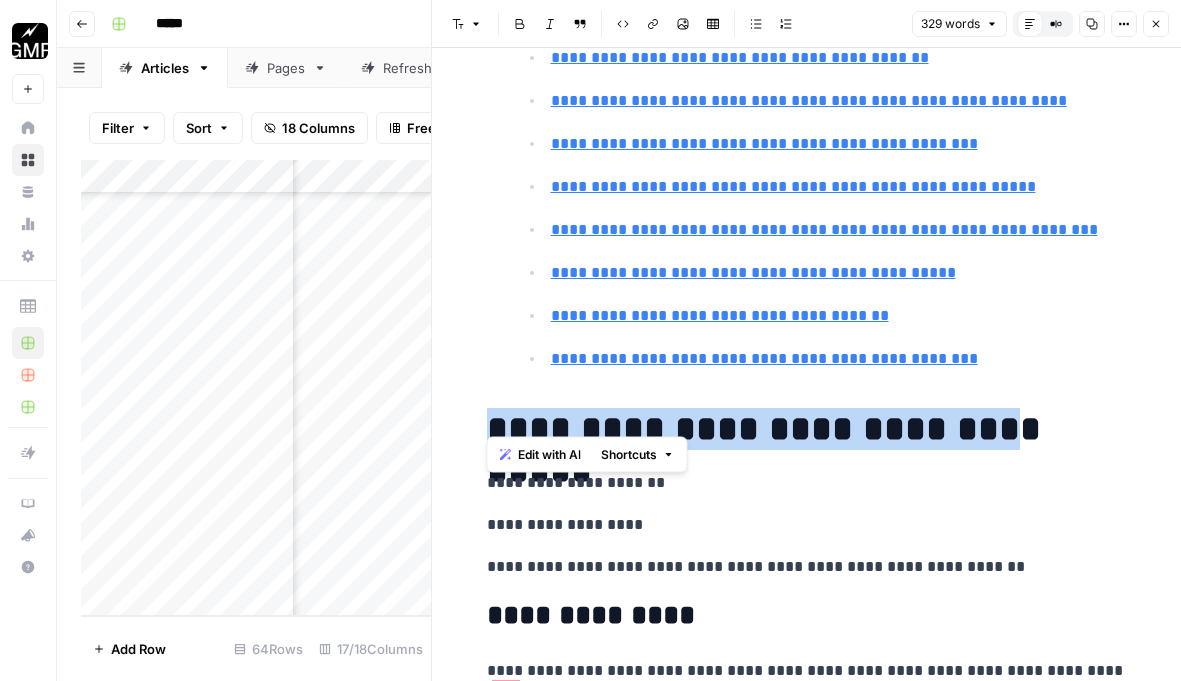 scroll, scrollTop: 534, scrollLeft: 0, axis: vertical 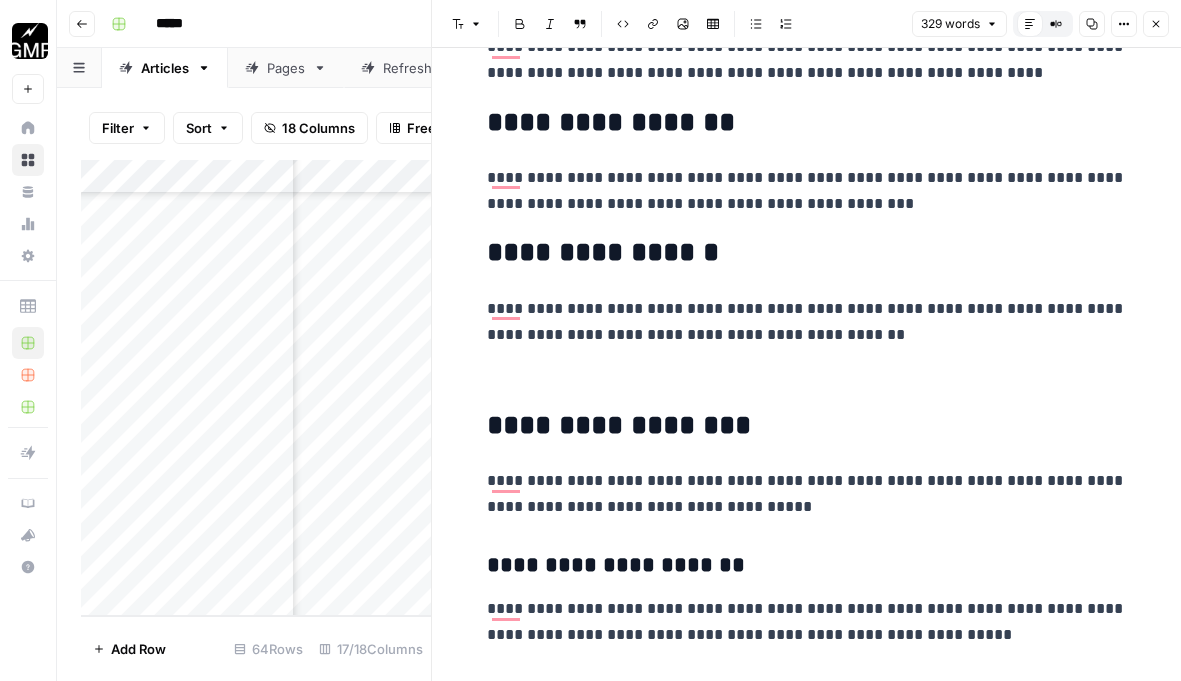 click on "**********" at bounding box center (807, 426) 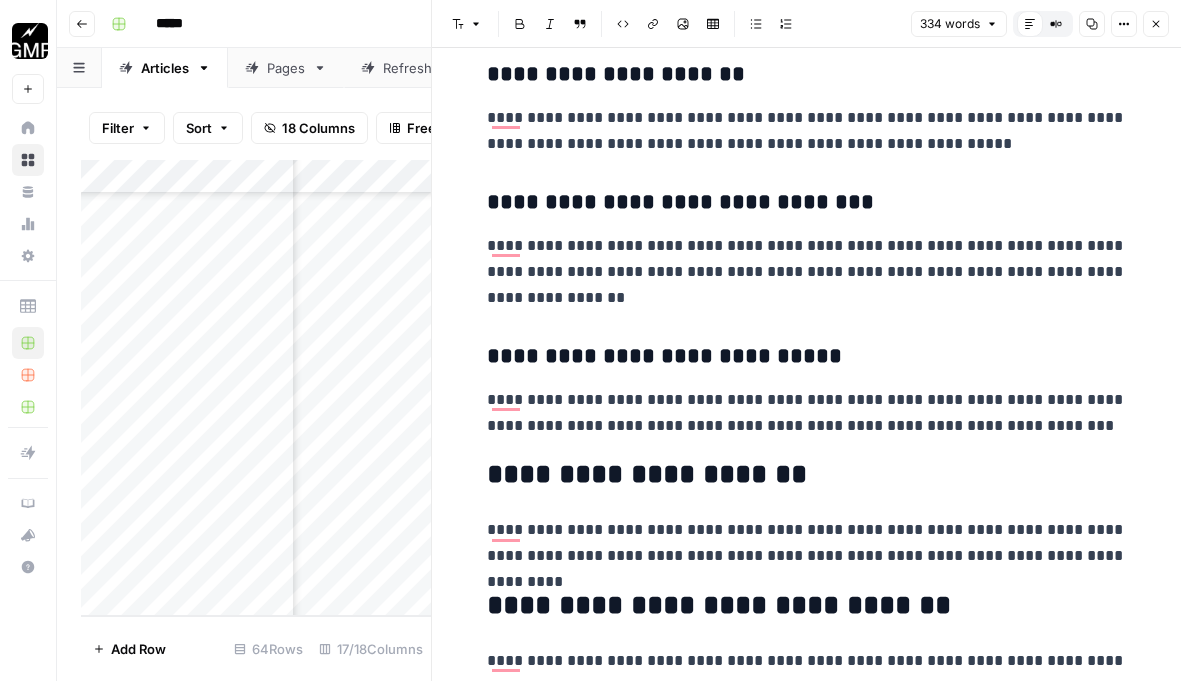 click on "**********" at bounding box center (807, -272) 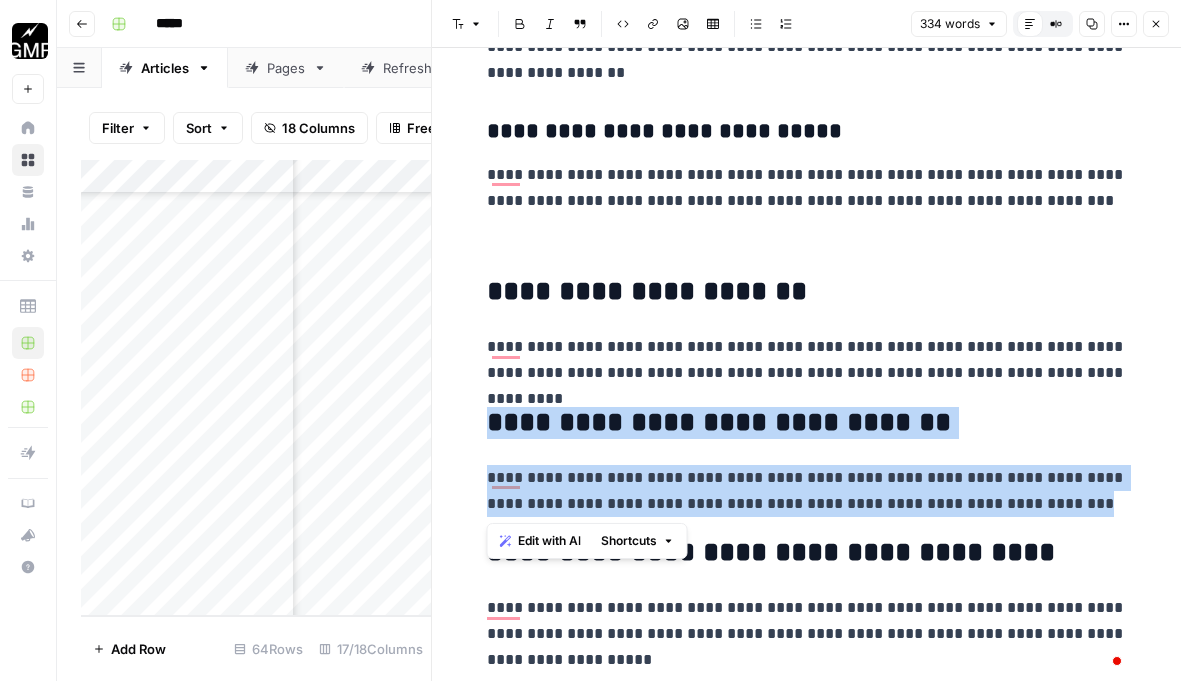 drag, startPoint x: 1066, startPoint y: 504, endPoint x: 488, endPoint y: 423, distance: 583.648 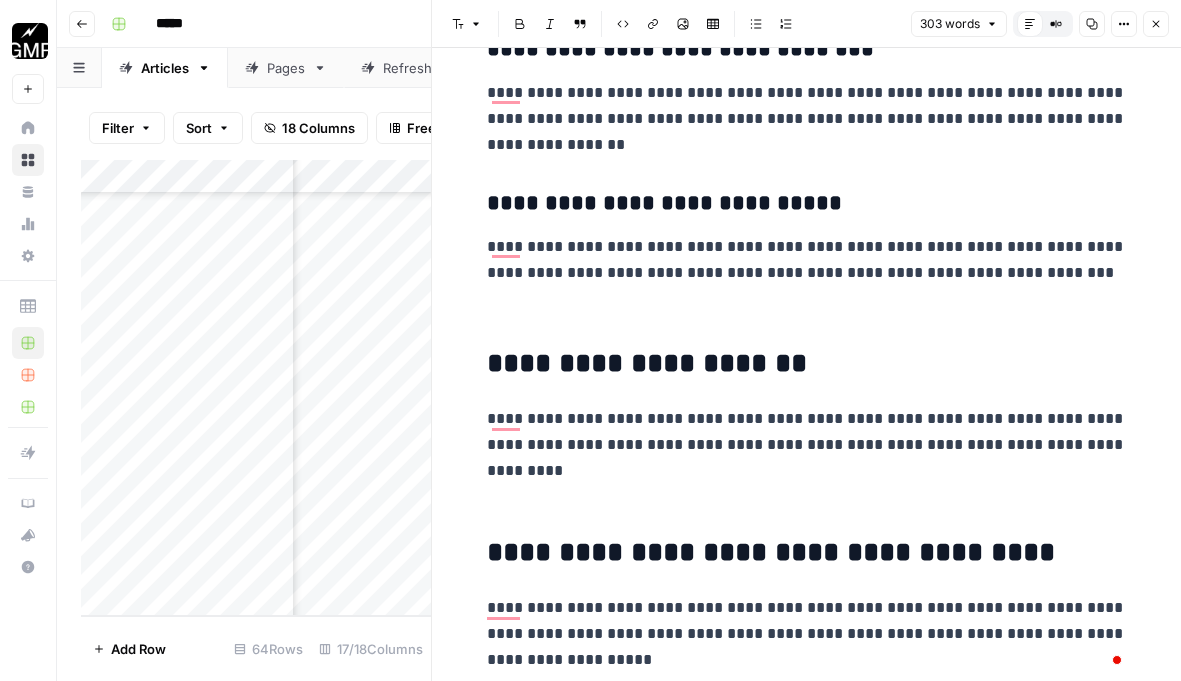 click on "**********" at bounding box center (807, 553) 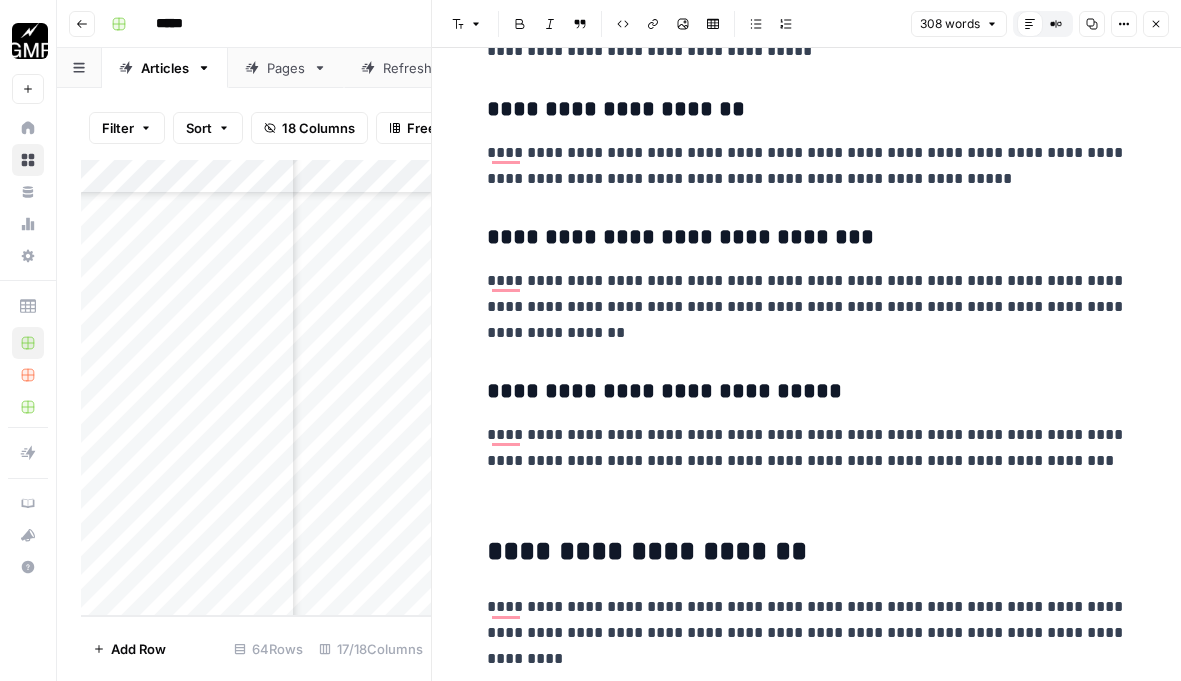 click on "**********" at bounding box center [807, -236] 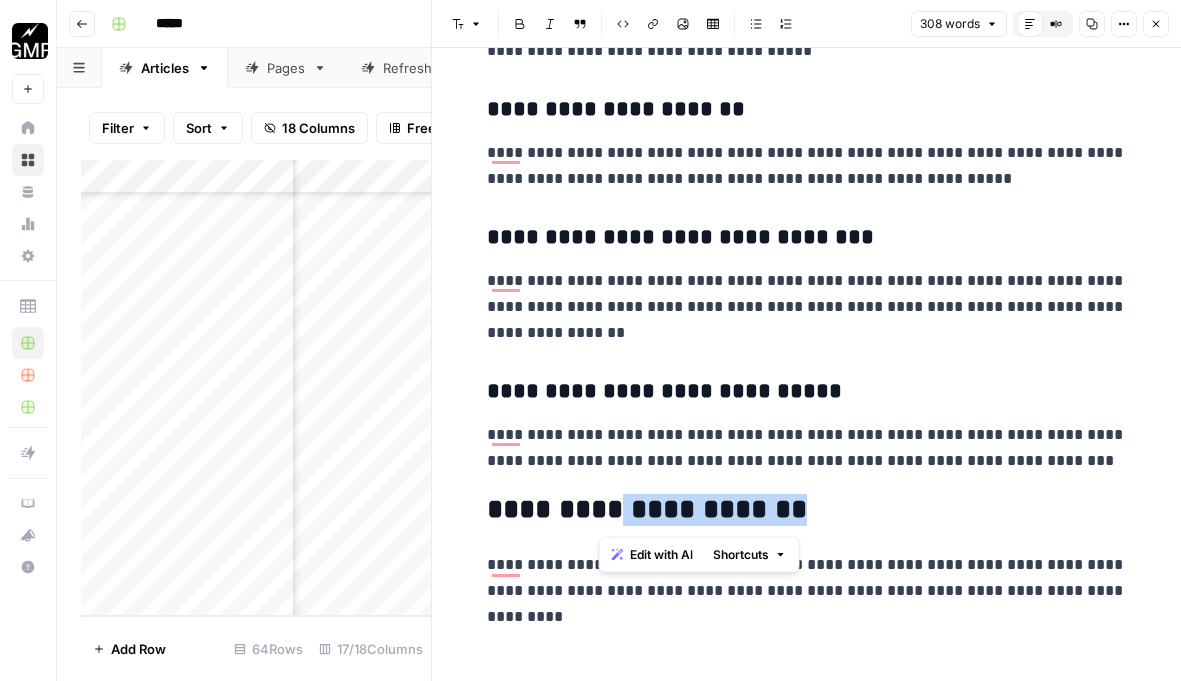 drag, startPoint x: 794, startPoint y: 513, endPoint x: 582, endPoint y: 514, distance: 212.00237 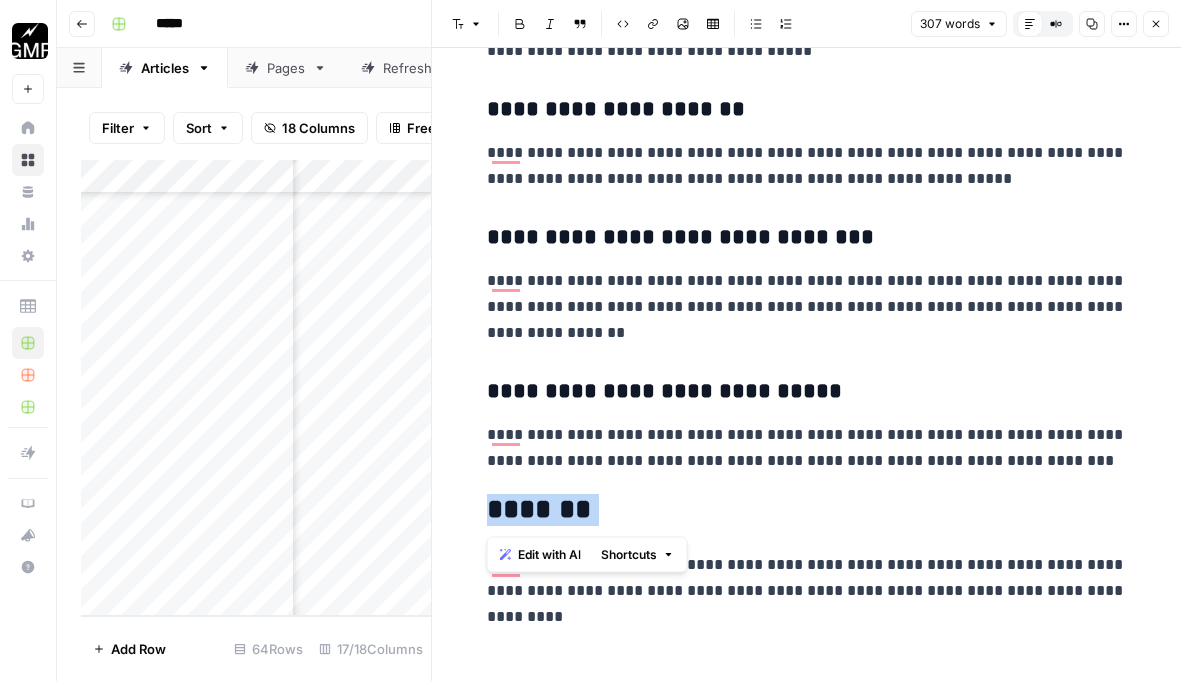 drag, startPoint x: 582, startPoint y: 514, endPoint x: 486, endPoint y: 513, distance: 96.00521 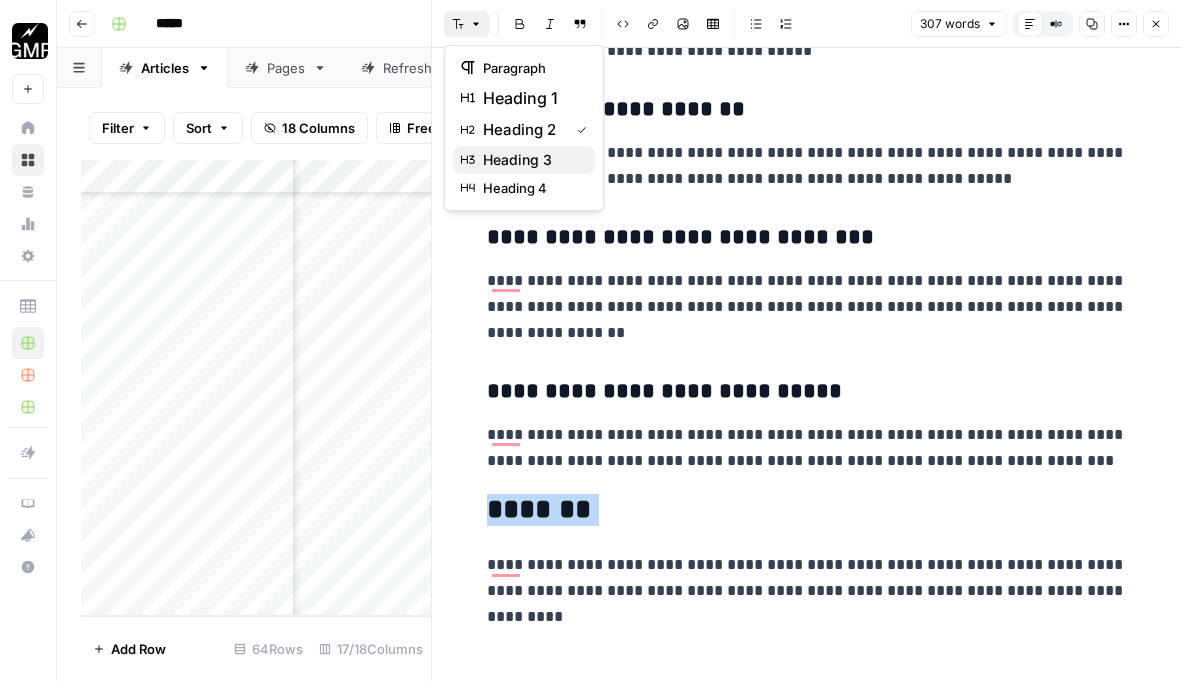 click on "heading 3" at bounding box center (517, 160) 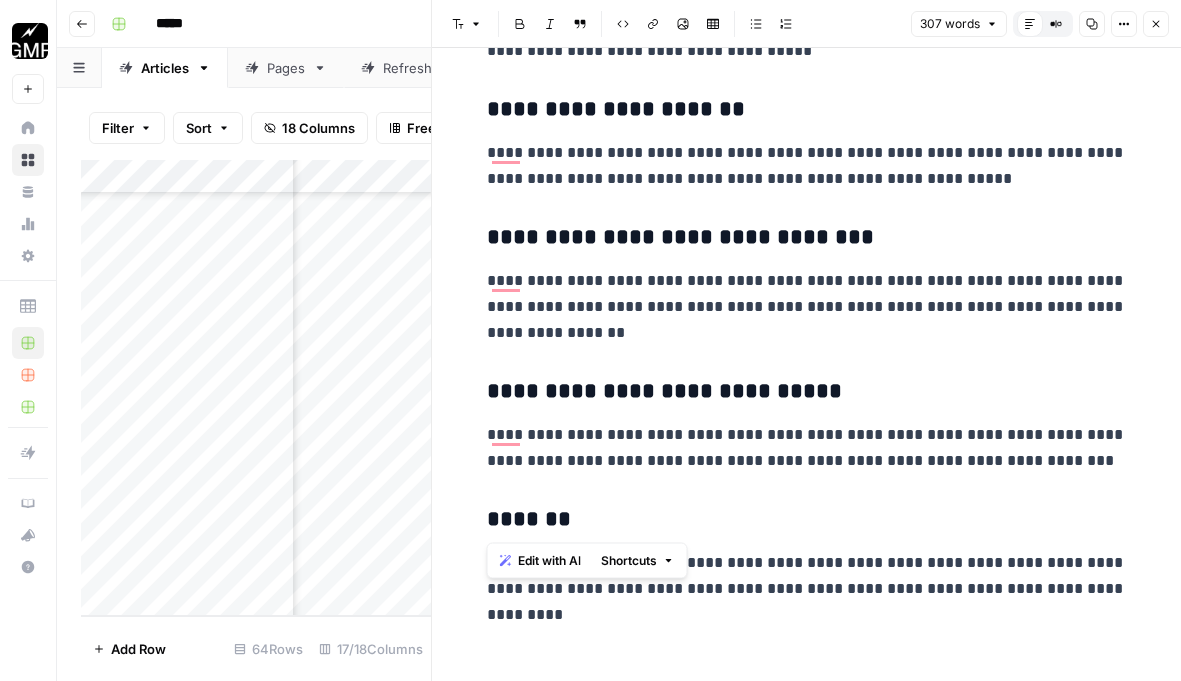 click on "**********" at bounding box center [807, -258] 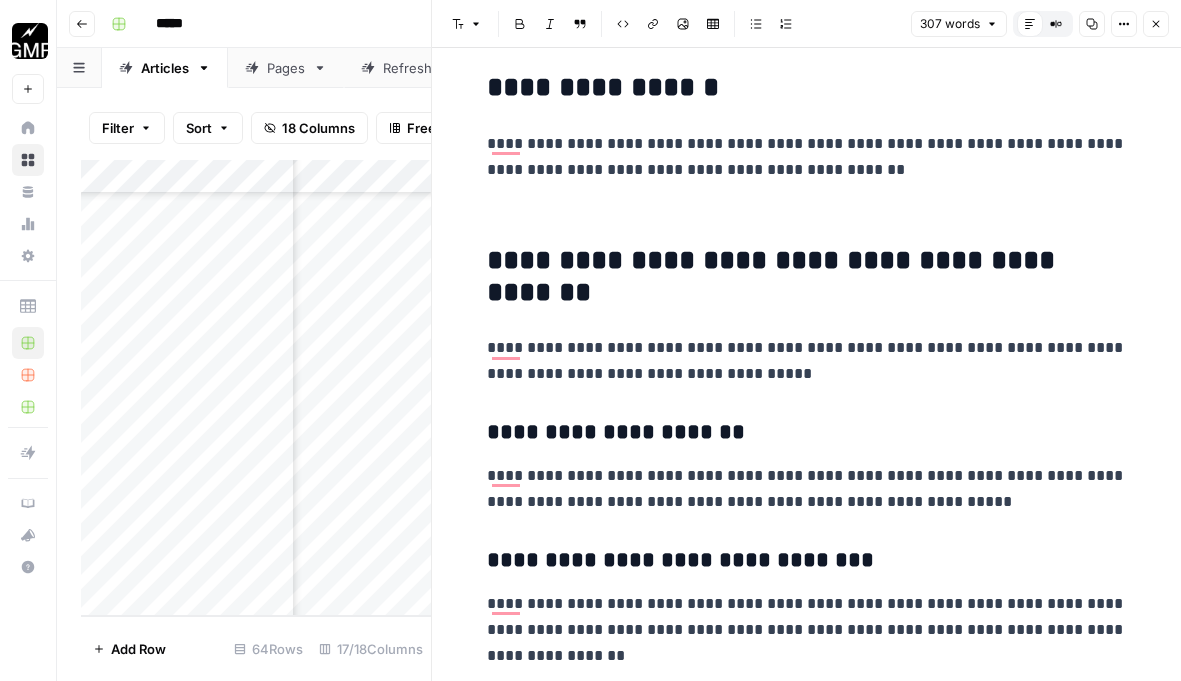 click on "**********" at bounding box center (807, 361) 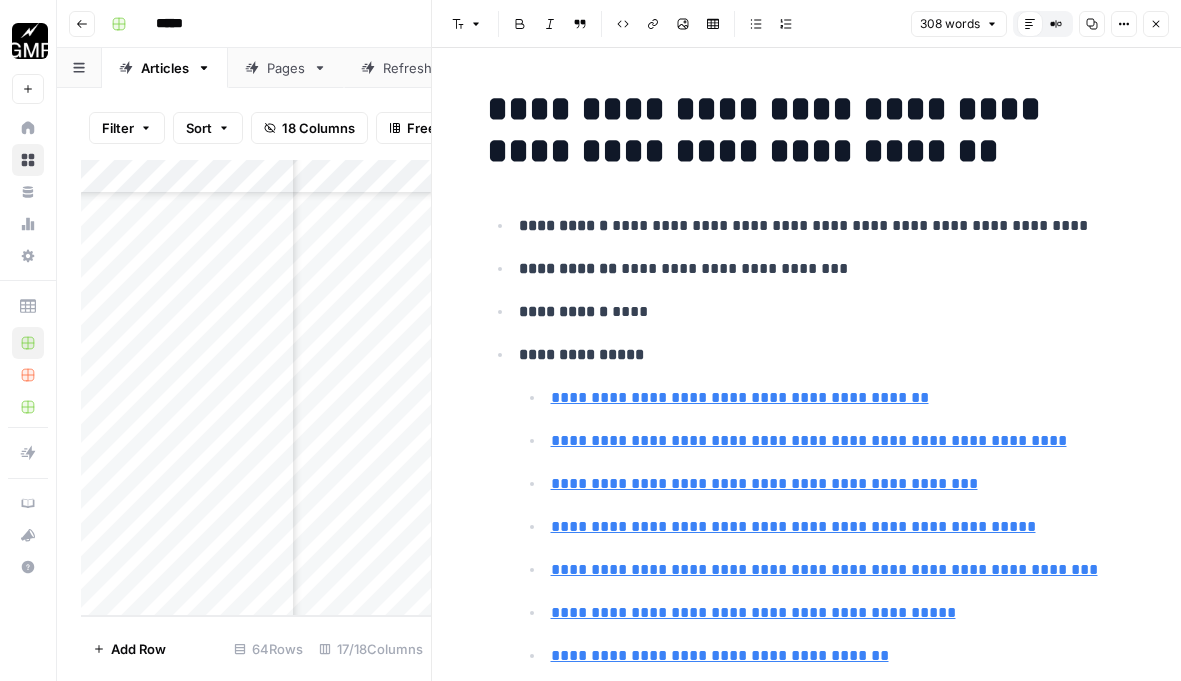 click 